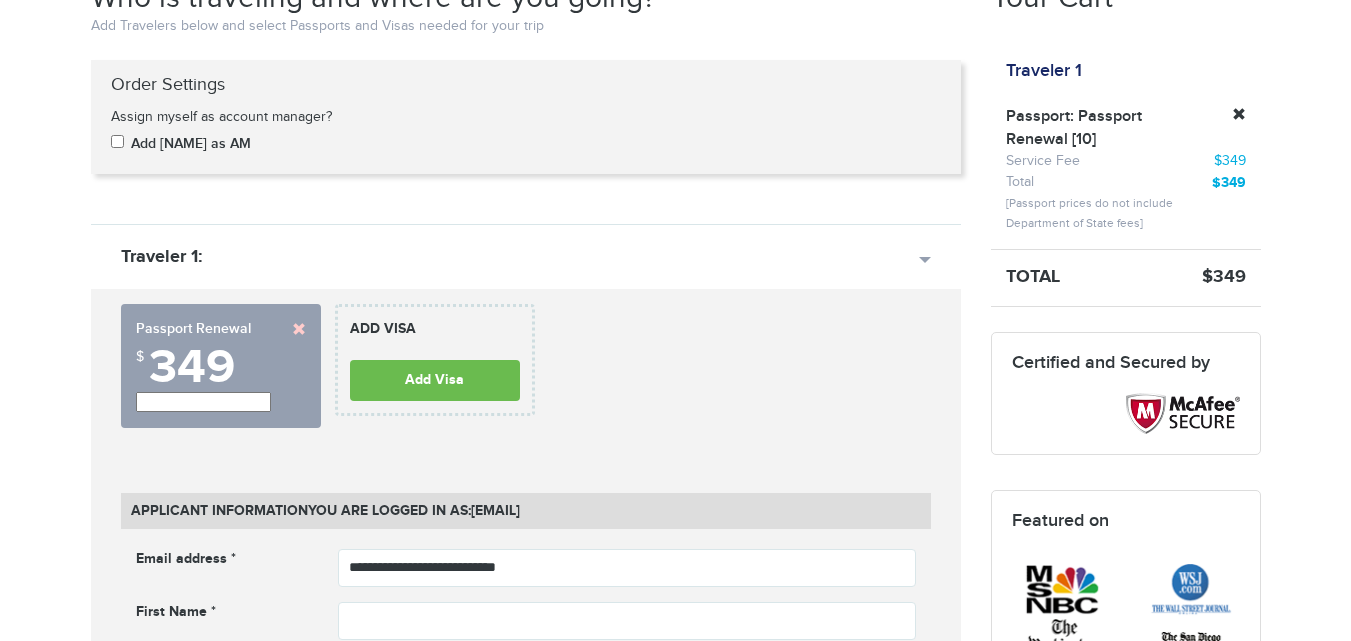 scroll, scrollTop: 403, scrollLeft: 0, axis: vertical 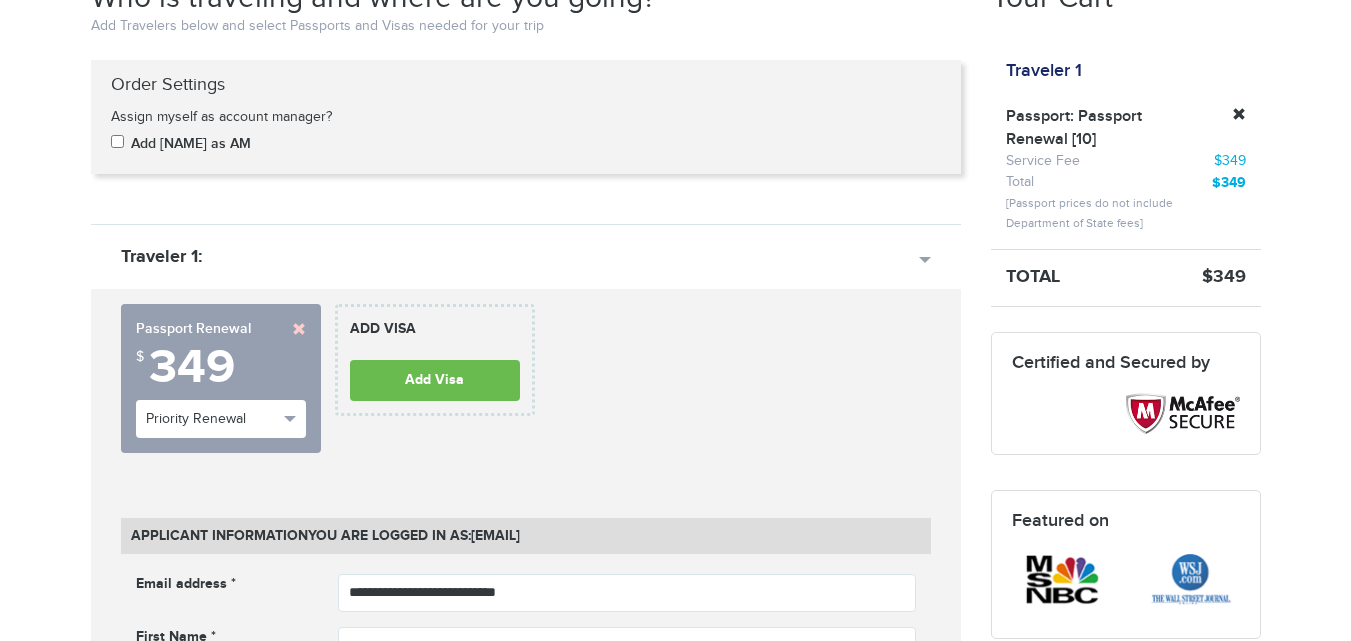 click at bounding box center (676, -56) 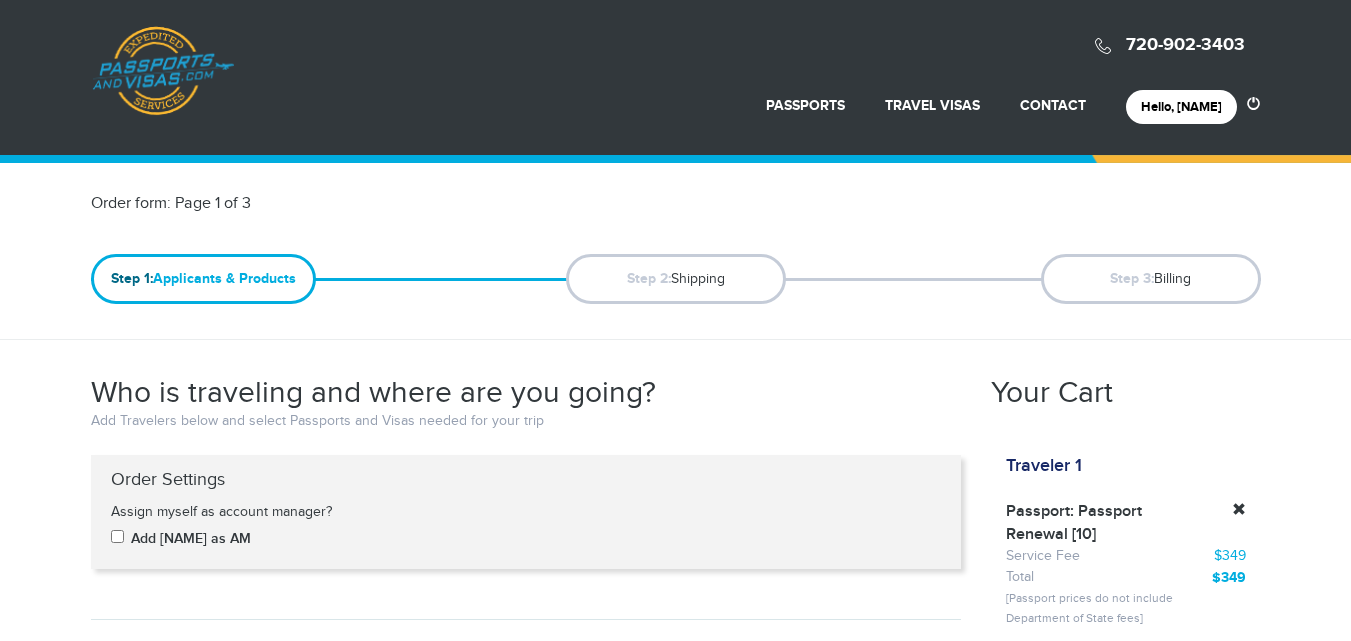 scroll, scrollTop: 0, scrollLeft: 0, axis: both 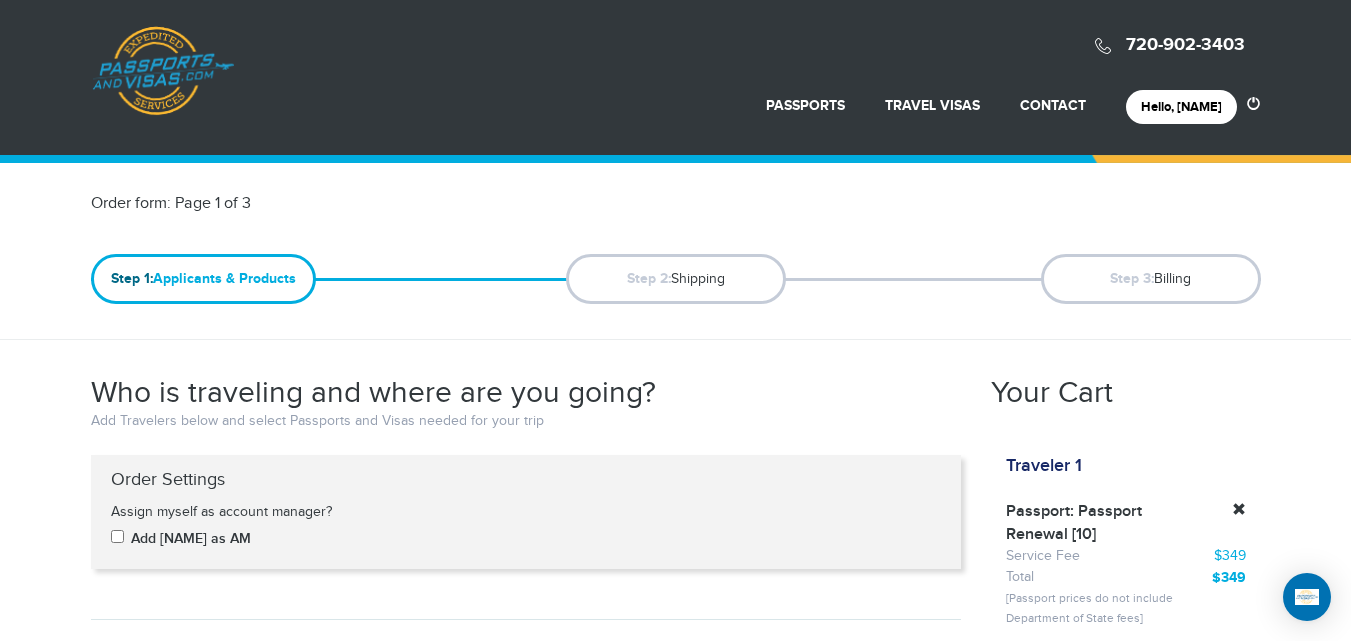 click on "720-902-3403
Passports & Visas.com
Hello, houcine
Passports
Passport Renewal
New Passport
Second Passport
Passport Name Change
Lost Passport
Child Passport
Travel Visas" at bounding box center [675, 1914] 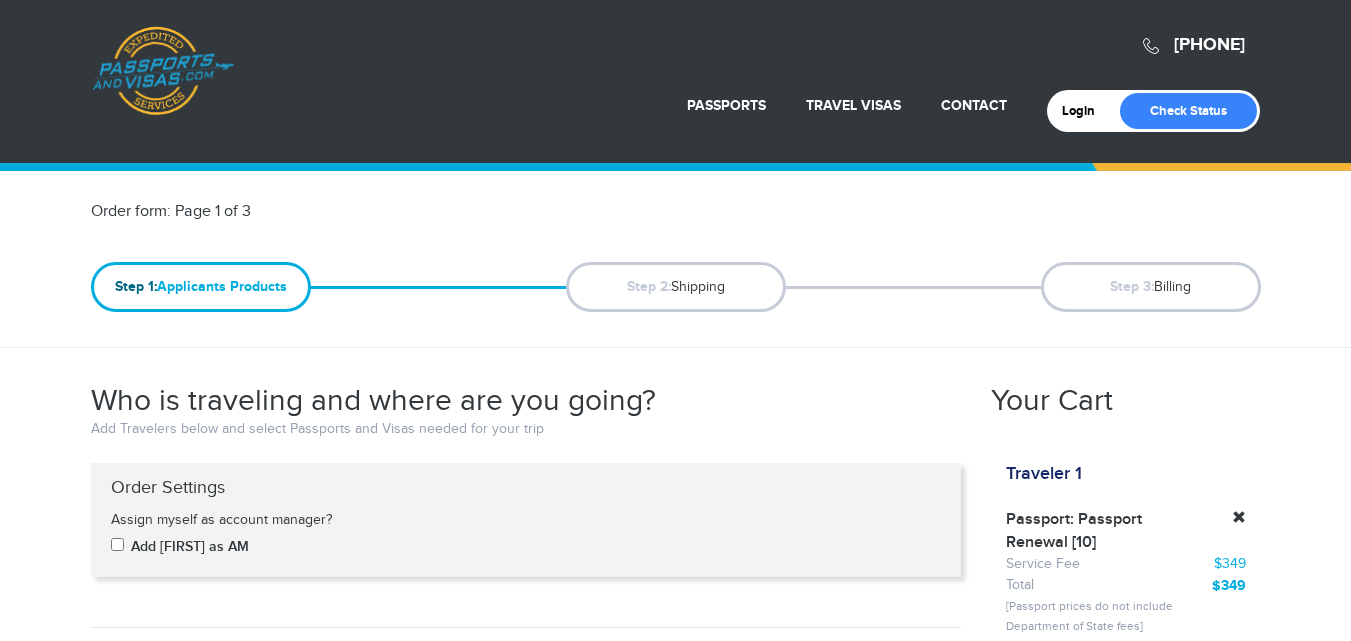 scroll, scrollTop: 0, scrollLeft: 0, axis: both 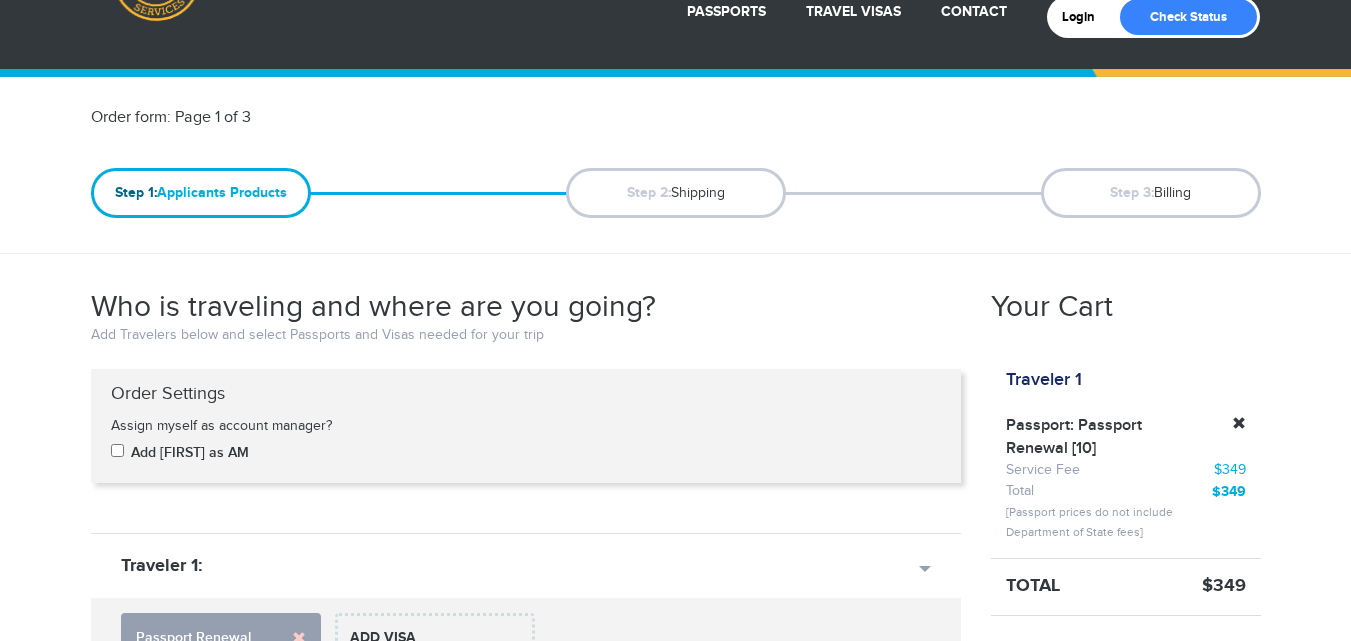 click on "Passport Renewal" at bounding box center [221, 638] 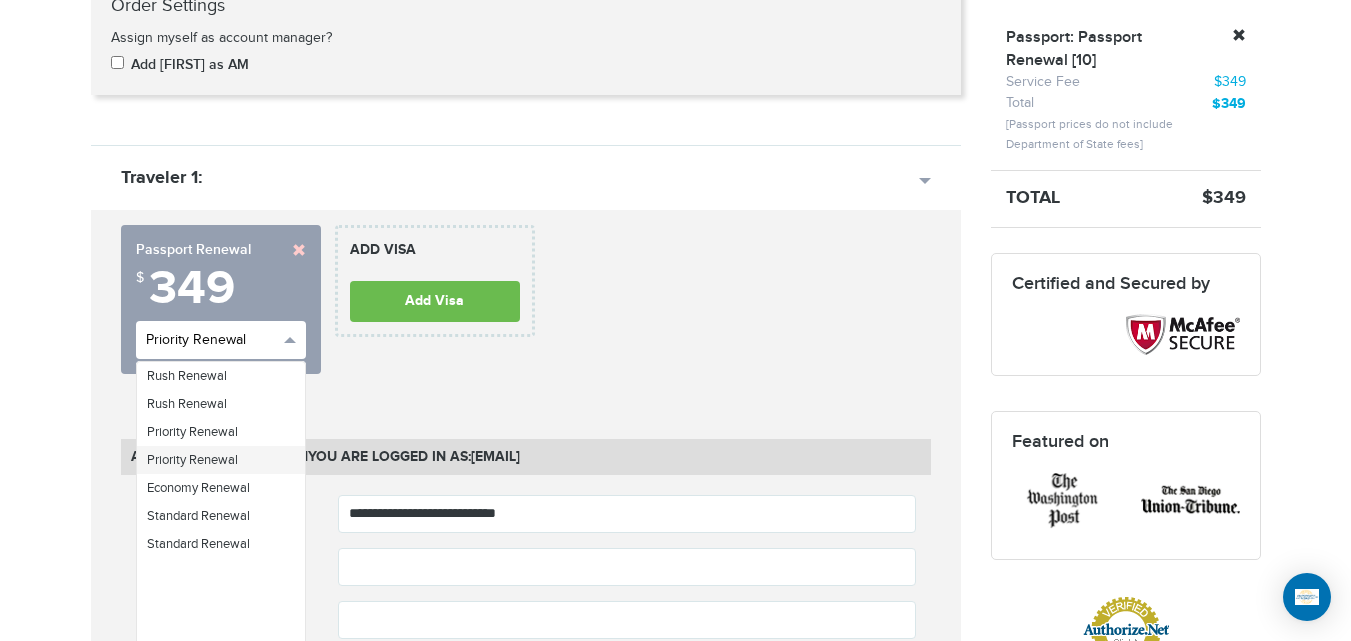 scroll, scrollTop: 0, scrollLeft: 0, axis: both 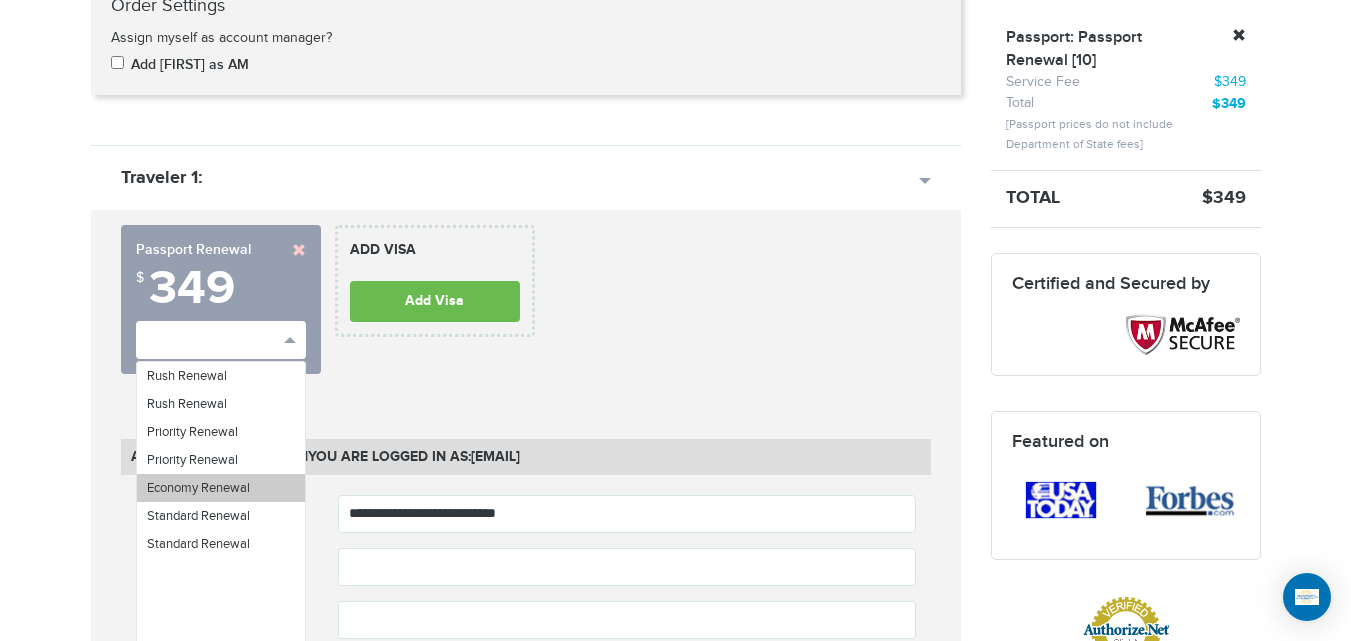 click on "Economy Renewal" at bounding box center (221, 488) 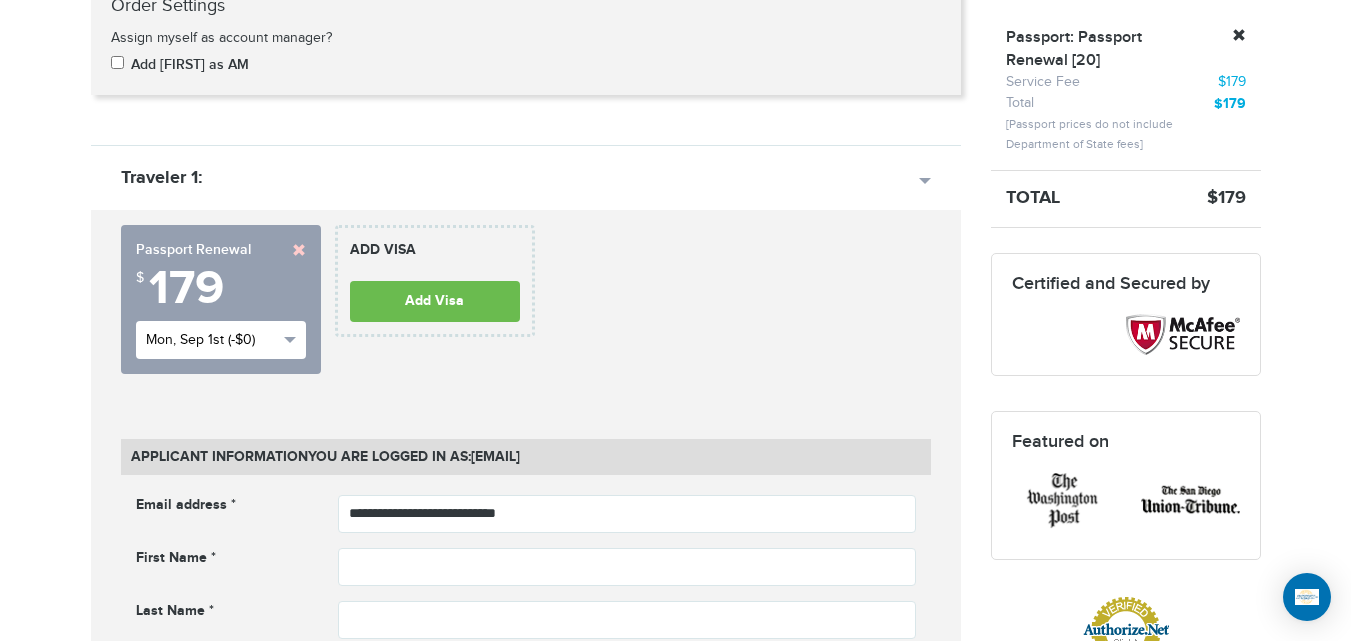 click on "Mon, Sep 1st (-$0)" at bounding box center [221, 340] 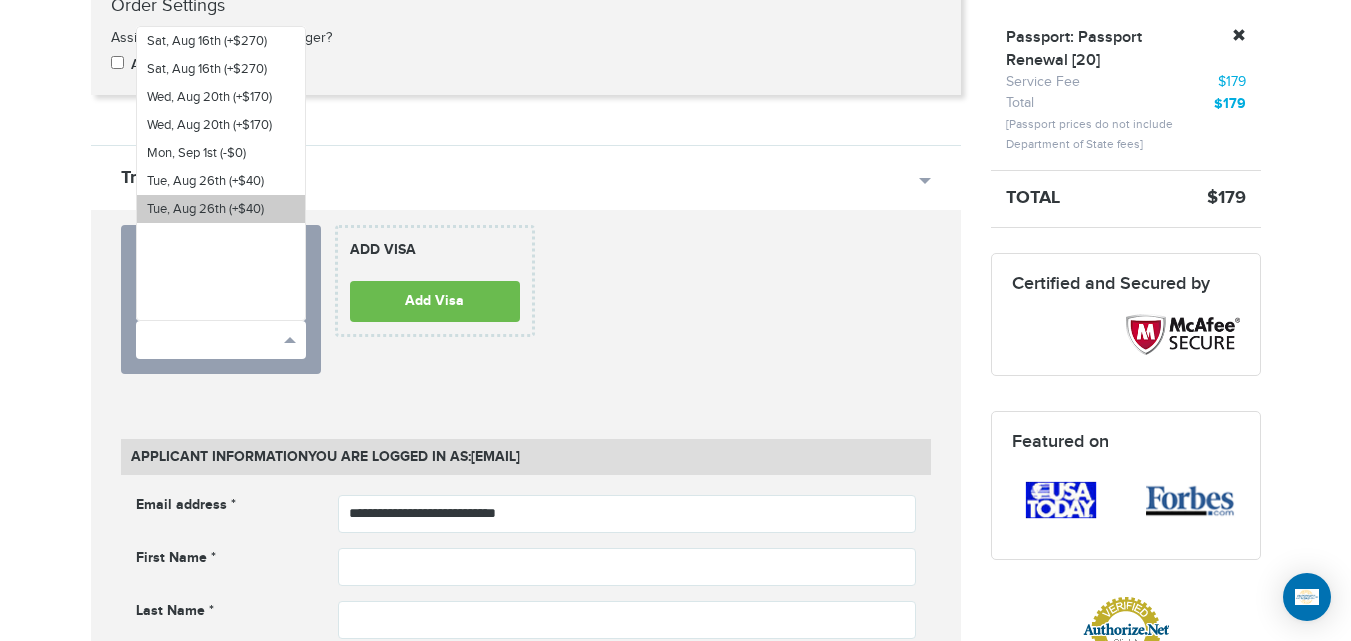 click on "Tue, Aug 26th (+$40)" at bounding box center [205, 209] 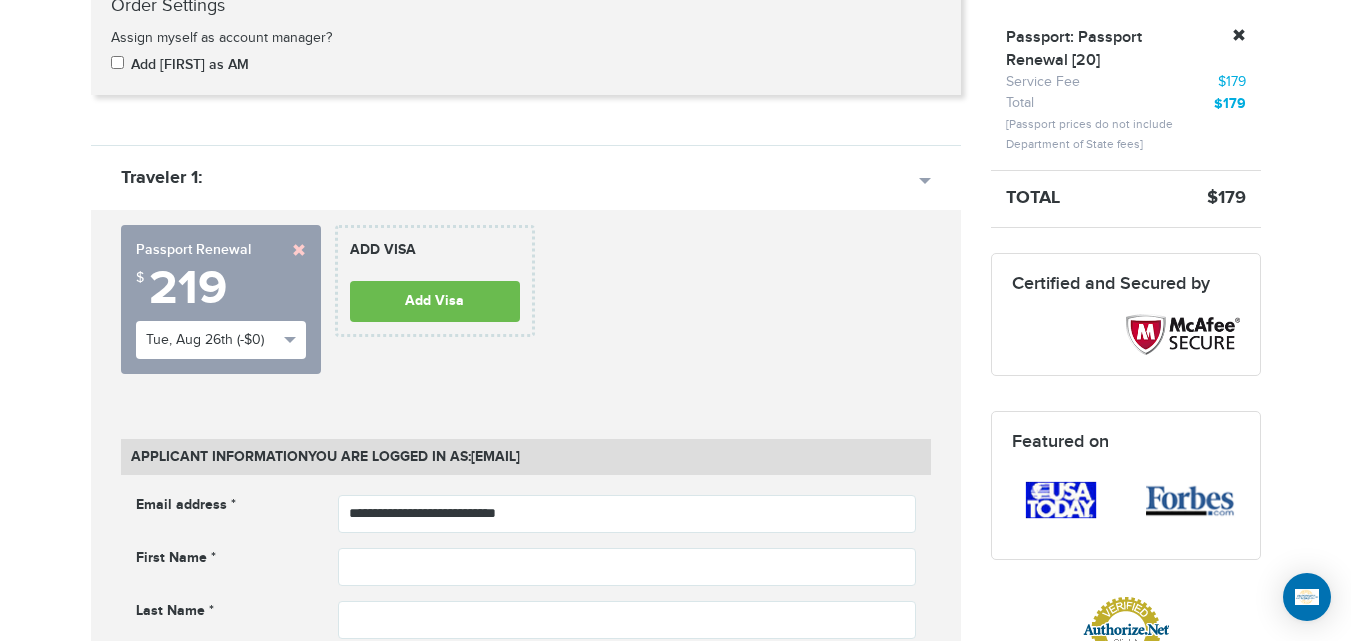 click on "**********" at bounding box center [221, 299] 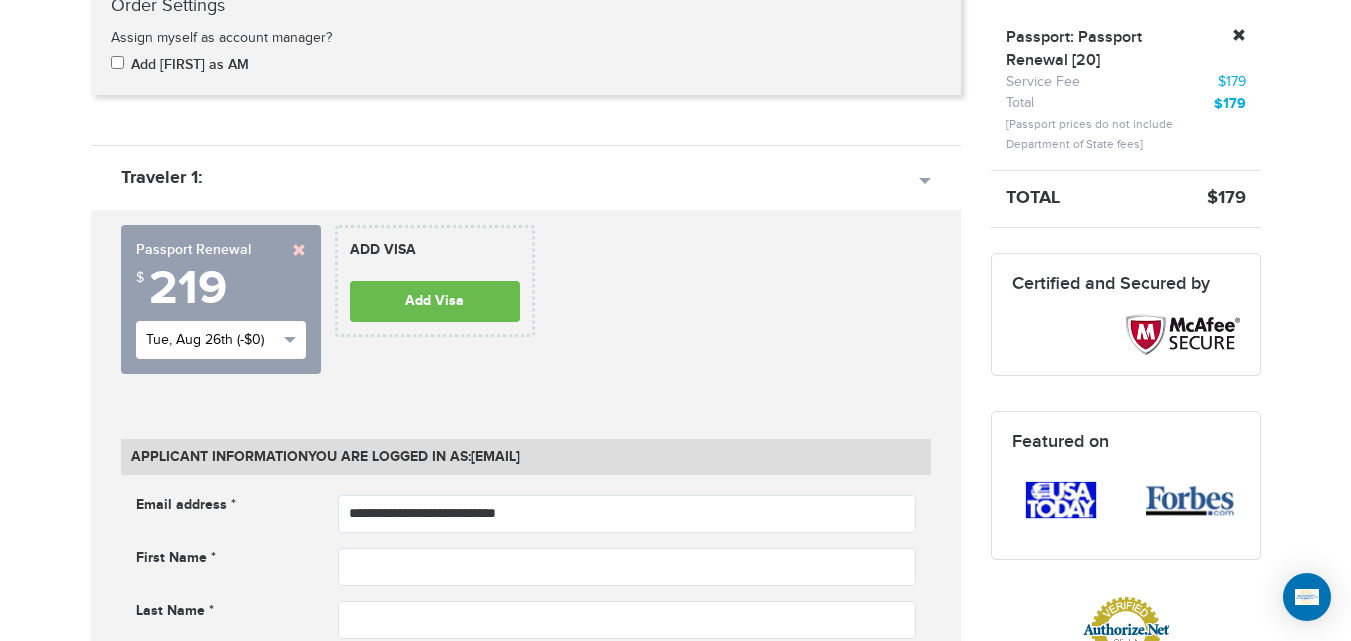 click on "Tue, Aug 26th (-$0)" at bounding box center (212, 340) 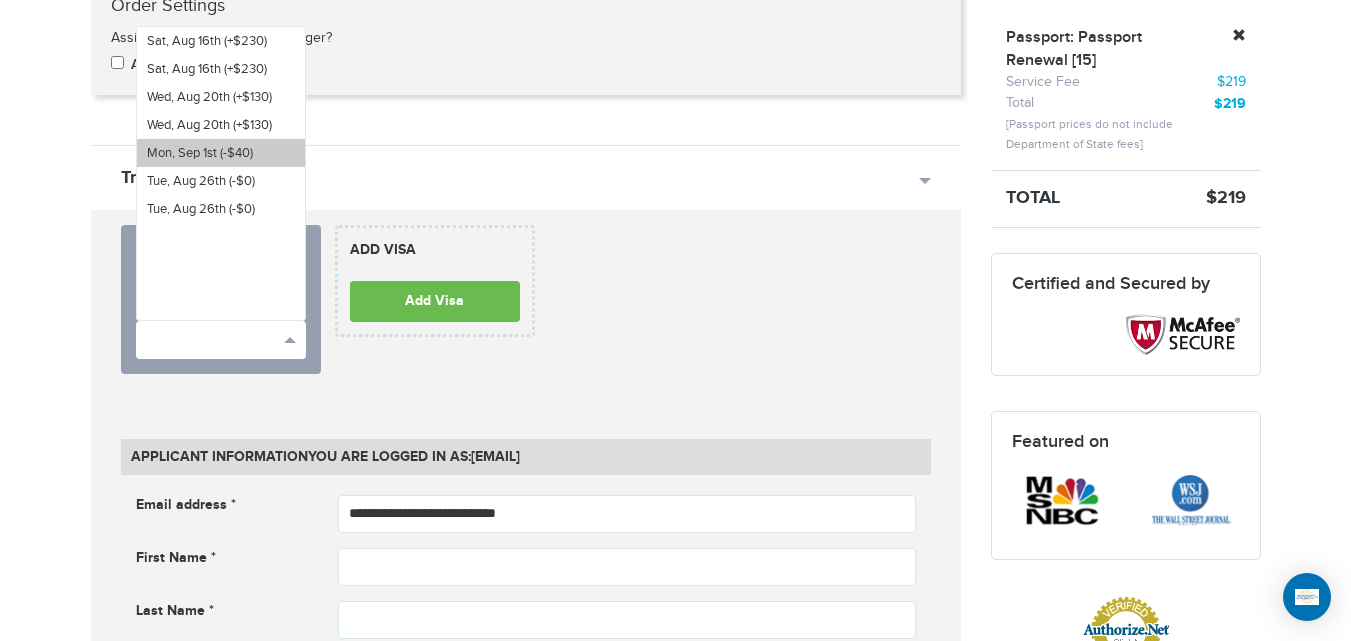 click on "Mon, Sep 1st (-$40)" at bounding box center [200, 153] 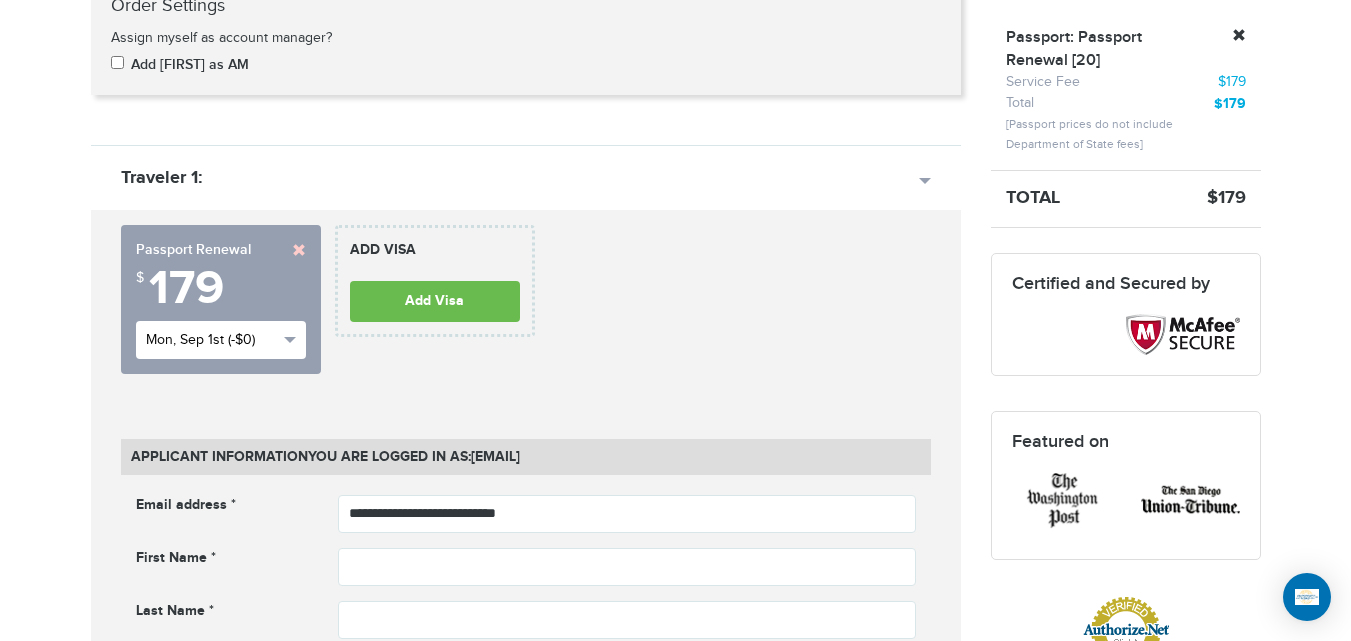 click on "Mon, Sep 1st (-$0)" at bounding box center [212, 340] 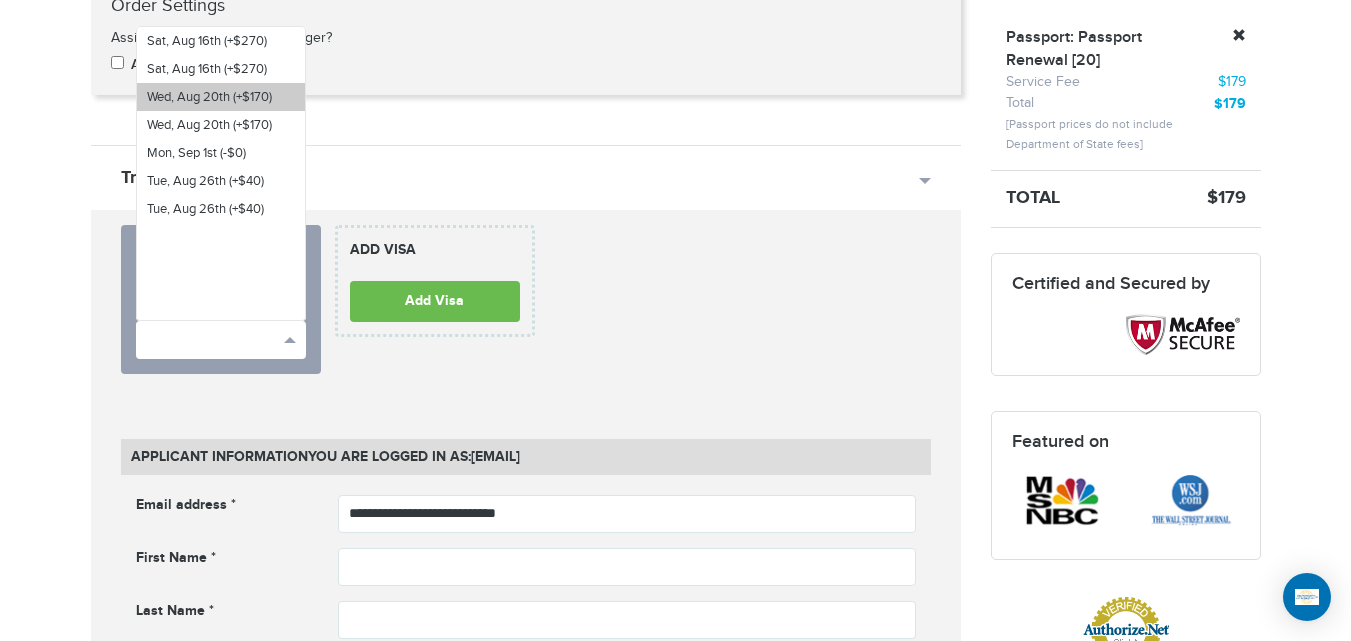 click on "Wed, Aug 20th (+$170)" at bounding box center [209, 97] 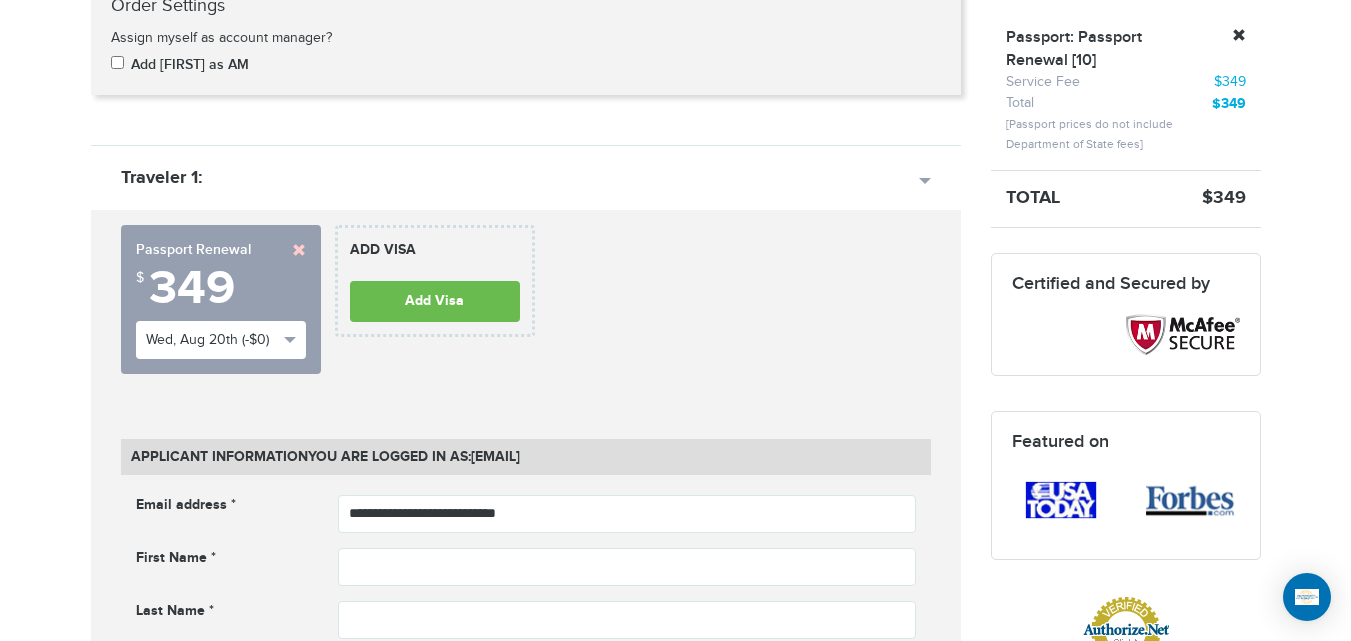 click at bounding box center (299, 250) 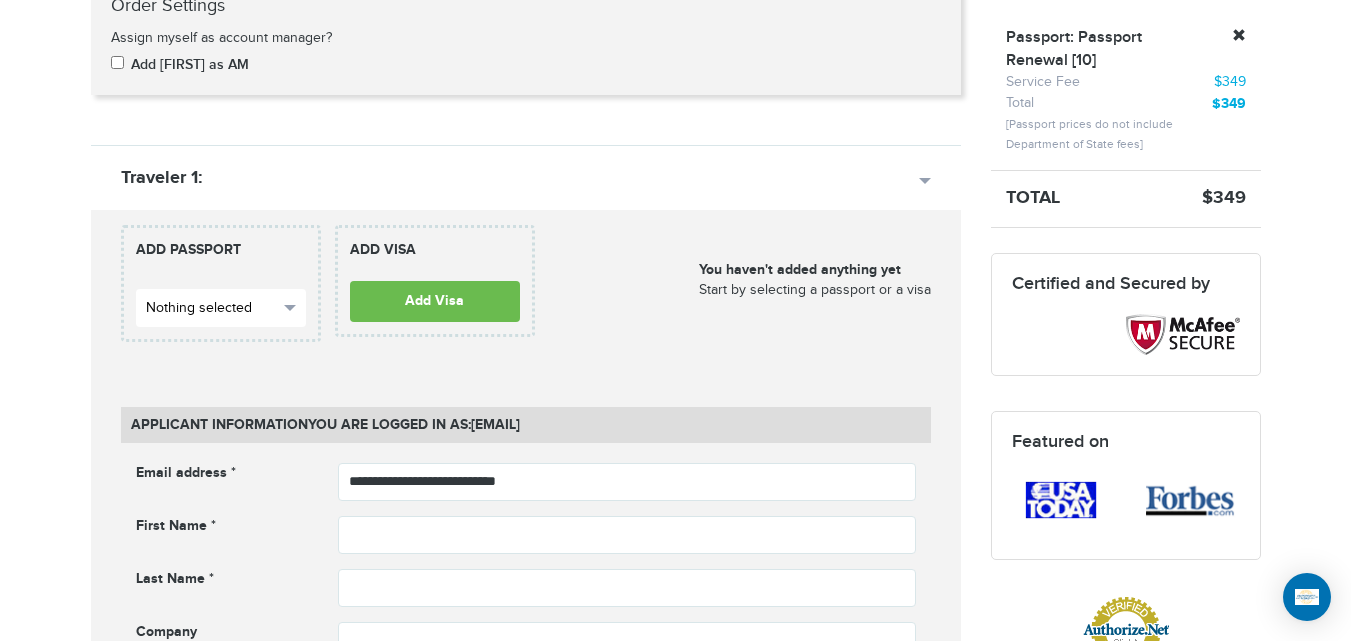 click on "Nothing selected" at bounding box center [212, 308] 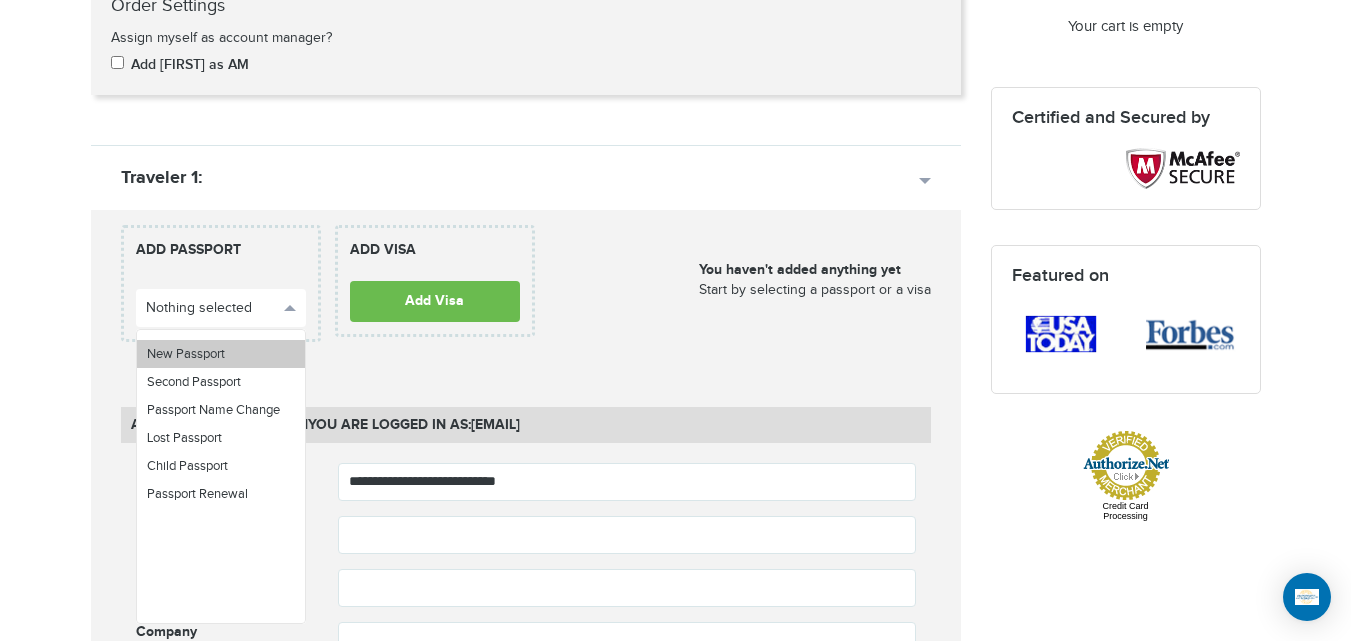 click on "New Passport" at bounding box center (221, 354) 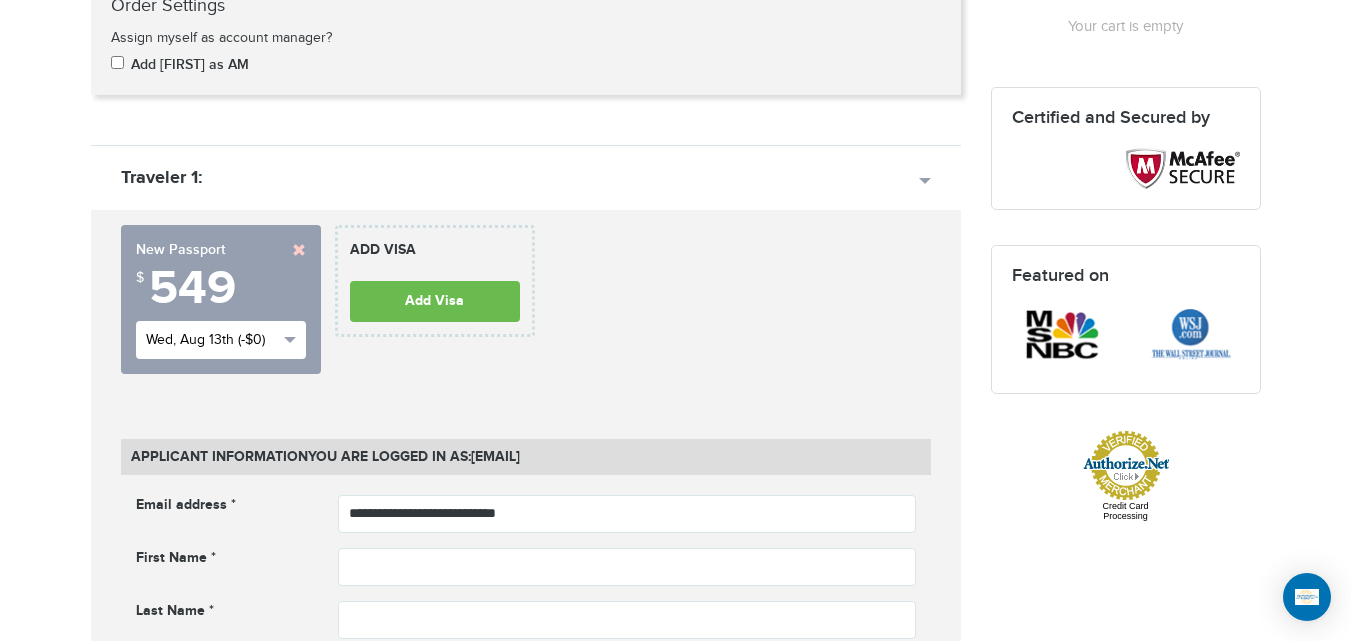 click on "Wed, Aug 13th (-$0)" at bounding box center (212, 340) 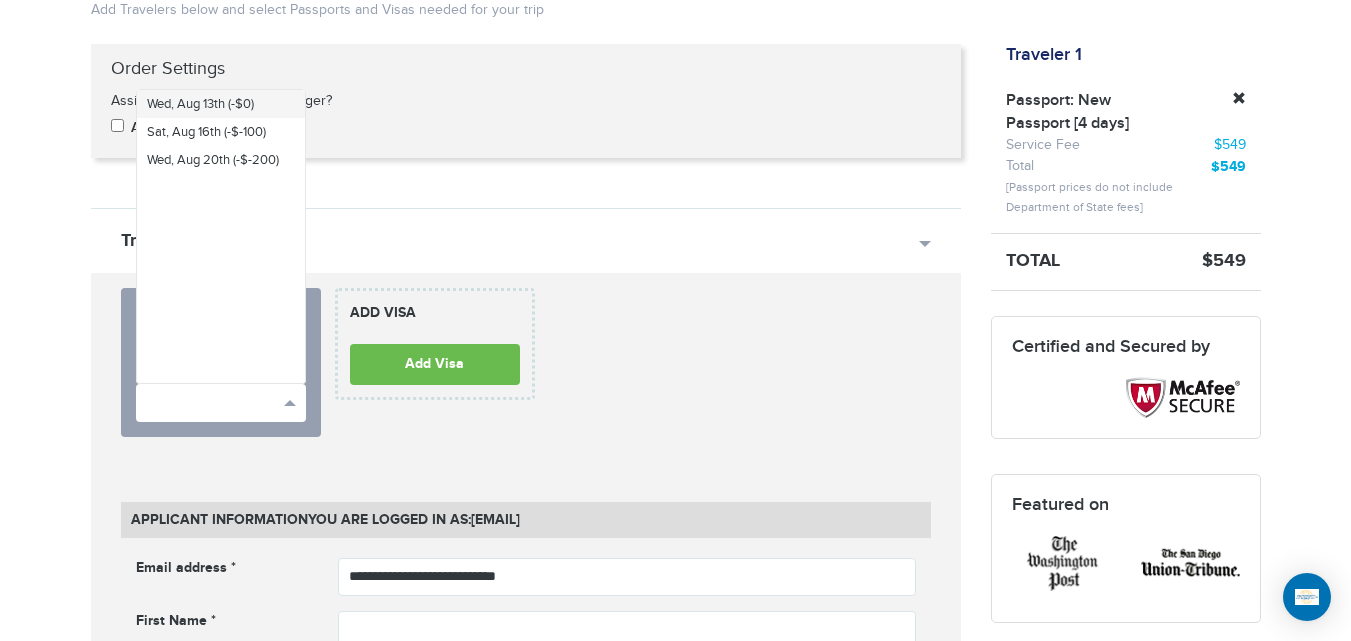 scroll, scrollTop: 404, scrollLeft: 0, axis: vertical 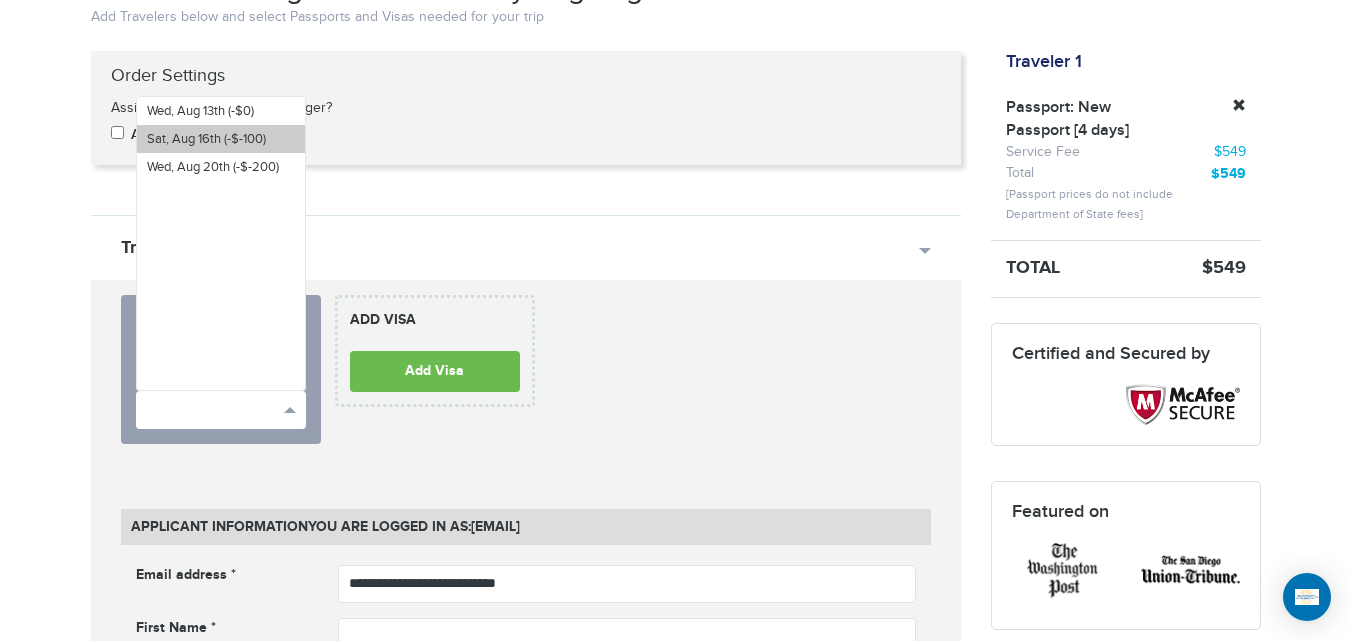 click on "Sat, Aug 16th (-$-100)" at bounding box center (206, 139) 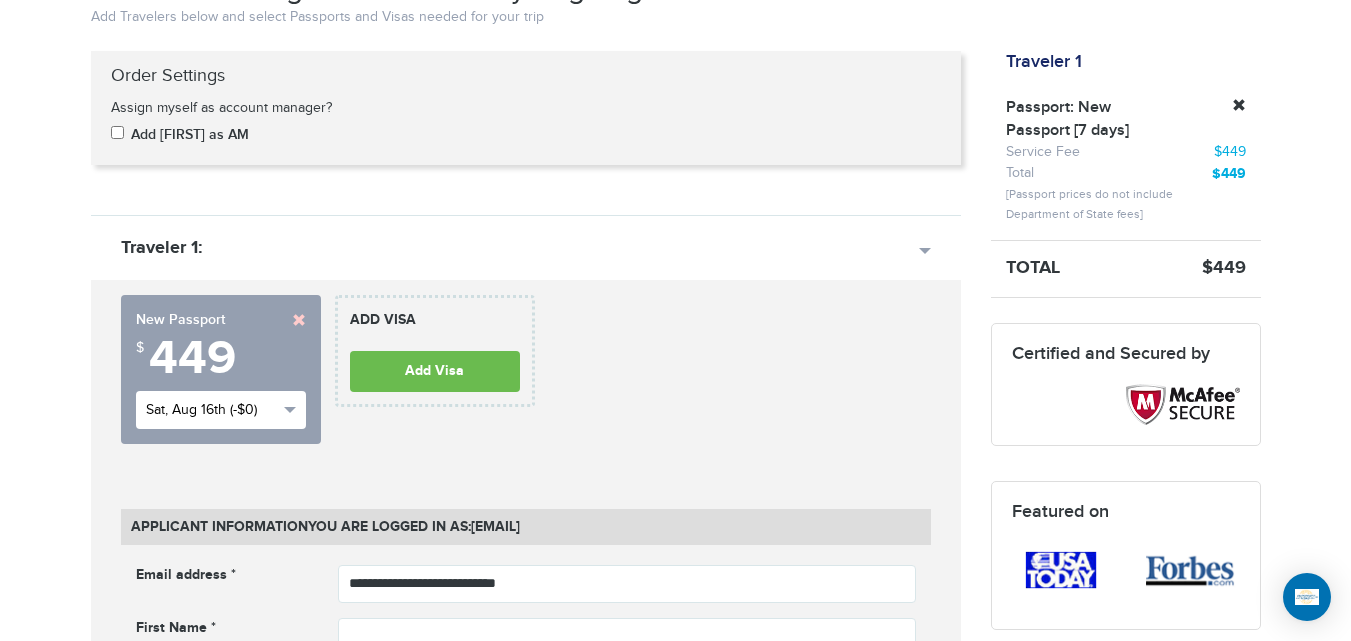 click on "Sat, Aug 16th (-$0)" at bounding box center [212, 410] 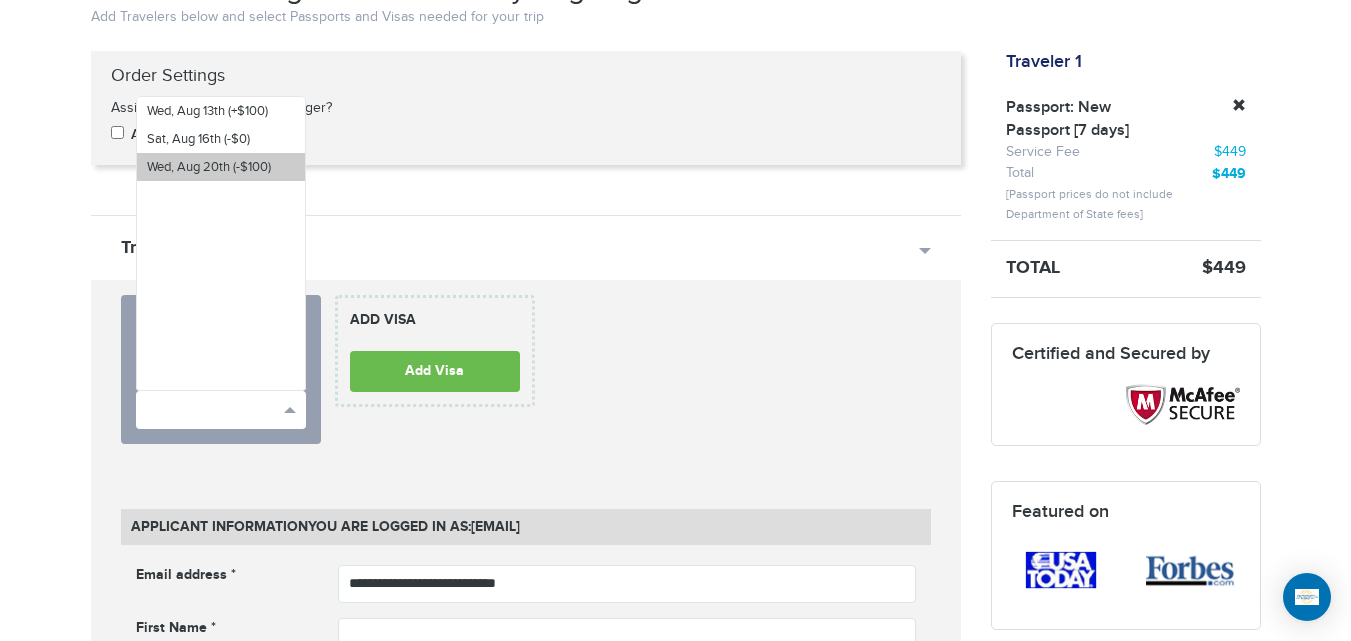 click on "Wed, Aug 20th (-$100)" at bounding box center [209, 167] 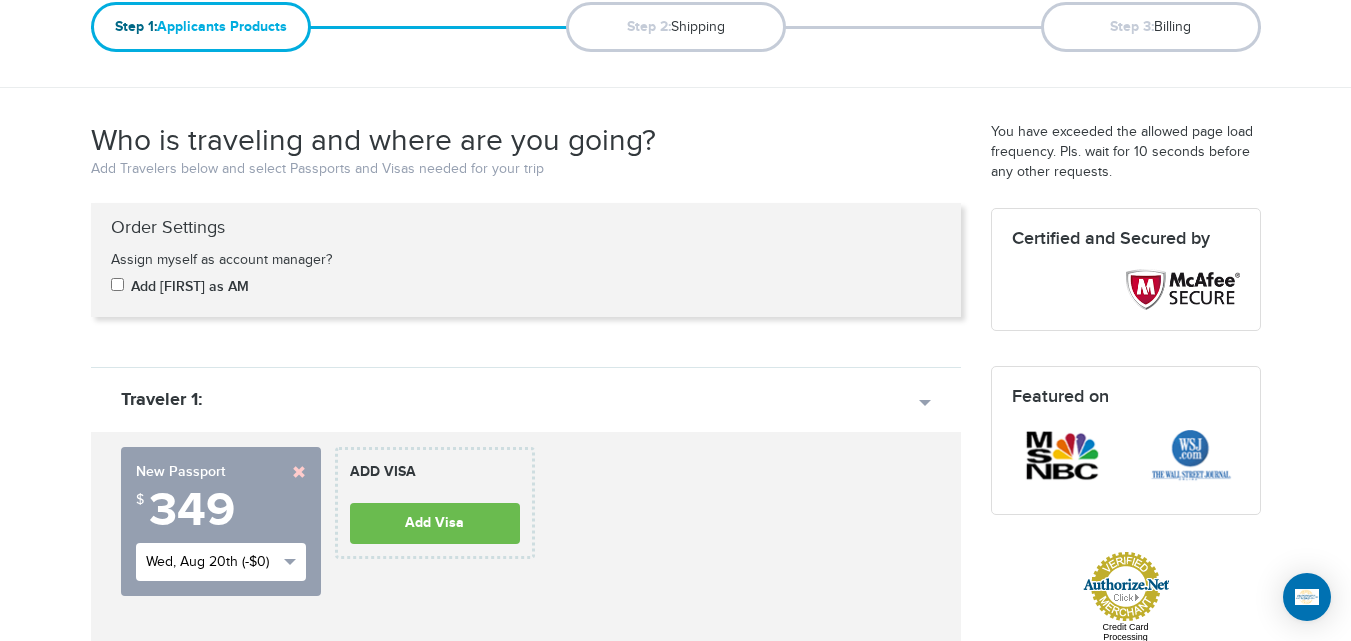 scroll, scrollTop: 258, scrollLeft: 0, axis: vertical 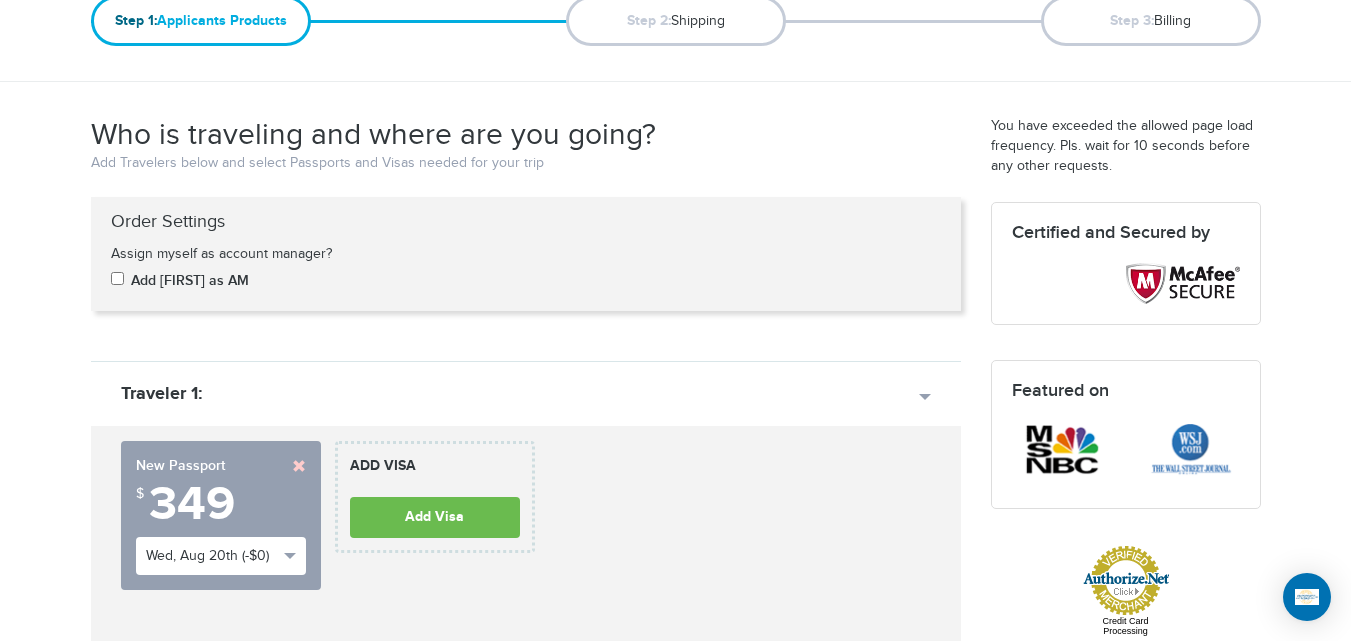 click at bounding box center [299, 466] 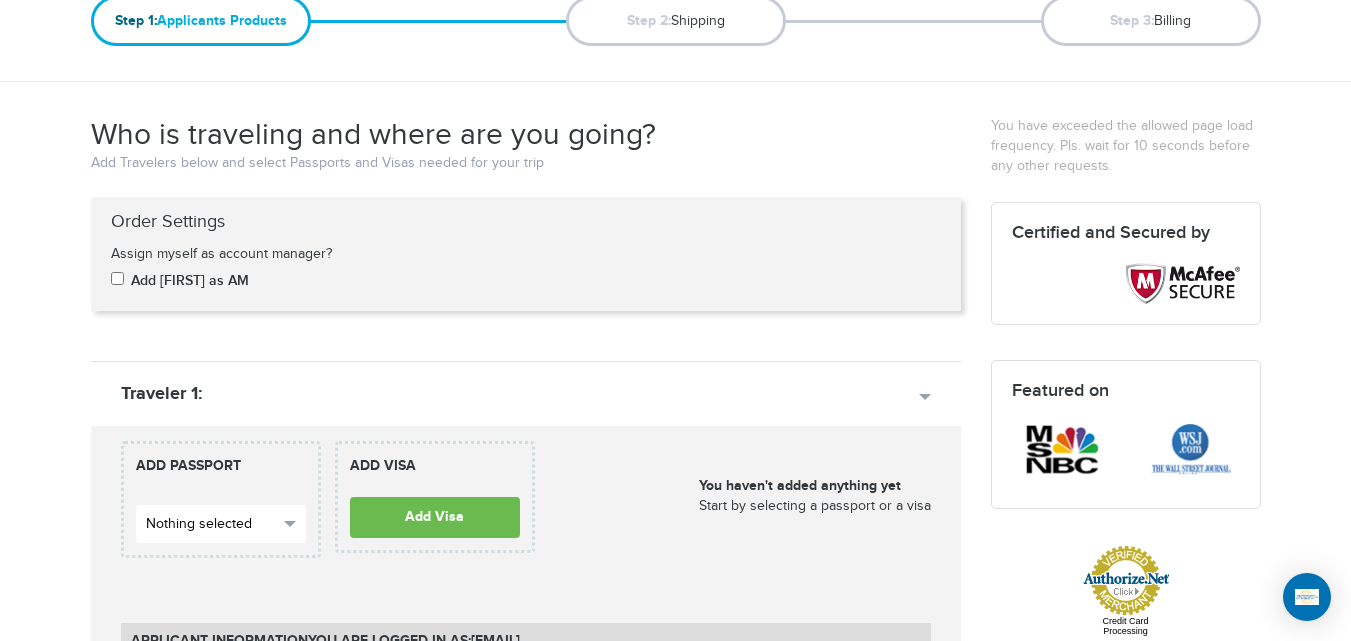 click on "Nothing selected" at bounding box center (221, 524) 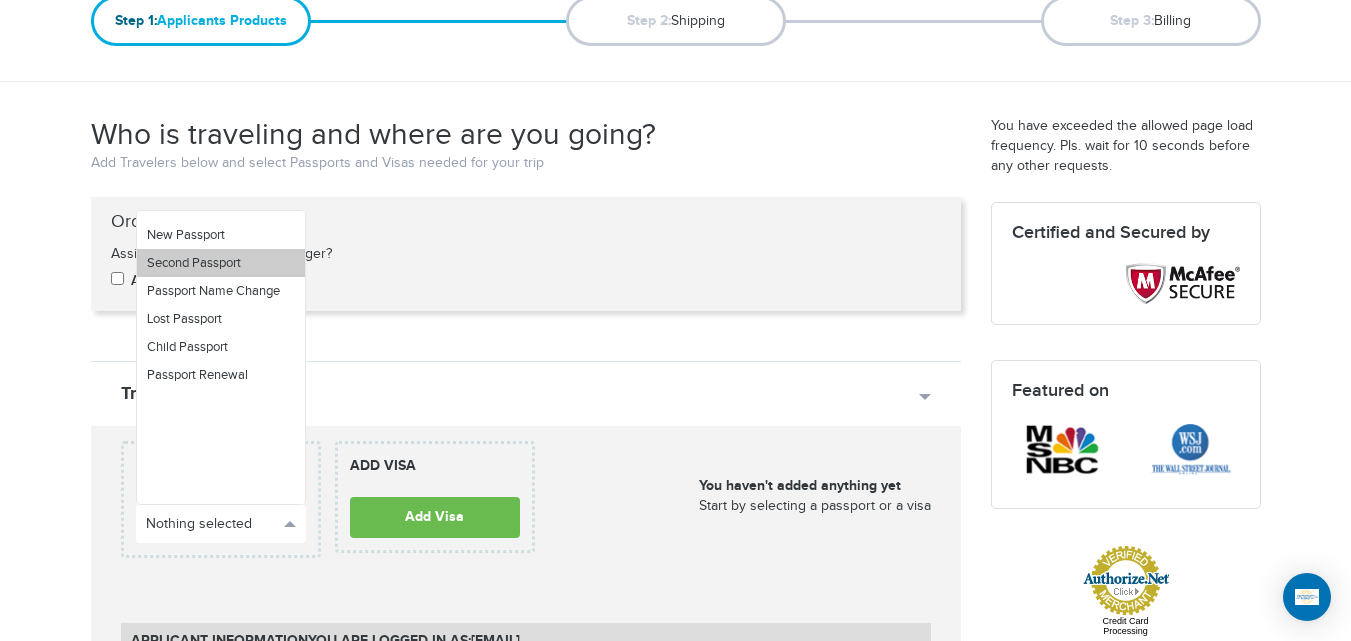 click on "Second Passport" at bounding box center [221, 263] 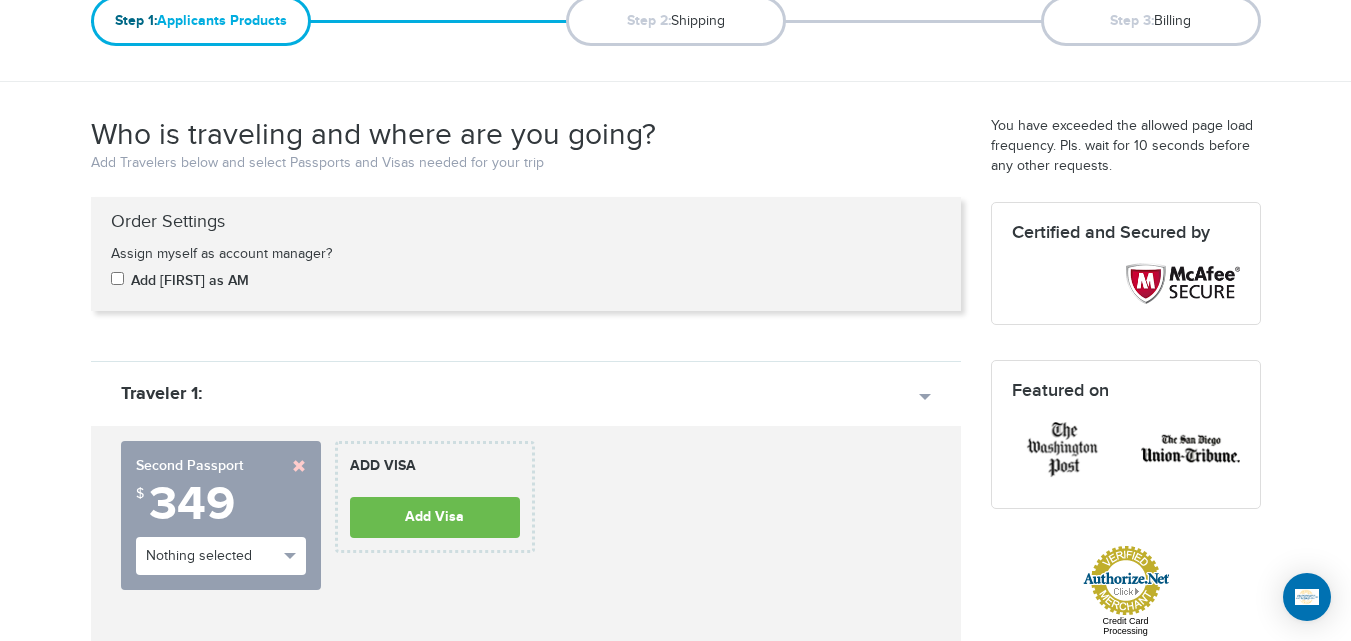 click at bounding box center [299, 466] 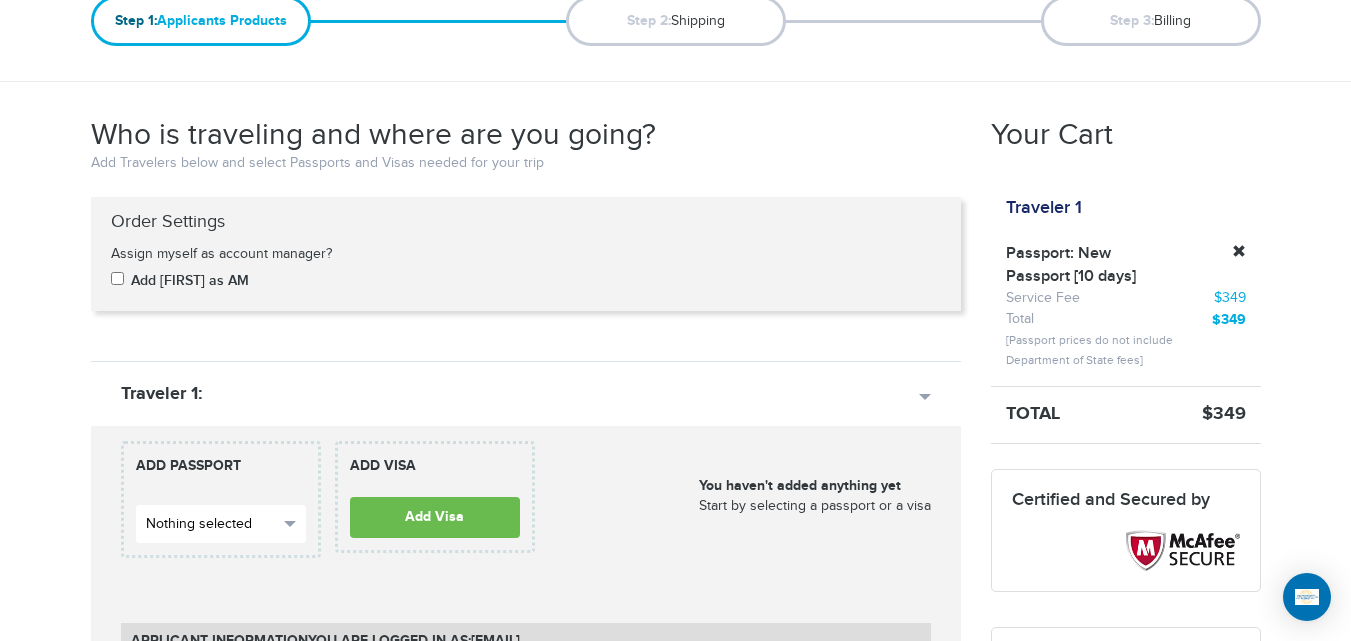click at bounding box center [290, 524] 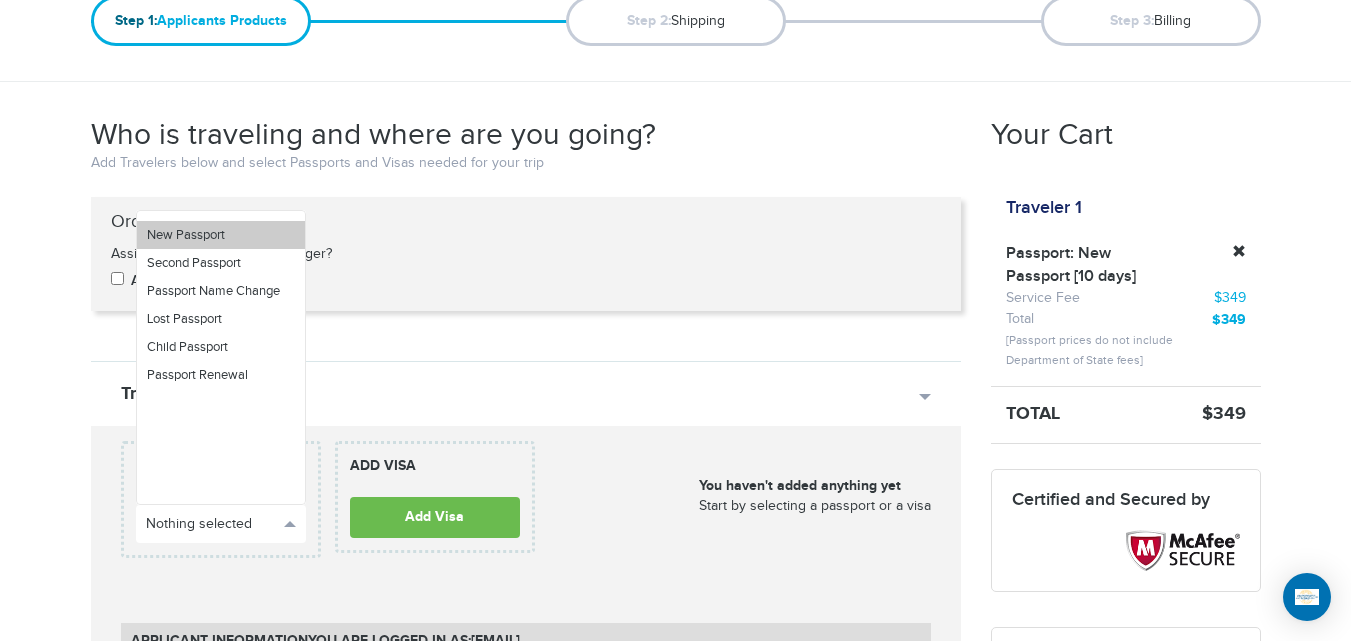 click on "New Passport" at bounding box center (221, 235) 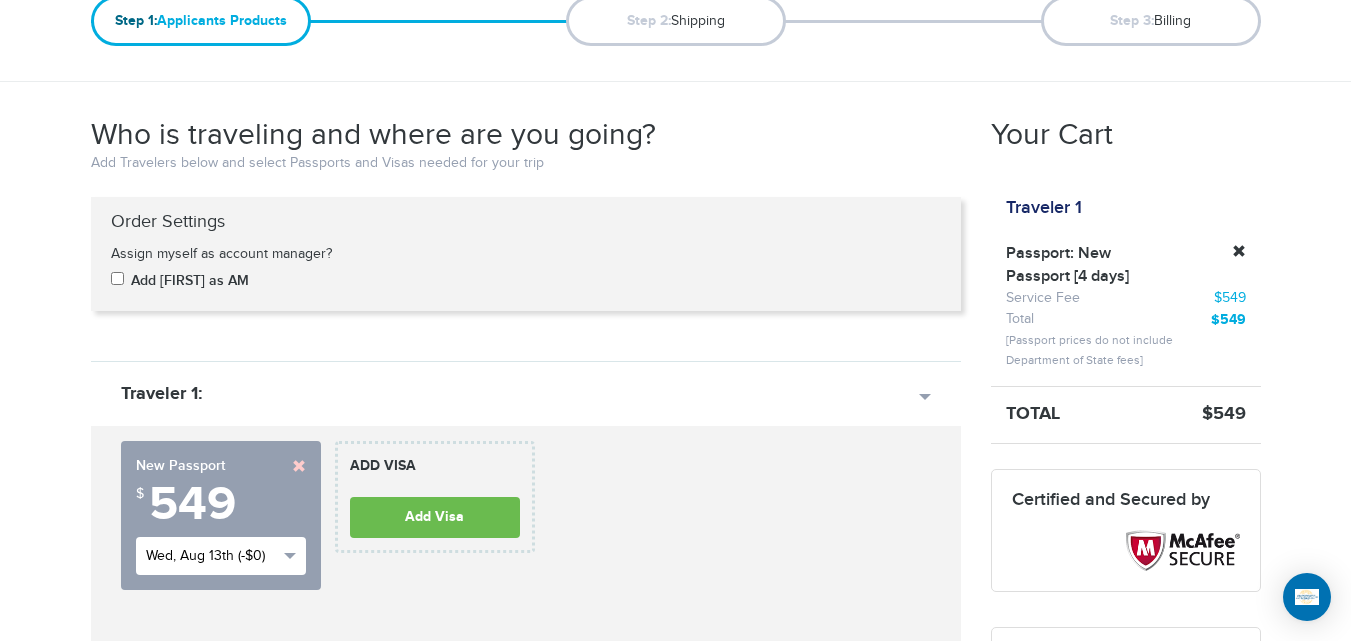 click on "Wed, Aug 13th (-$0)" at bounding box center (221, 556) 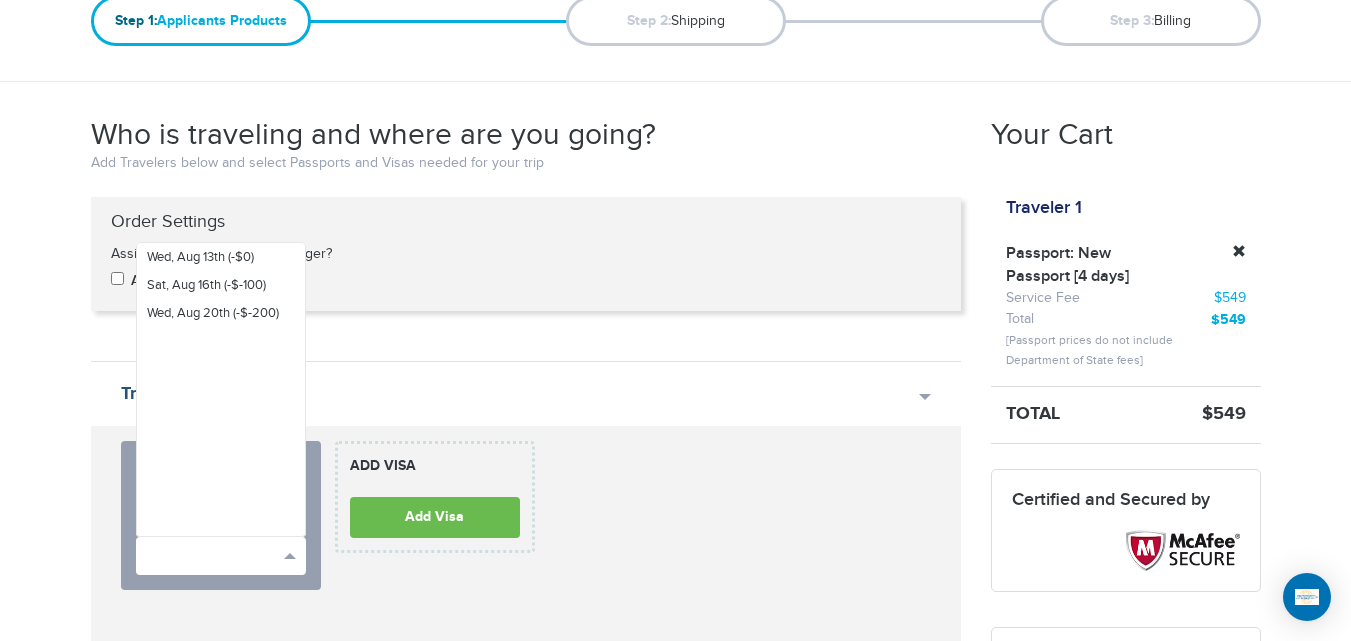 click on "Traveler 1:" at bounding box center [526, 393] 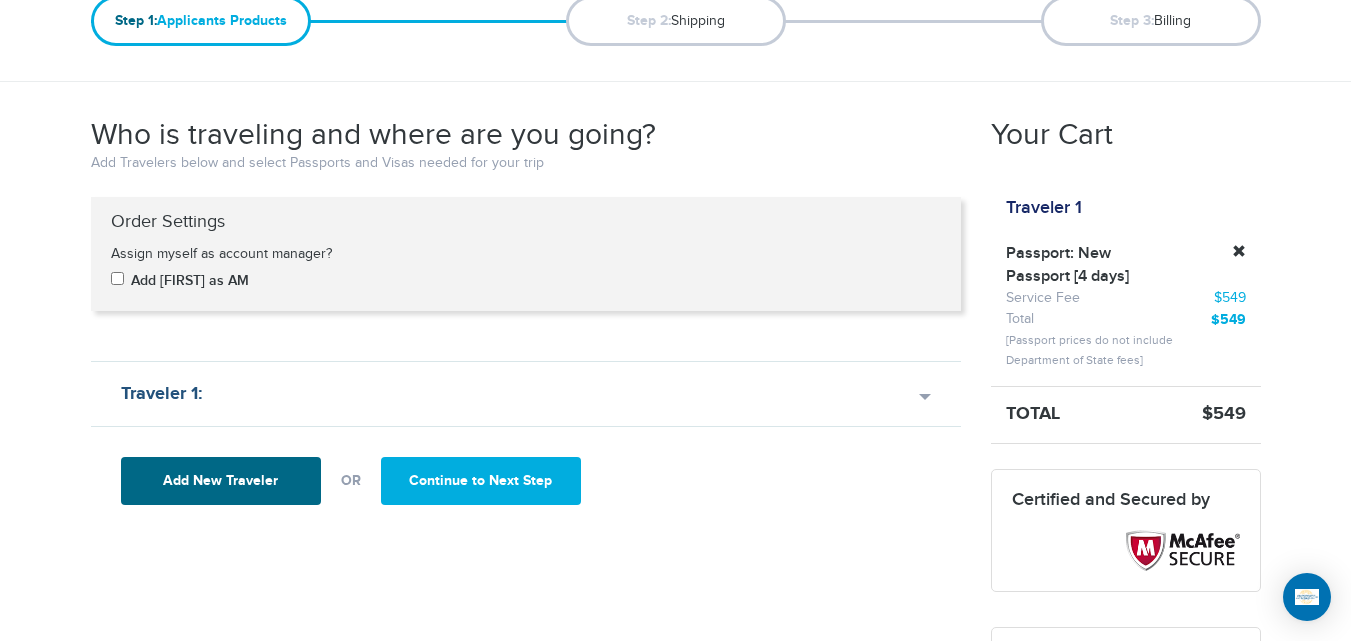 click on "Traveler 1:" at bounding box center (526, 393) 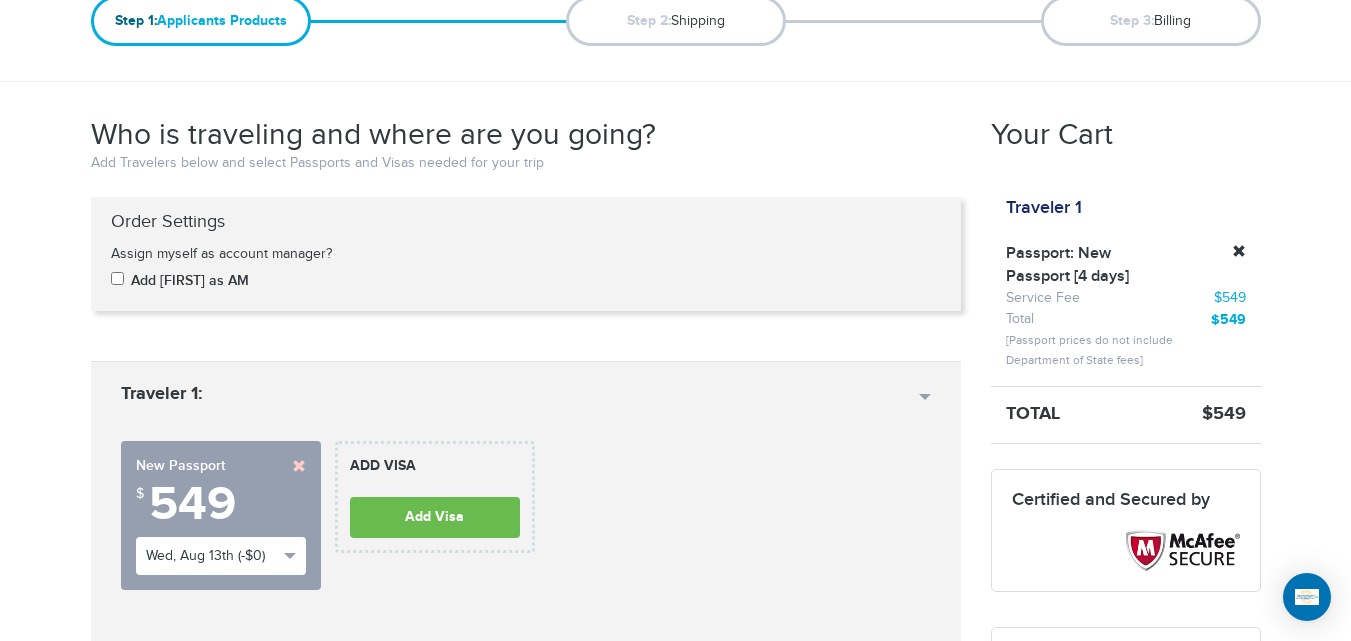 click at bounding box center [299, 466] 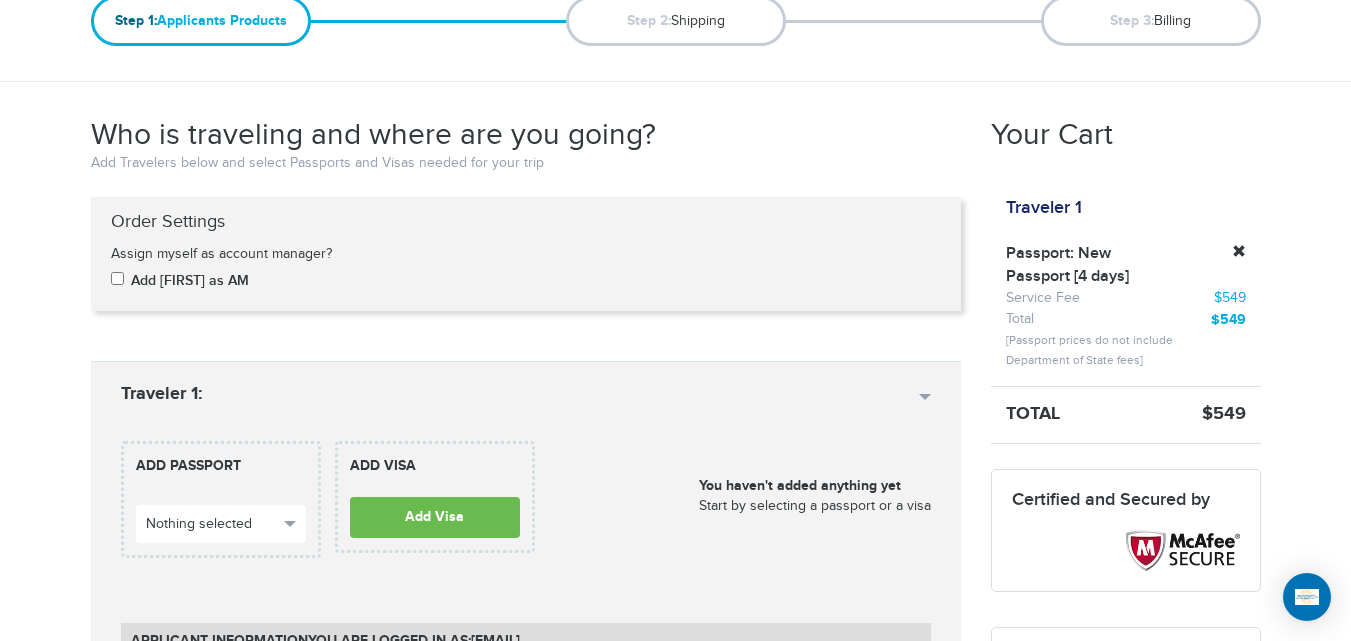 click on "**********" at bounding box center [221, 499] 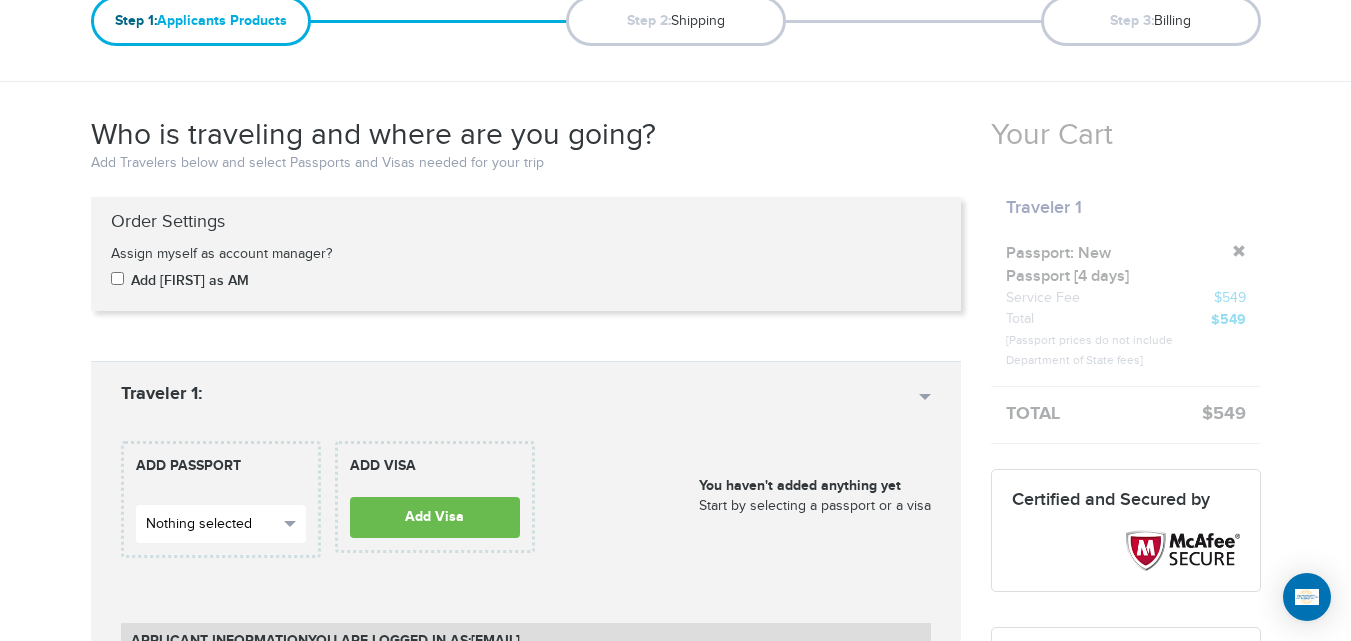 click on "Nothing selected" at bounding box center (212, 524) 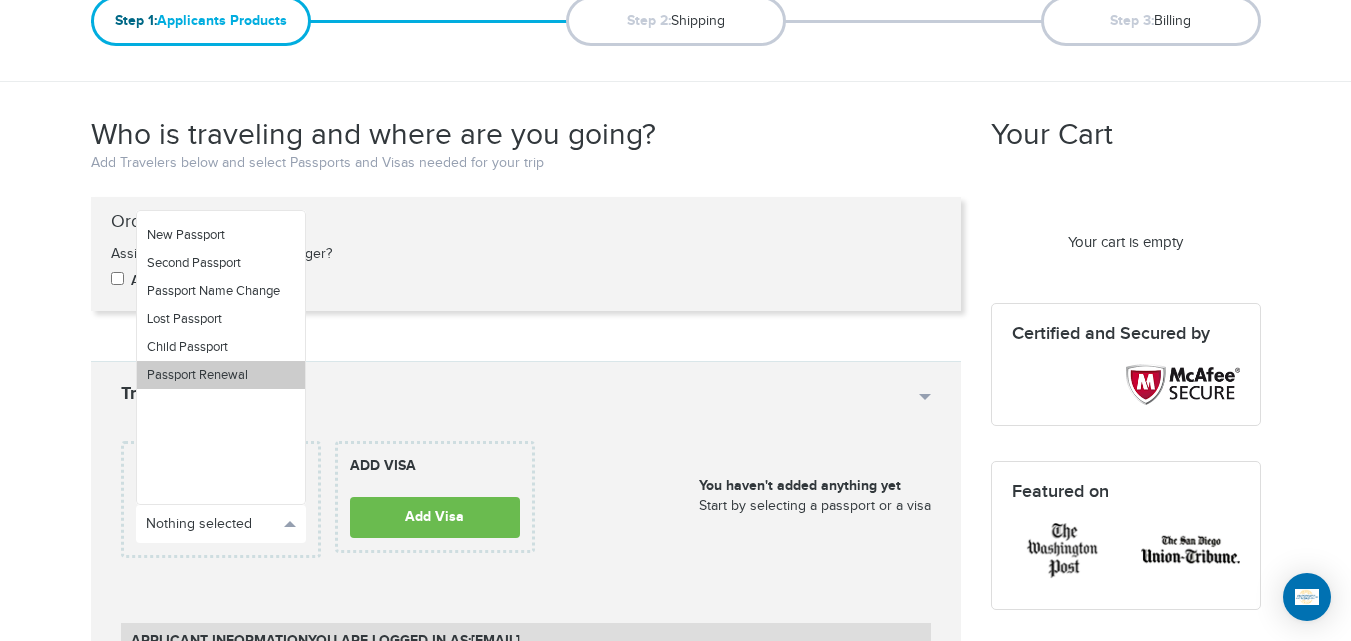 click on "Passport Renewal" at bounding box center [197, 375] 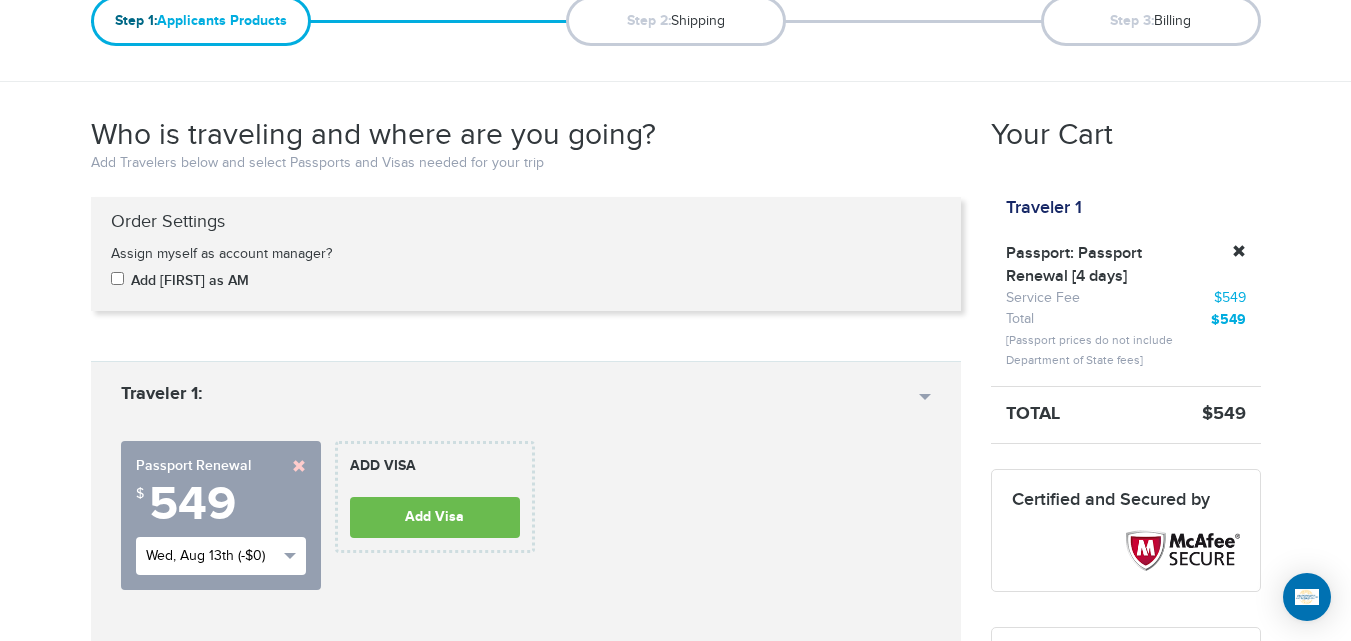 click on "Wed, Aug 13th (-$0)" at bounding box center (212, 556) 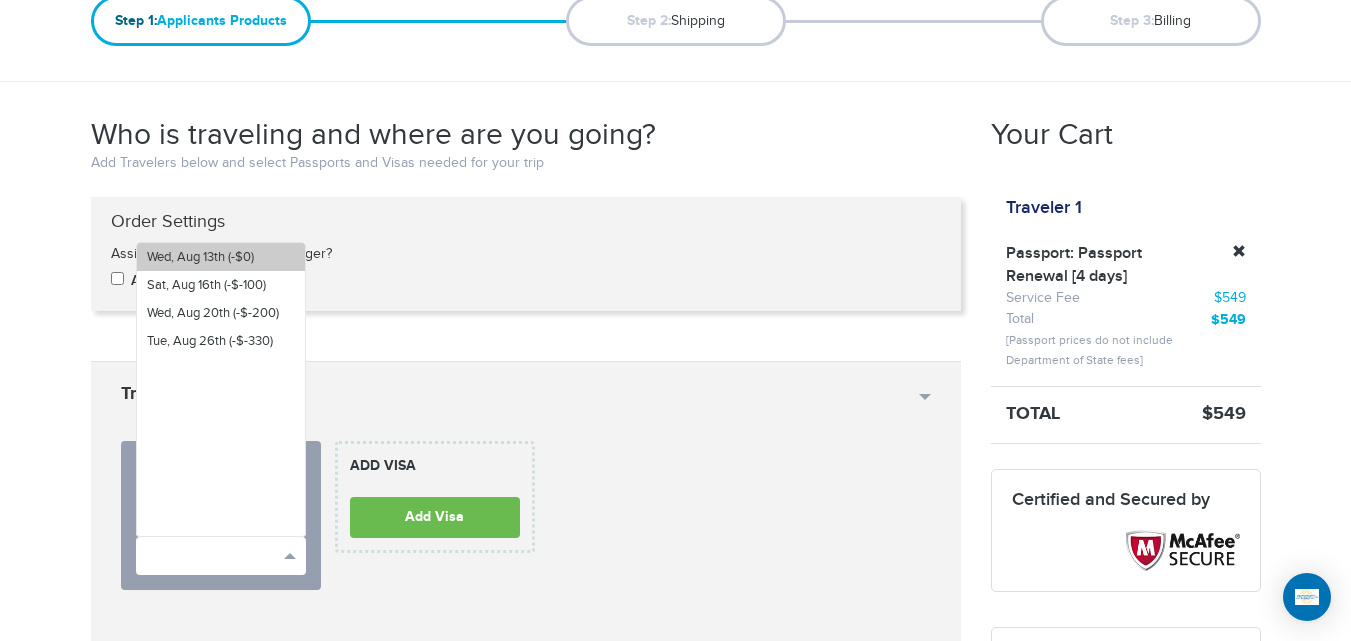 click on "Wed, Aug 13th (-$0)" at bounding box center [200, 257] 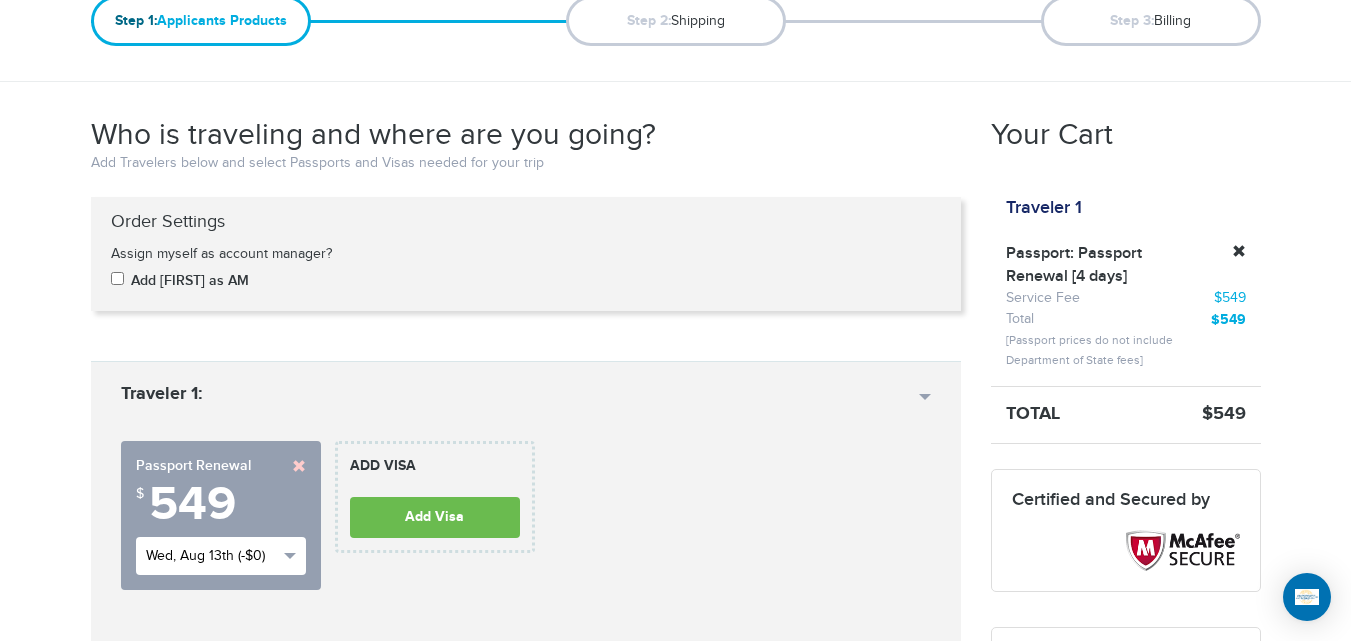 scroll, scrollTop: 576, scrollLeft: 0, axis: vertical 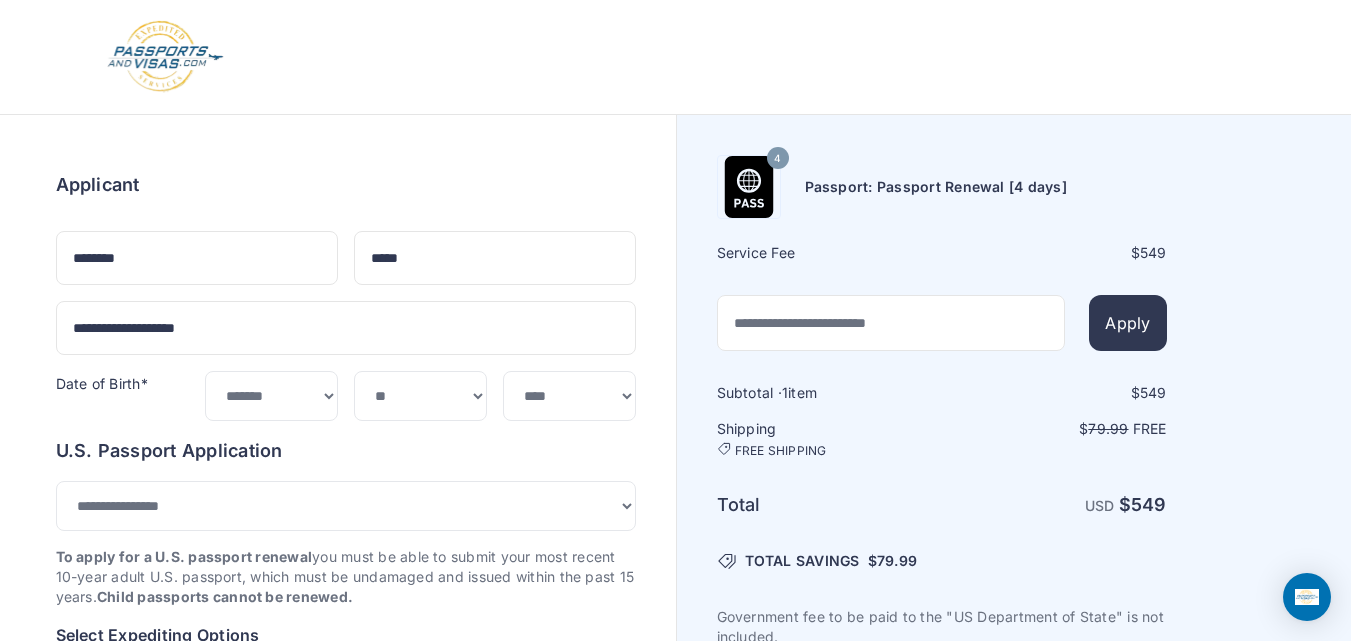 select on "*" 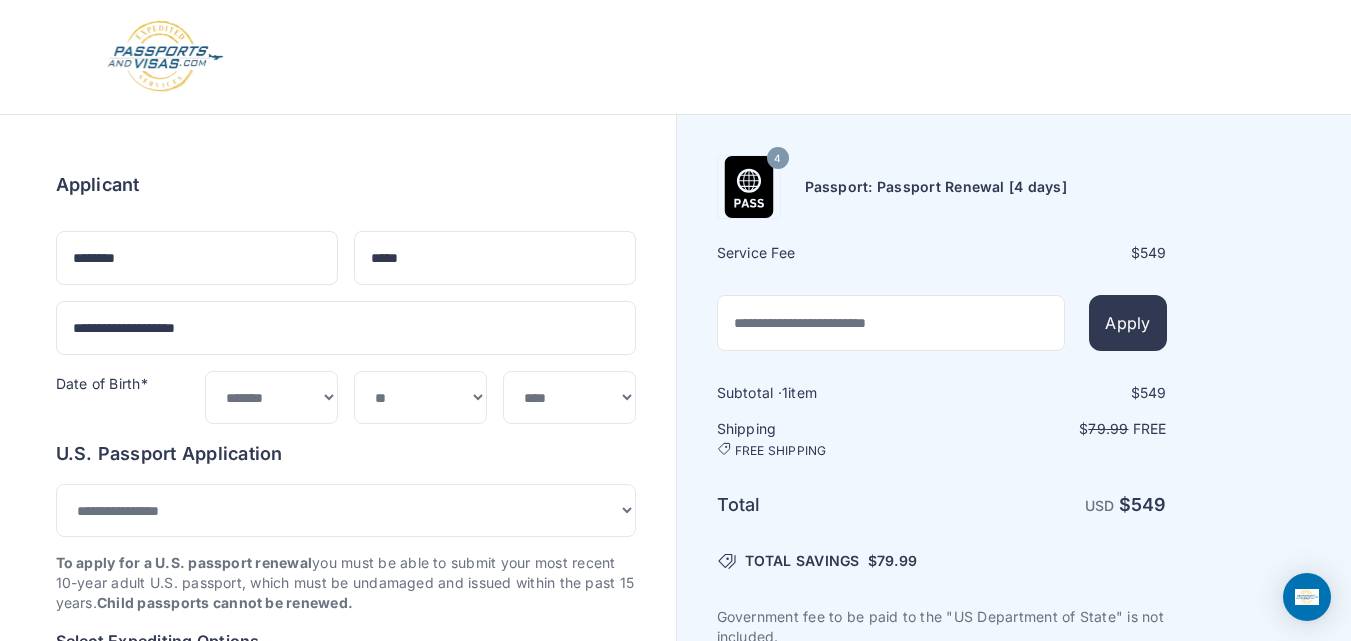 scroll, scrollTop: 0, scrollLeft: 0, axis: both 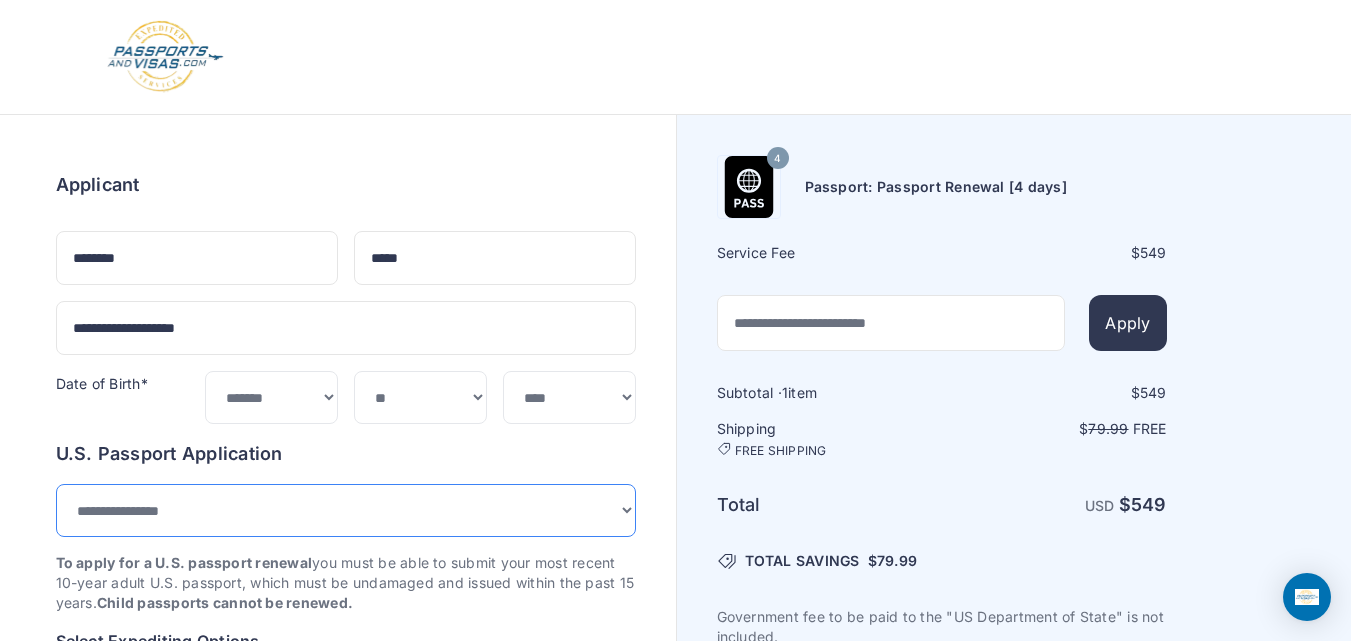 click on "**********" at bounding box center [346, 510] 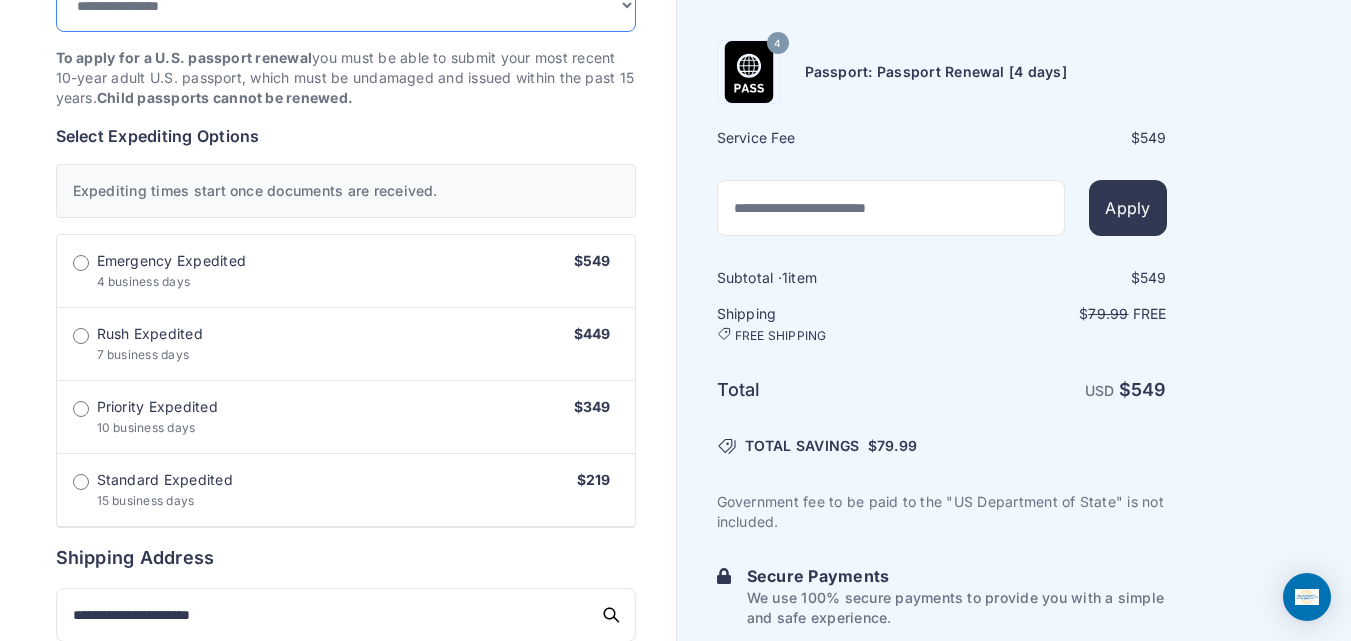 scroll, scrollTop: 547, scrollLeft: 0, axis: vertical 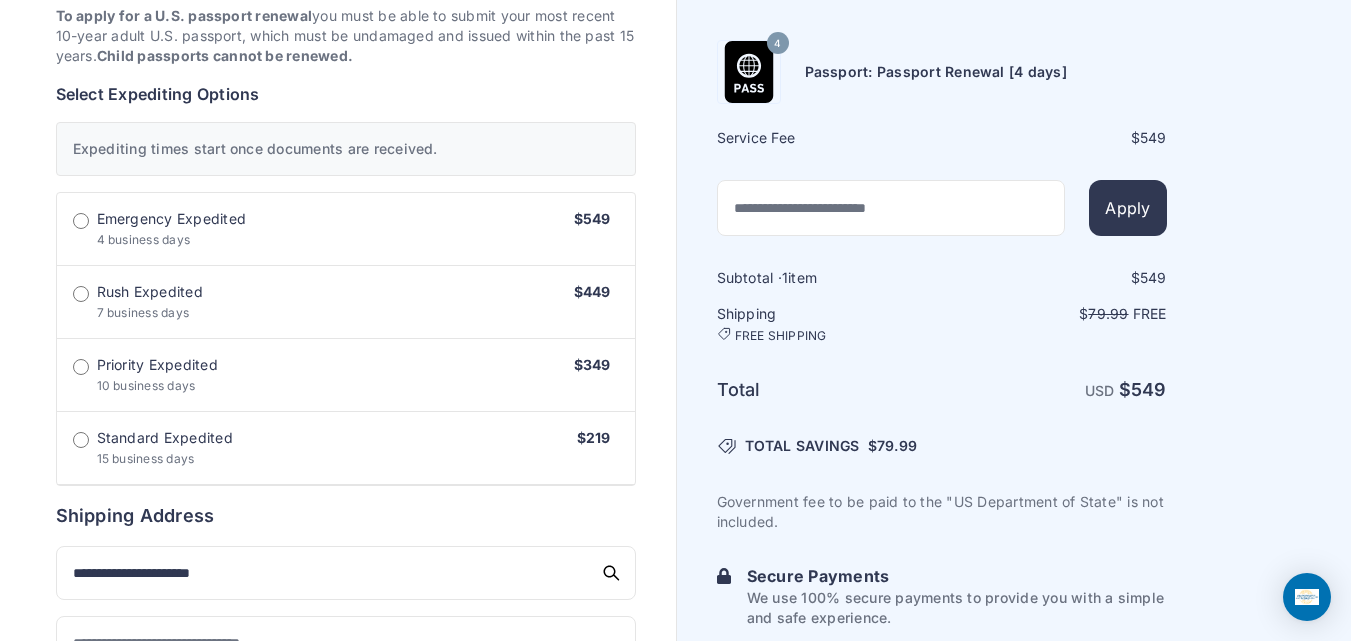 click on "Order summary
$ 549
4
549 1 549" at bounding box center [338, 939] 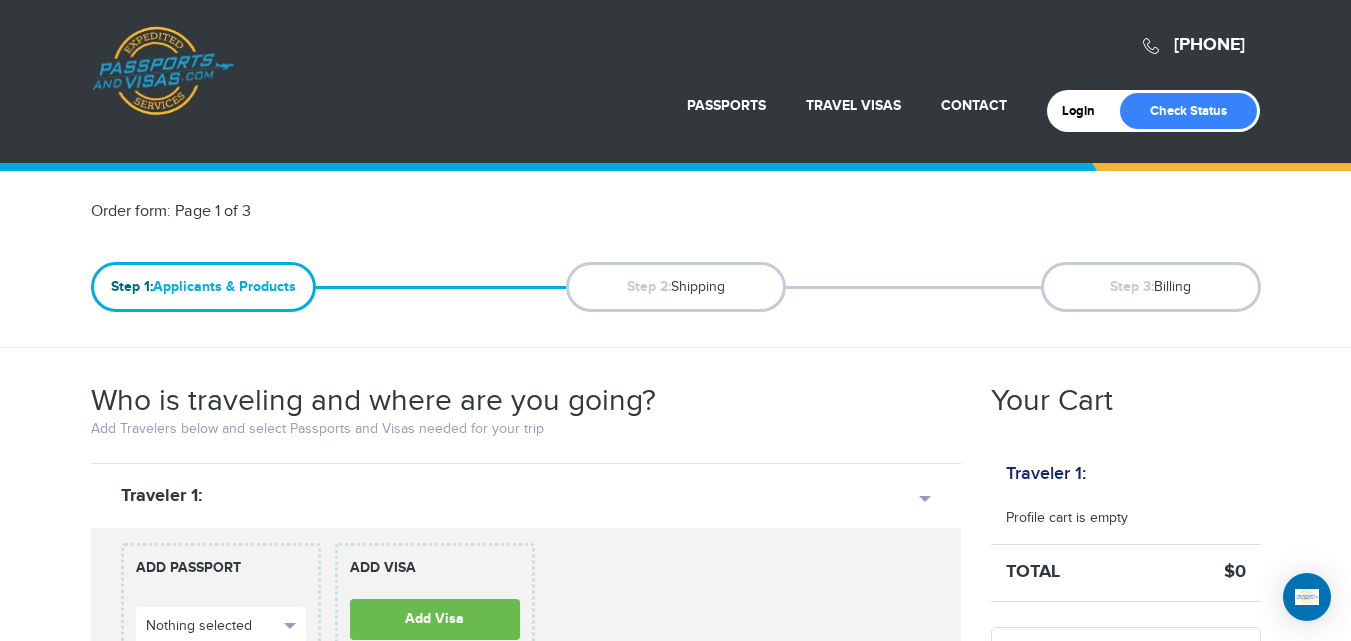 scroll, scrollTop: 103, scrollLeft: 0, axis: vertical 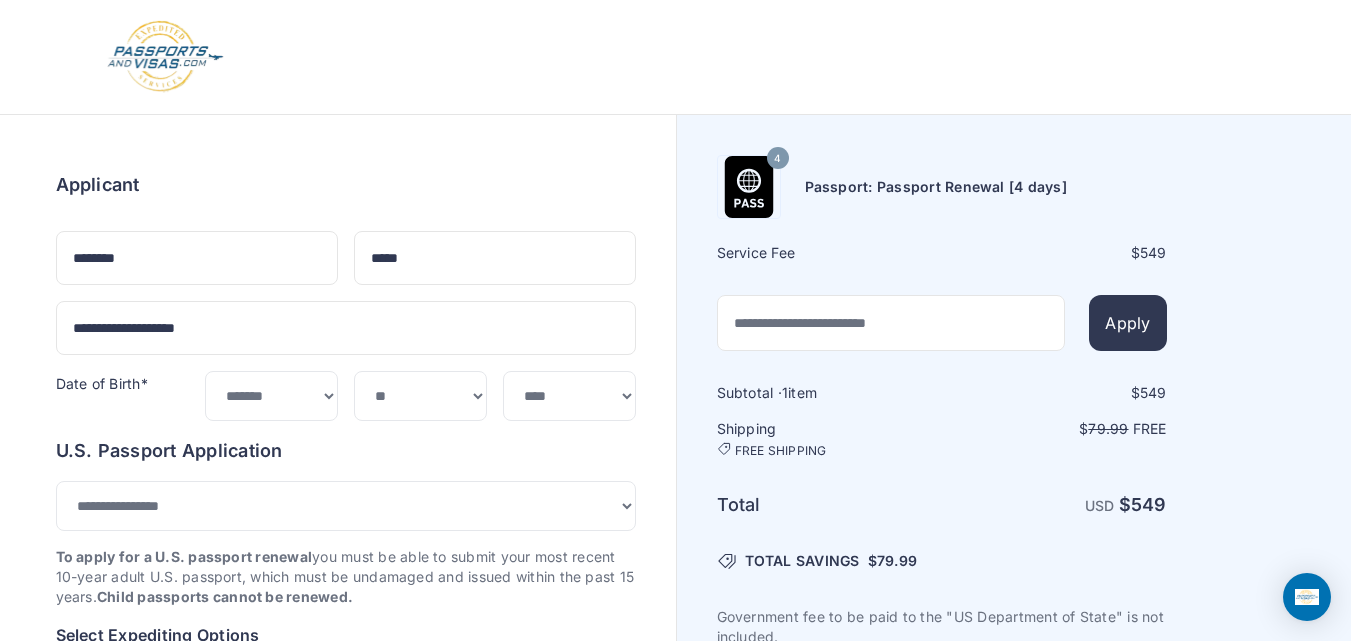 select on "*" 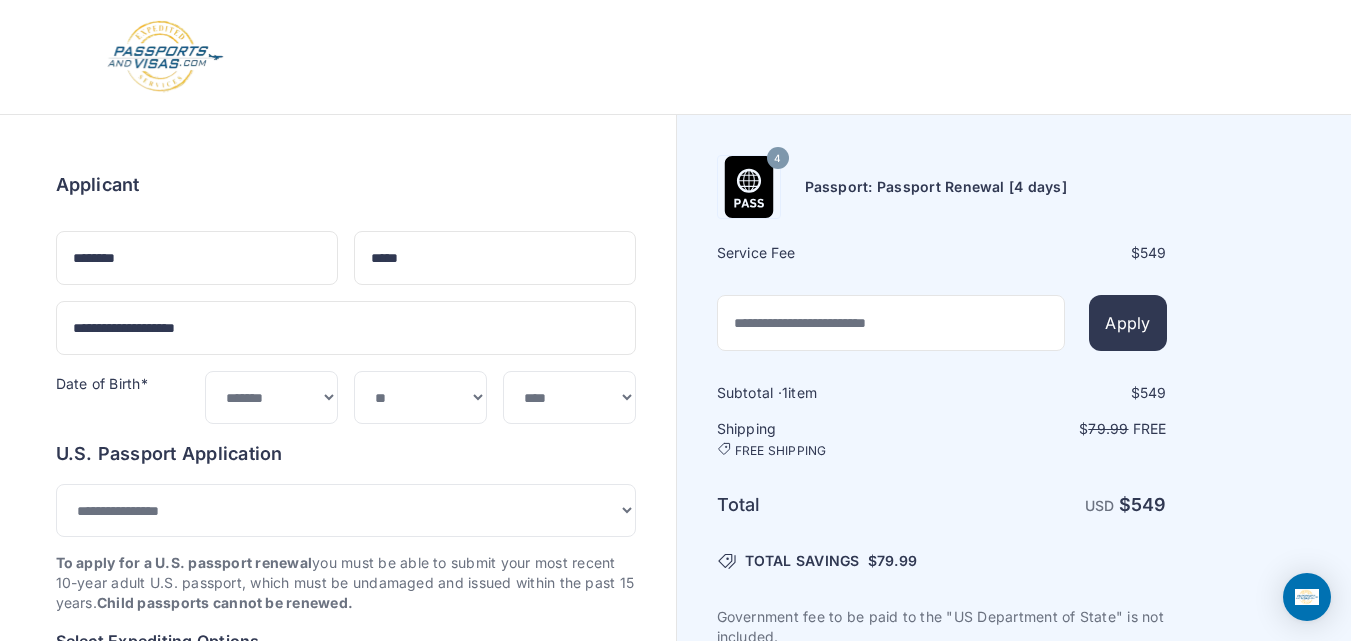 scroll, scrollTop: 547, scrollLeft: 0, axis: vertical 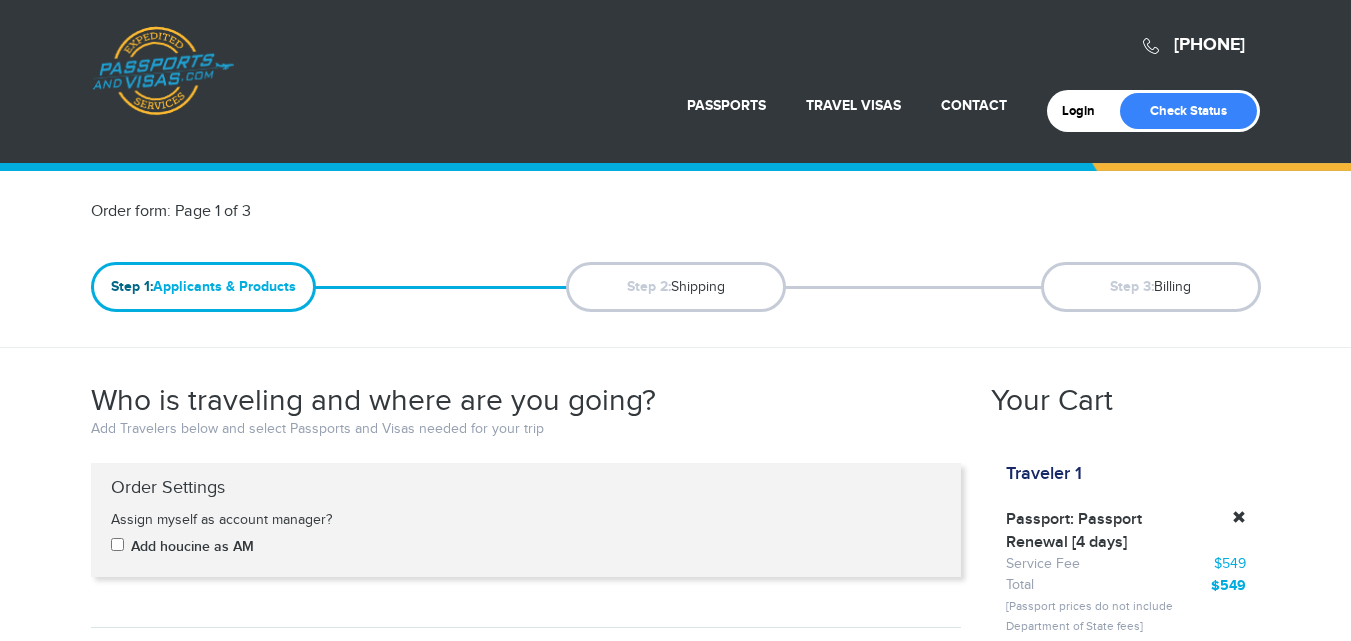 click on "[PHONE]
Passports & Visas.com
Login
Check Status
Passports
Passport Renewal
New Passport
Second Passport
Passport Name Change
Lost Passport" at bounding box center (675, 1781) 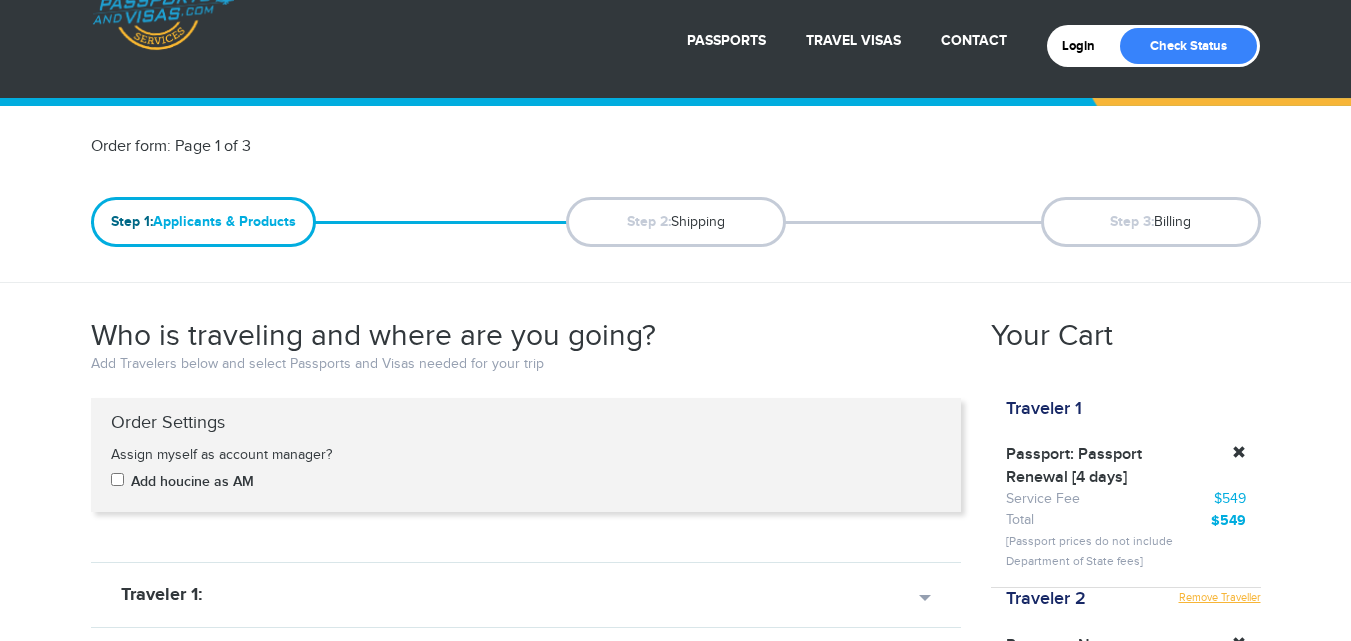 scroll, scrollTop: 0, scrollLeft: 0, axis: both 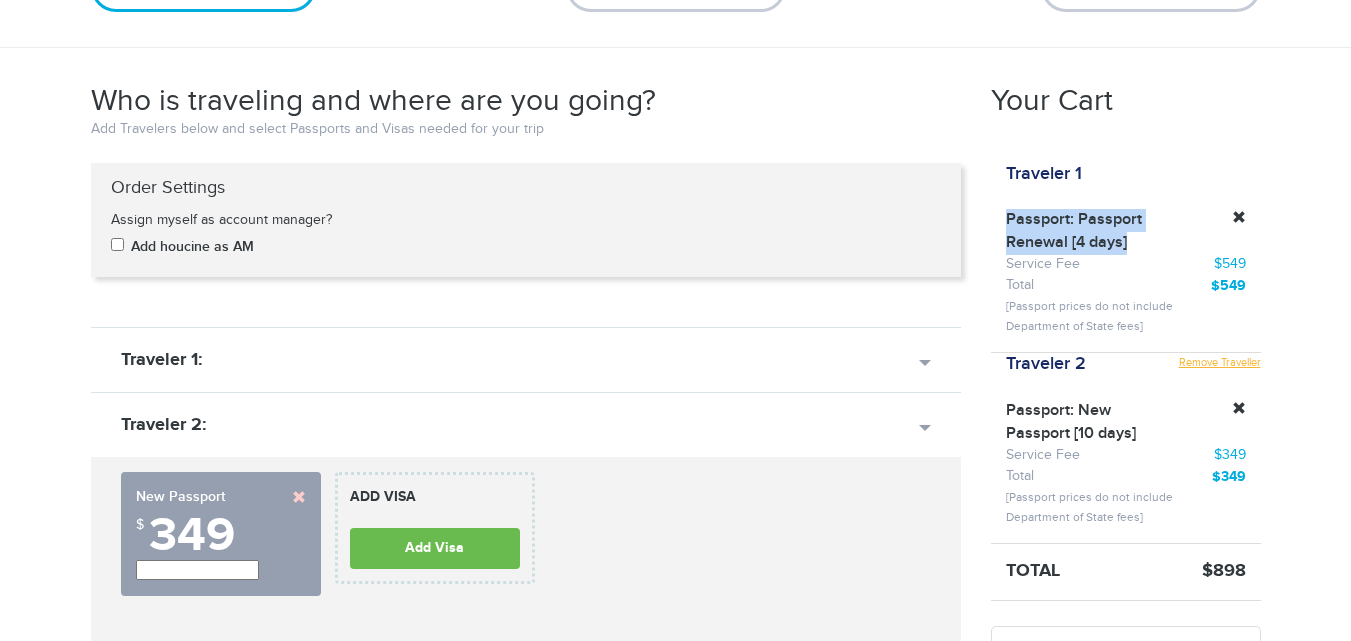 drag, startPoint x: 1001, startPoint y: 214, endPoint x: 1150, endPoint y: 250, distance: 153.28731 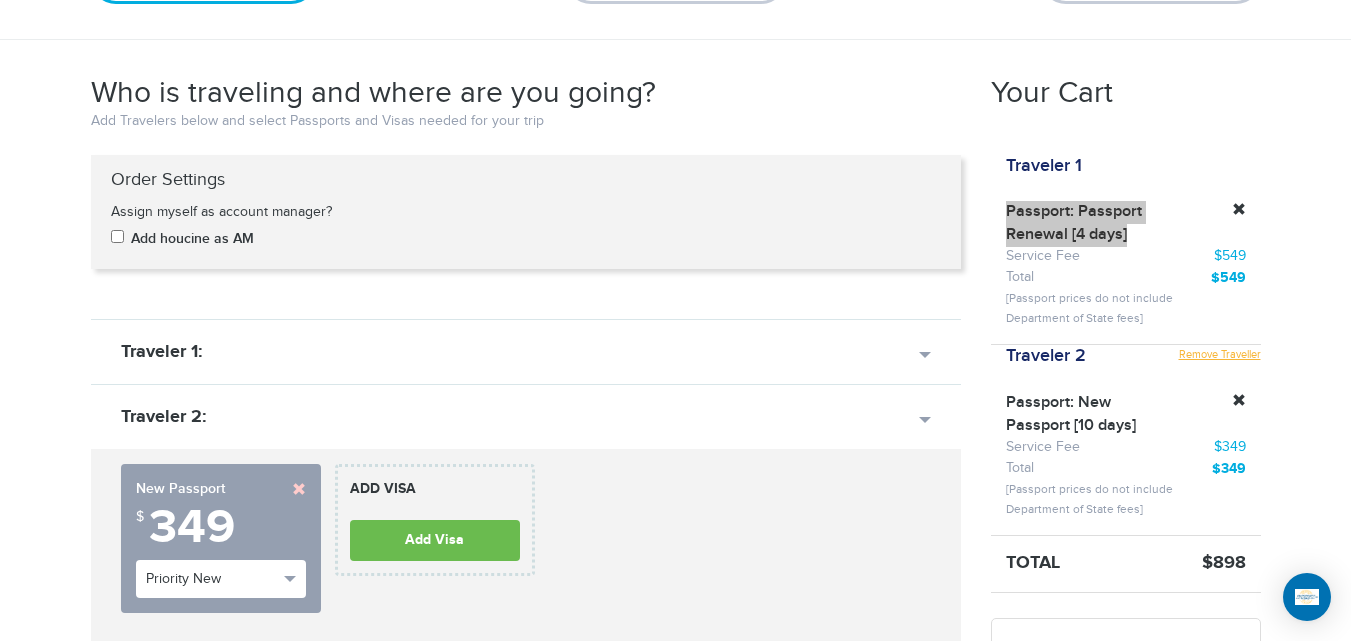 scroll, scrollTop: 0, scrollLeft: 0, axis: both 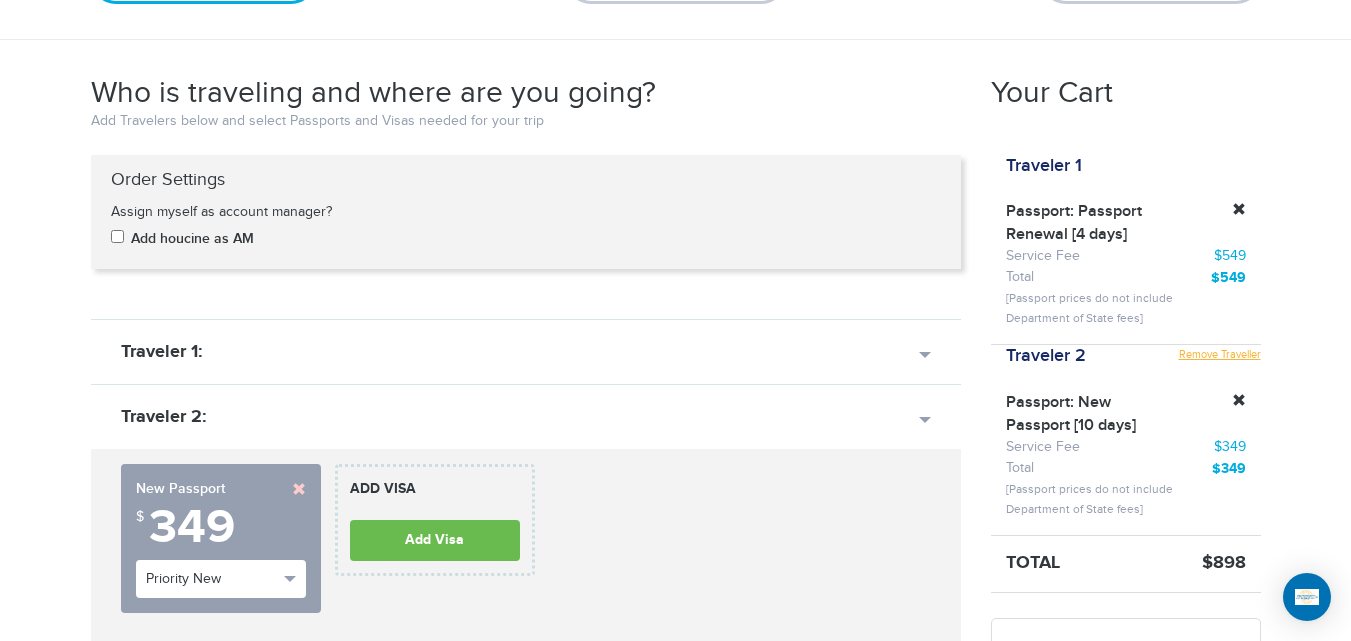 click on "[PHONE]
Passports & Visas.com
Hello, [NAME]
Passports
Passport Renewal
New Passport
Second Passport
Passport Name Change
Lost Passport
Child Passport
Travel Visas" at bounding box center [675, 1518] 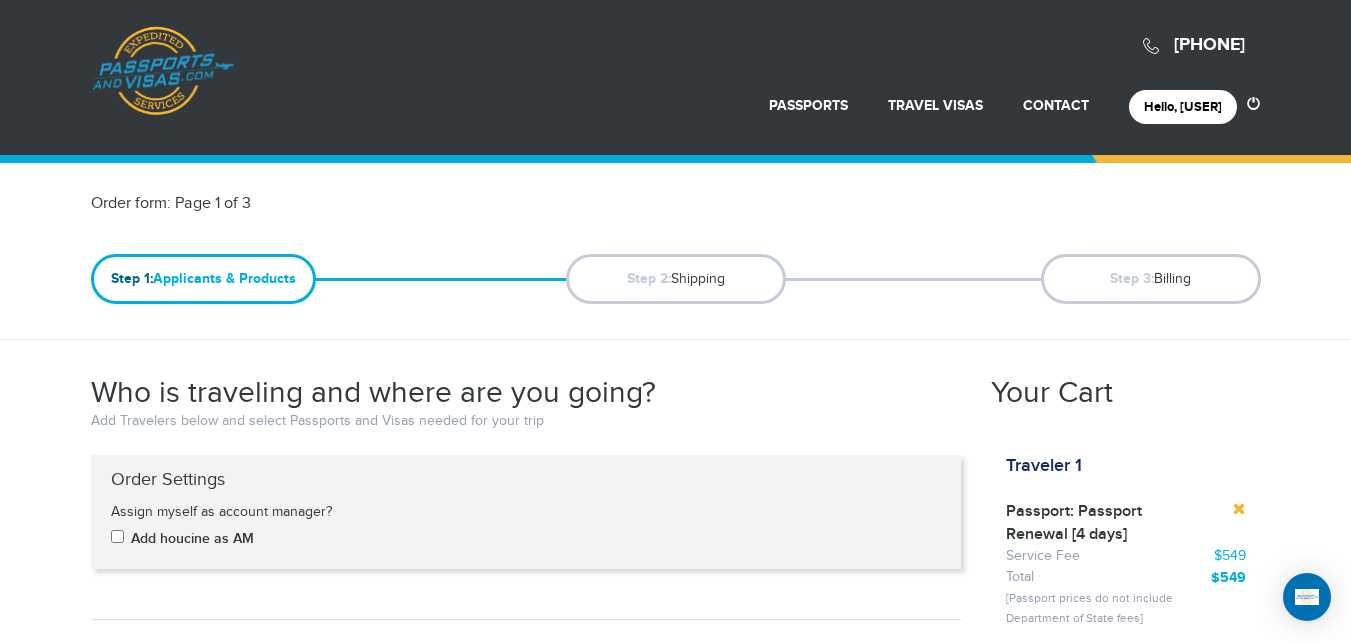 click at bounding box center (1239, 509) 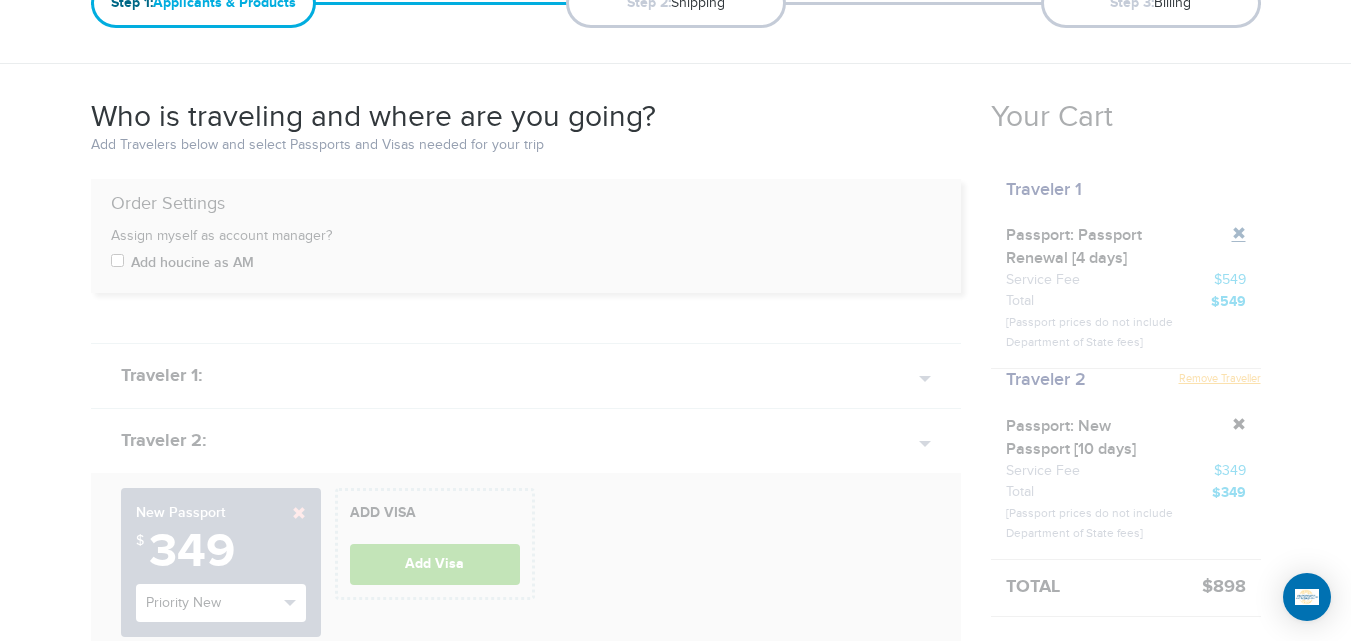 scroll, scrollTop: 306, scrollLeft: 0, axis: vertical 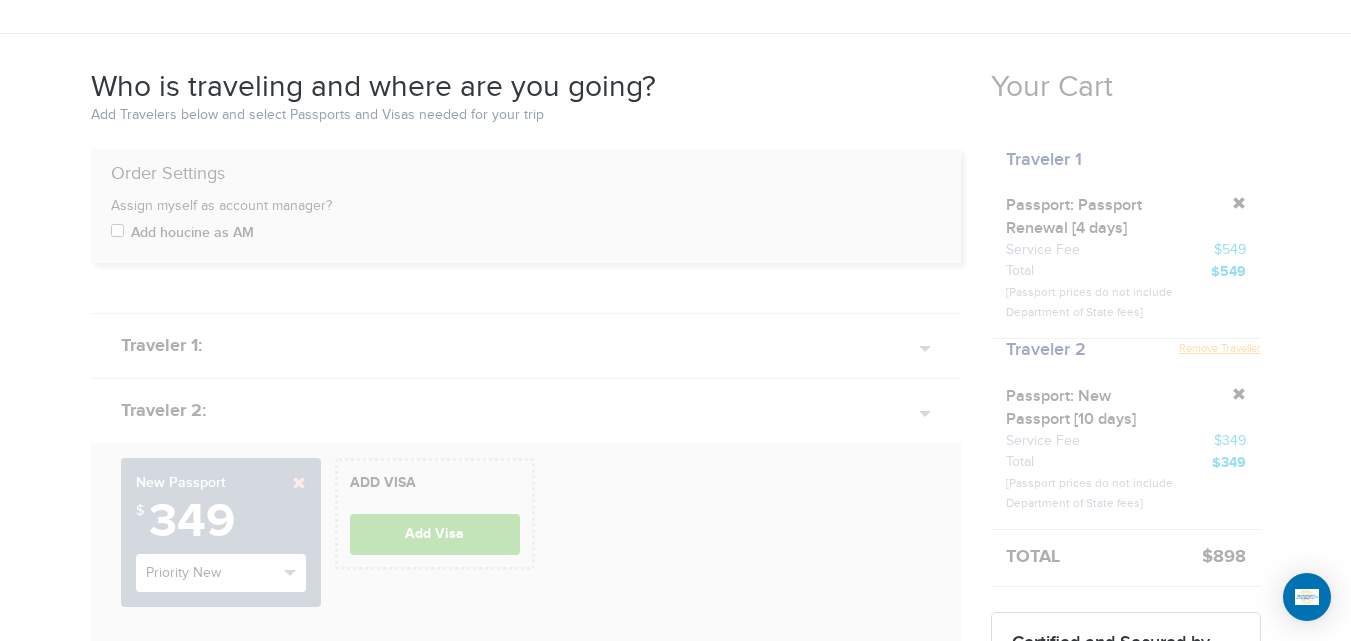 click on "Who is traveling and where are you going?
Add Travelers below and select Passports and Visas needed for your trip" at bounding box center [526, 109] 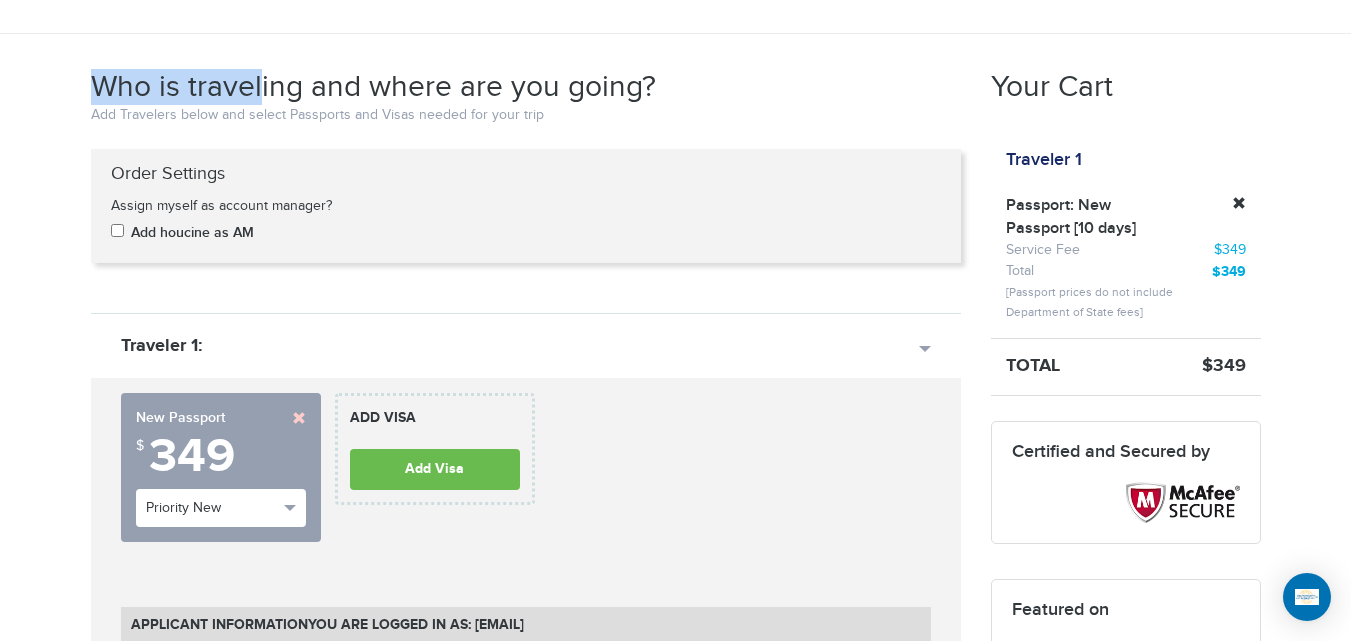 click on "[PHONE]
Passports & Visas.com
Hello, [NAME]
Passports
Passport Renewal
New Passport
Second Passport
Passport Name Change
Lost Passport
Child Passport
Travel Visas" at bounding box center (675, 1608) 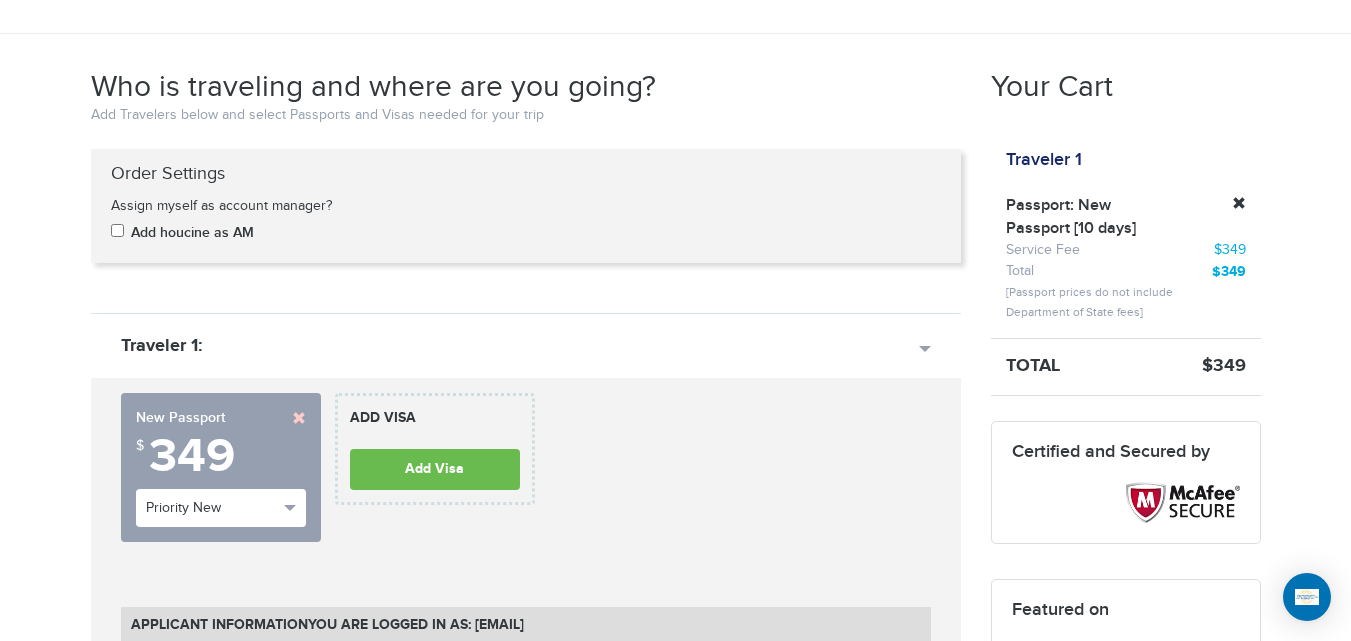 scroll, scrollTop: 610, scrollLeft: 0, axis: vertical 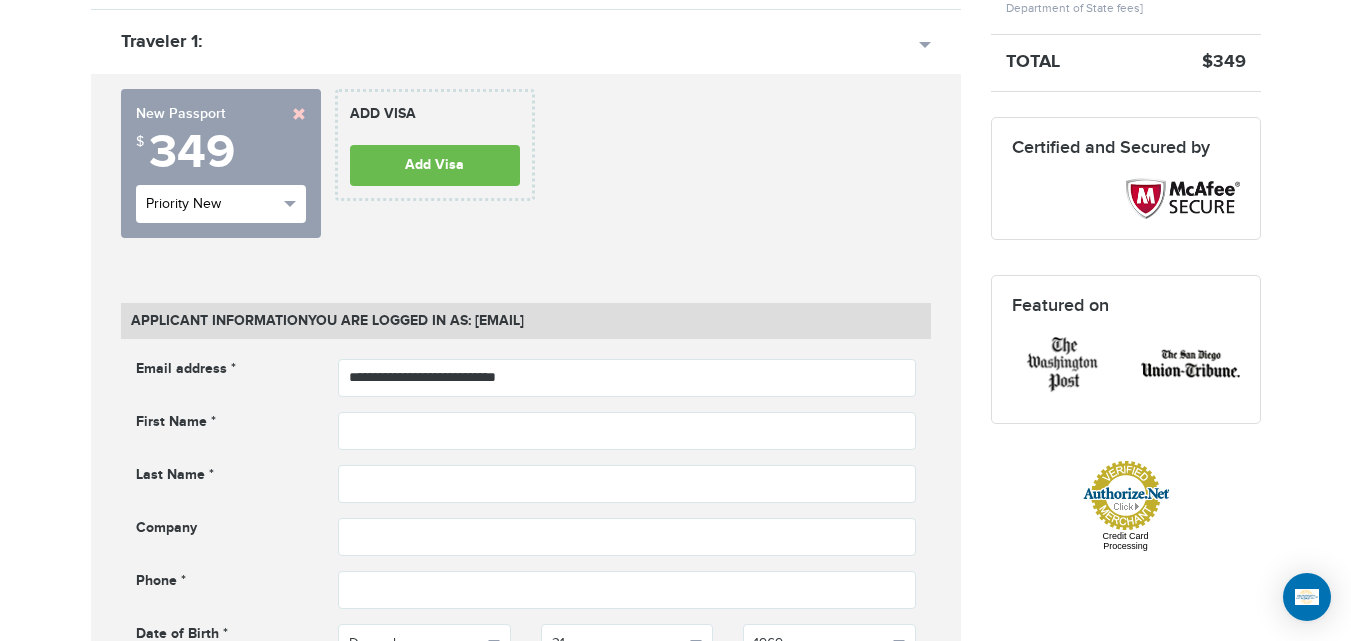 click on "Priority New" at bounding box center [212, 204] 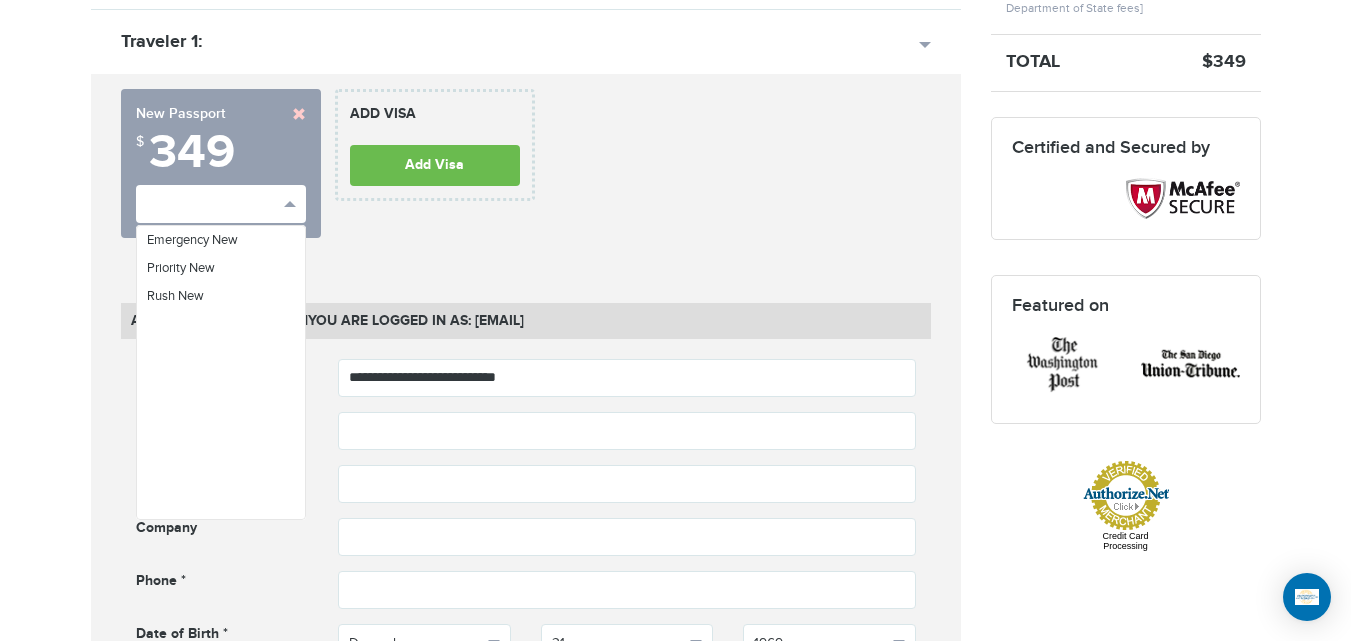 click on "**********" at bounding box center (221, 163) 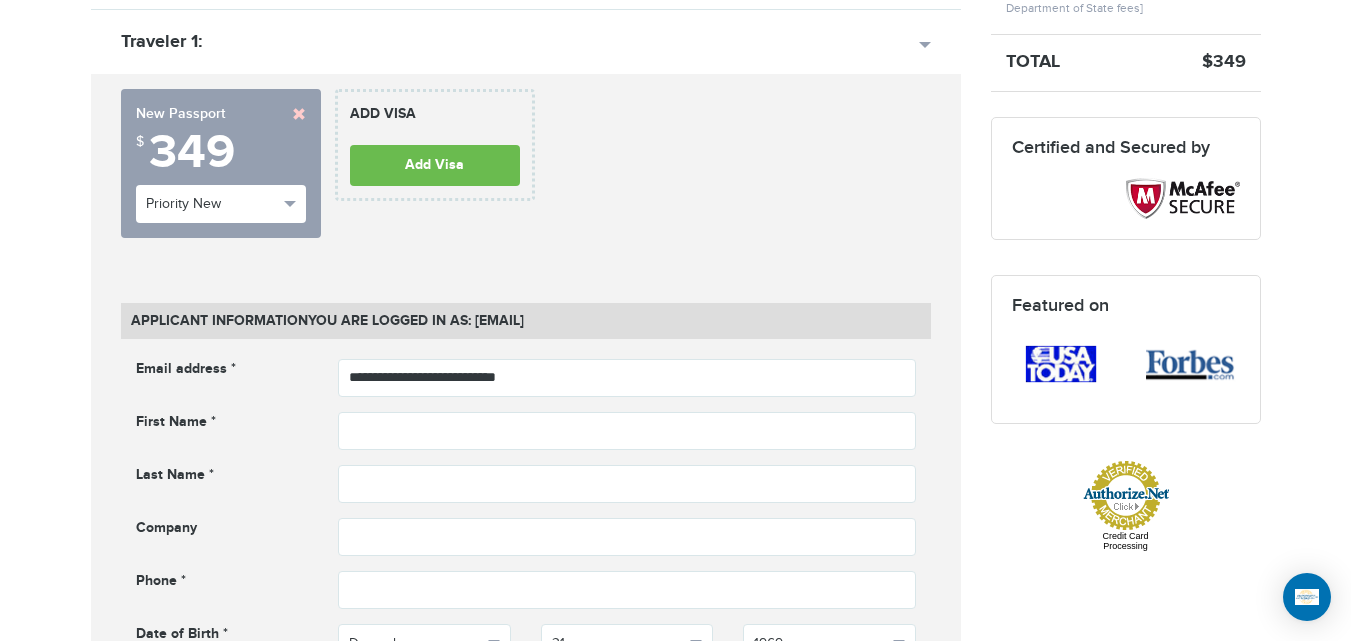 click at bounding box center [299, 114] 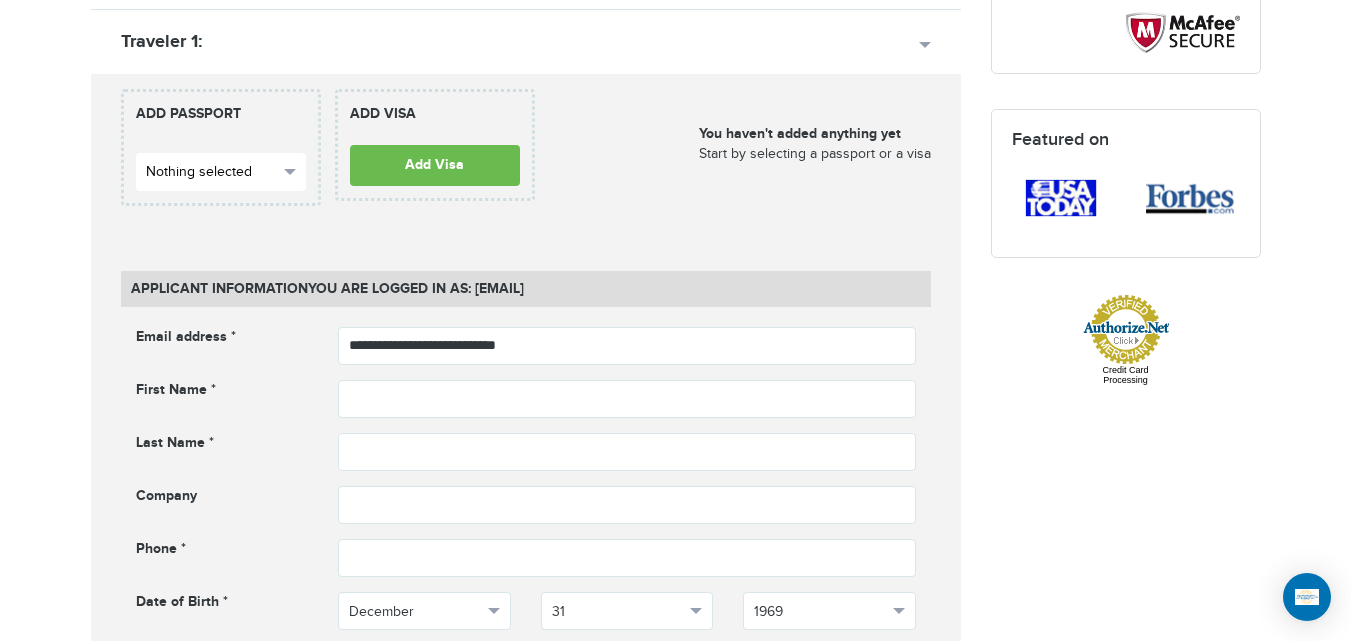click on "Nothing selected" at bounding box center [221, 172] 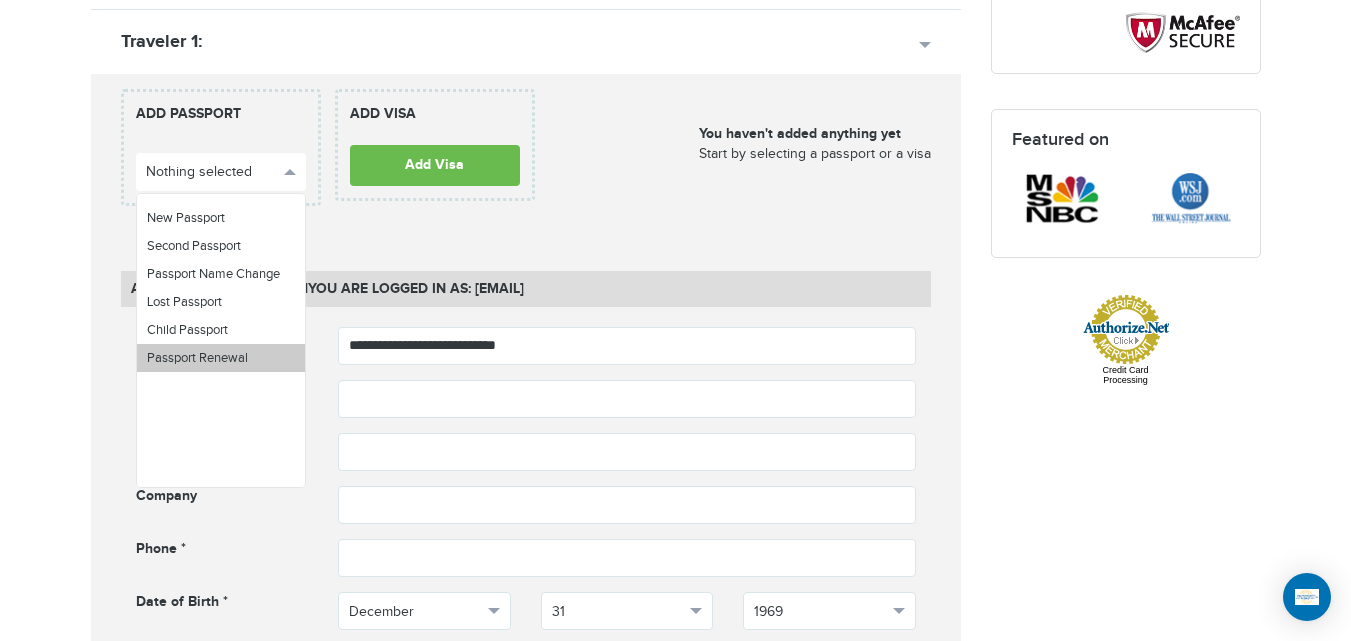 click on "Passport Renewal" at bounding box center (221, 358) 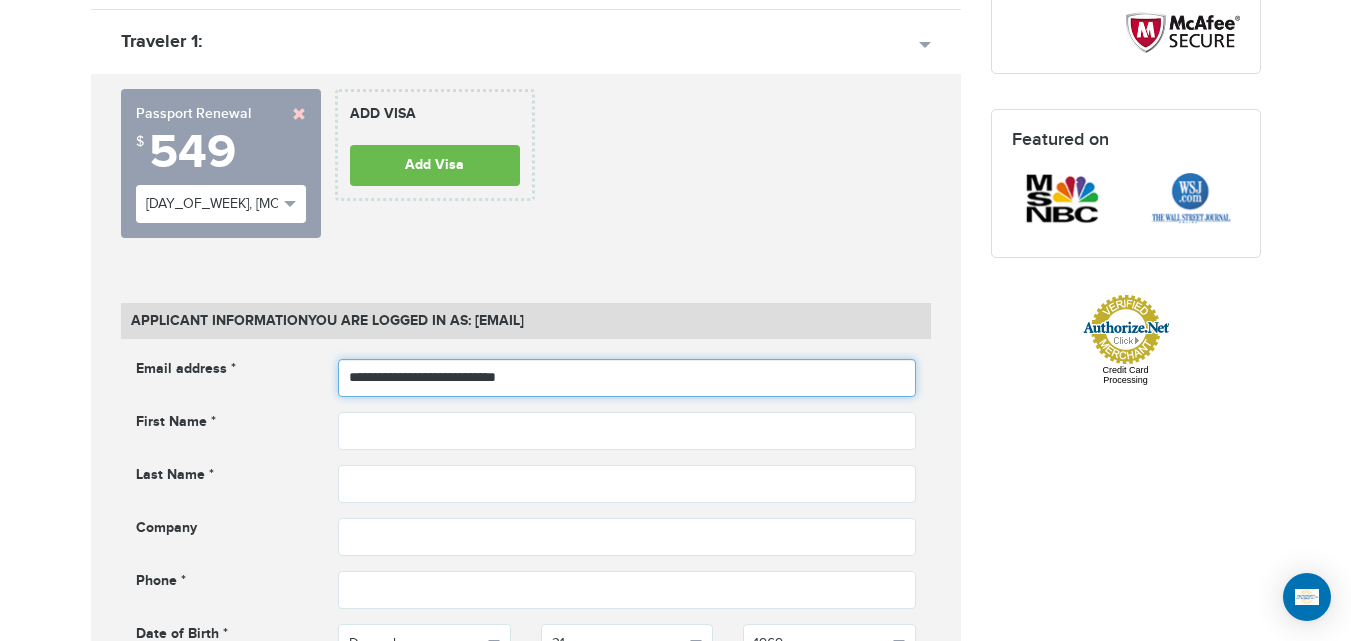 click on "**********" at bounding box center [627, 378] 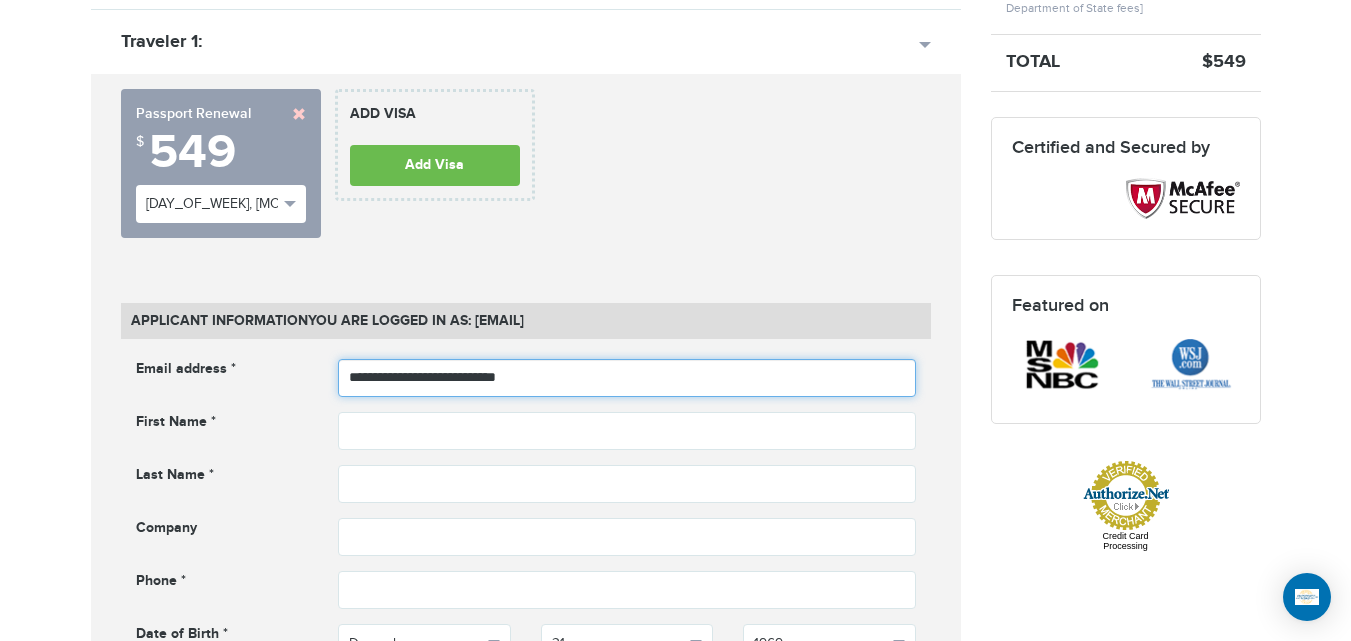 click on "**********" at bounding box center (627, 378) 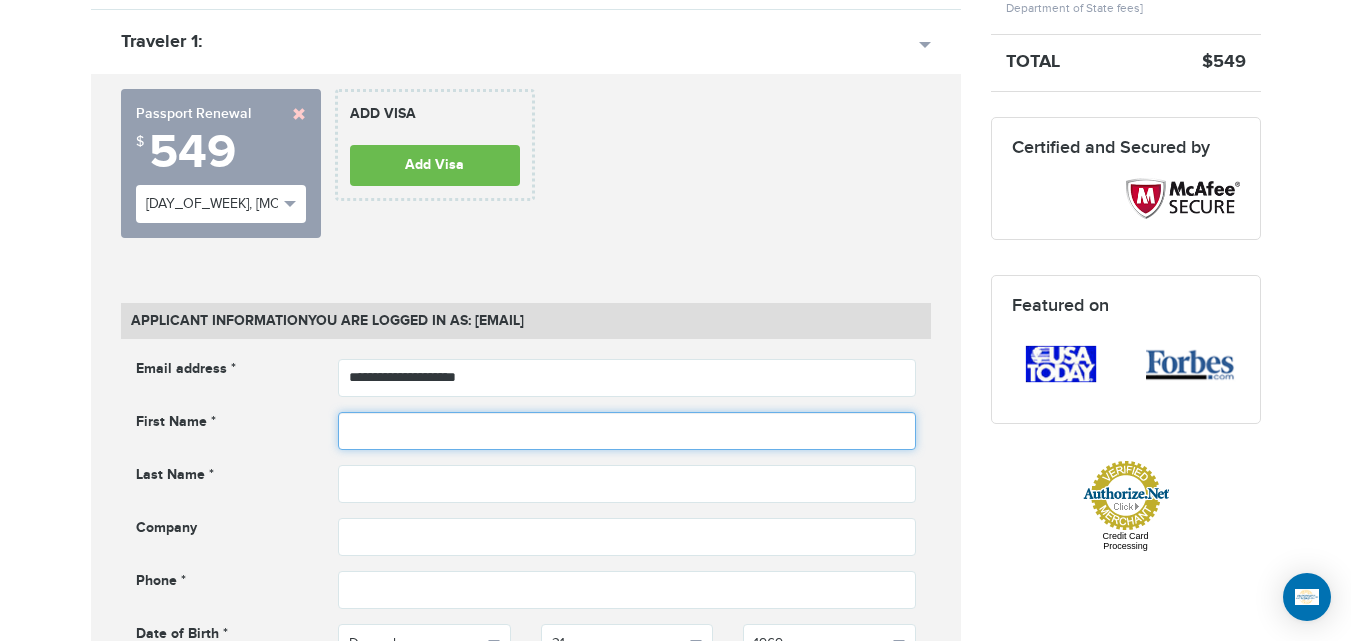click at bounding box center [627, 431] 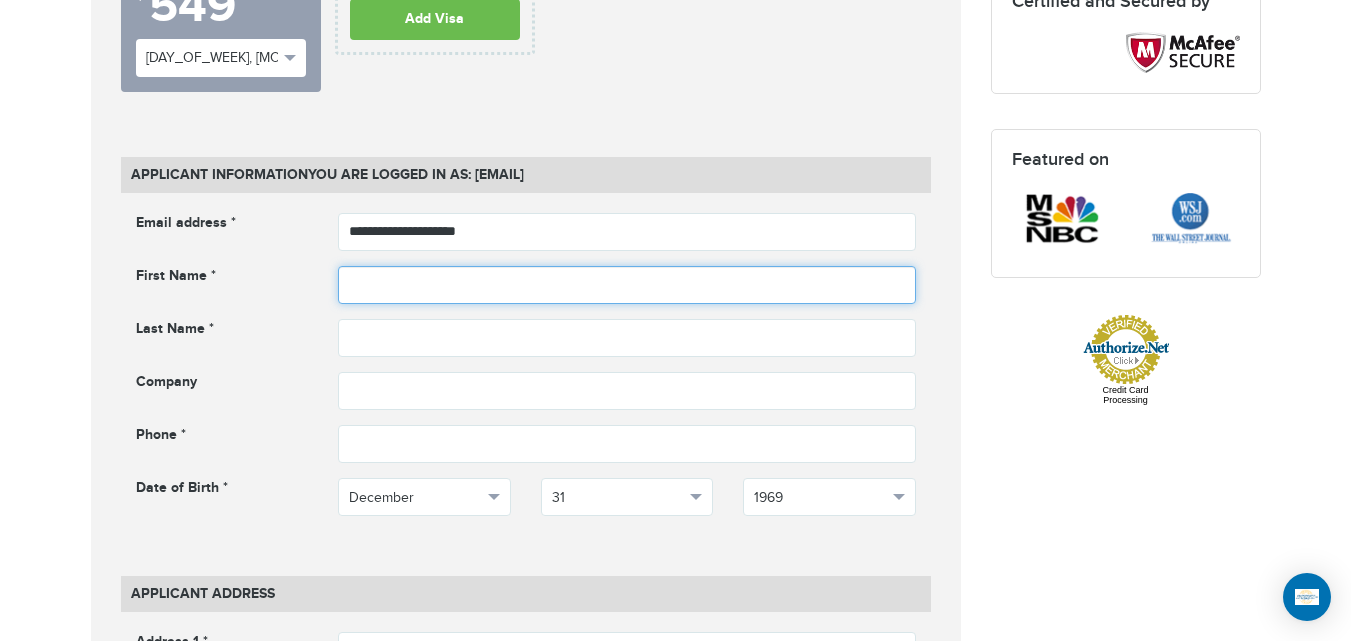 scroll, scrollTop: 762, scrollLeft: 0, axis: vertical 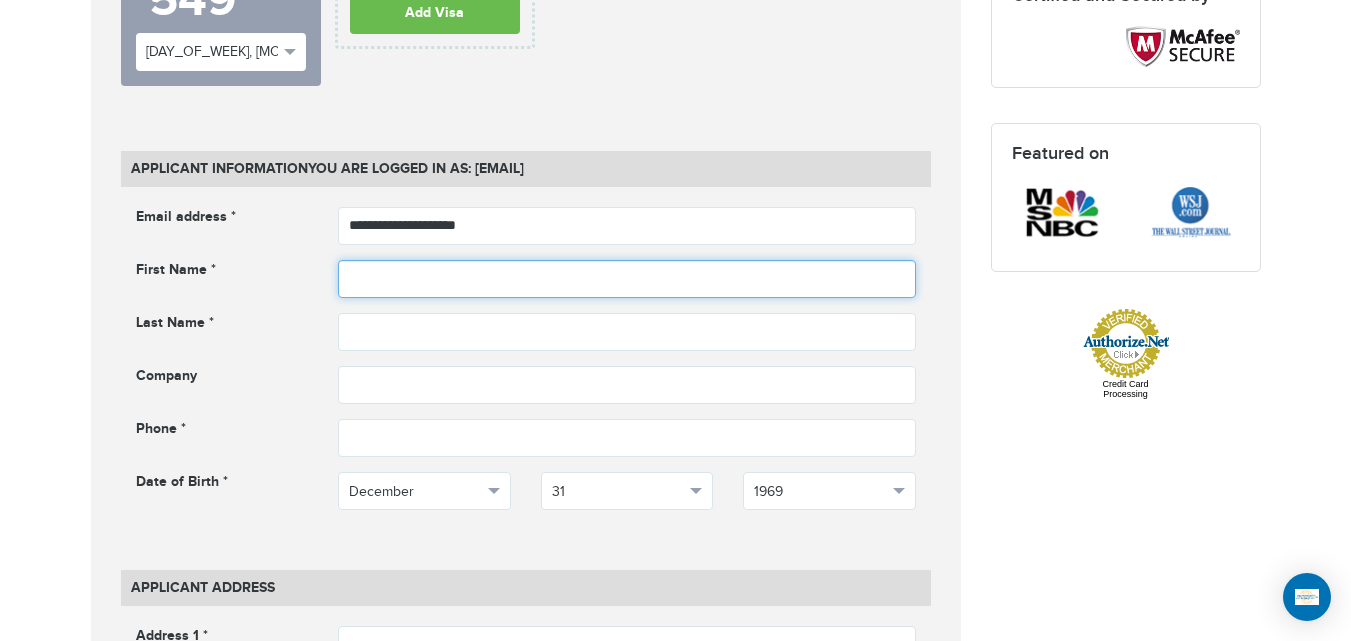 click at bounding box center [627, 279] 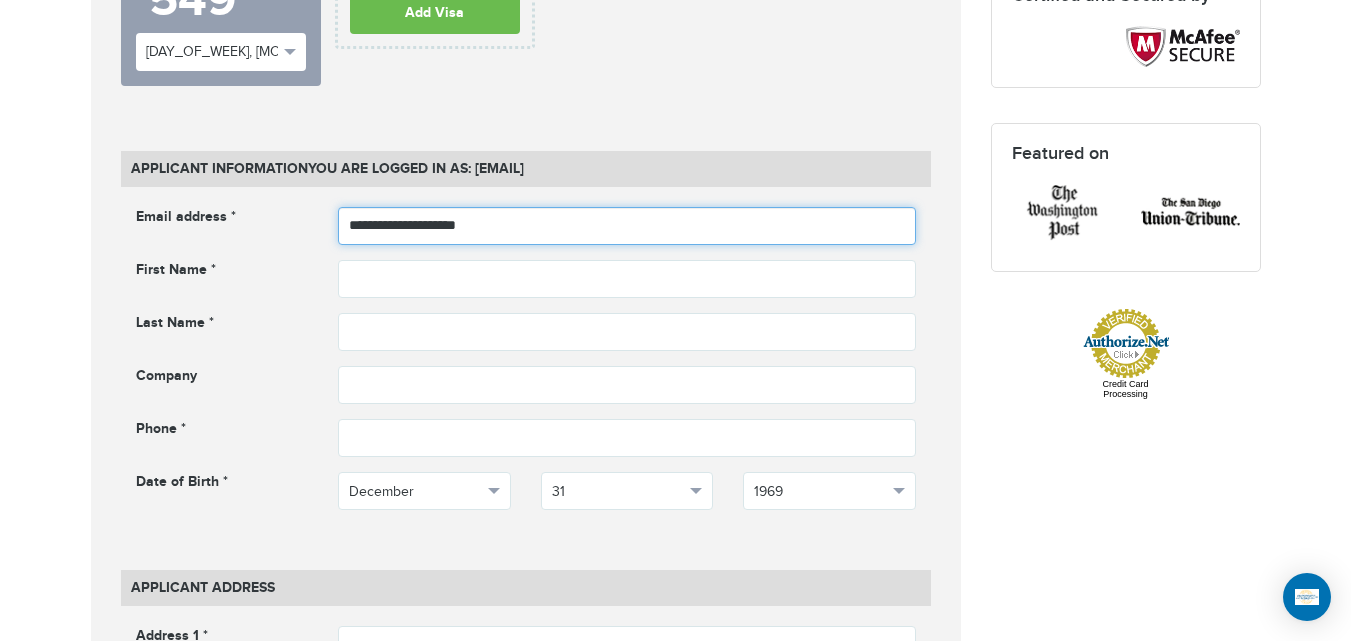 click on "**********" at bounding box center (627, 226) 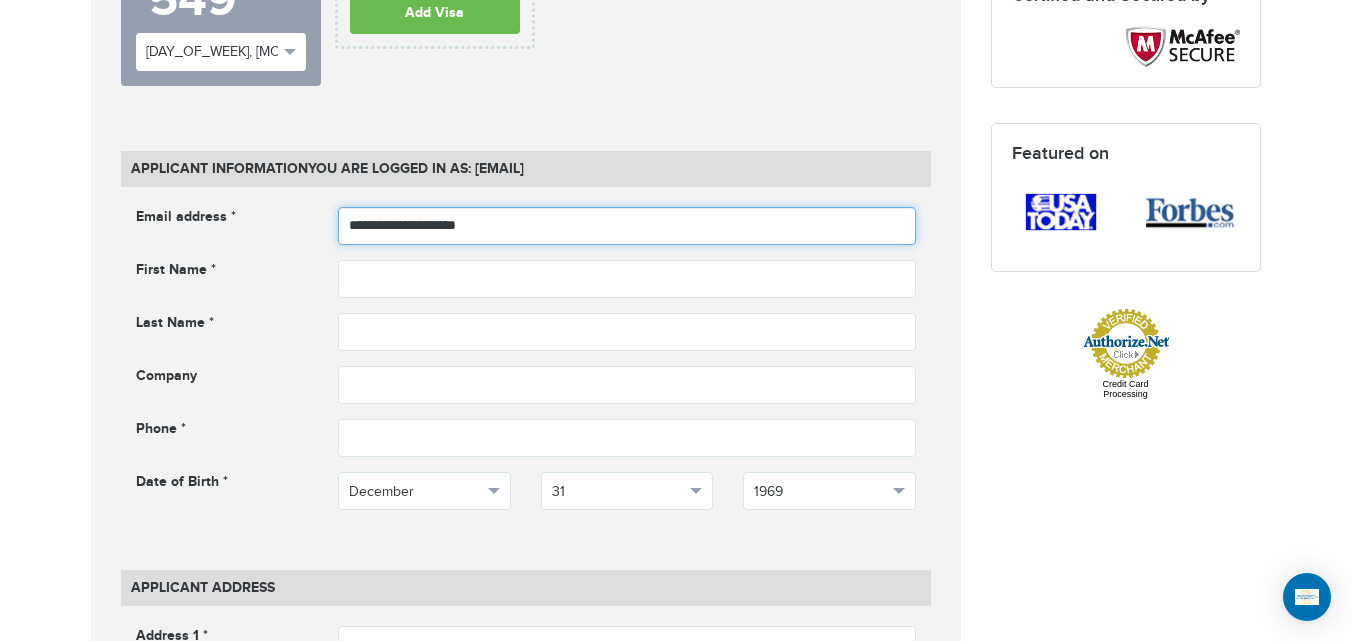 type on "**********" 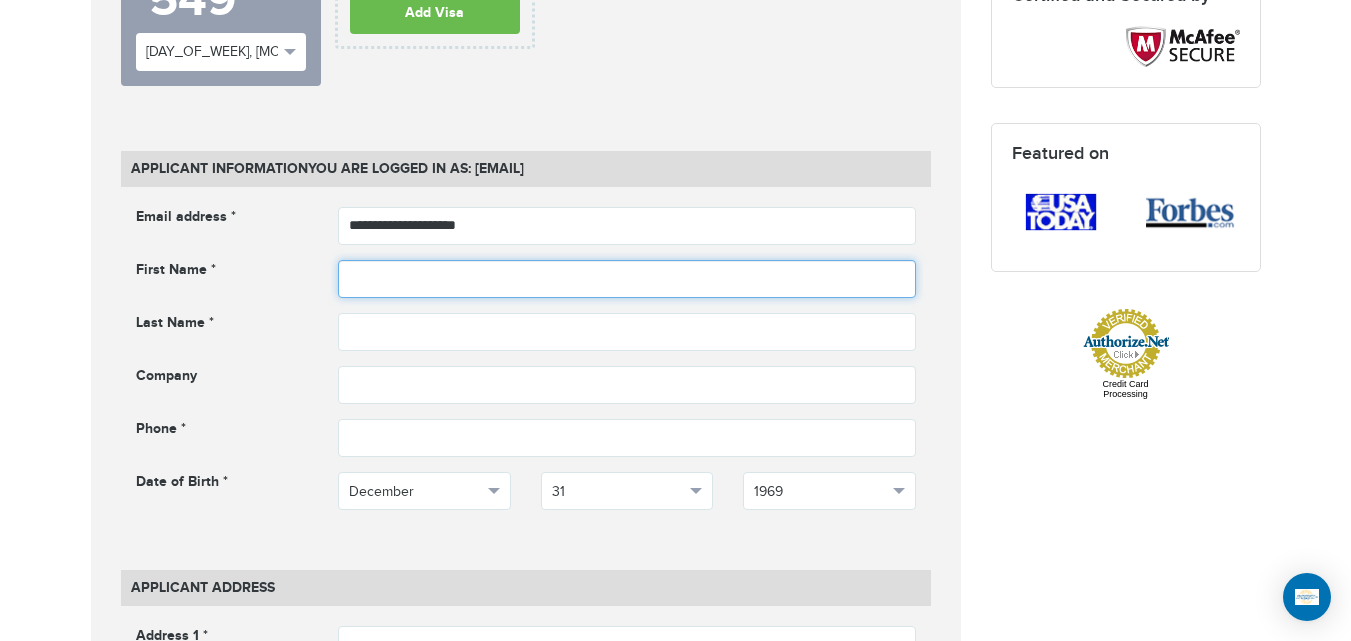 click at bounding box center [627, 279] 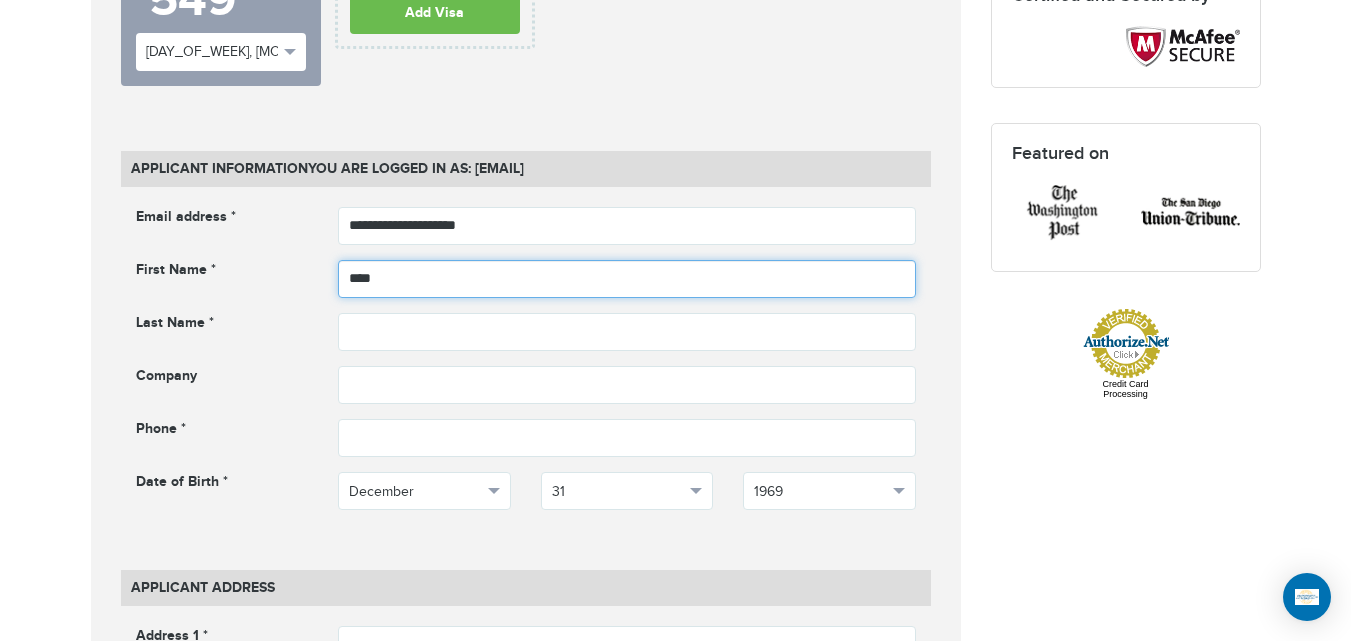 type on "****" 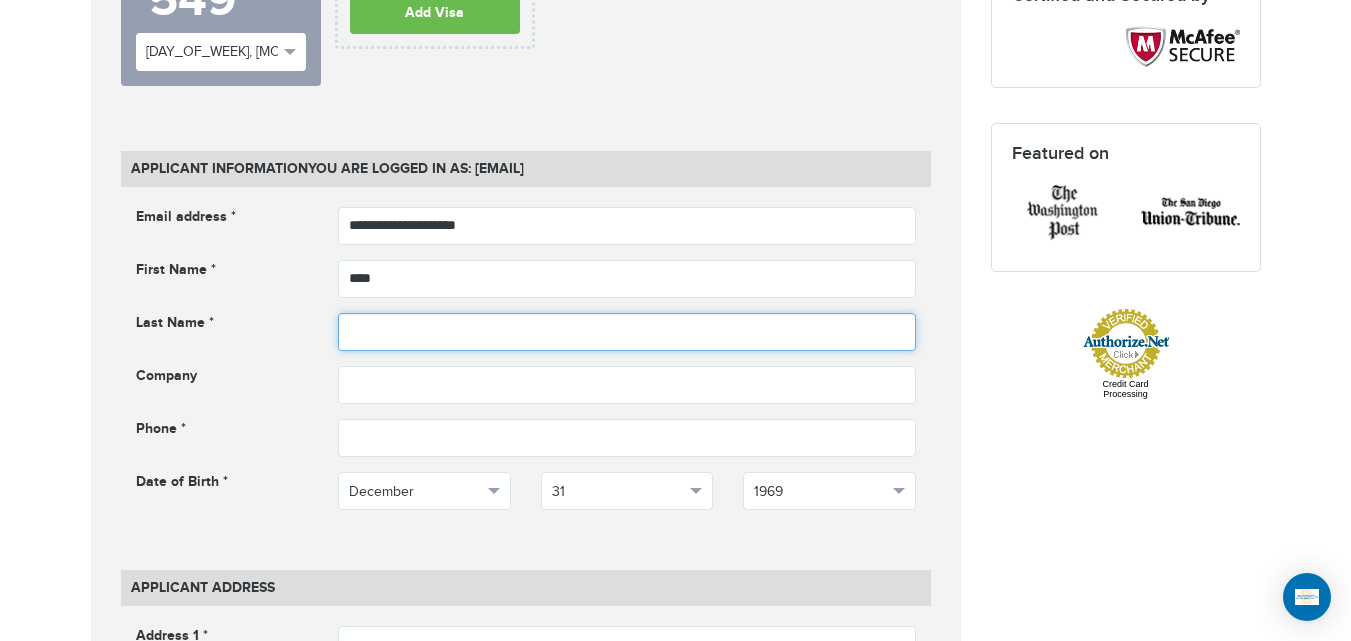 click at bounding box center (627, 332) 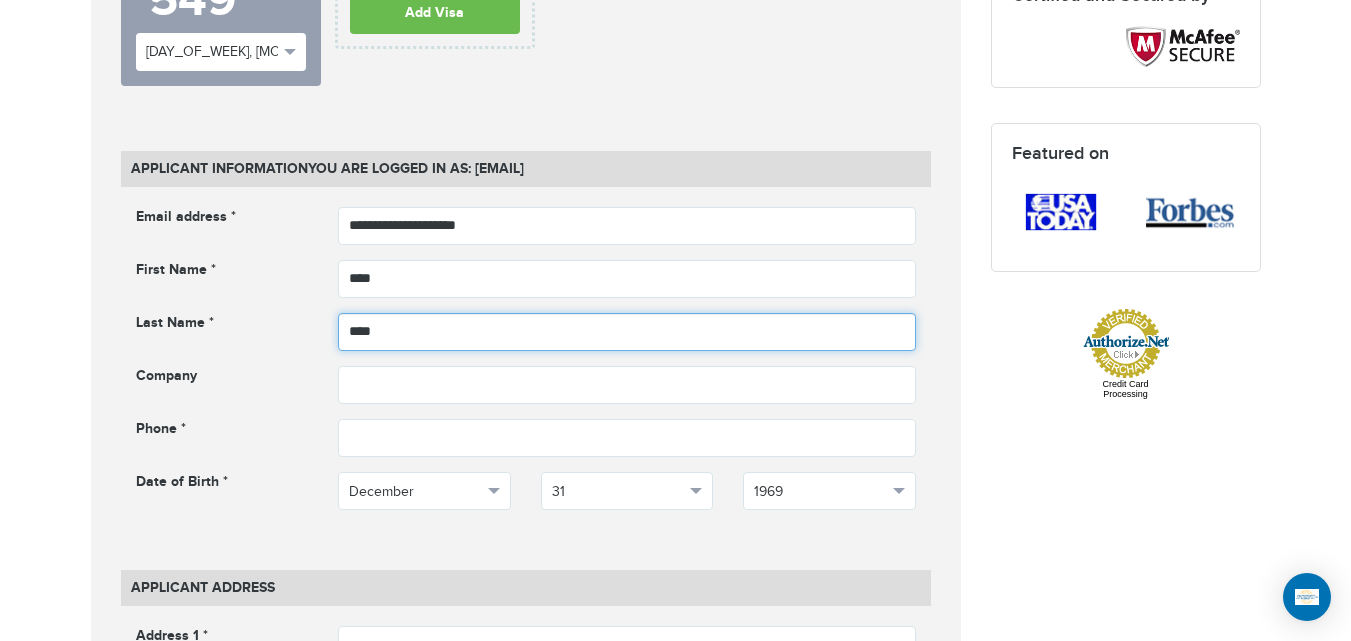 type on "****" 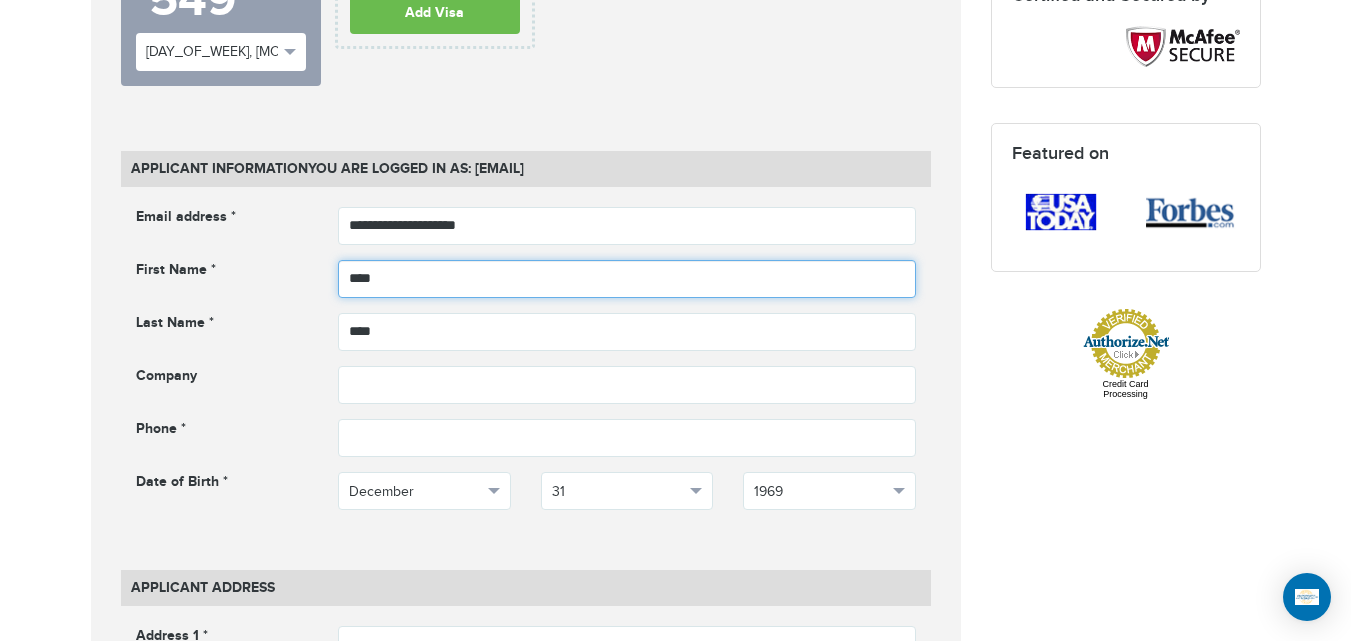 click on "****" at bounding box center (627, 279) 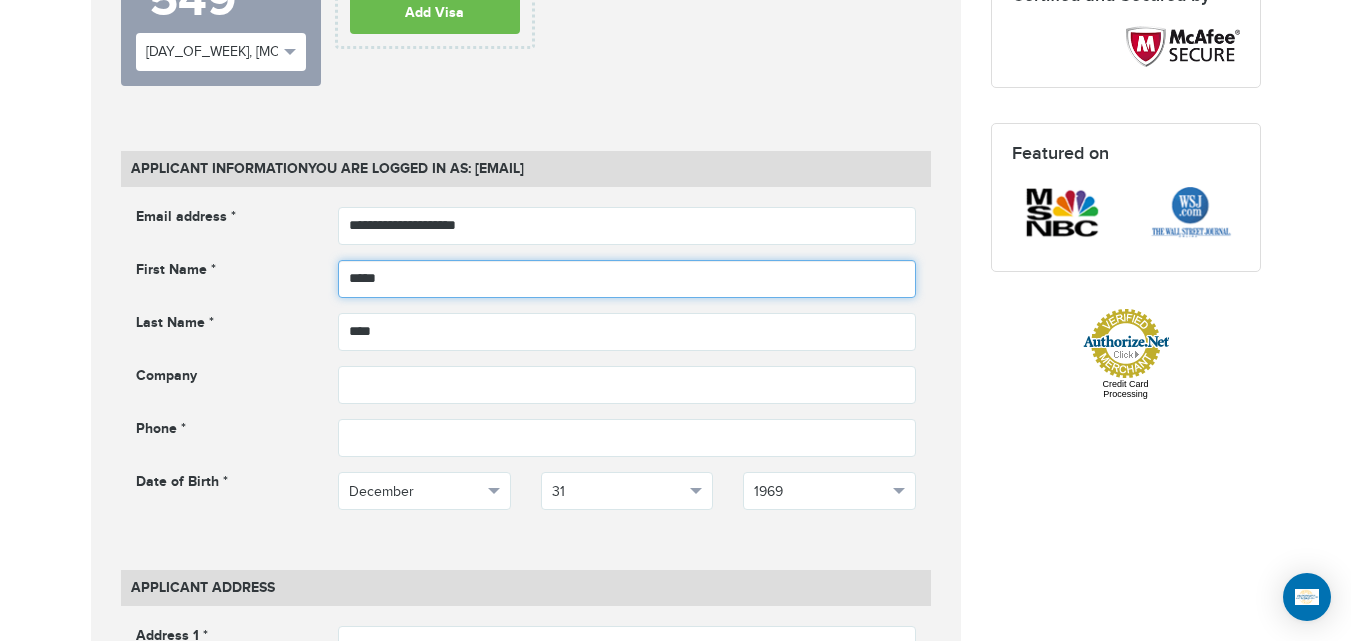 type on "*****" 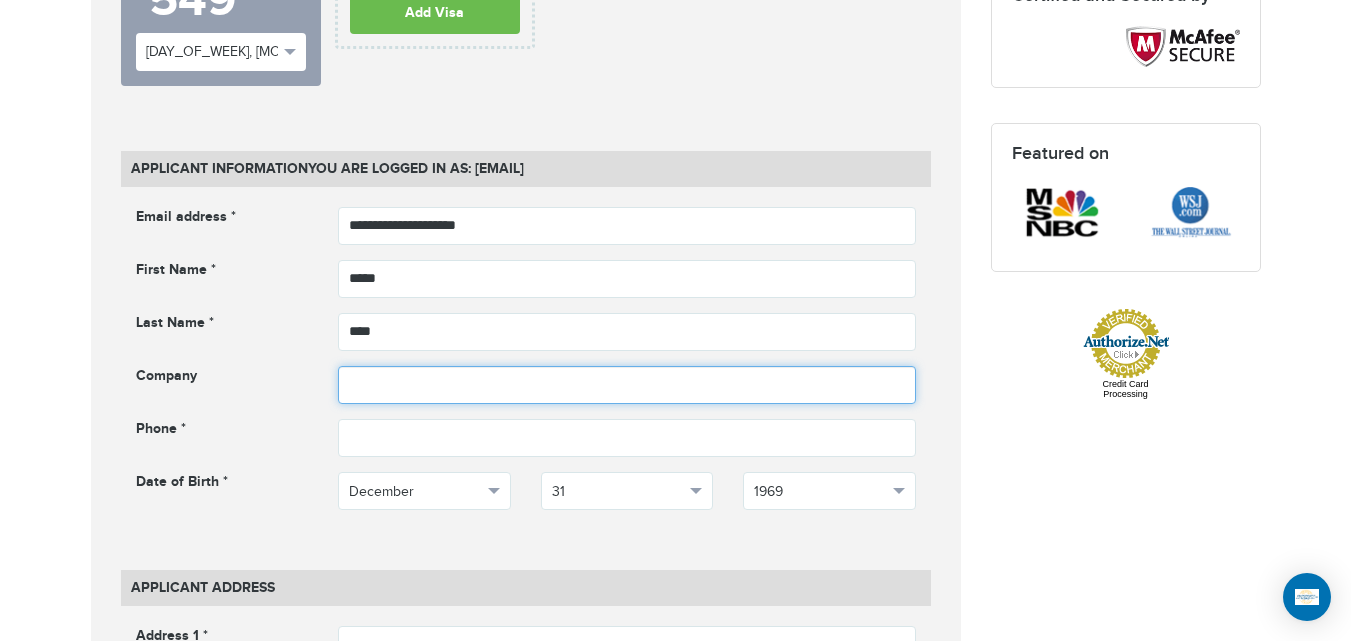 click at bounding box center (627, 385) 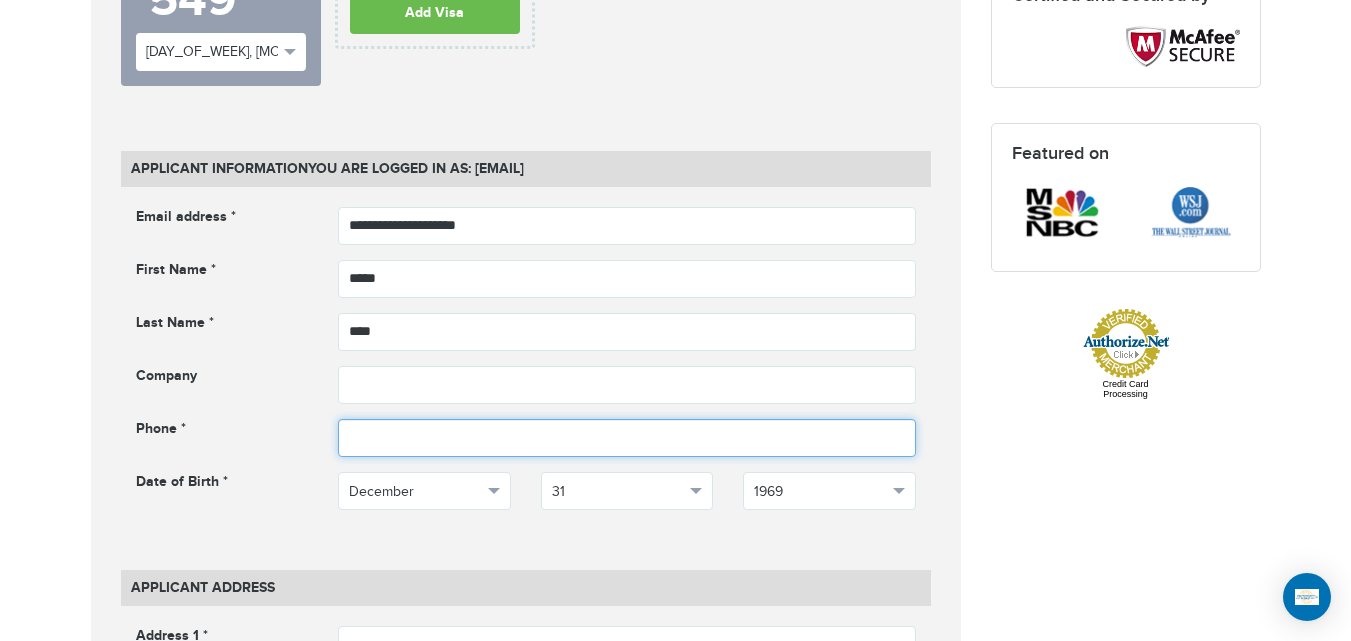 click at bounding box center (627, 438) 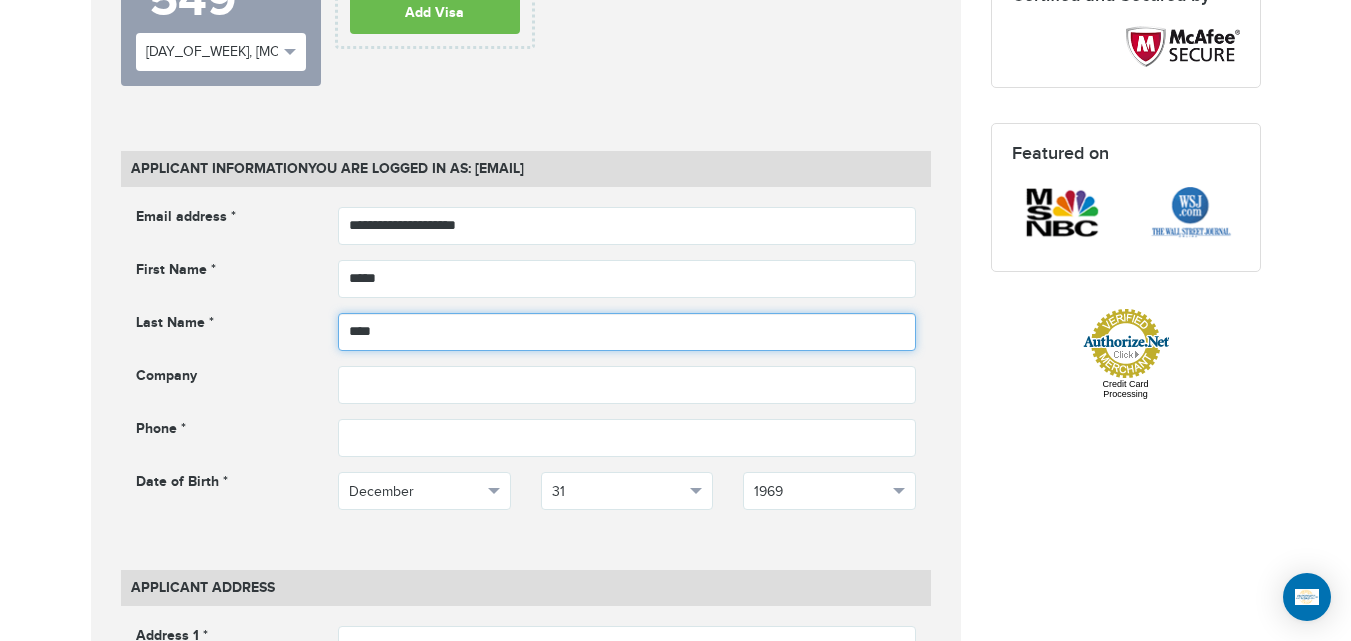 click on "****" at bounding box center [627, 332] 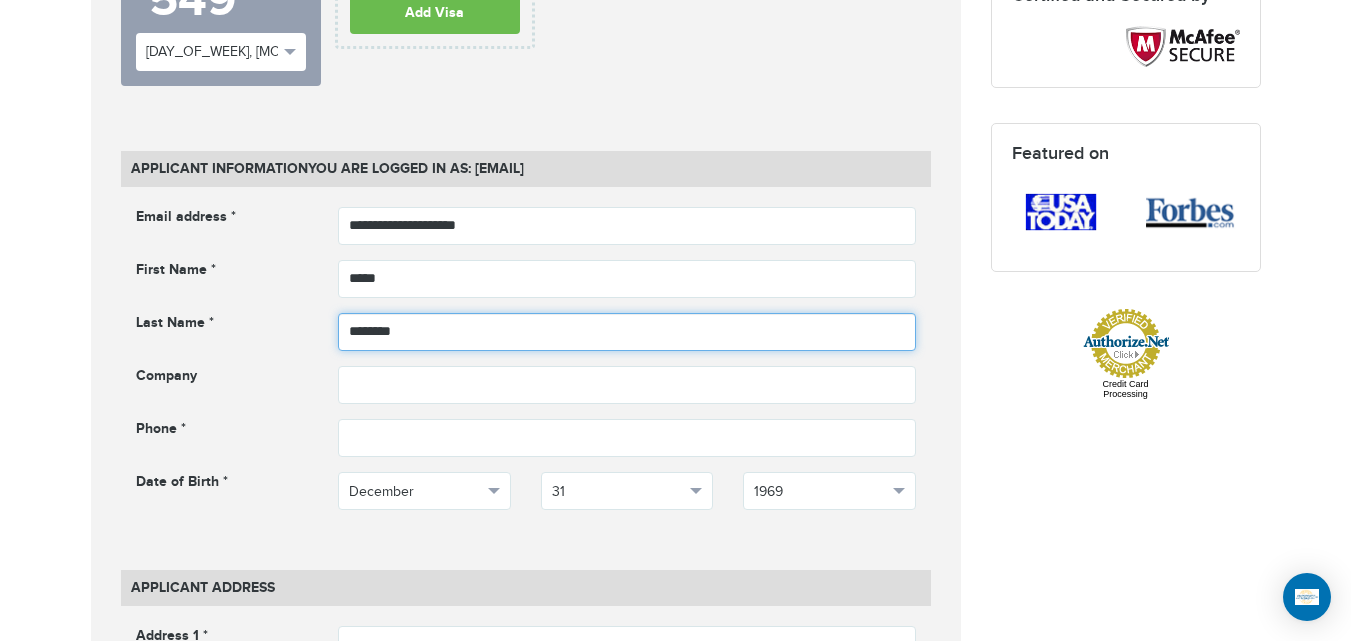 click on "********" at bounding box center [627, 332] 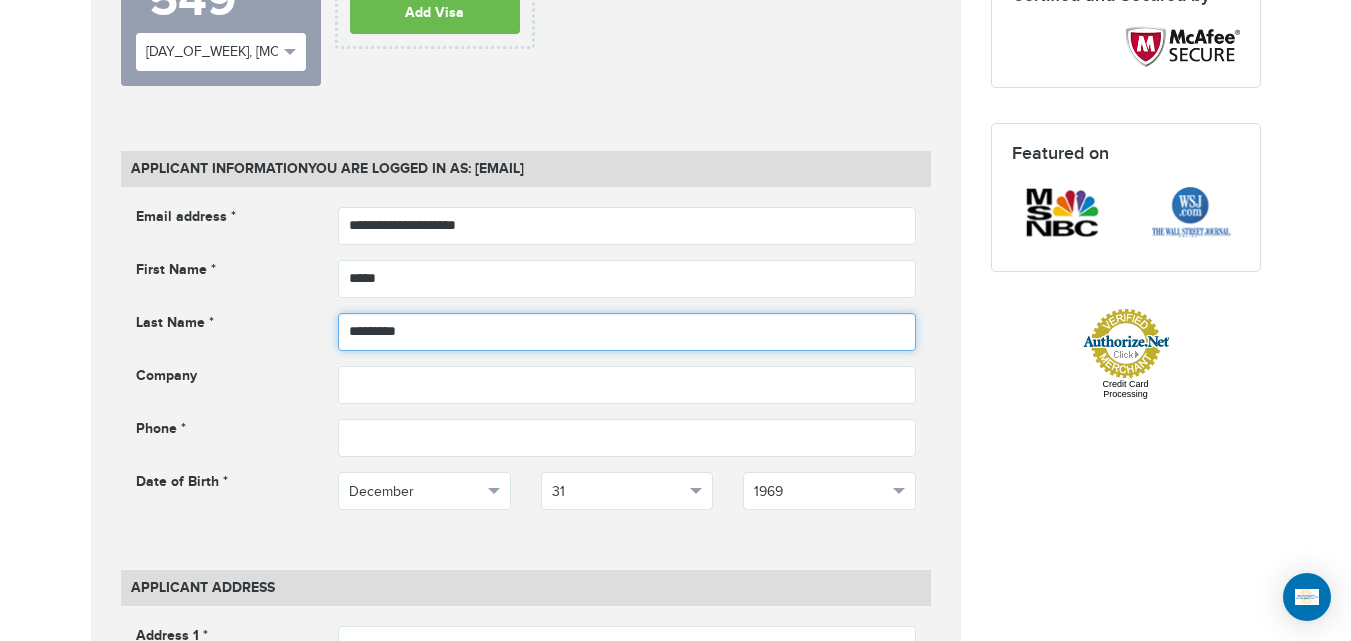 type on "*********" 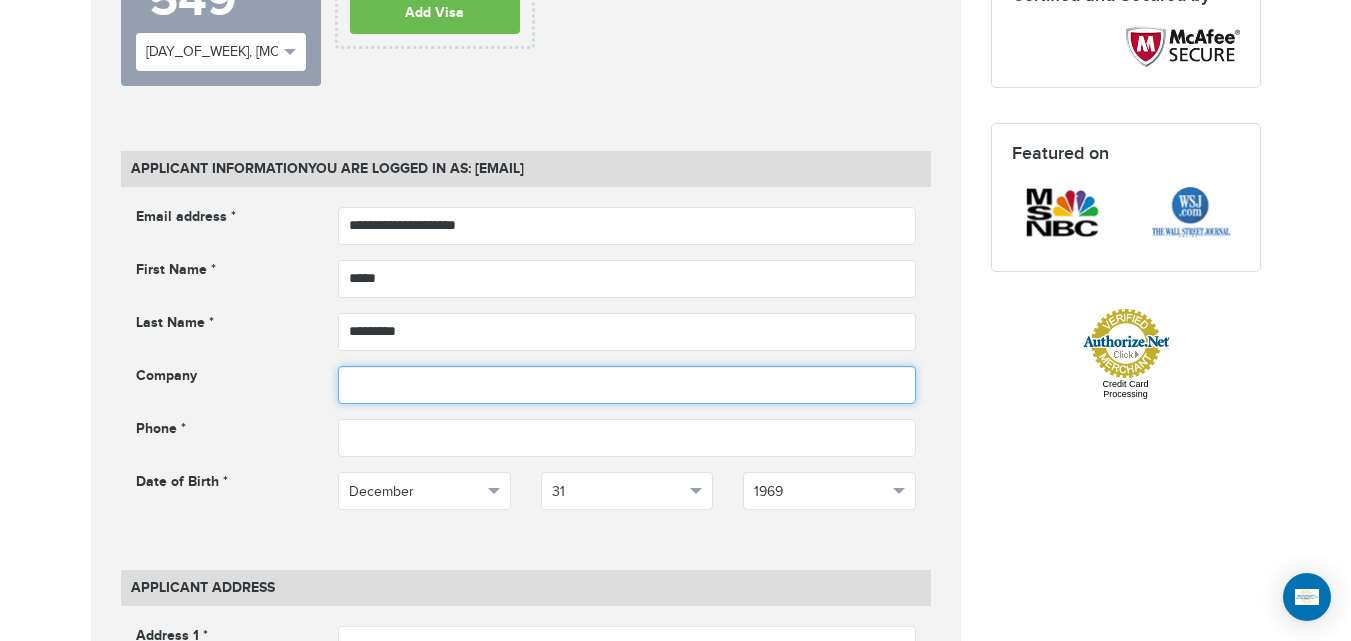 click at bounding box center (627, 385) 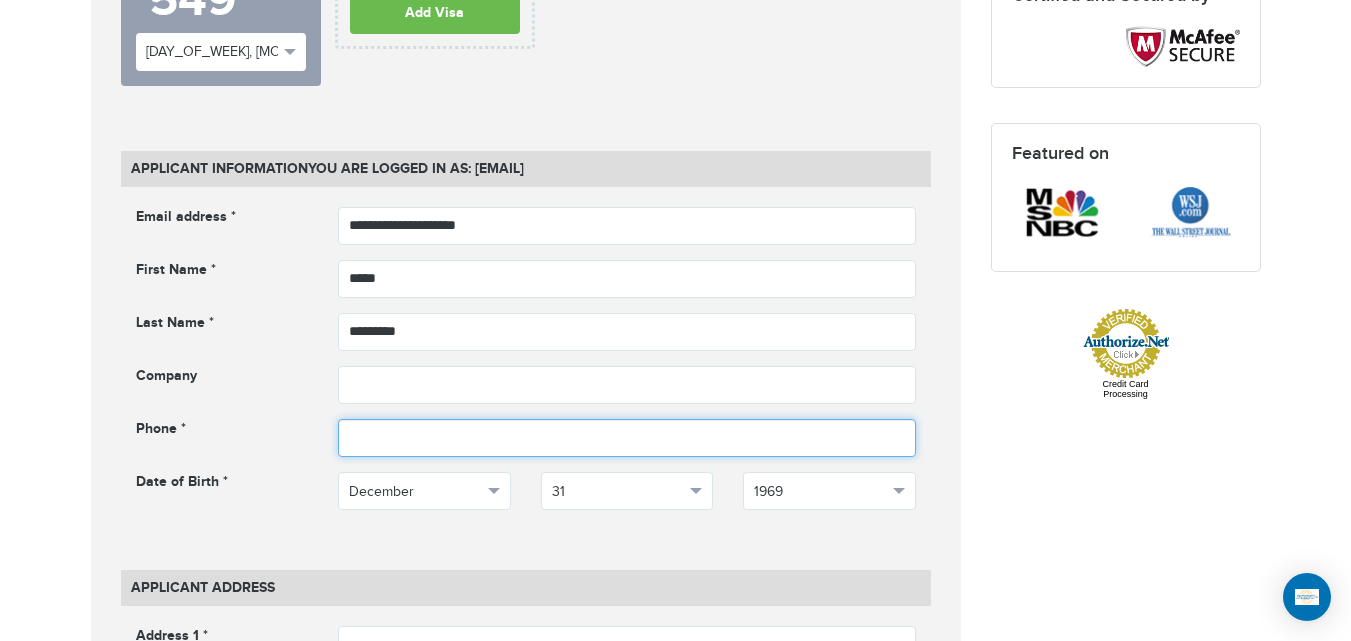 click at bounding box center (627, 438) 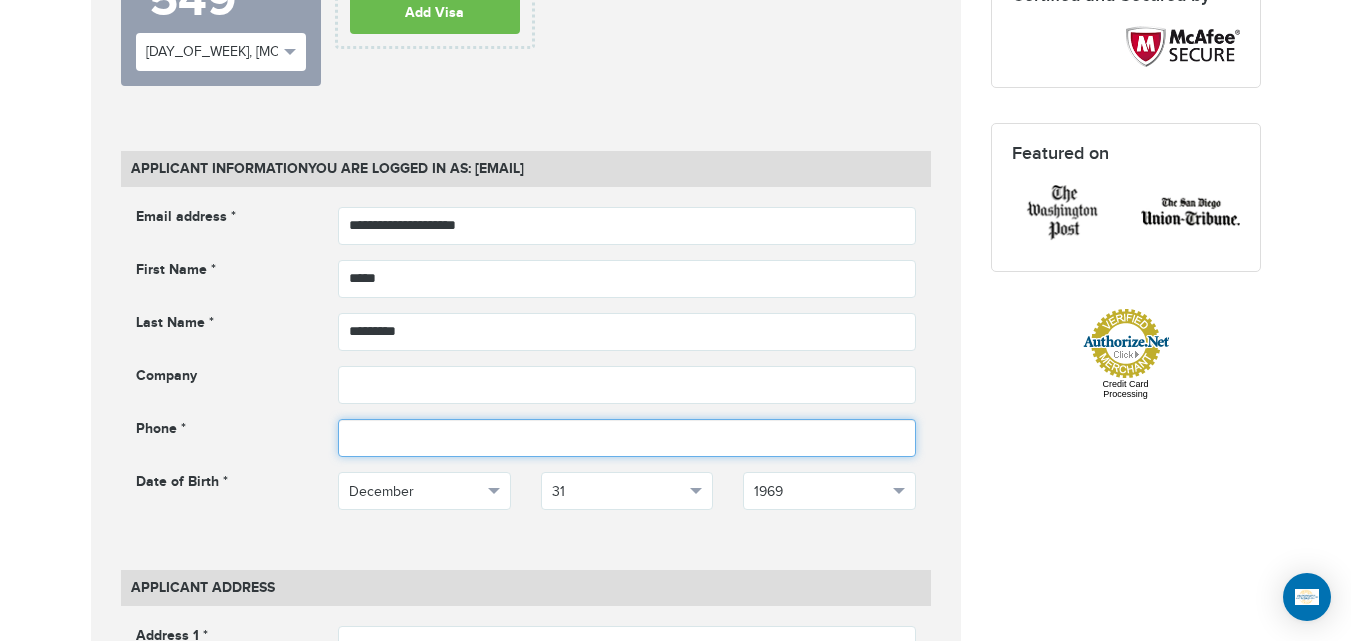click at bounding box center (627, 438) 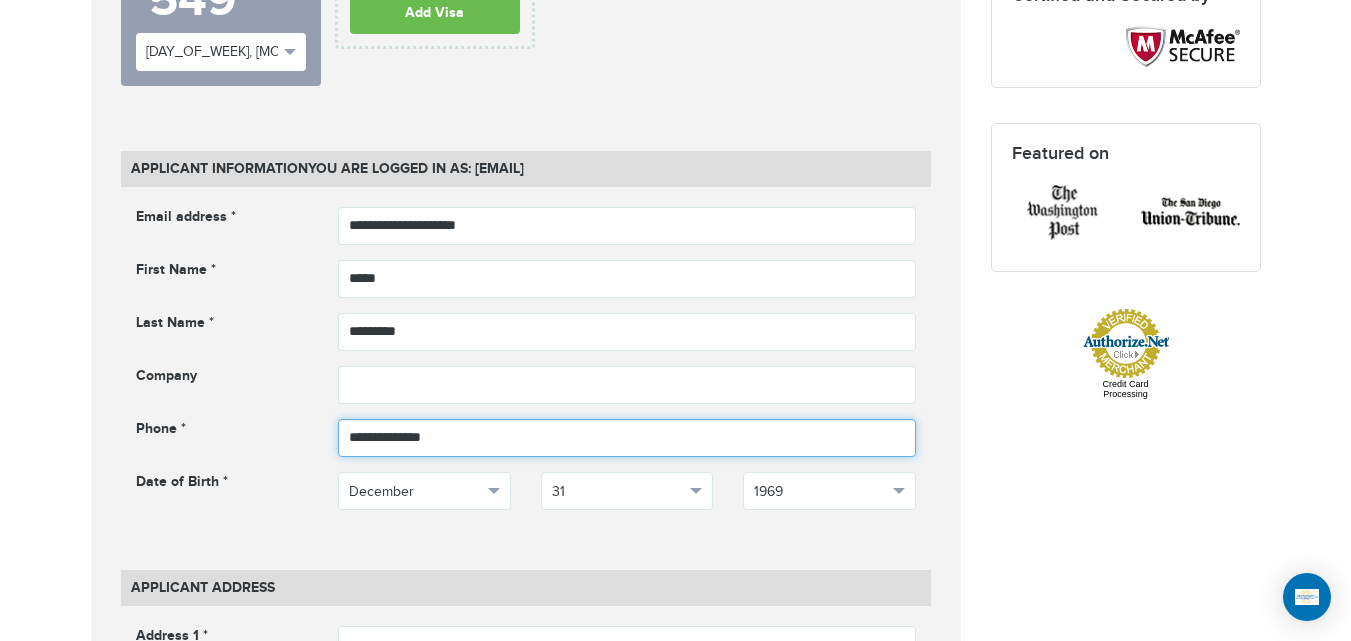 type on "**********" 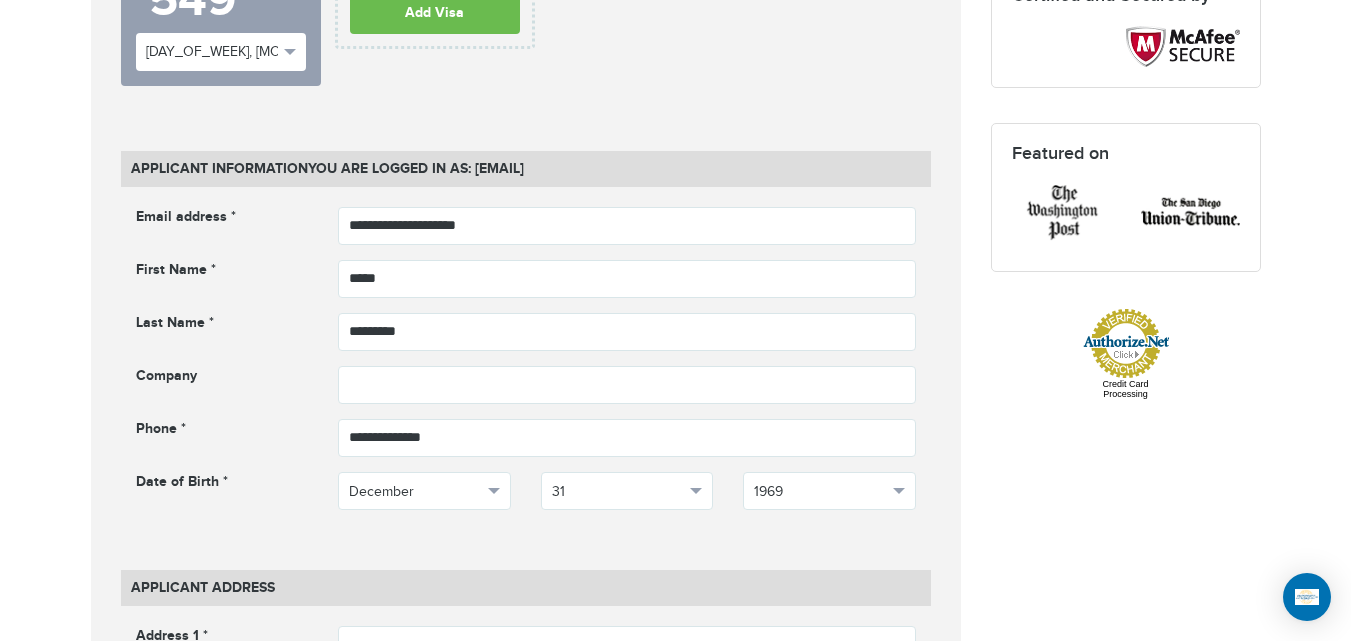 click on "[PHONE]
Passports & Visas.com
Hello, [USERNAME]
Passports
Passport Renewal
New Passport
Second Passport
Passport Name Change
Lost Passport
Child Passport
Travel Visas" at bounding box center (675, 1152) 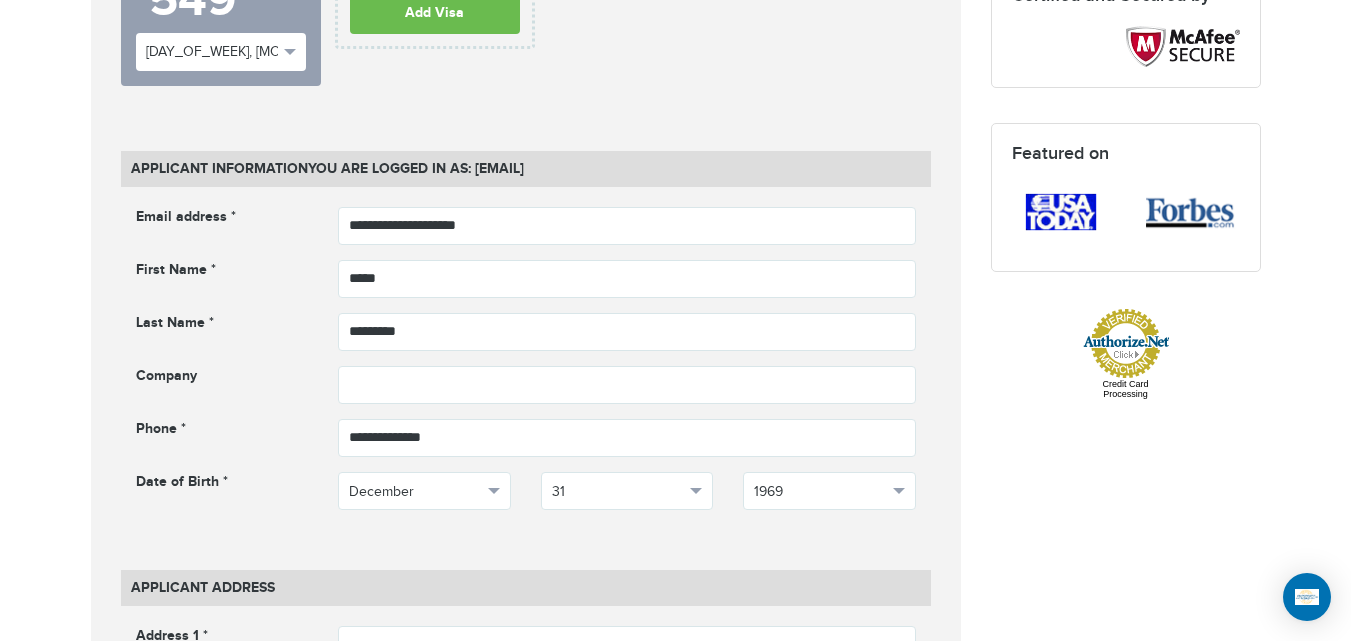 scroll, scrollTop: 979, scrollLeft: 0, axis: vertical 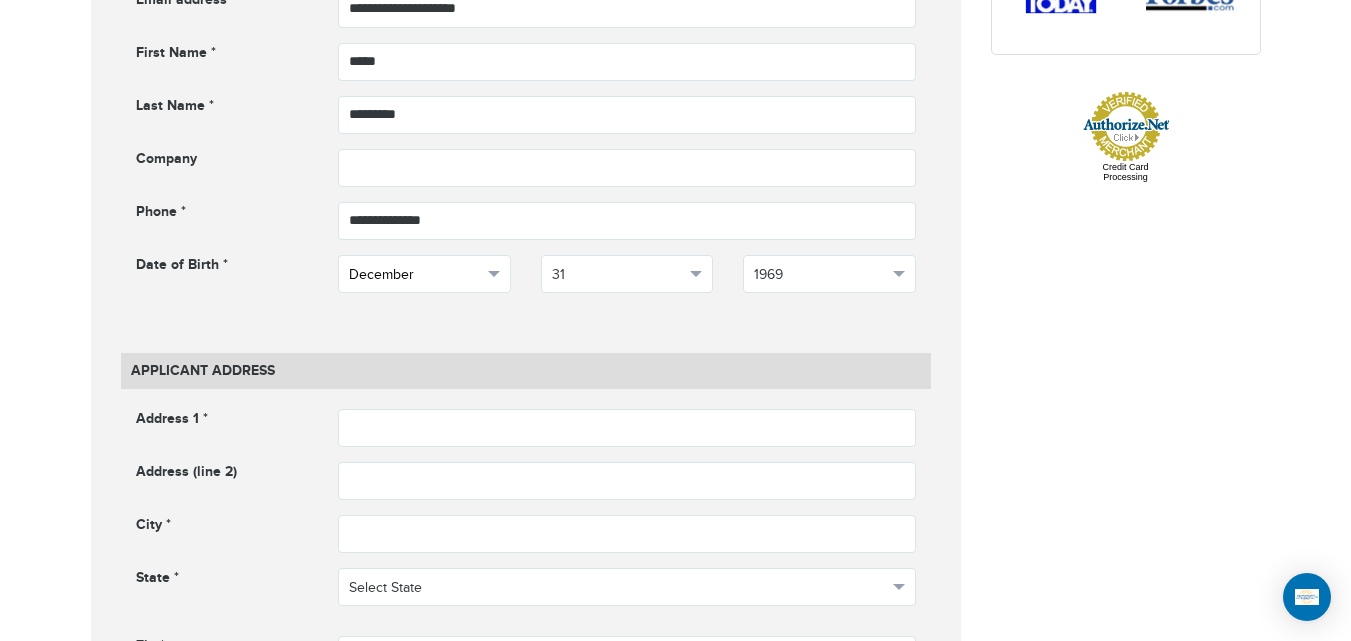 click on "December" at bounding box center [424, 274] 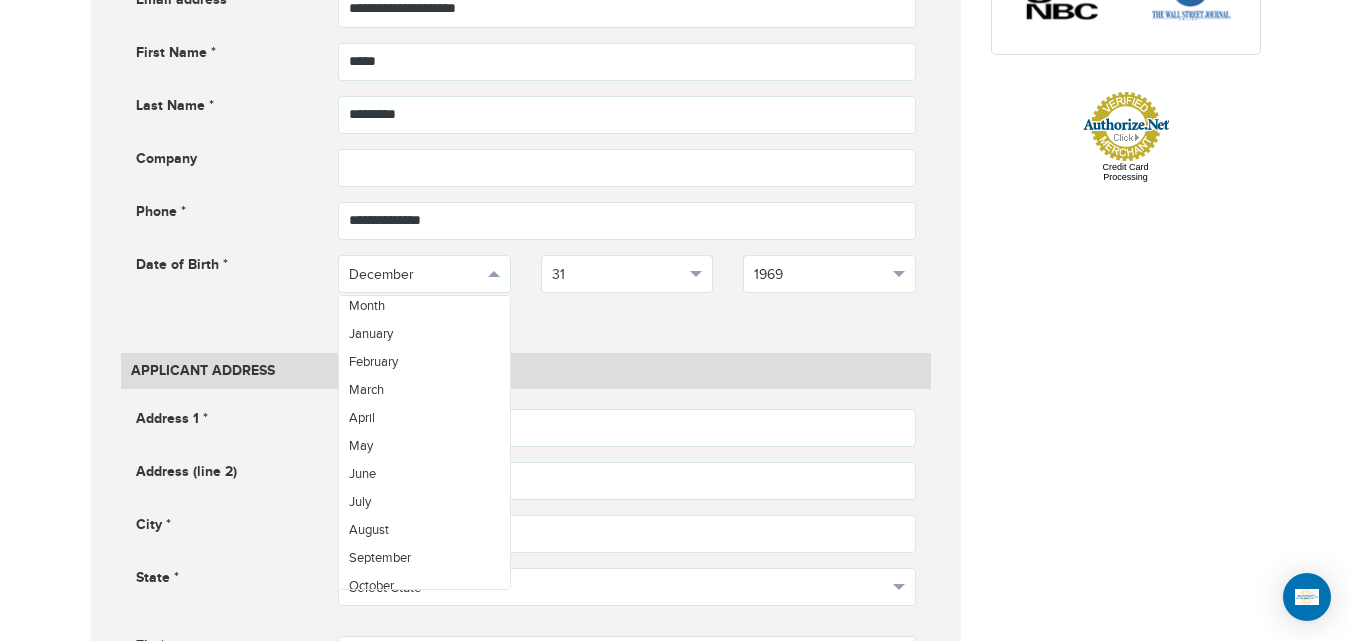 scroll, scrollTop: 0, scrollLeft: 0, axis: both 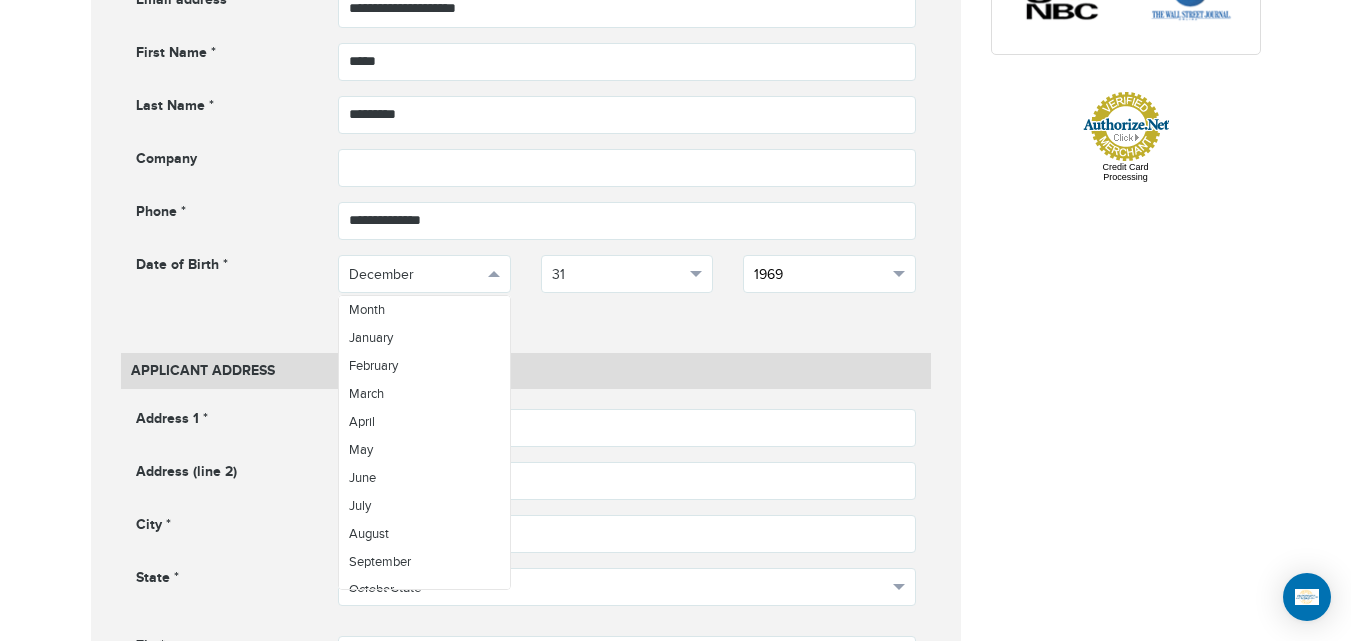click on "1969" at bounding box center (820, 275) 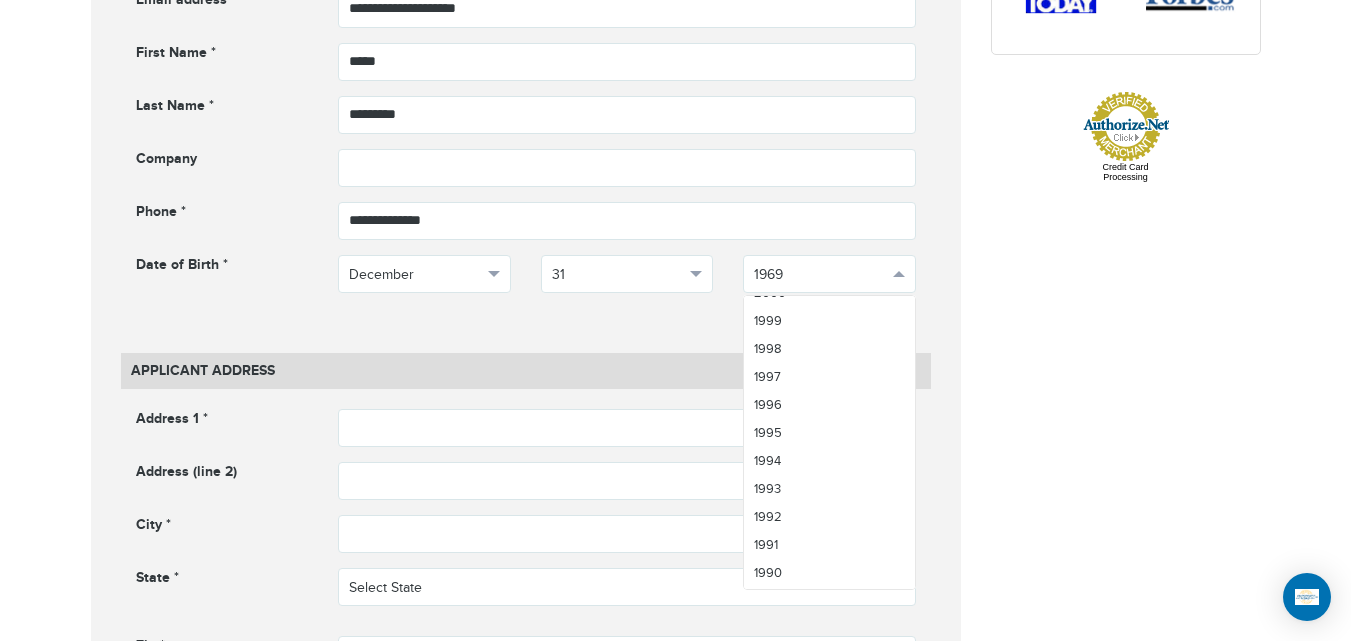 scroll, scrollTop: 734, scrollLeft: 0, axis: vertical 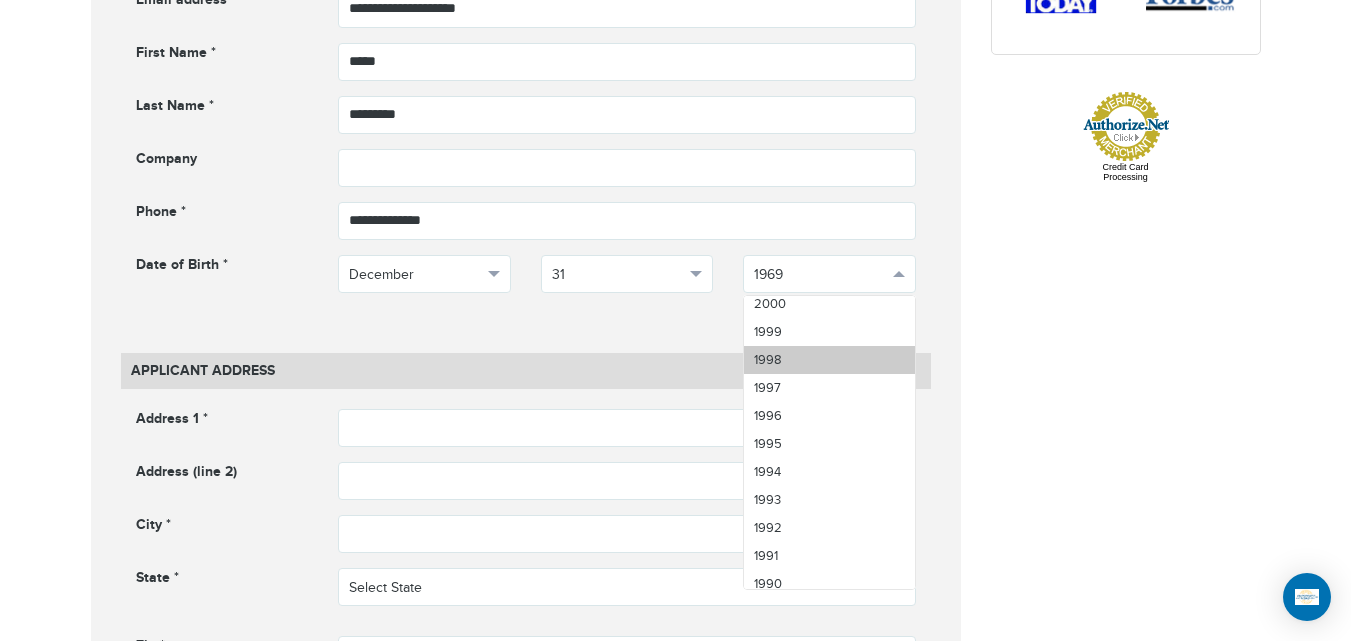 click on "1998" at bounding box center [768, 360] 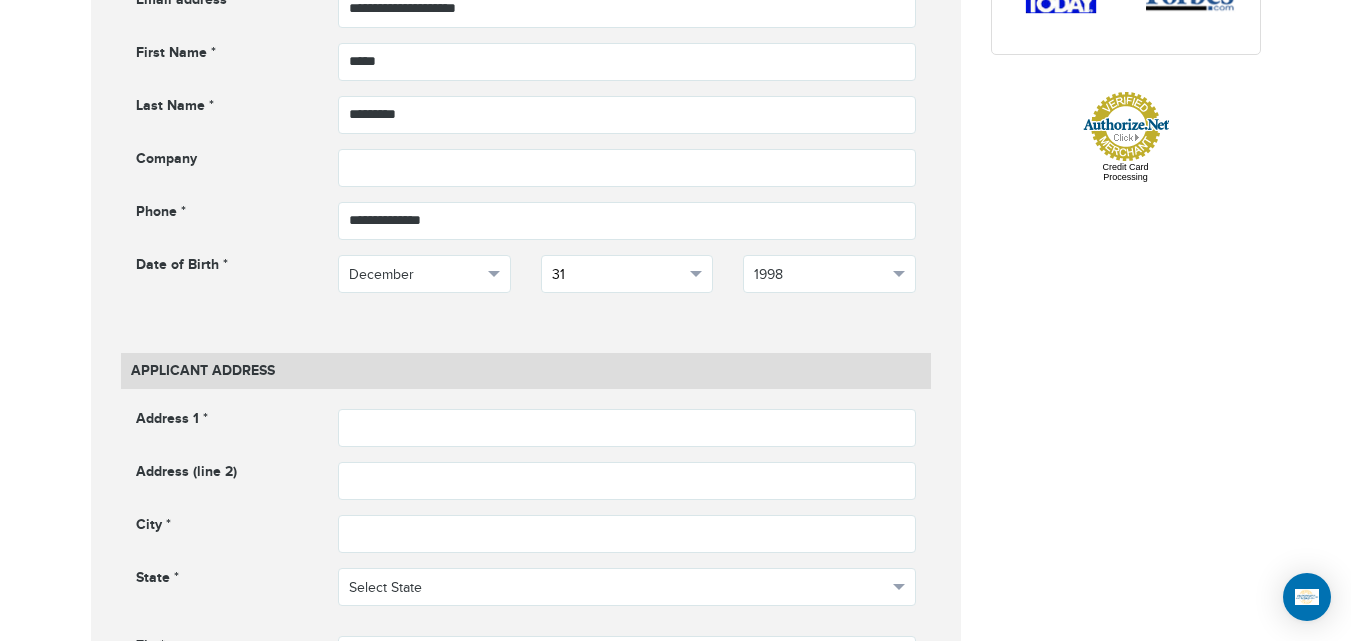 click on "31" at bounding box center [618, 275] 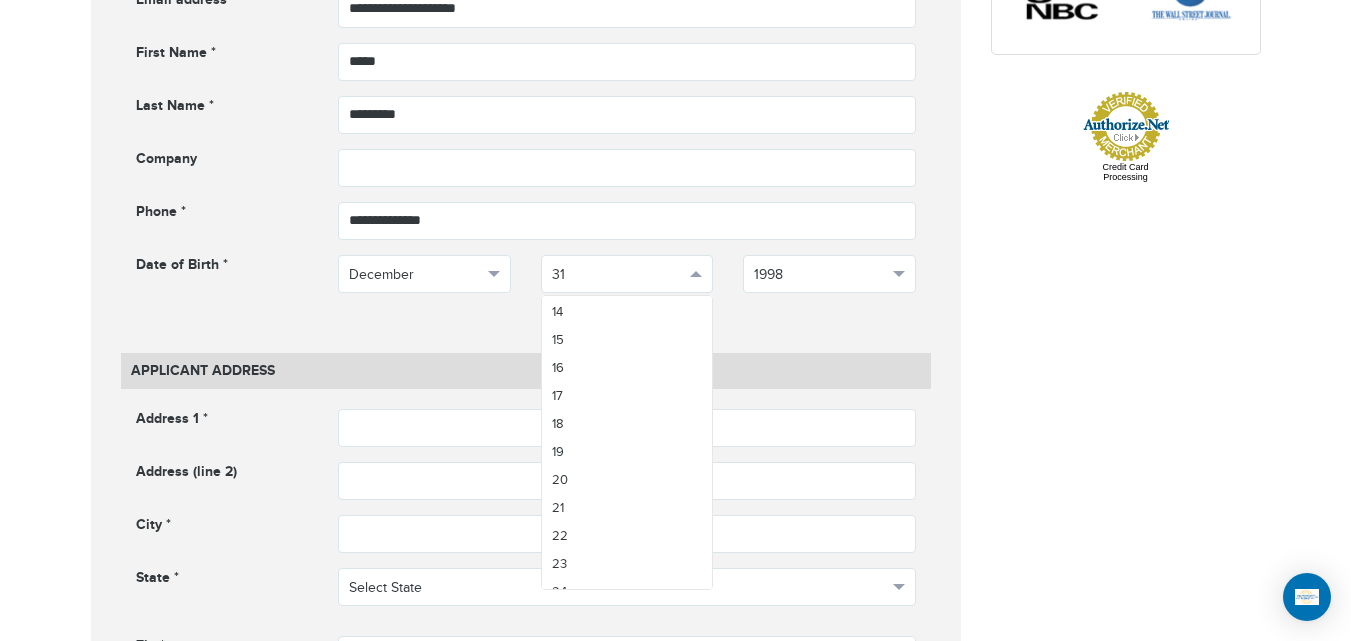 scroll, scrollTop: 303, scrollLeft: 0, axis: vertical 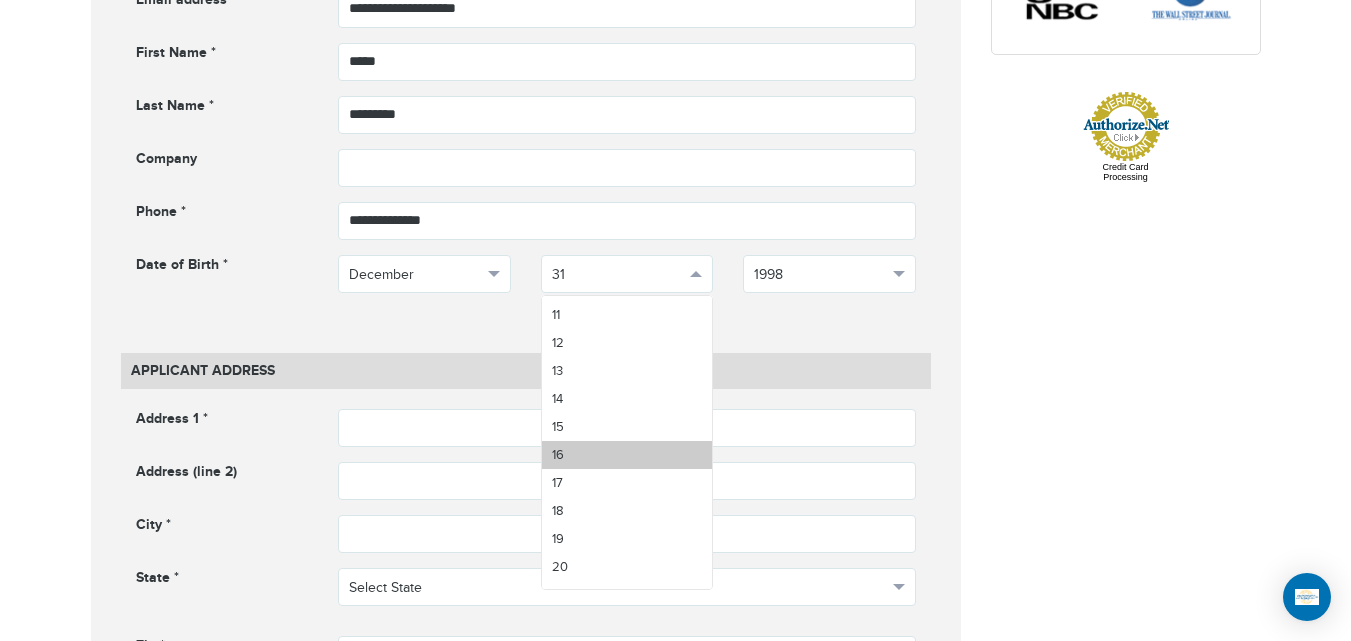 click on "16" at bounding box center [627, 455] 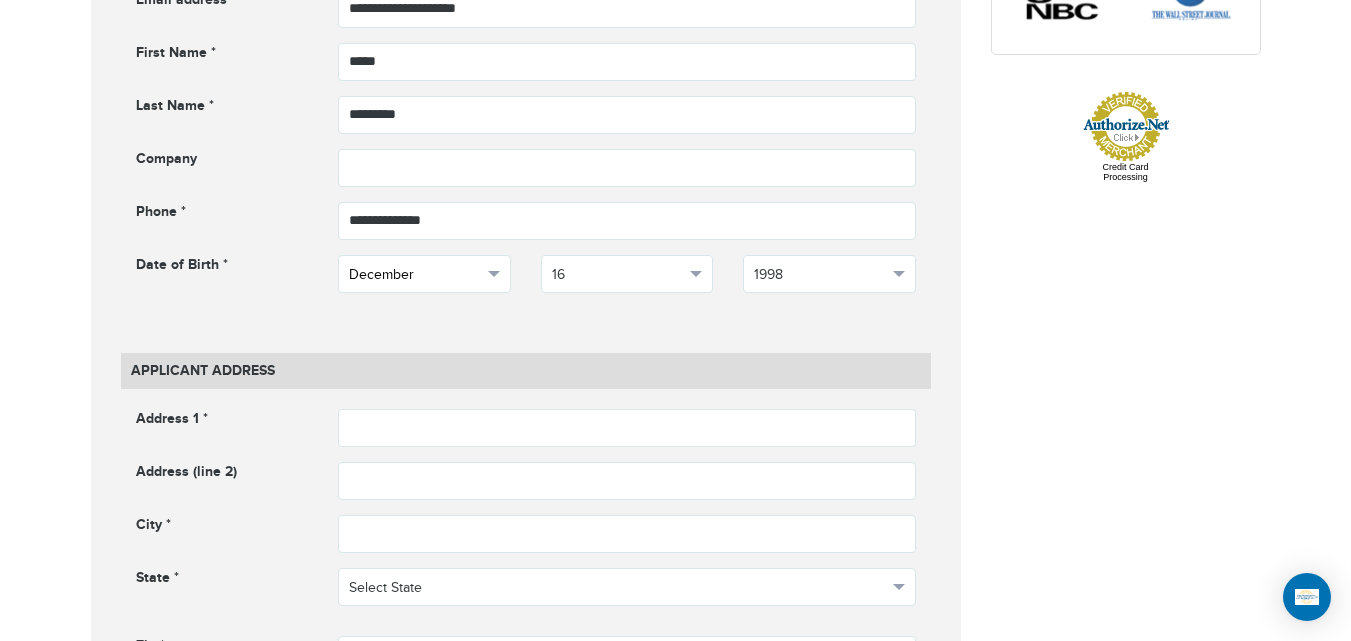 click on "December" at bounding box center [424, 274] 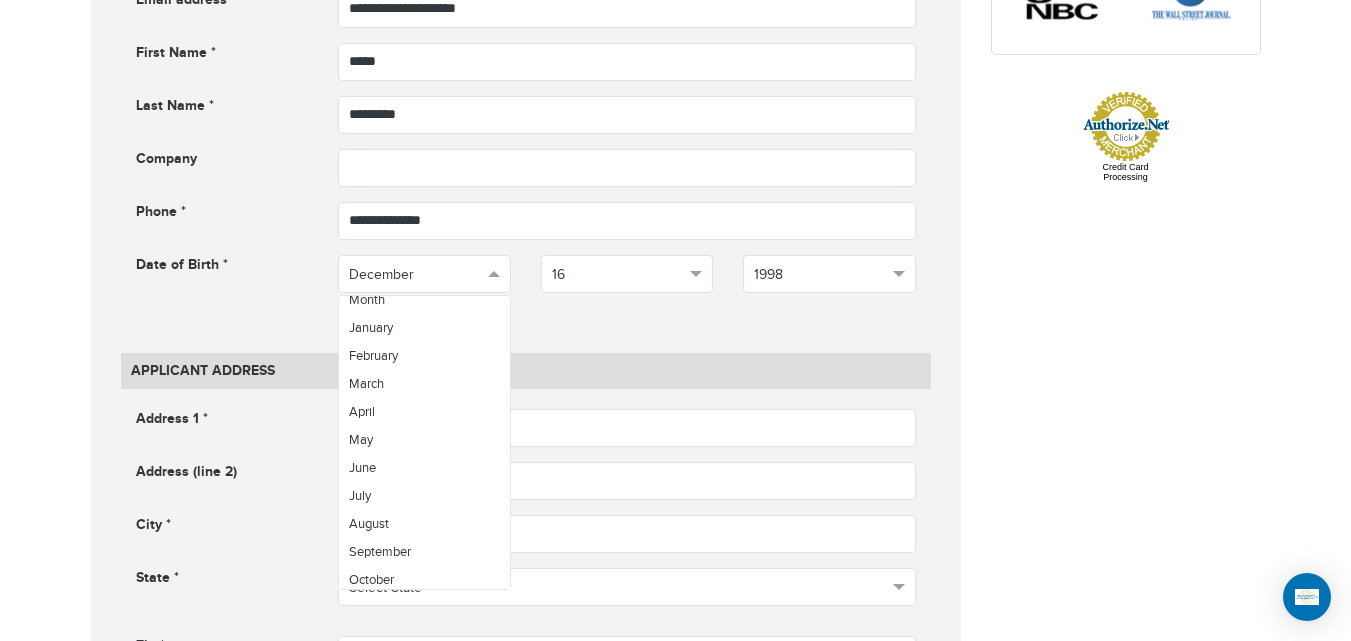 scroll, scrollTop: 0, scrollLeft: 0, axis: both 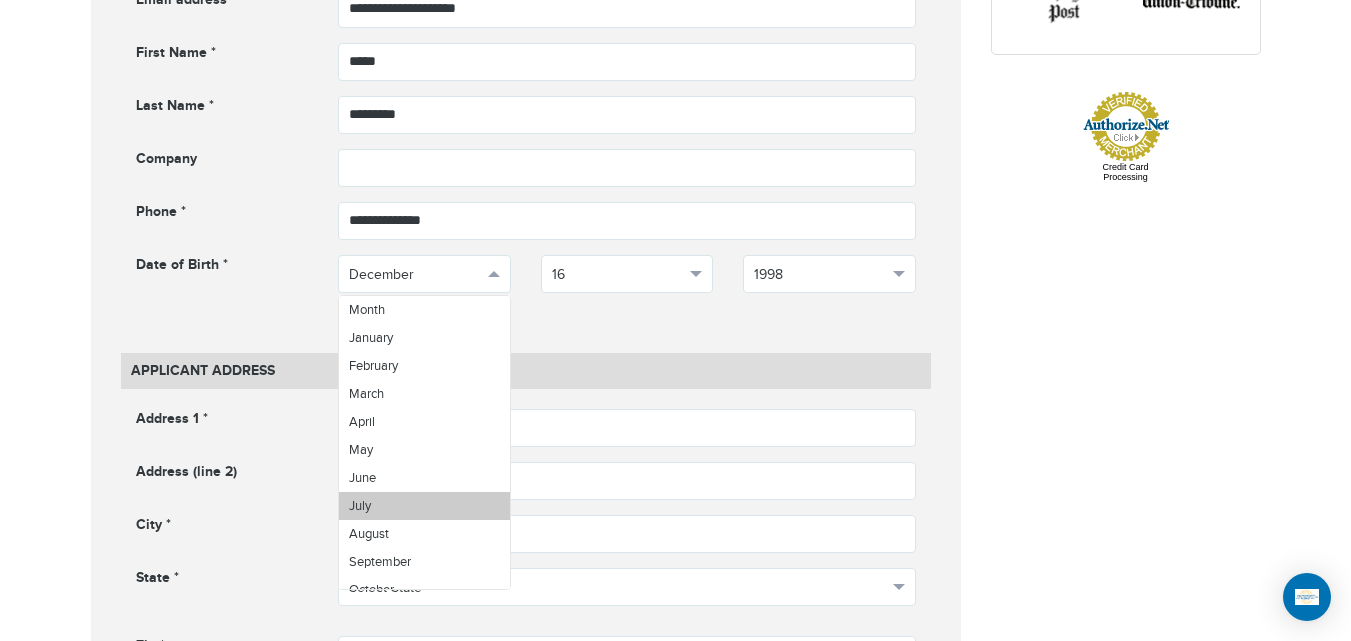 click on "July" at bounding box center [424, 506] 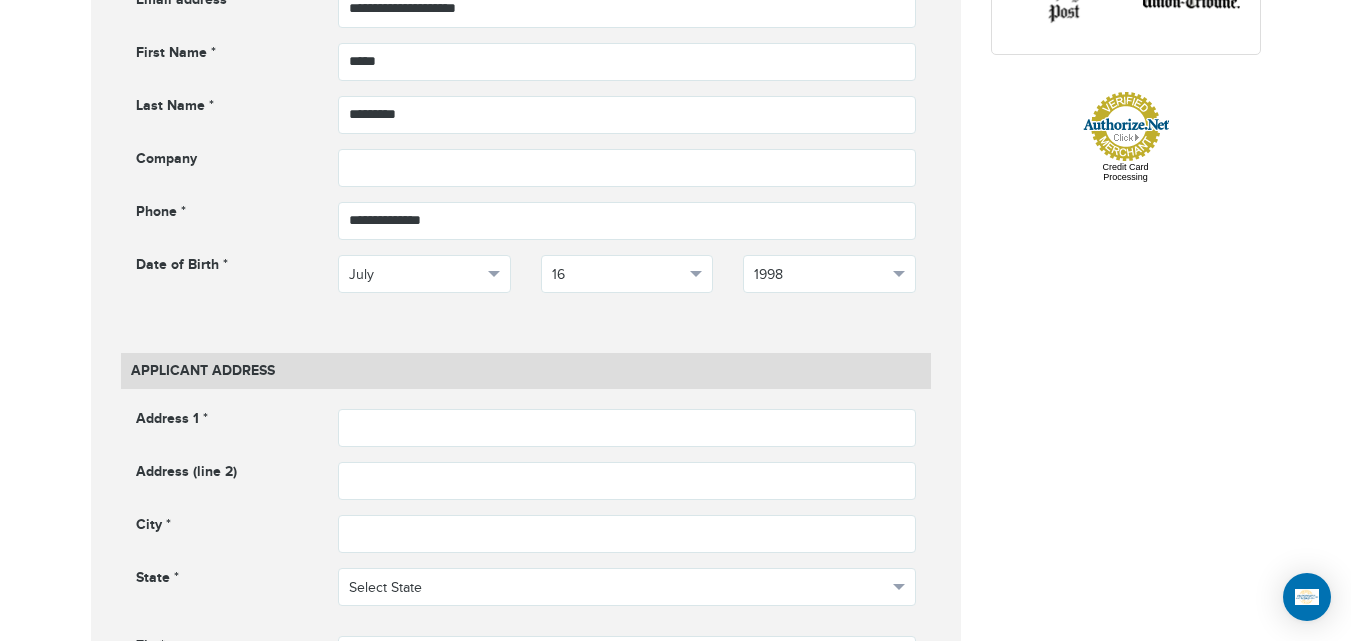 click on "720-538-8661
Passports & Visas.com
Hello, houcine
Passports
Passport Renewal
New Passport
Second Passport
Passport Name Change
Lost Passport
Child Passport
Travel Visas" at bounding box center [675, 935] 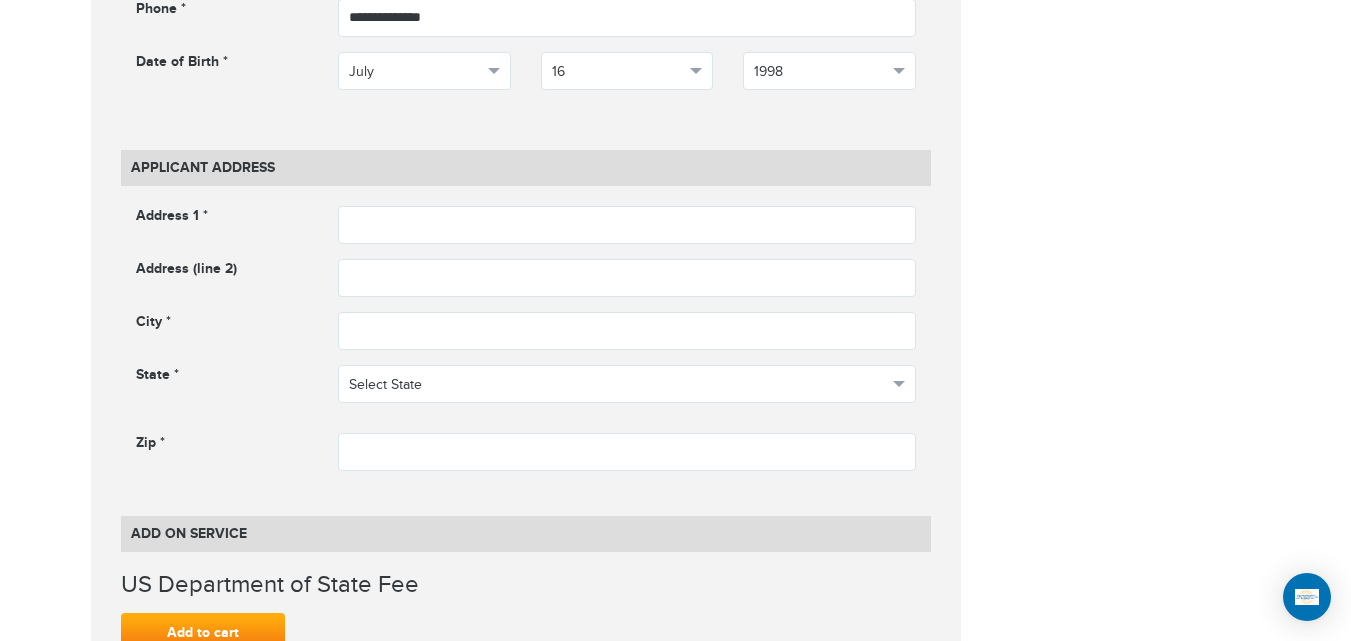scroll, scrollTop: 1221, scrollLeft: 0, axis: vertical 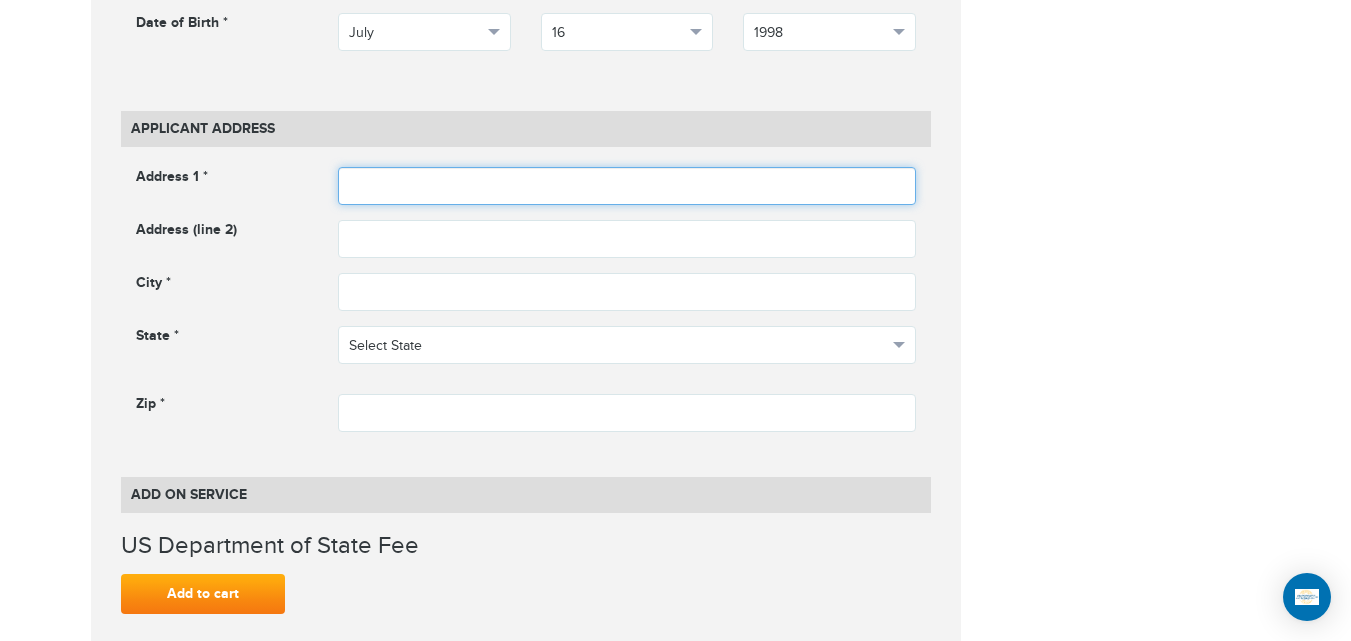 click at bounding box center [627, 186] 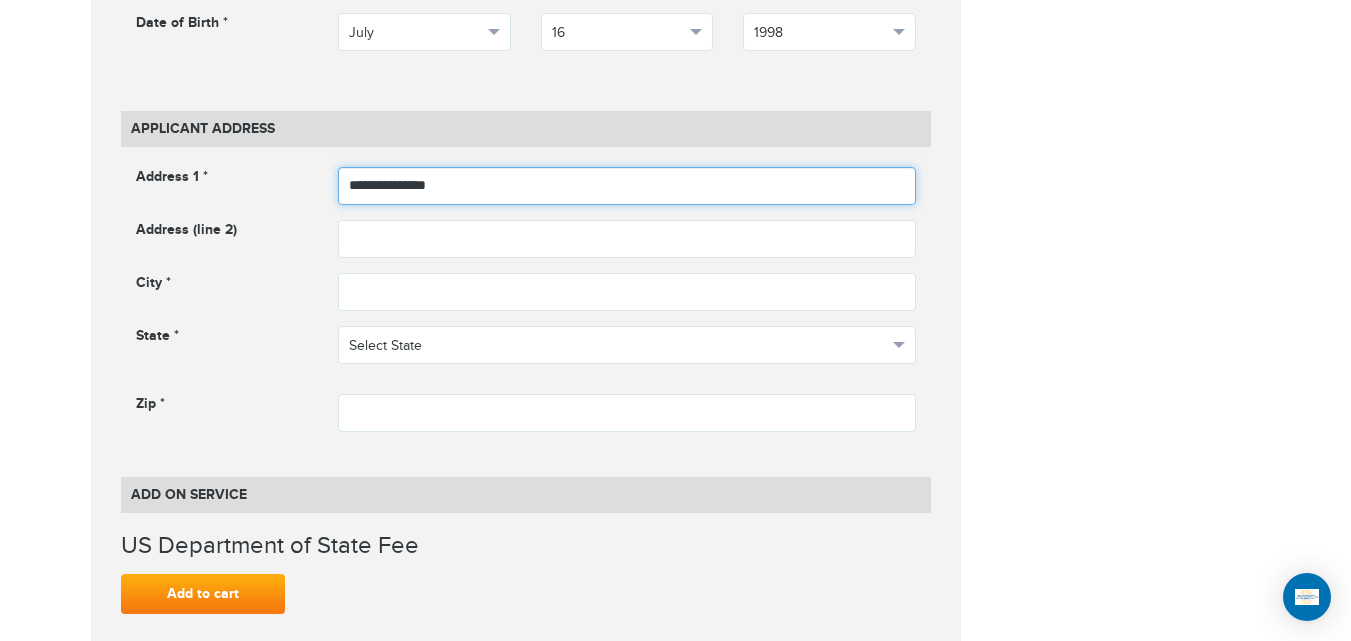 type on "**********" 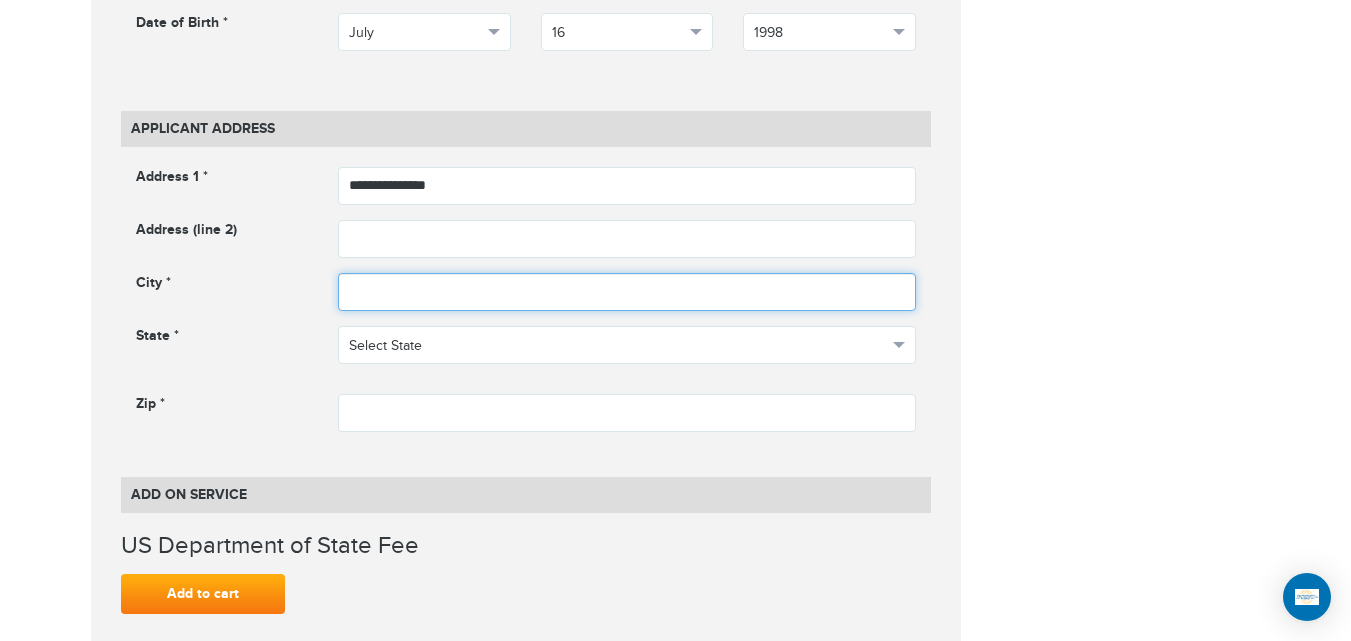 click at bounding box center (627, 292) 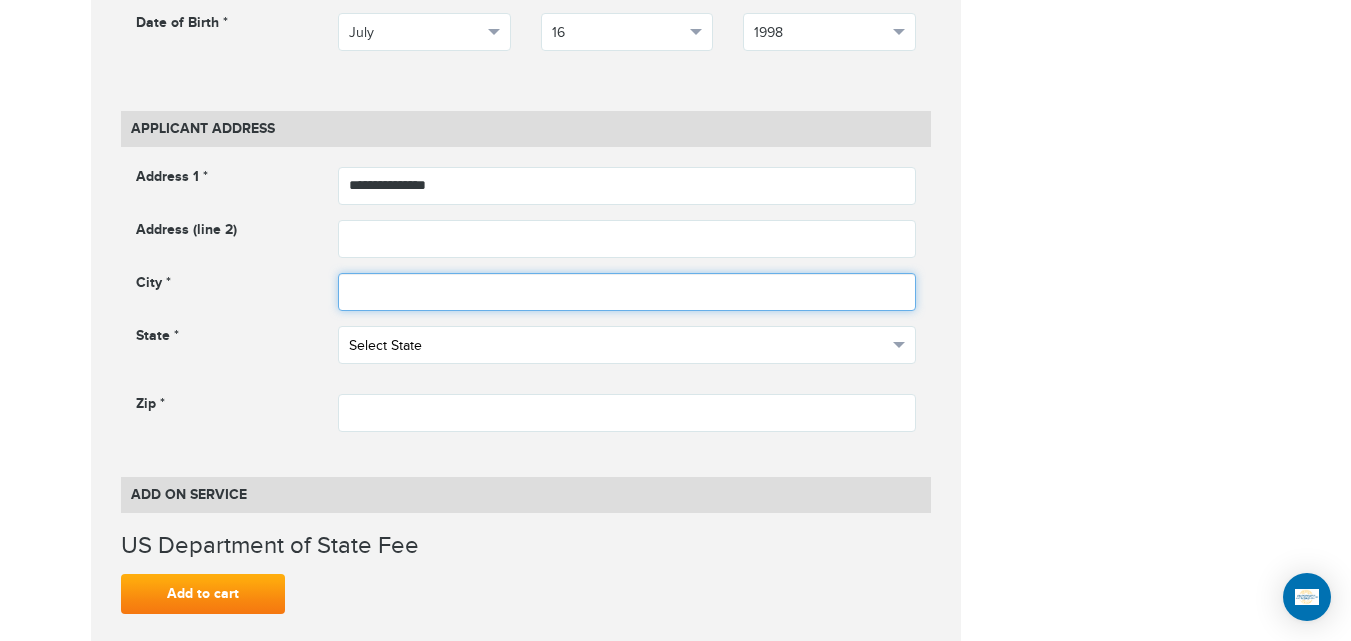 paste on "**********" 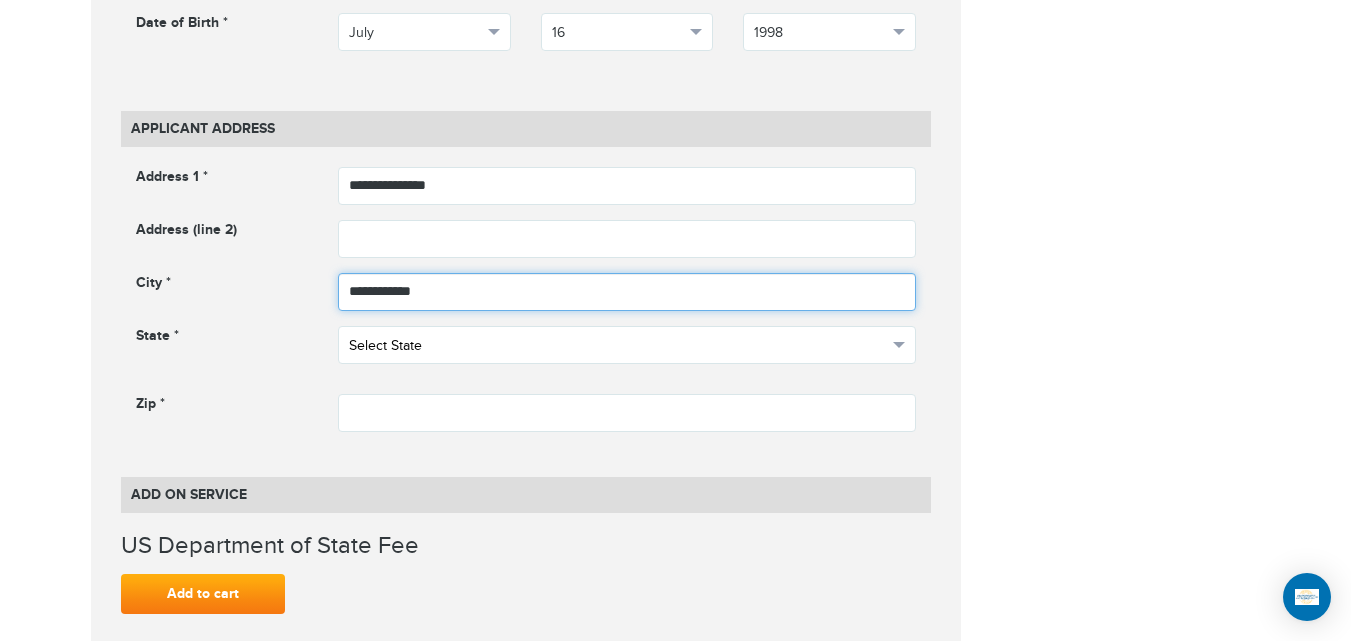 type on "**********" 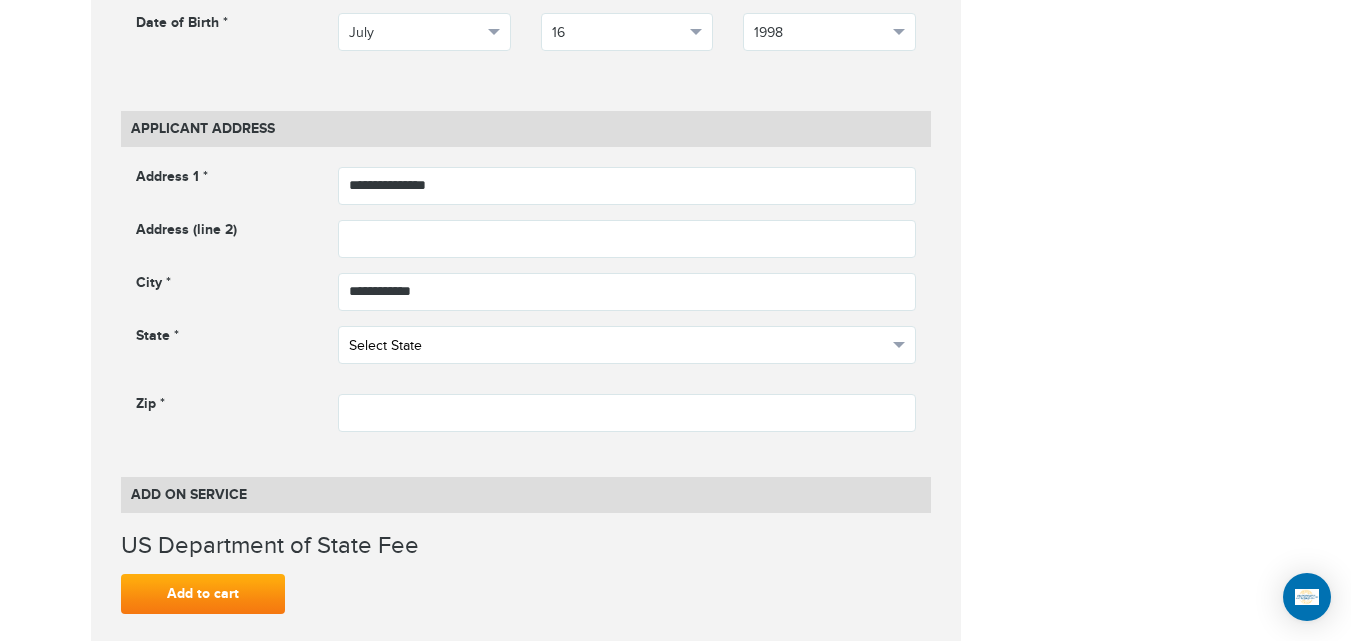 click on "Select State" at bounding box center (618, 346) 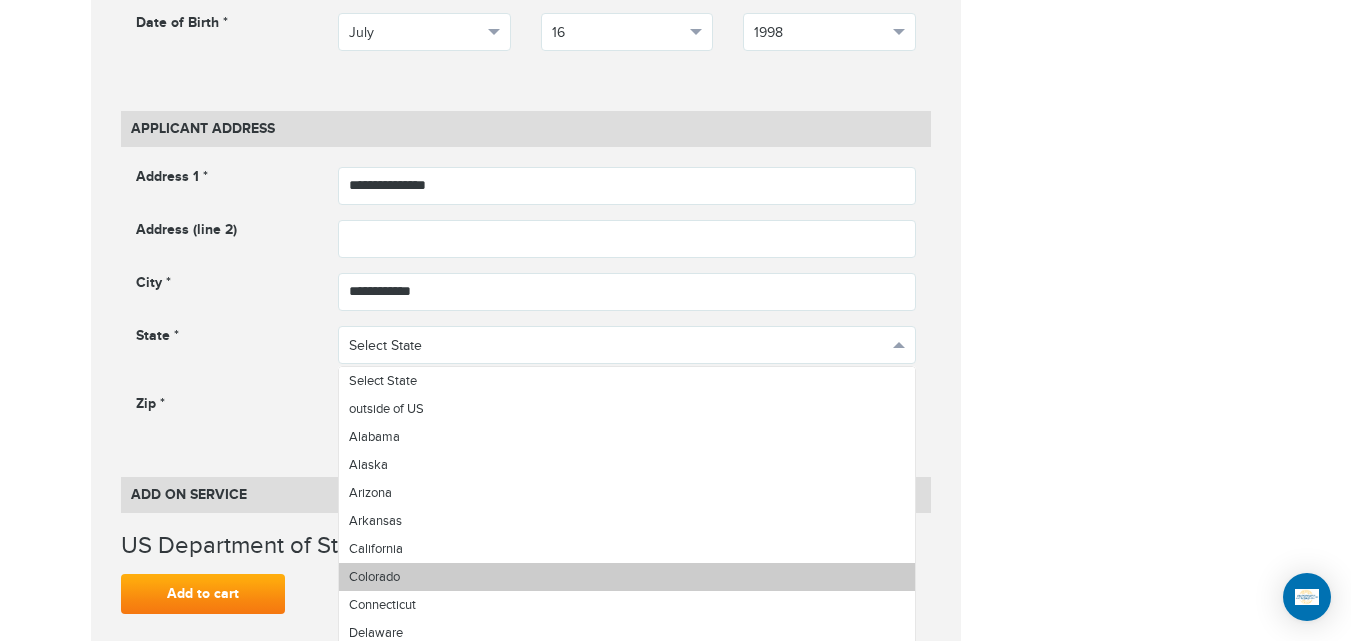click on "Colorado" at bounding box center (627, 577) 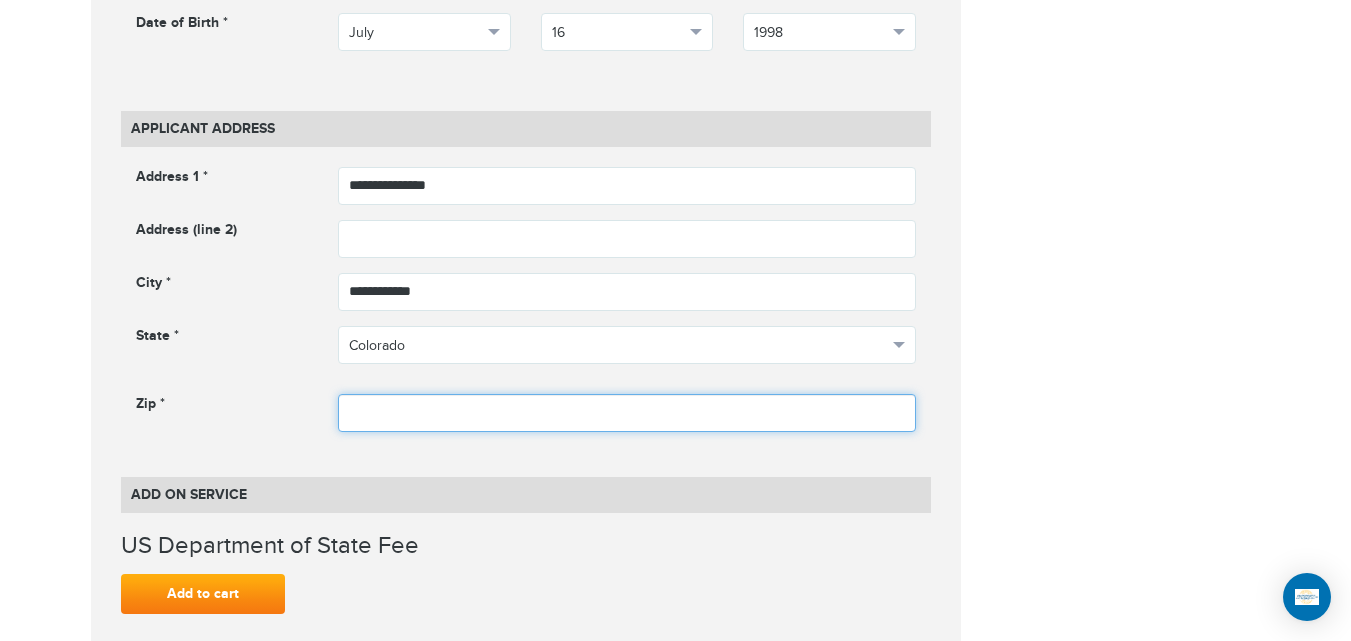 click at bounding box center [627, 413] 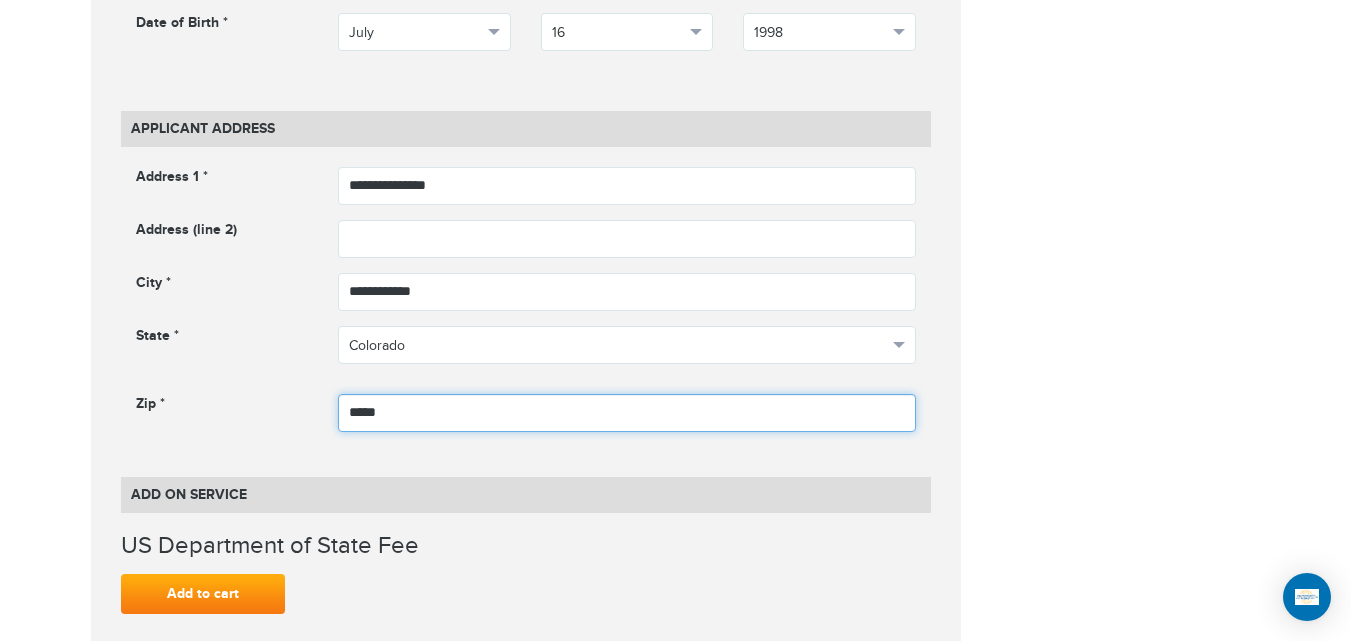 type on "*****" 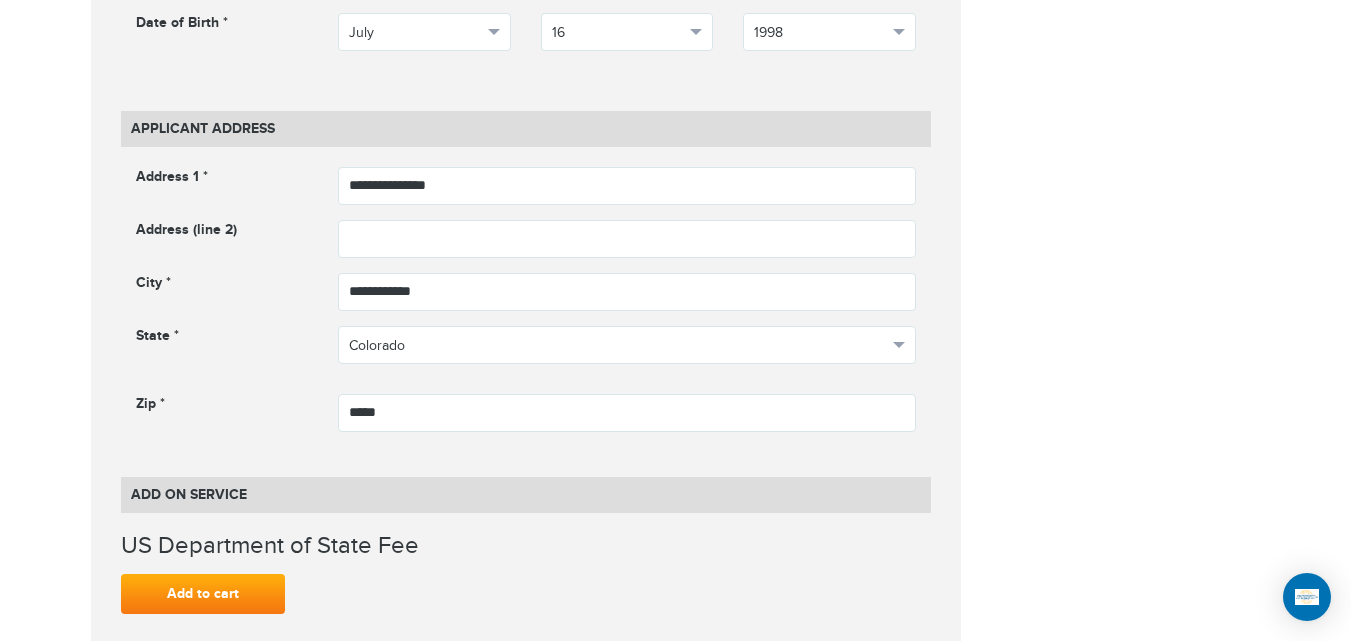 click on "**********" at bounding box center (676, 541) 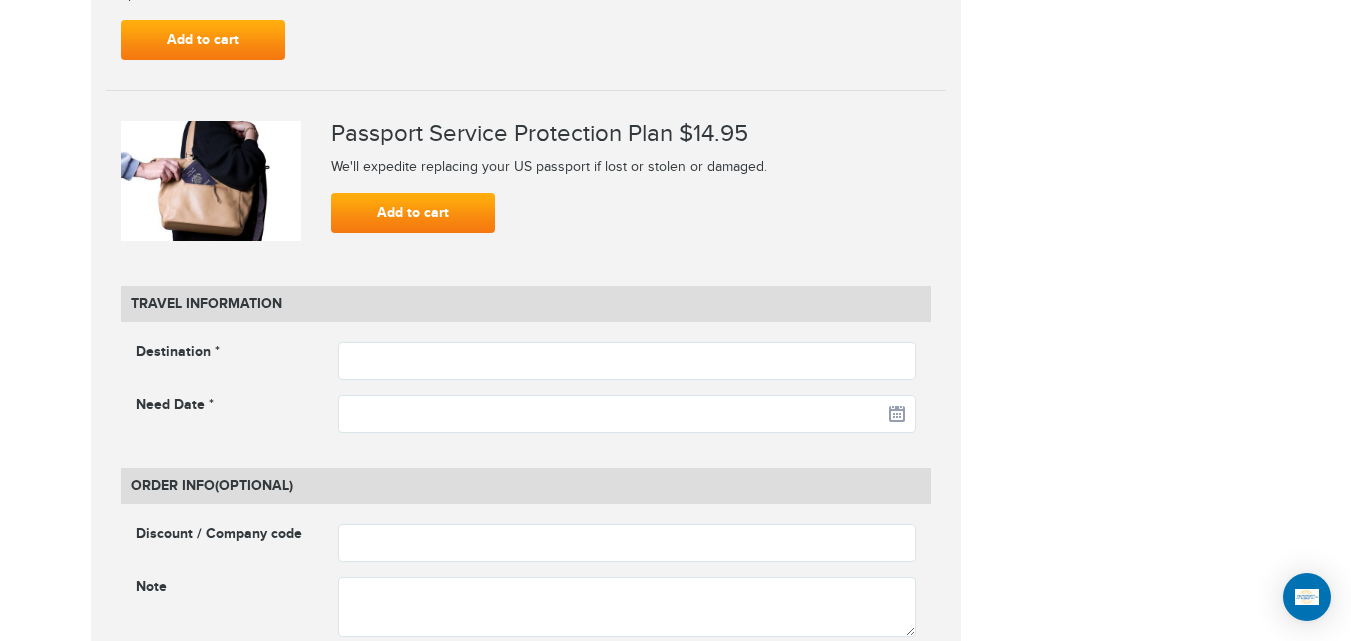 scroll, scrollTop: 2436, scrollLeft: 0, axis: vertical 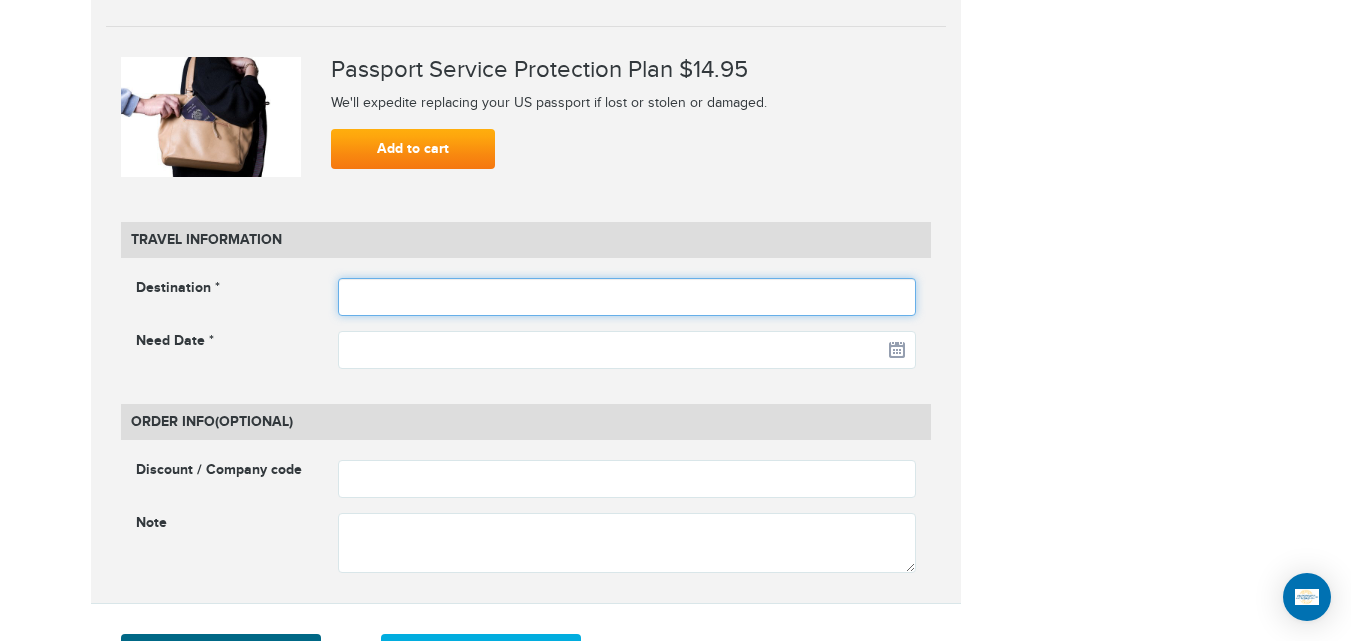 drag, startPoint x: 630, startPoint y: 301, endPoint x: 902, endPoint y: 428, distance: 300.18826 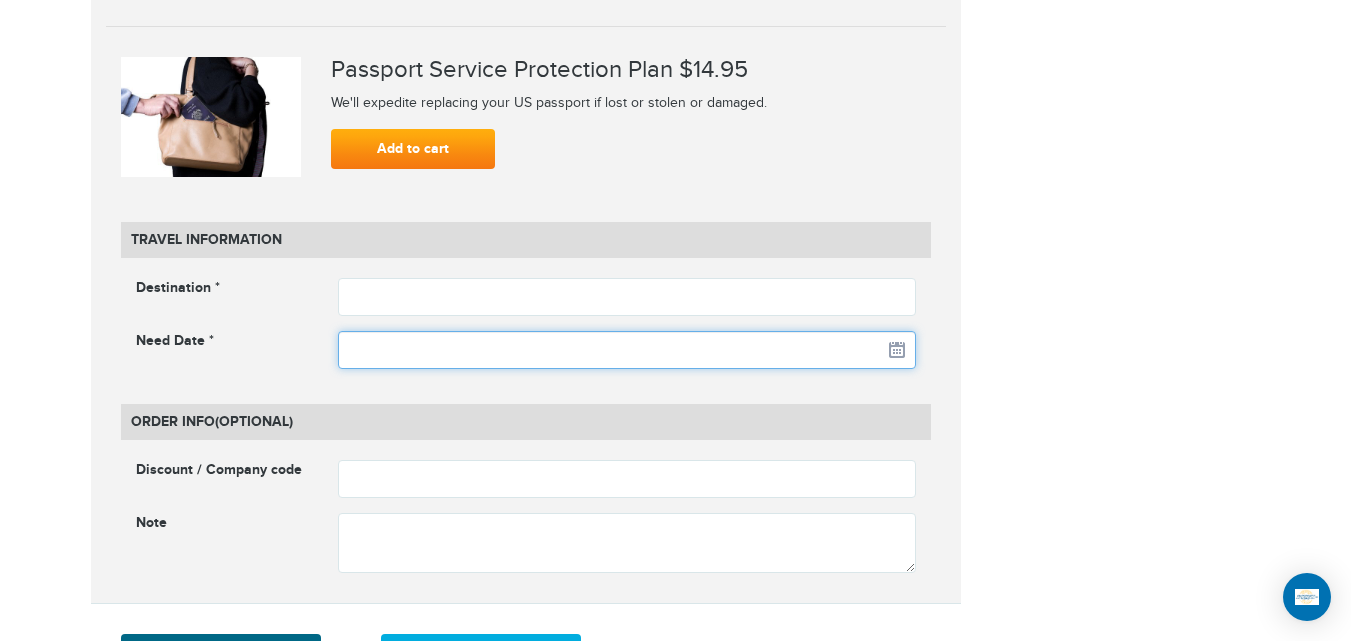 click at bounding box center [627, 350] 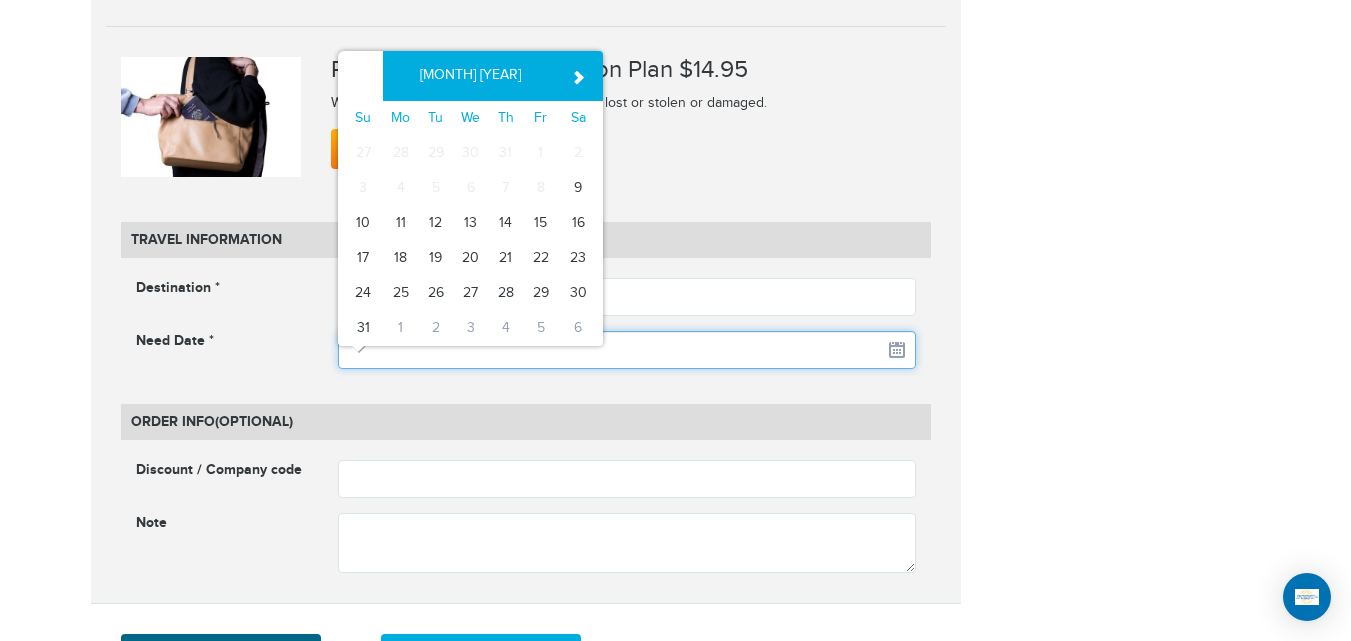 click at bounding box center (627, 350) 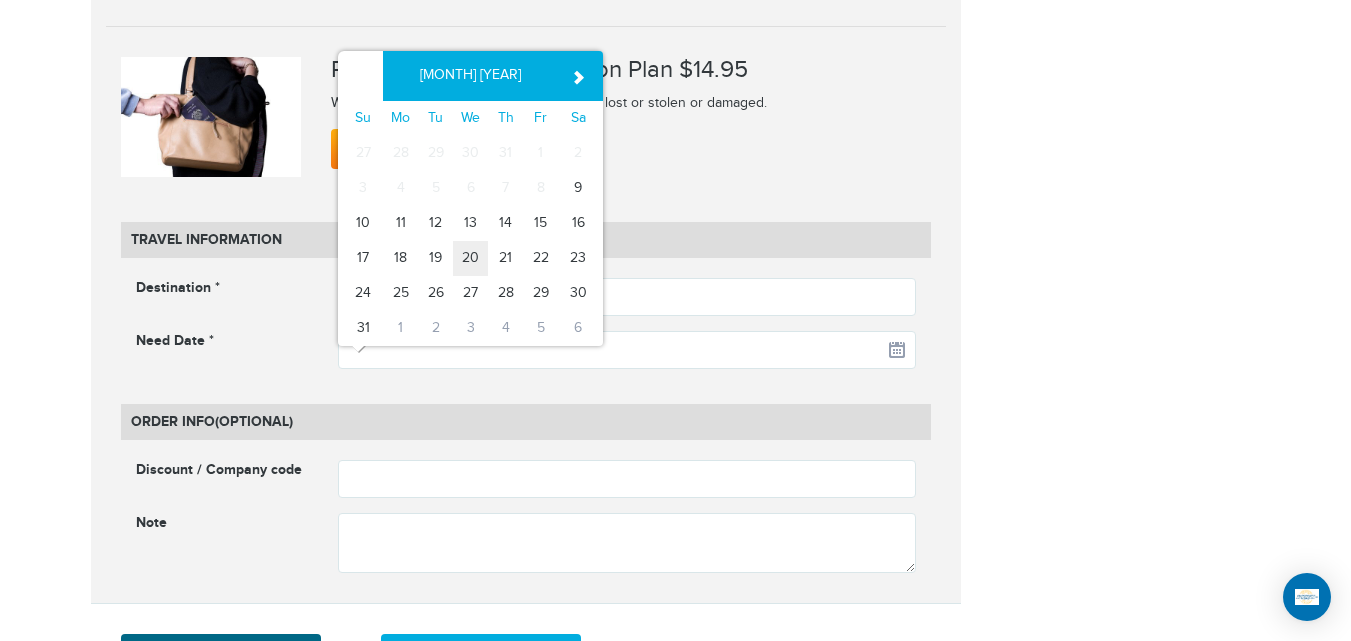 click on "20" at bounding box center (470, 258) 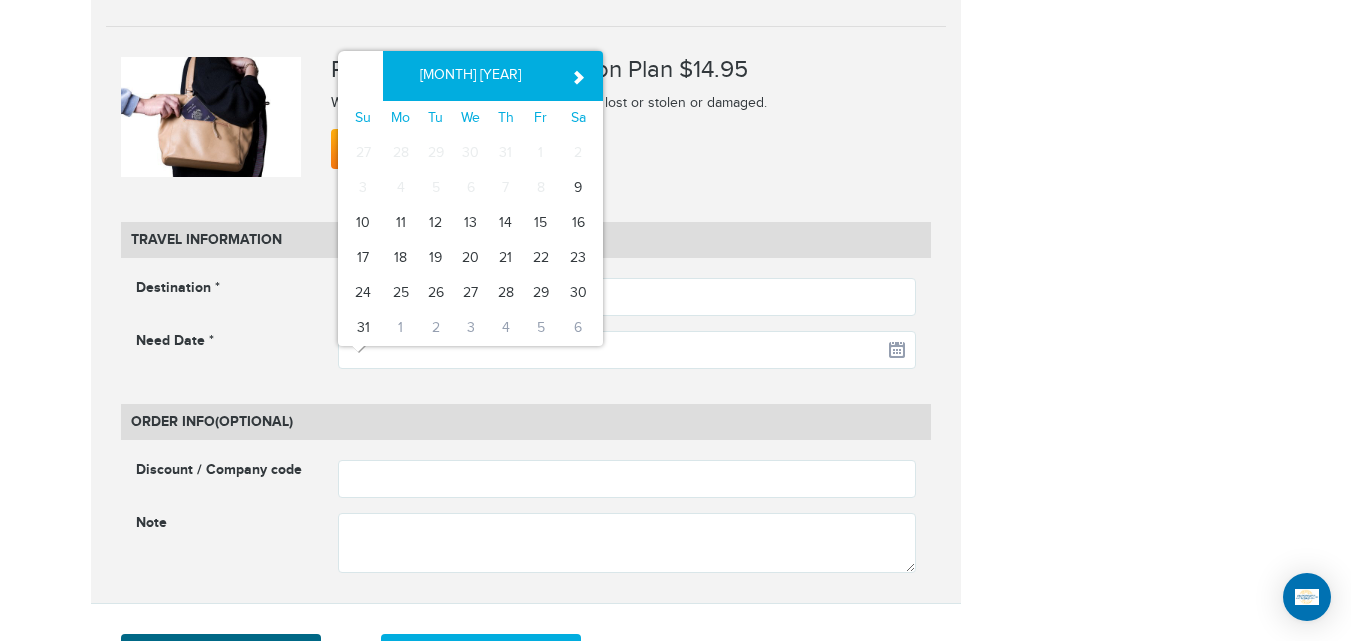 type on "**********" 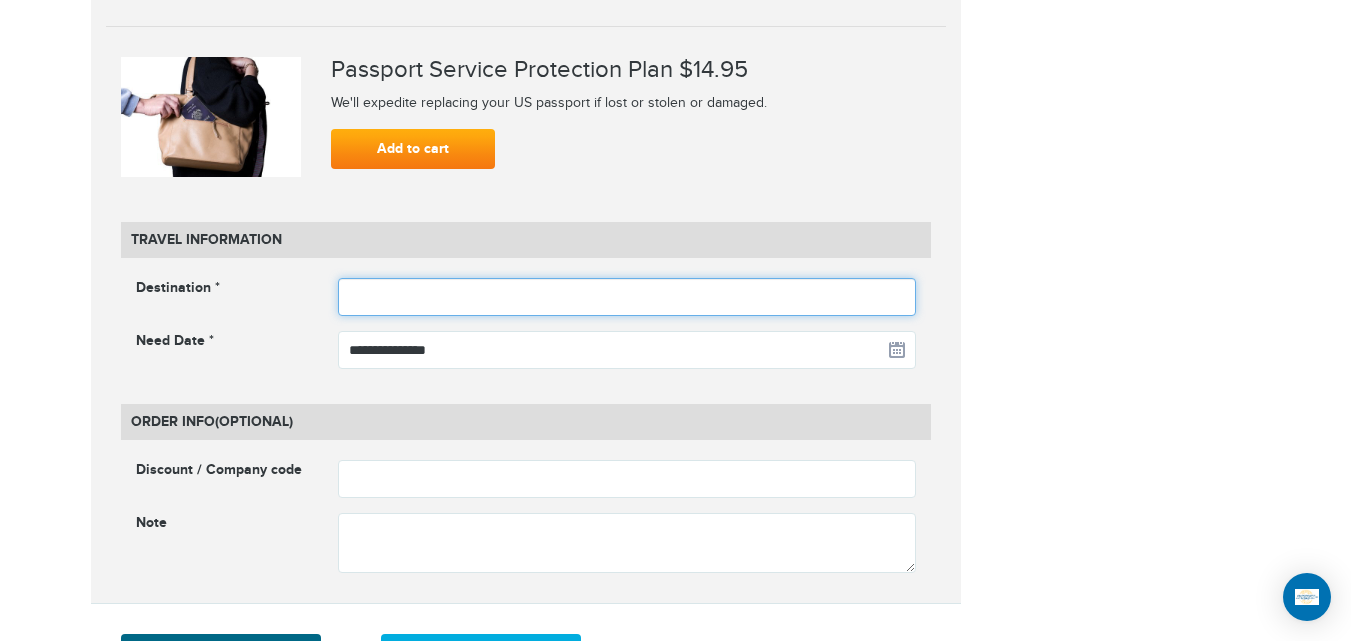 click at bounding box center (627, 297) 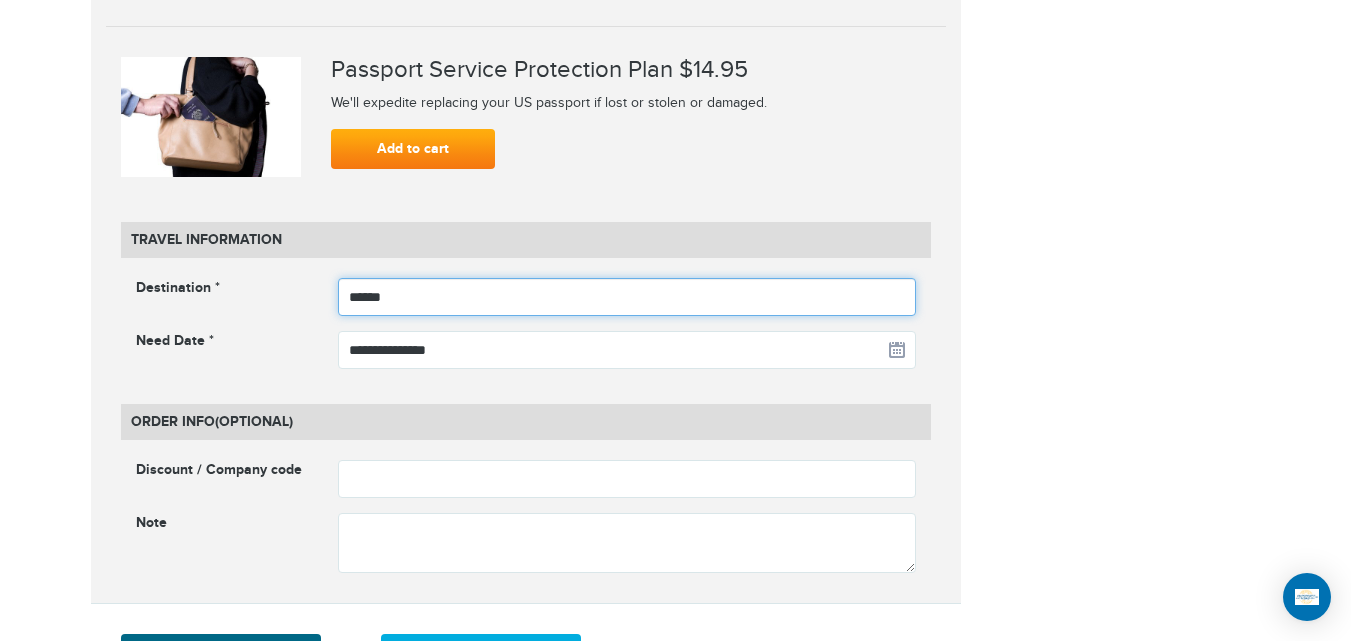 type on "******" 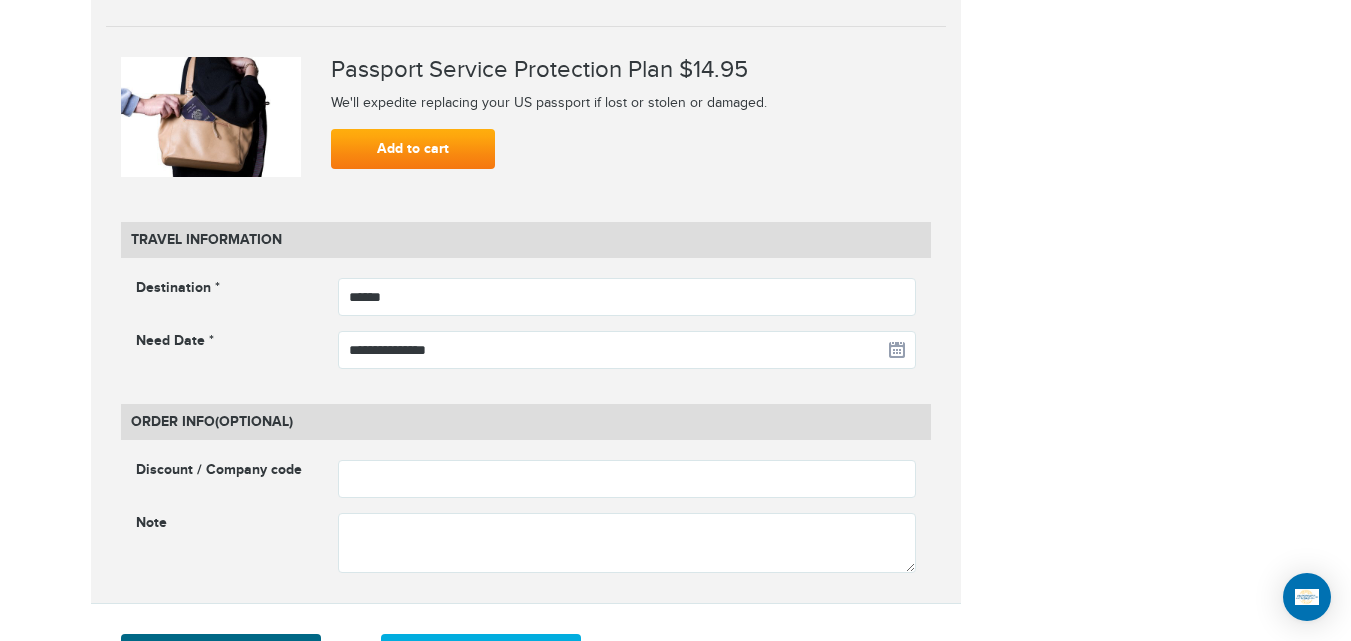 click on "**********" at bounding box center [676, -674] 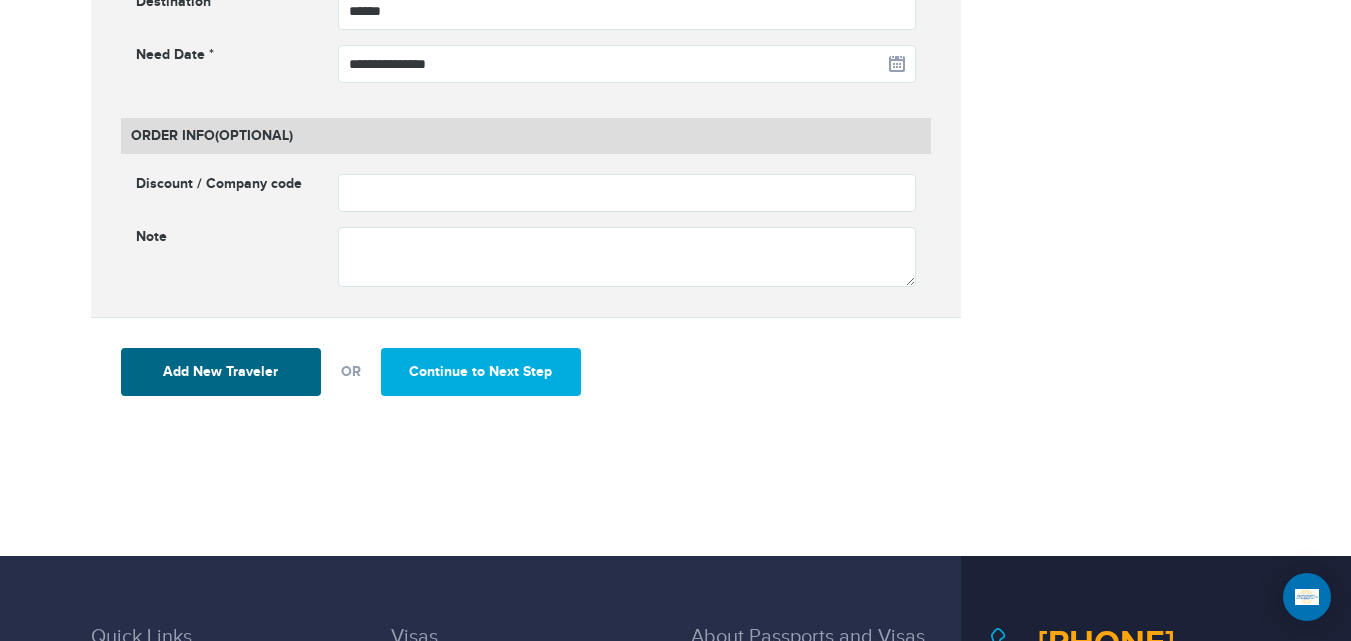 scroll, scrollTop: 2805, scrollLeft: 0, axis: vertical 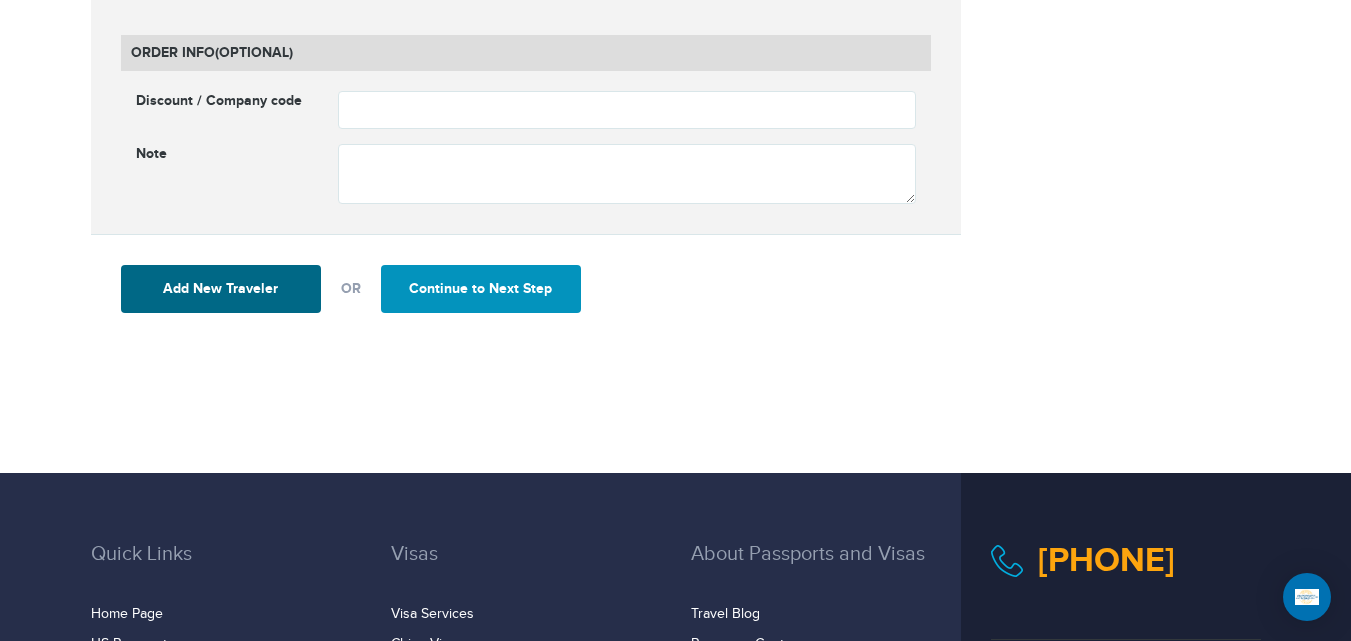 click on "Continue to Next Step" at bounding box center [481, 289] 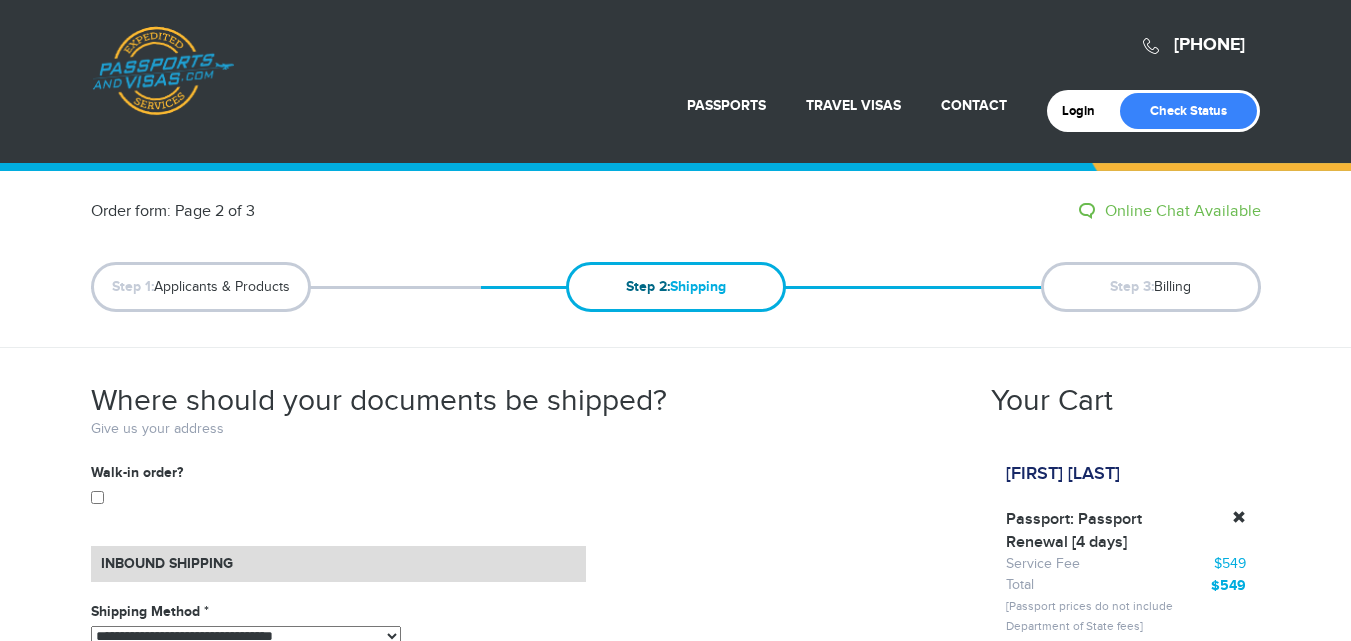 scroll, scrollTop: 231, scrollLeft: 0, axis: vertical 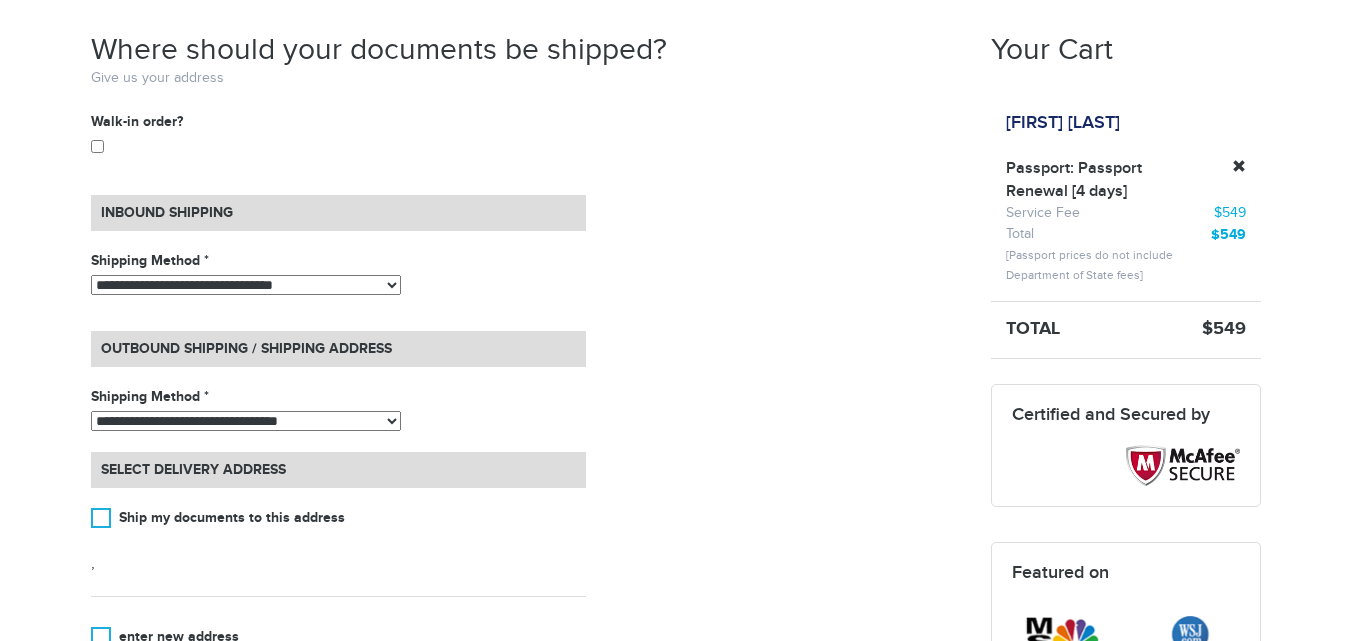 click on "Shipping Method *" at bounding box center (338, 261) 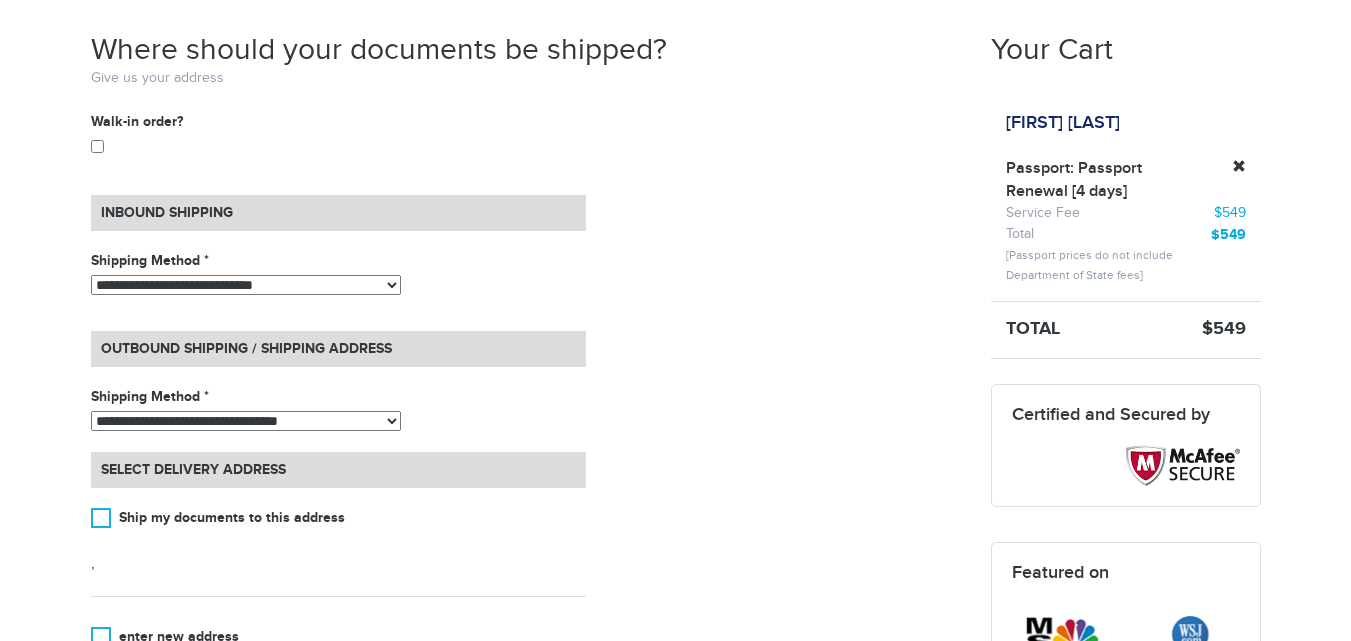 click on "**********" at bounding box center (246, 285) 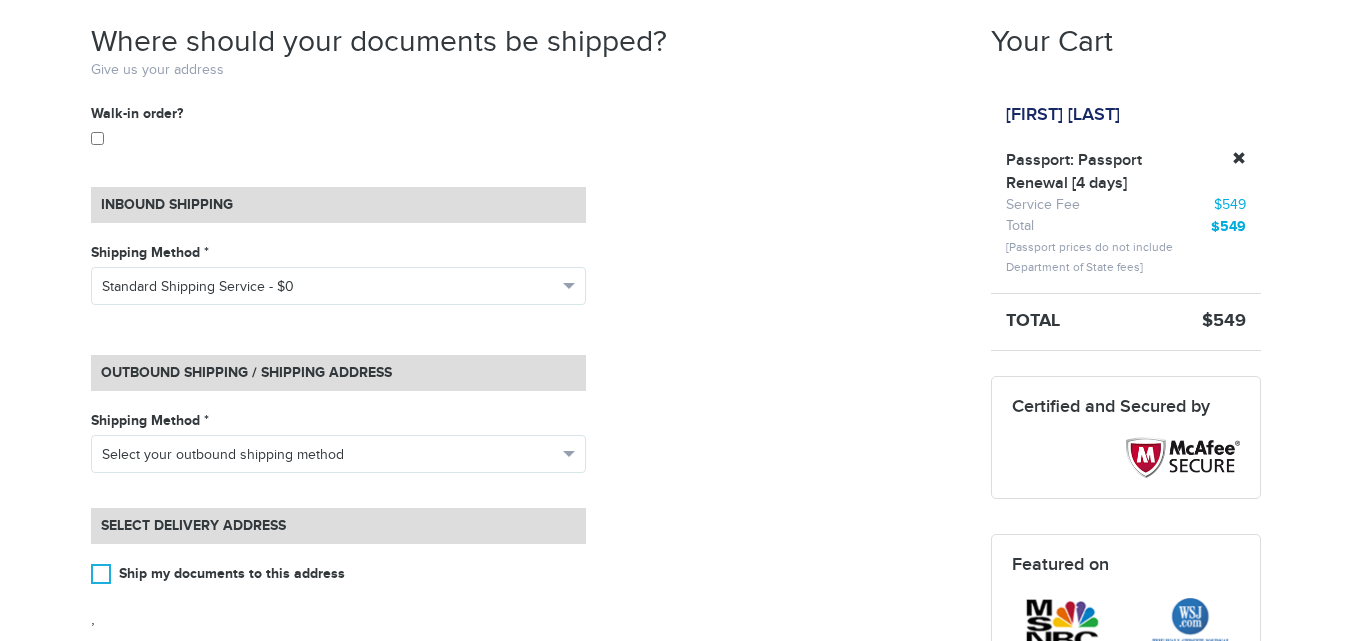 scroll, scrollTop: 0, scrollLeft: 0, axis: both 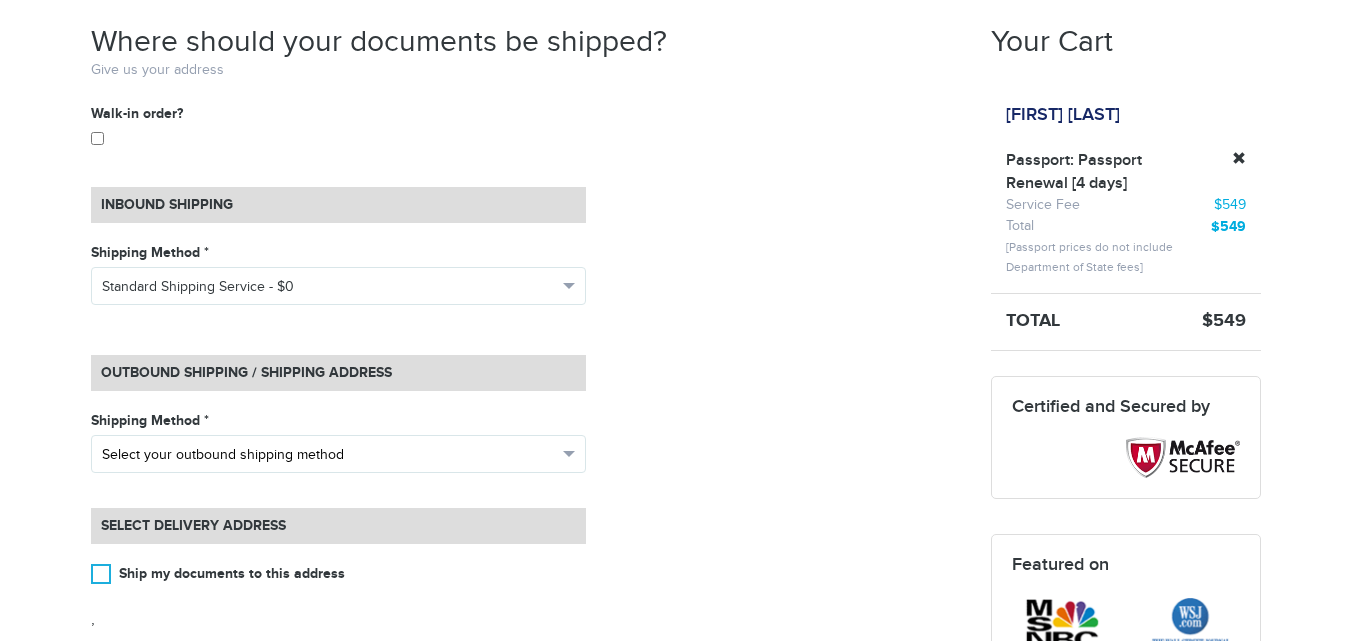 click on "Select your outbound shipping method" at bounding box center [329, 455] 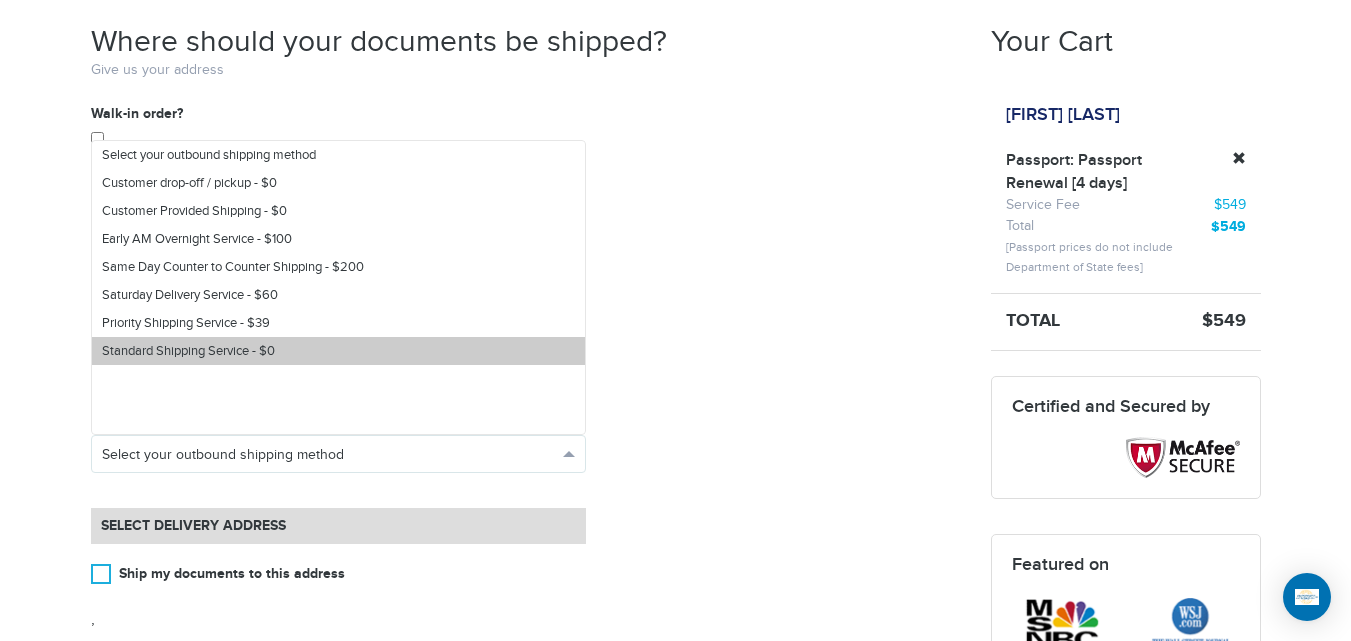 click on "Standard Shipping Service - $0" at bounding box center [188, 351] 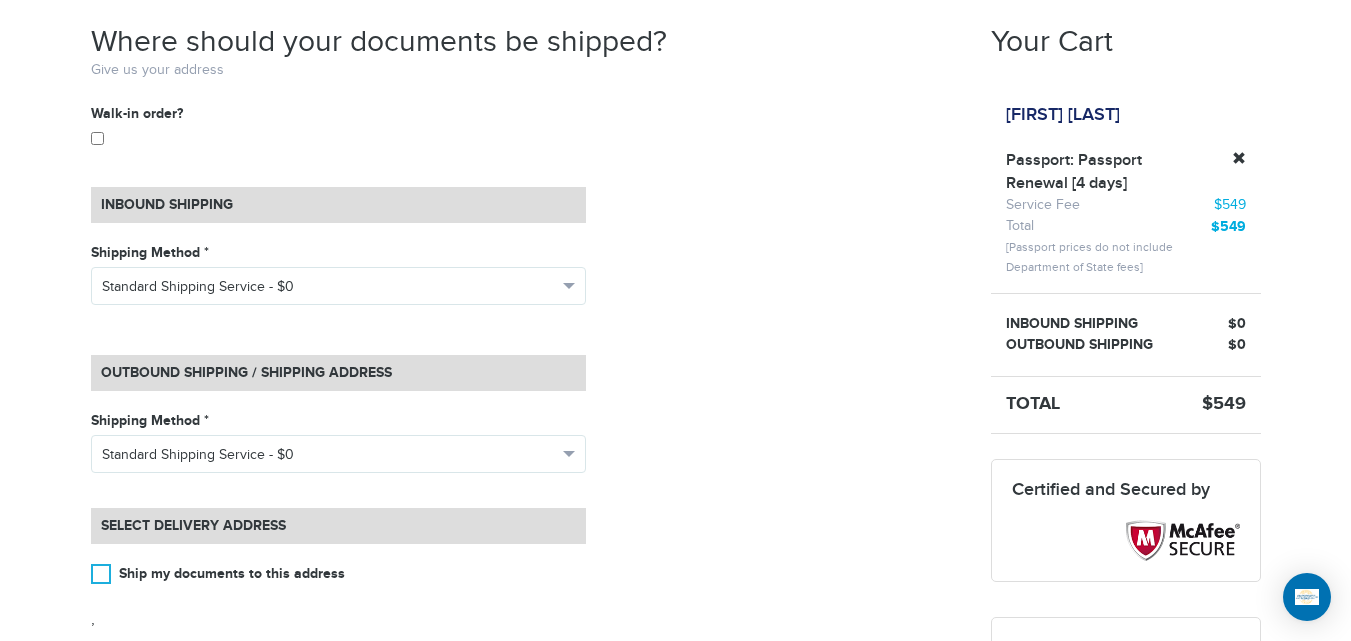 click on "[PHONE]
Passports & Visas.com
Hello, [NAME]
Passports
Passport Renewal
New Passport
Second Passport
Passport Name Change
Lost Passport
Child Passport
Travel Visas" at bounding box center [675, 611] 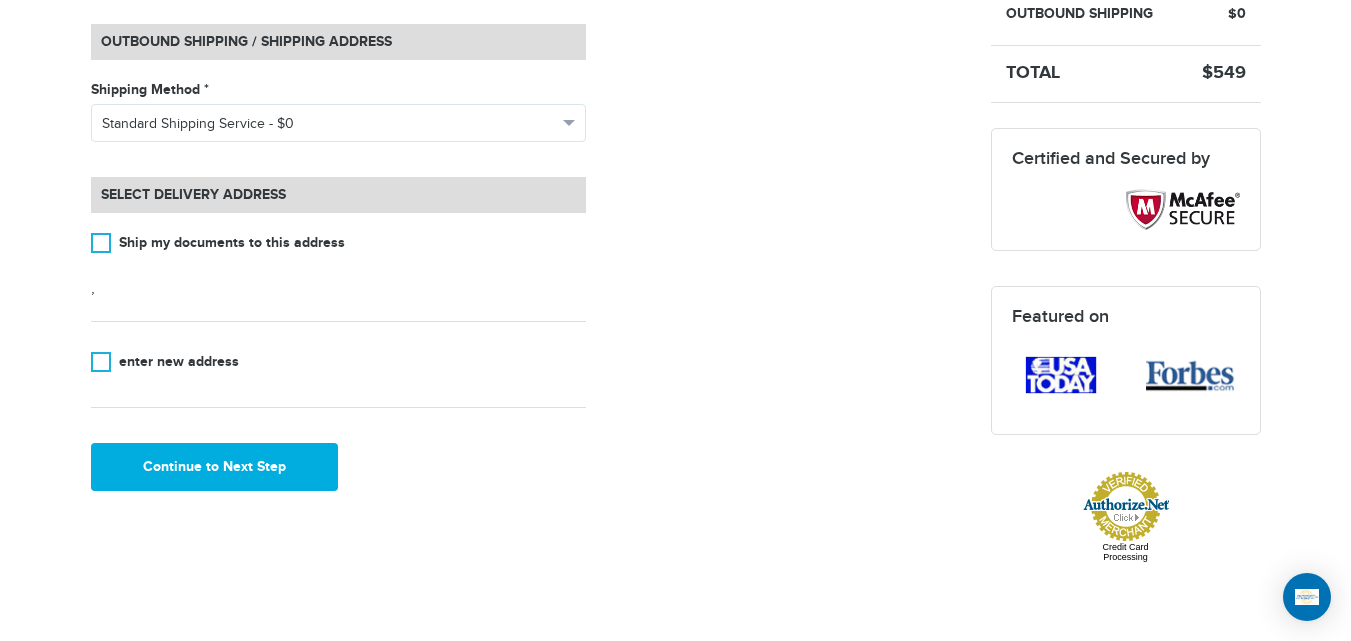 scroll, scrollTop: 688, scrollLeft: 0, axis: vertical 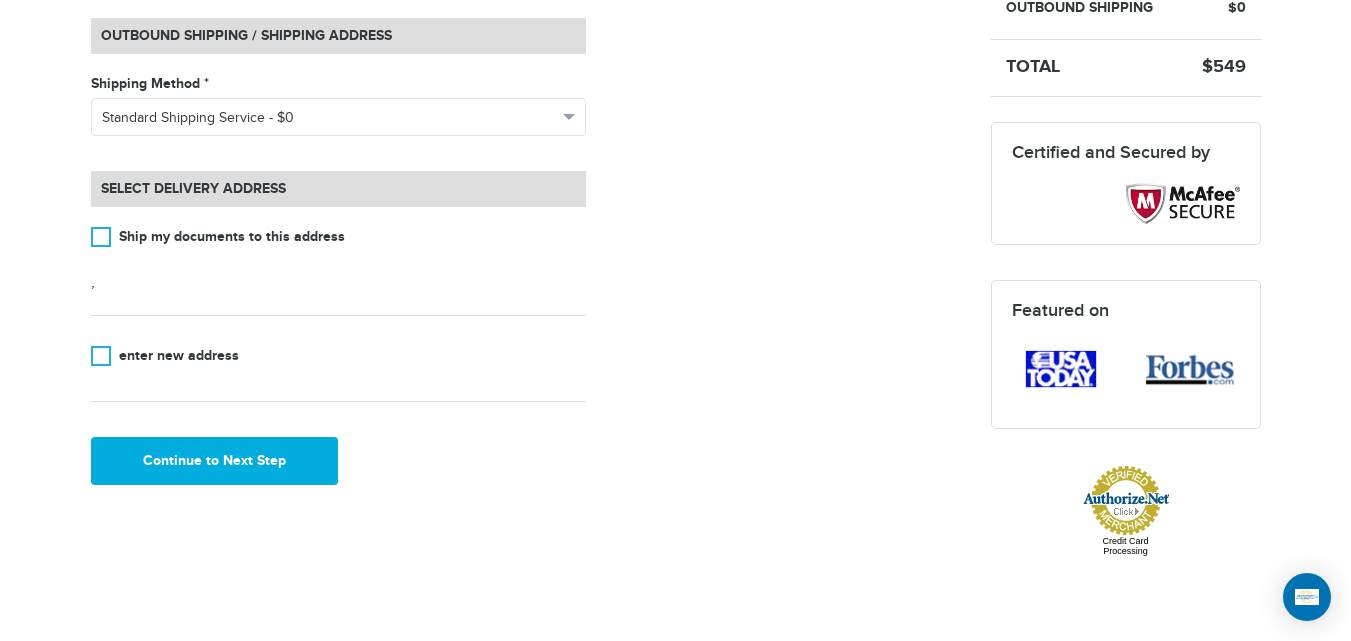 click on "[PHONE]
Passports & Visas.com
Hello, [NAME]
Passports
Passport Renewal
New Passport
Second Passport
Passport Name Change
Lost Passport
Child Passport
Travel Visas" at bounding box center (675, 274) 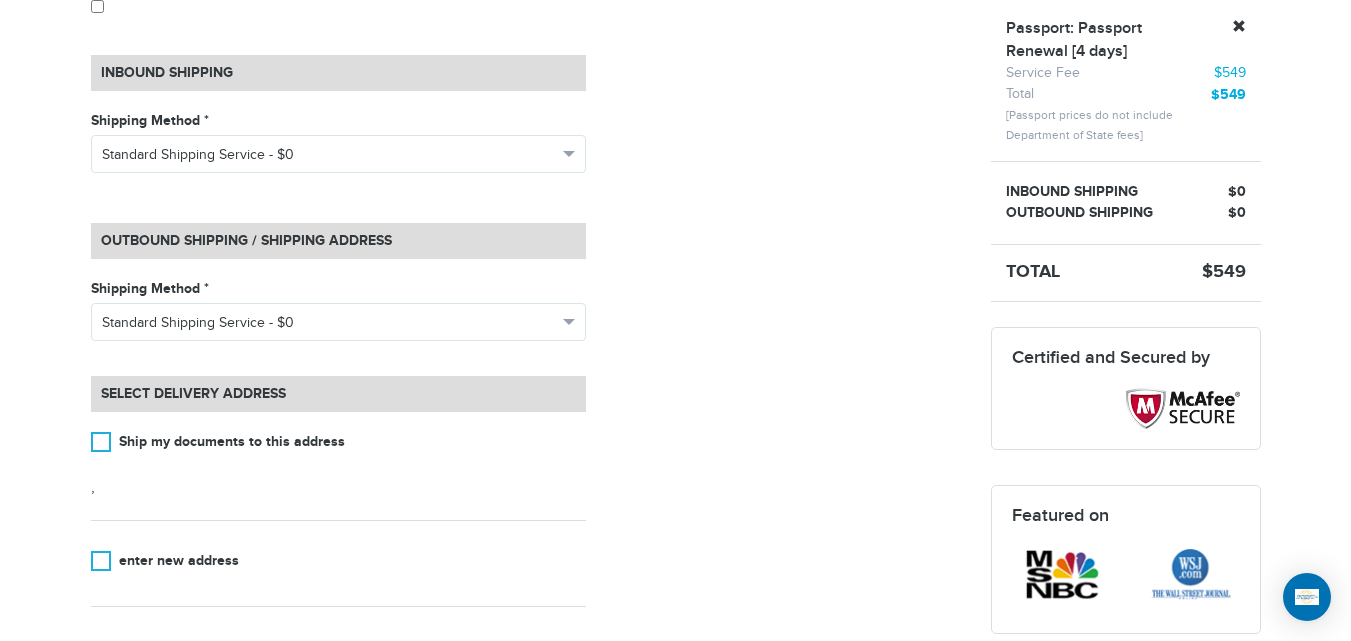 scroll, scrollTop: 434, scrollLeft: 0, axis: vertical 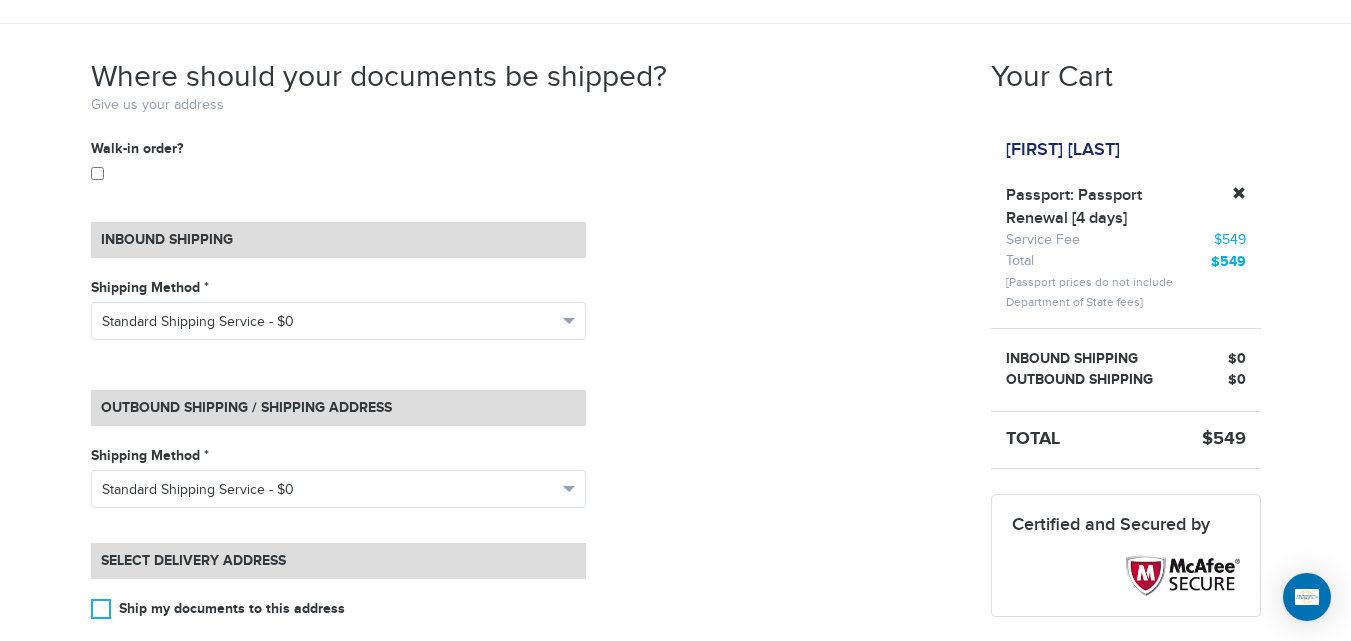 drag, startPoint x: 83, startPoint y: 70, endPoint x: 247, endPoint y: 104, distance: 167.48732 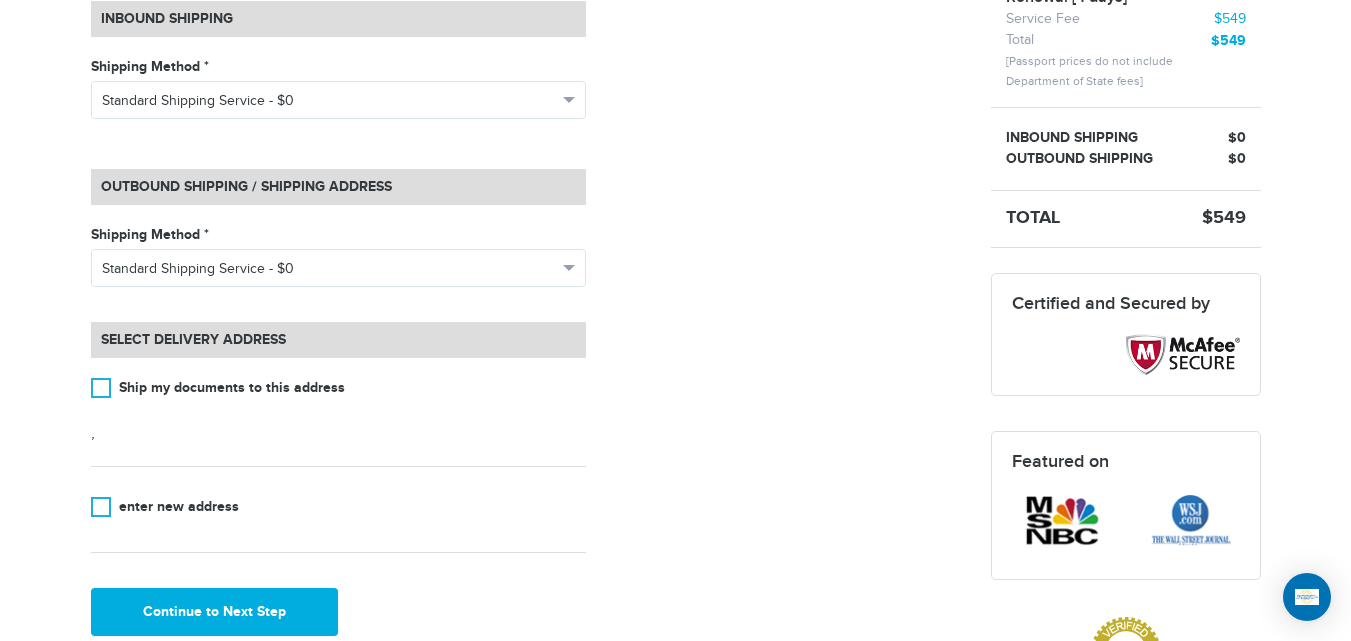 scroll, scrollTop: 572, scrollLeft: 0, axis: vertical 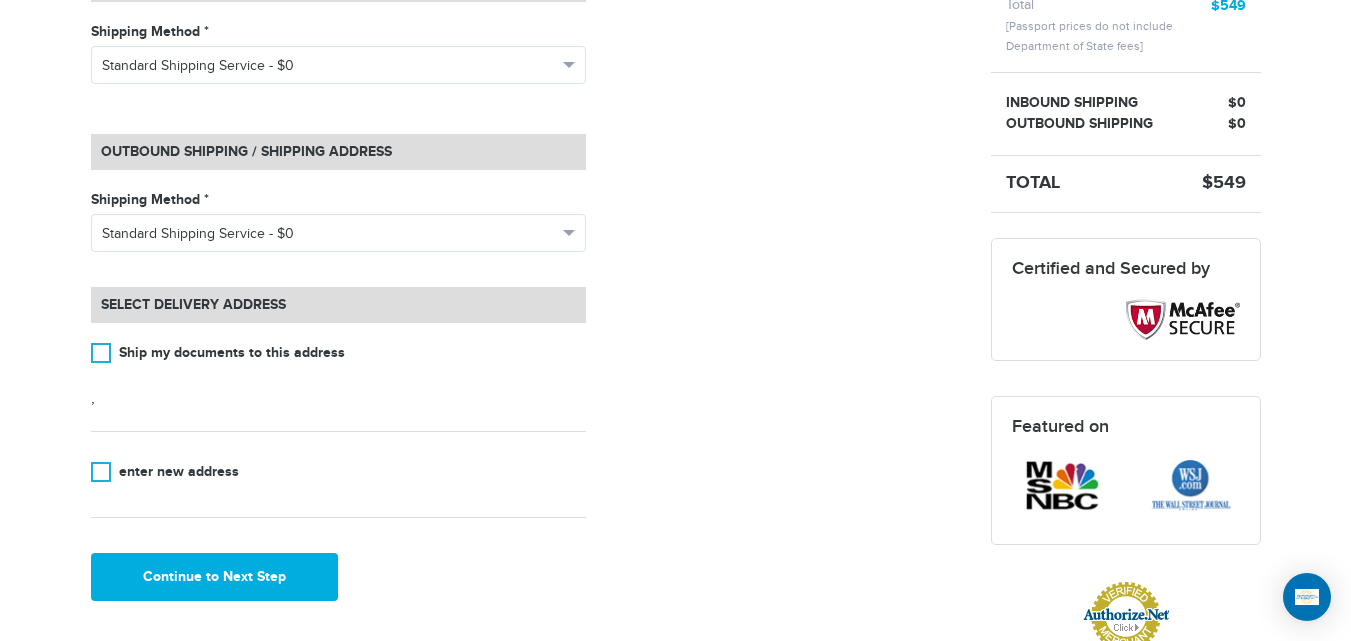 click on "**********" at bounding box center [526, 242] 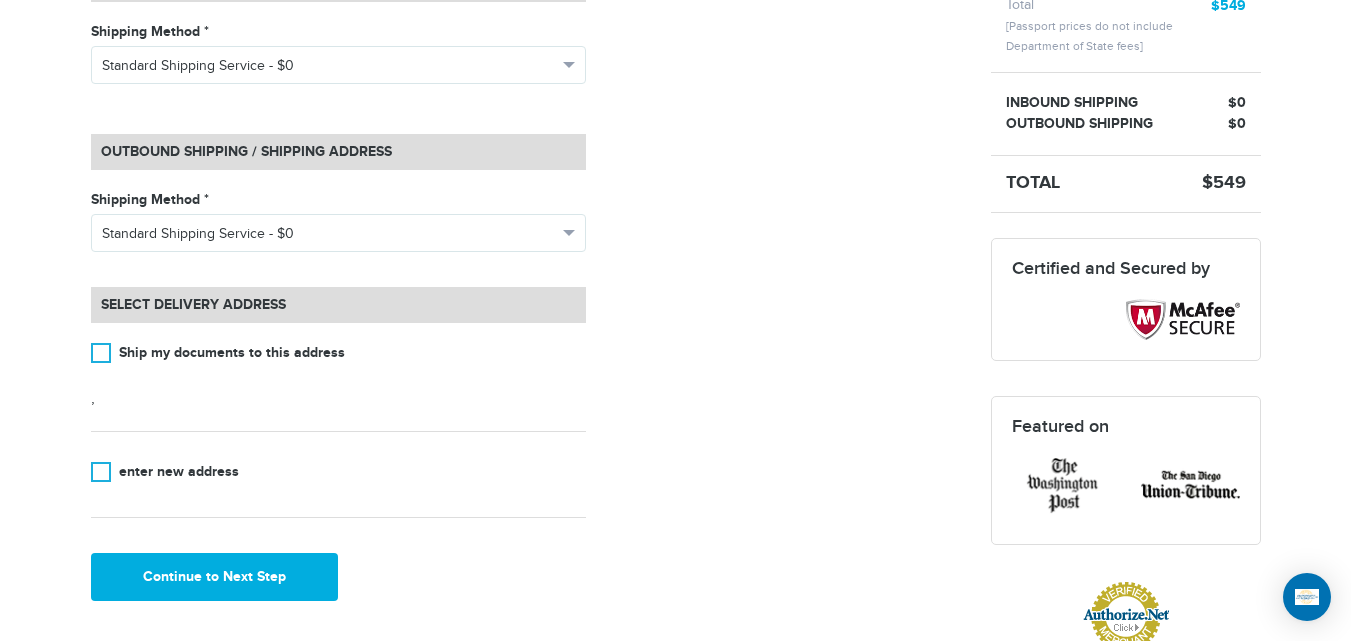 click on "Continue to Next Step" at bounding box center [338, 535] 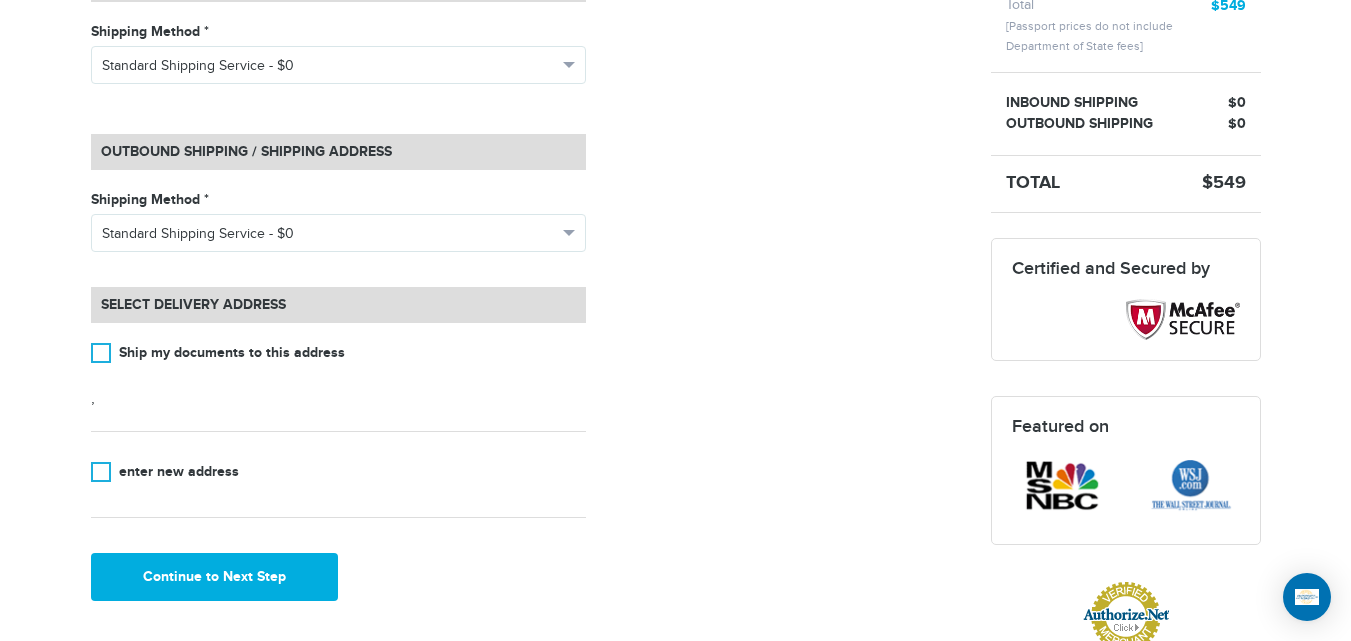 click on "[PHONE]
Passports & Visas.com
Hello, [NAME]
Passports
Passport Renewal
New Passport
Second Passport
Passport Name Change
Lost Passport
Child Passport
Travel Visas" at bounding box center [675, 390] 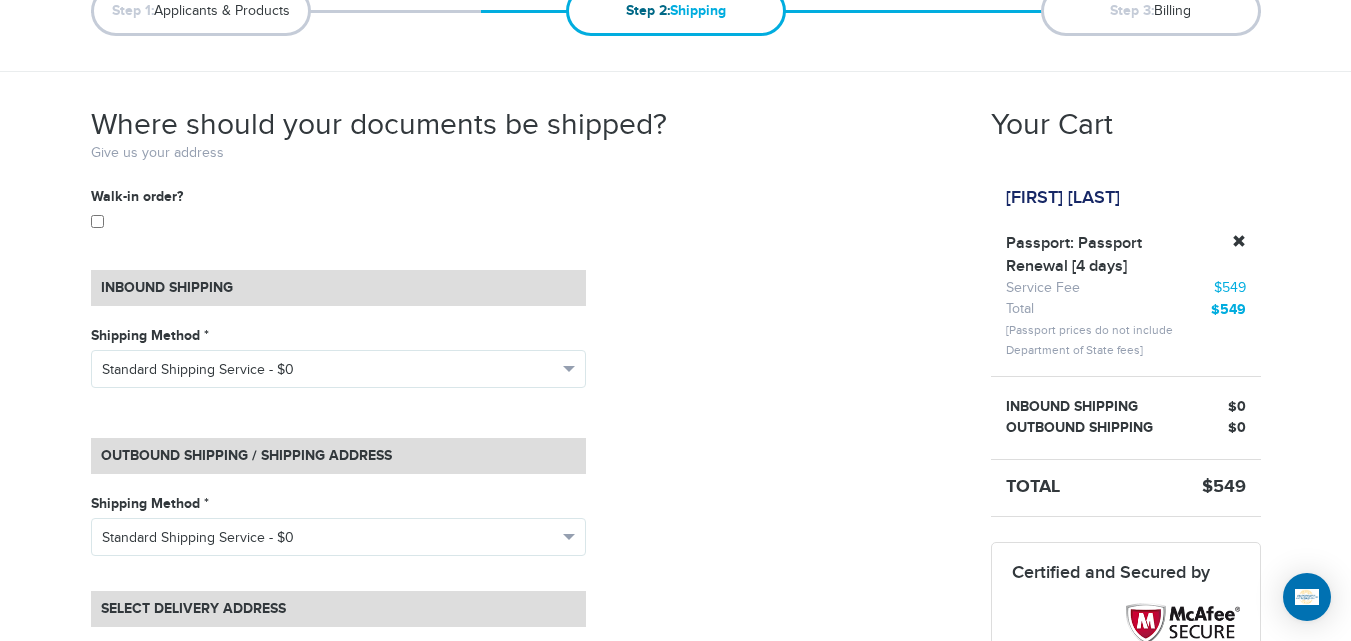 scroll, scrollTop: 0, scrollLeft: 0, axis: both 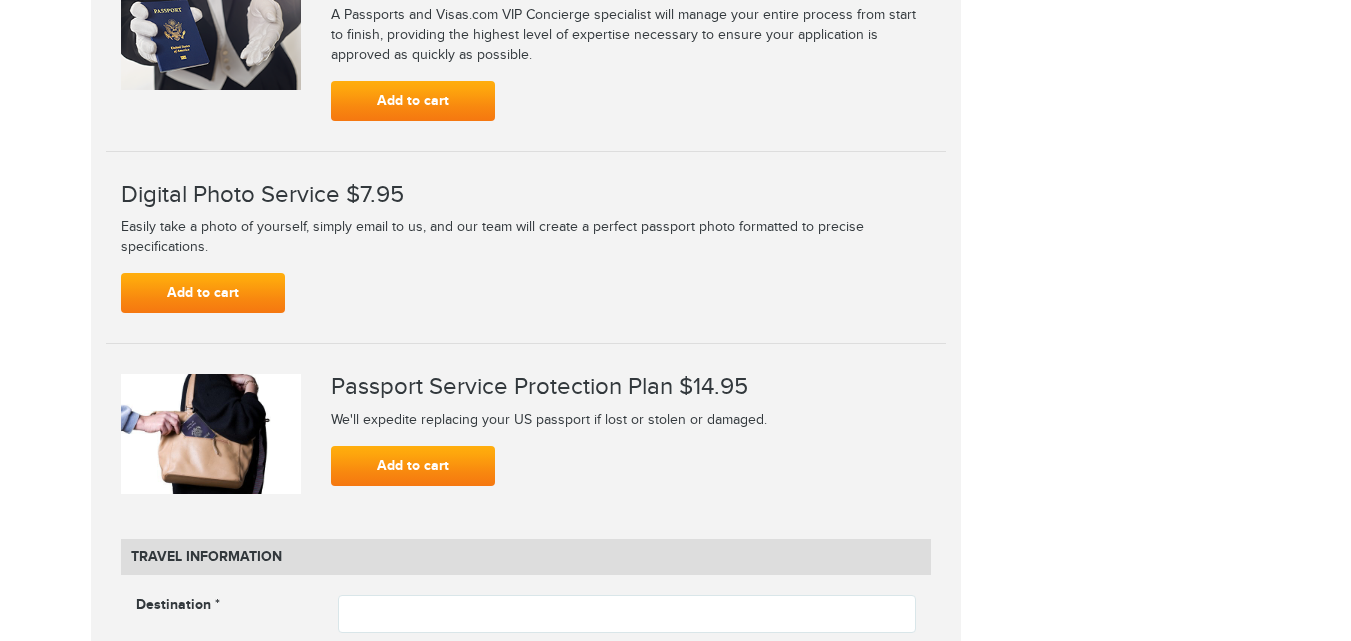 drag, startPoint x: 1365, startPoint y: 67, endPoint x: 1360, endPoint y: 494, distance: 427.02927 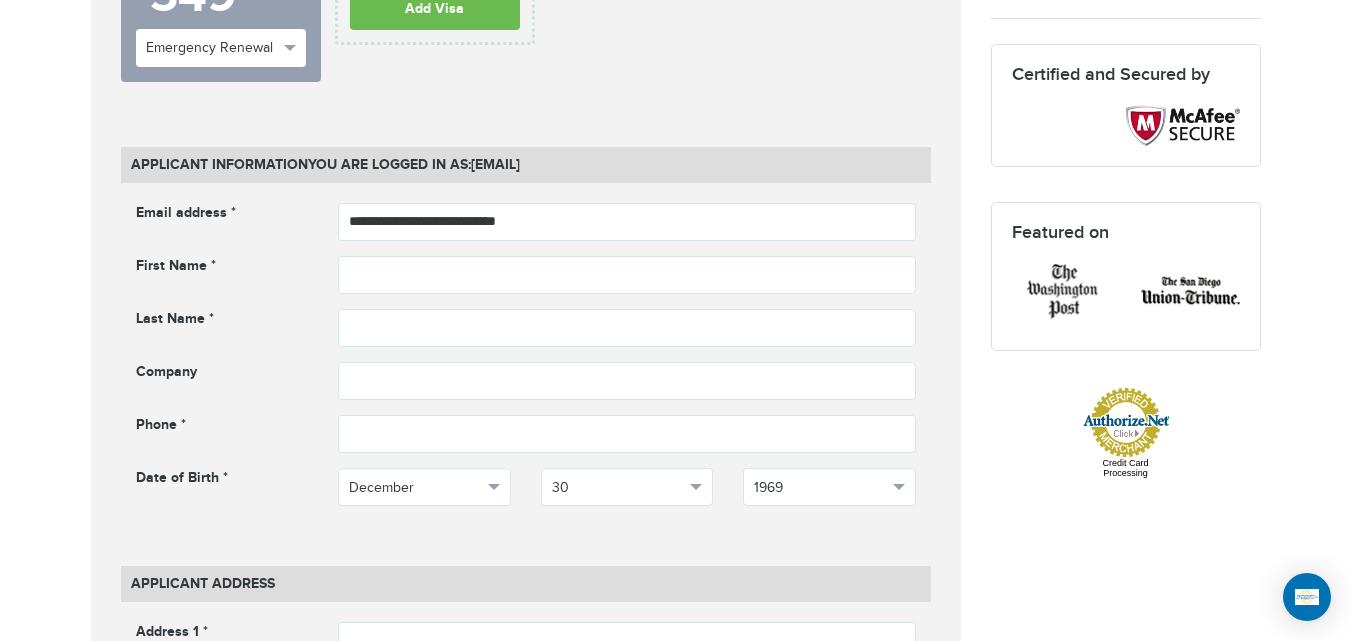scroll, scrollTop: 696, scrollLeft: 0, axis: vertical 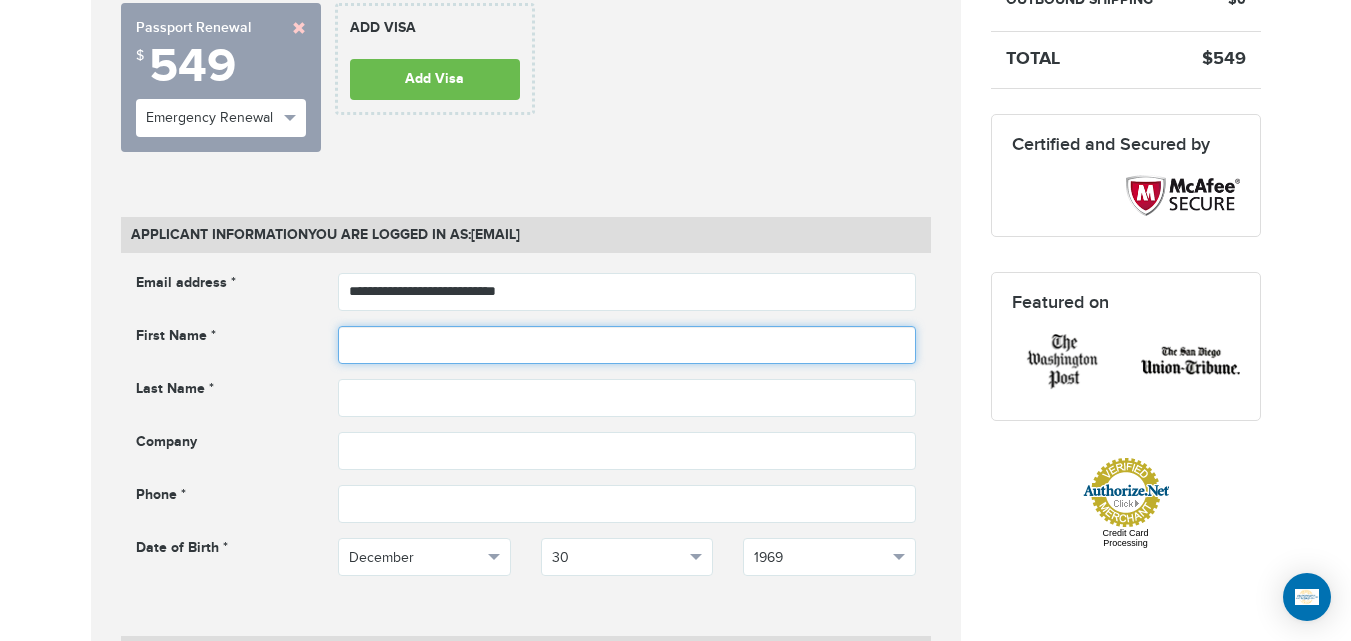 click at bounding box center (627, 345) 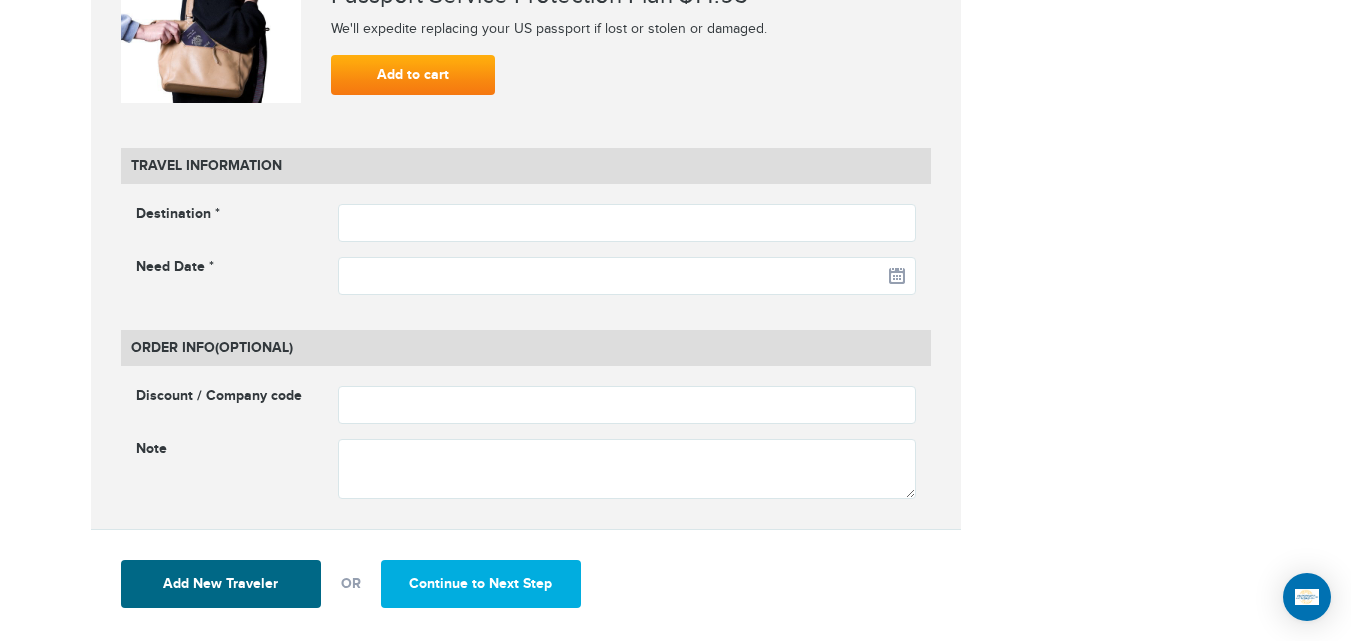 scroll, scrollTop: 2516, scrollLeft: 0, axis: vertical 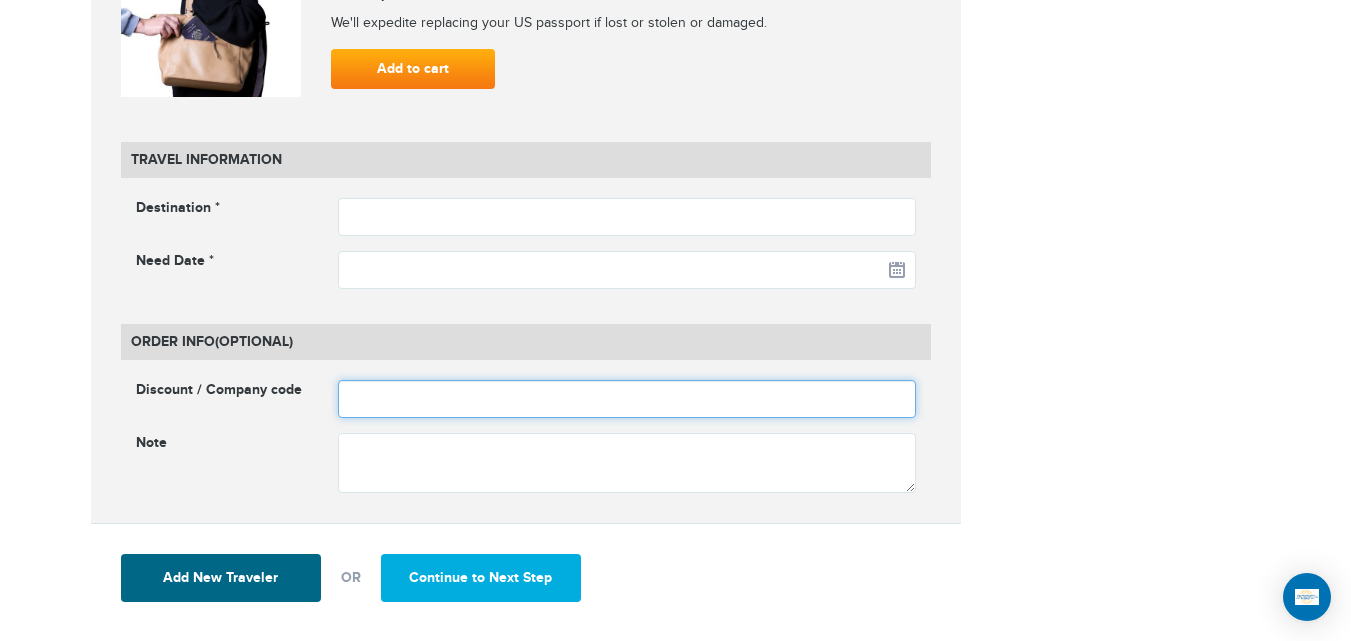 click at bounding box center (627, 399) 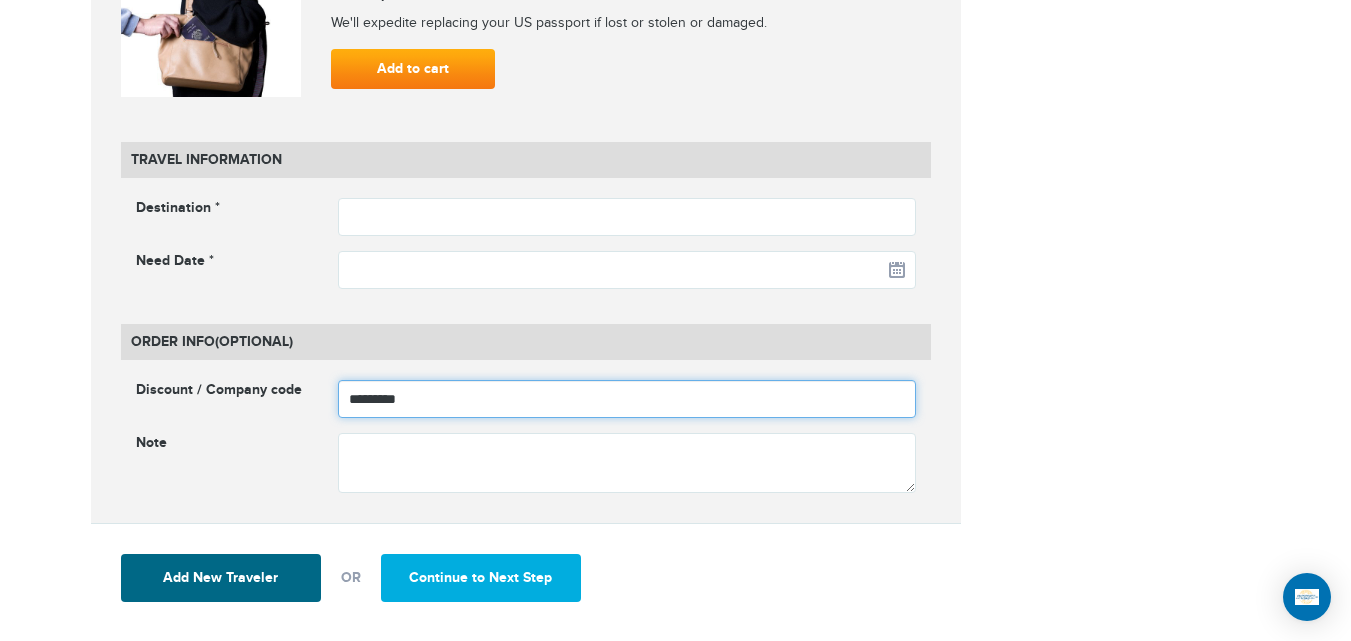 type on "*********" 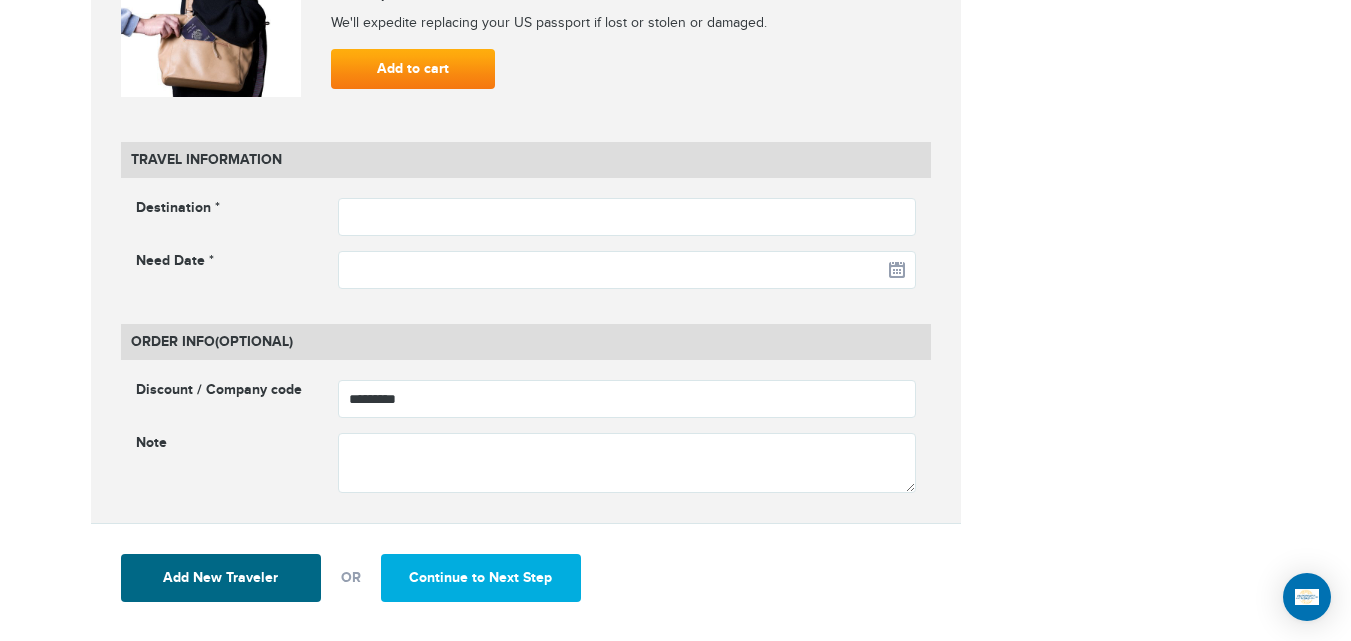 click on "[PHONE]
Passports & Visas.com
Hello, [NAME]
Passports
Passport Renewal
New Passport
Second Passport
Passport Name Change
Lost Passport
Child Passport
Travel Visas" at bounding box center [675, -602] 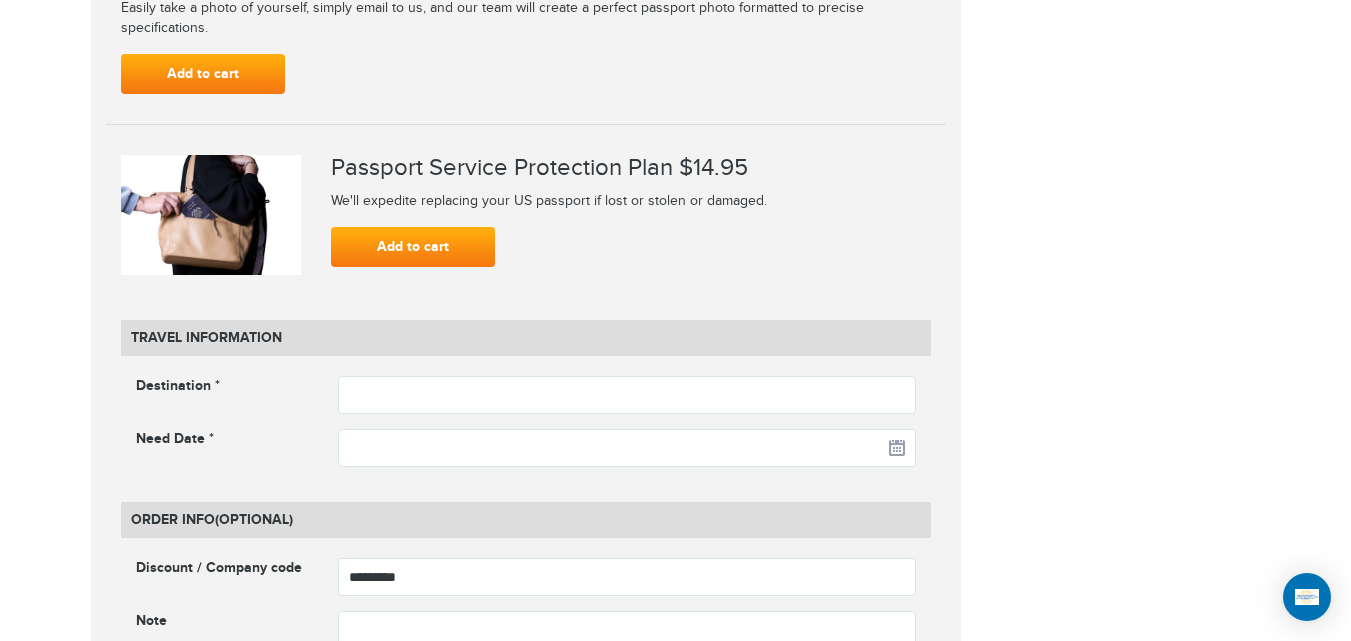 scroll, scrollTop: 2242, scrollLeft: 0, axis: vertical 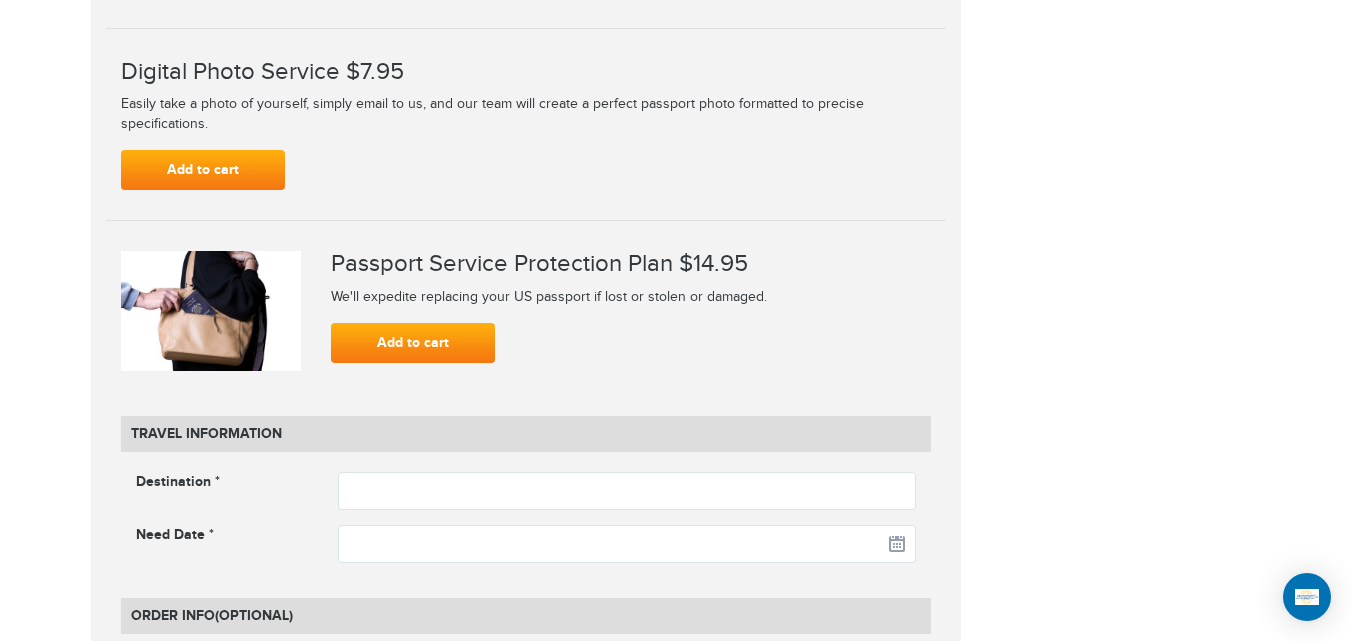 click on "**********" at bounding box center (526, -284) 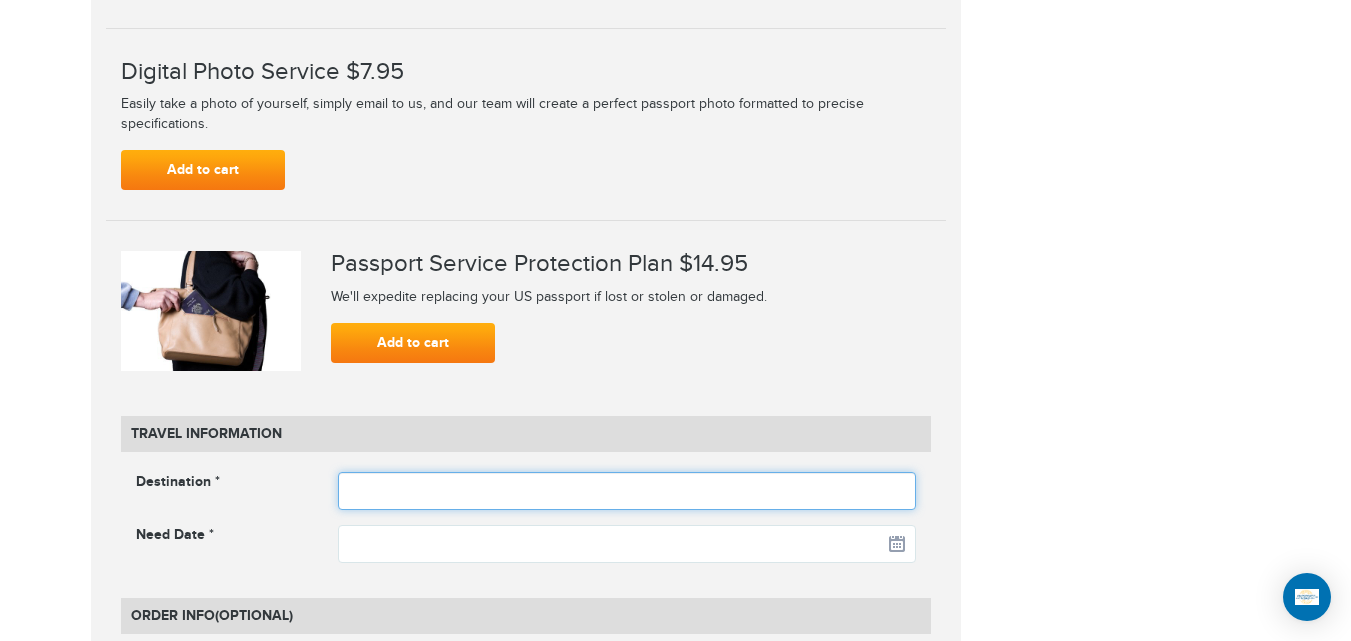click at bounding box center (627, 491) 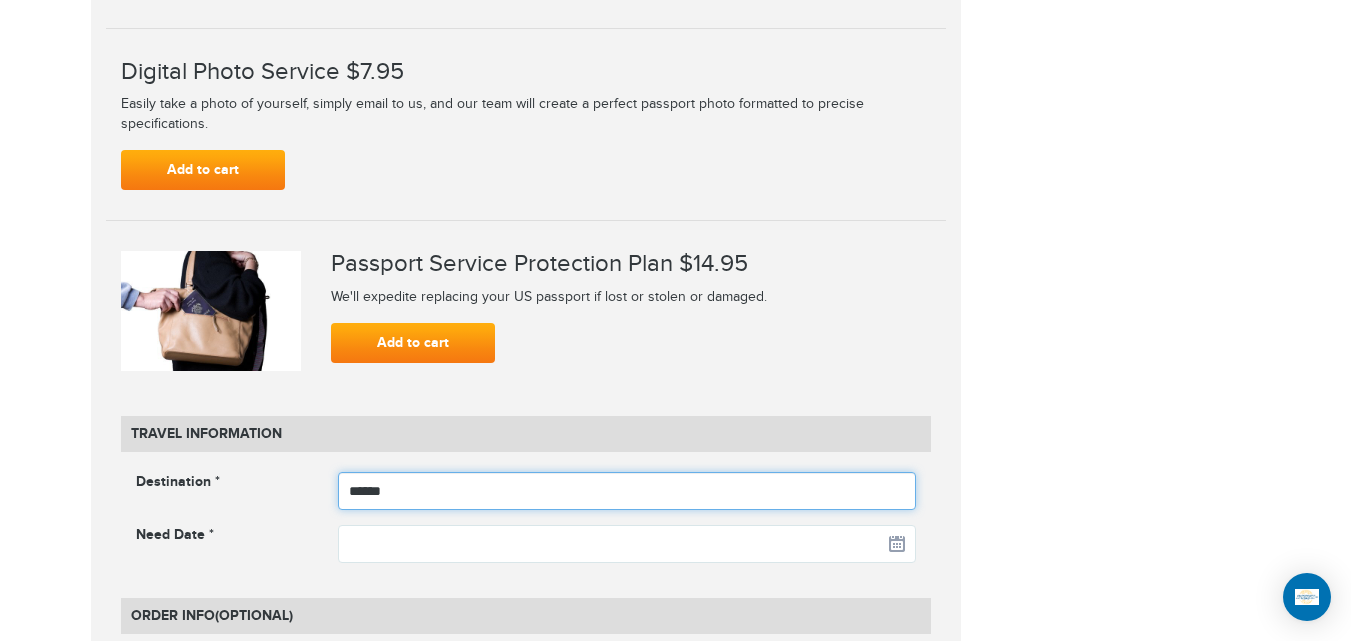 type on "******" 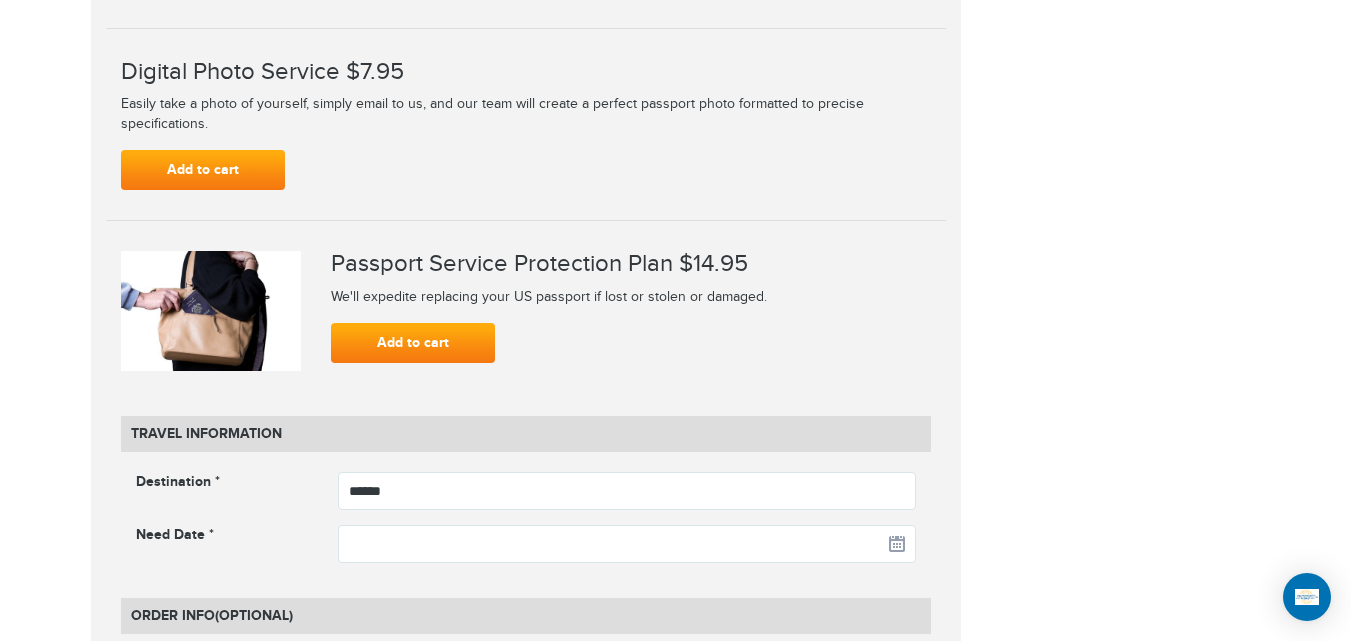 drag, startPoint x: 969, startPoint y: 497, endPoint x: 934, endPoint y: 508, distance: 36.687874 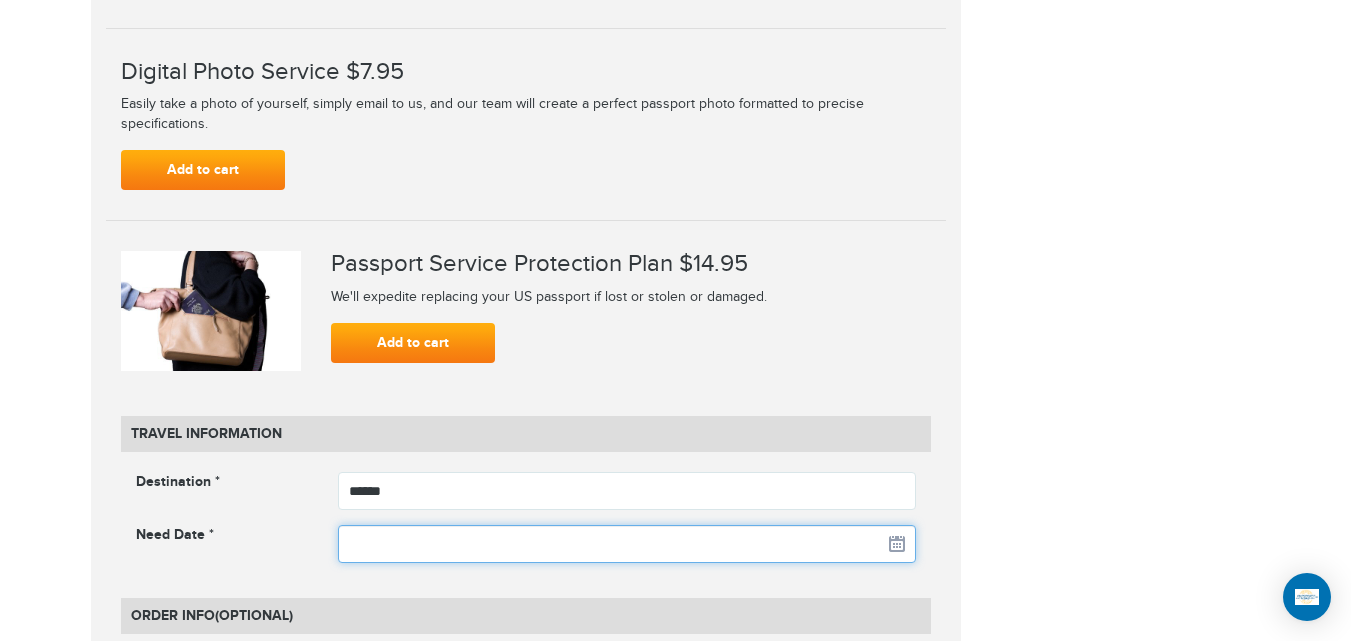 click at bounding box center [627, 544] 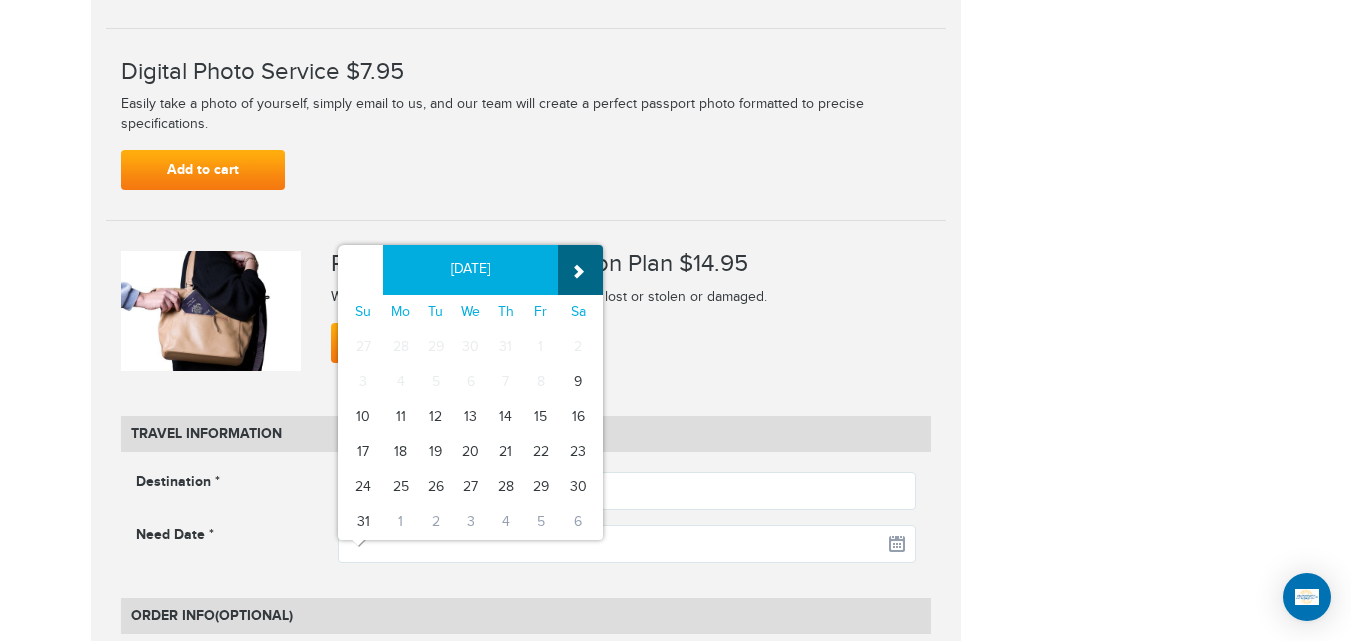click on "»" at bounding box center [580, 270] 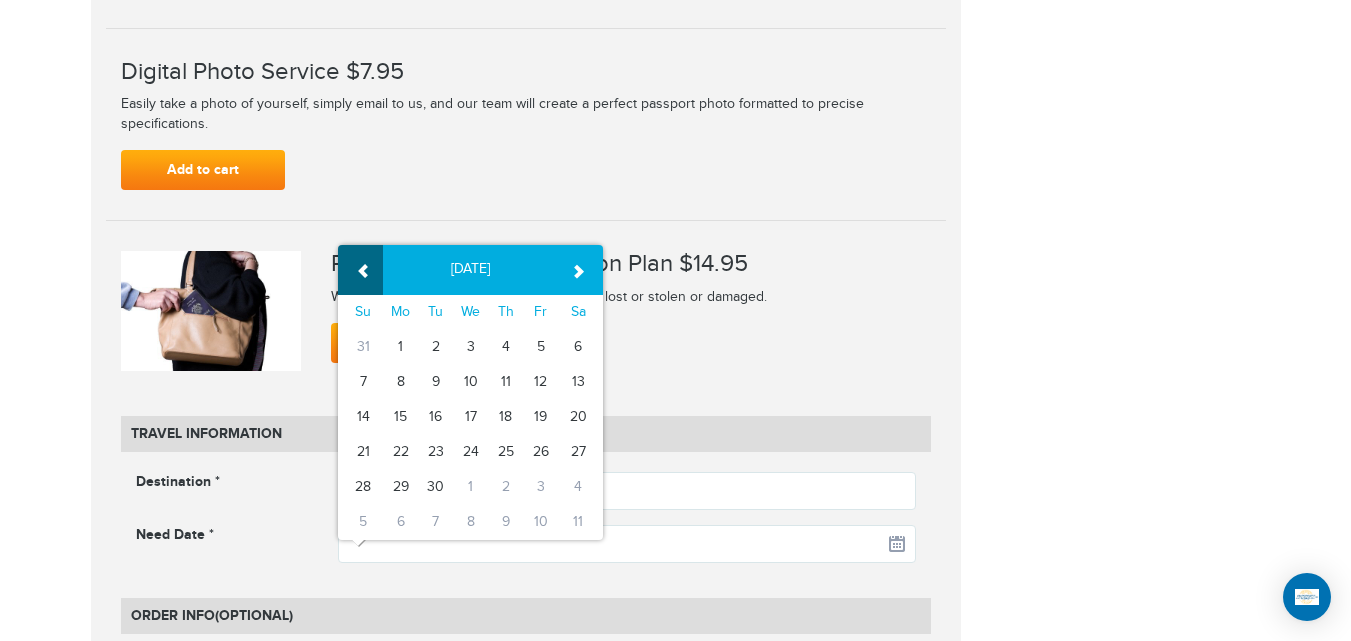 click on "«" at bounding box center (360, 270) 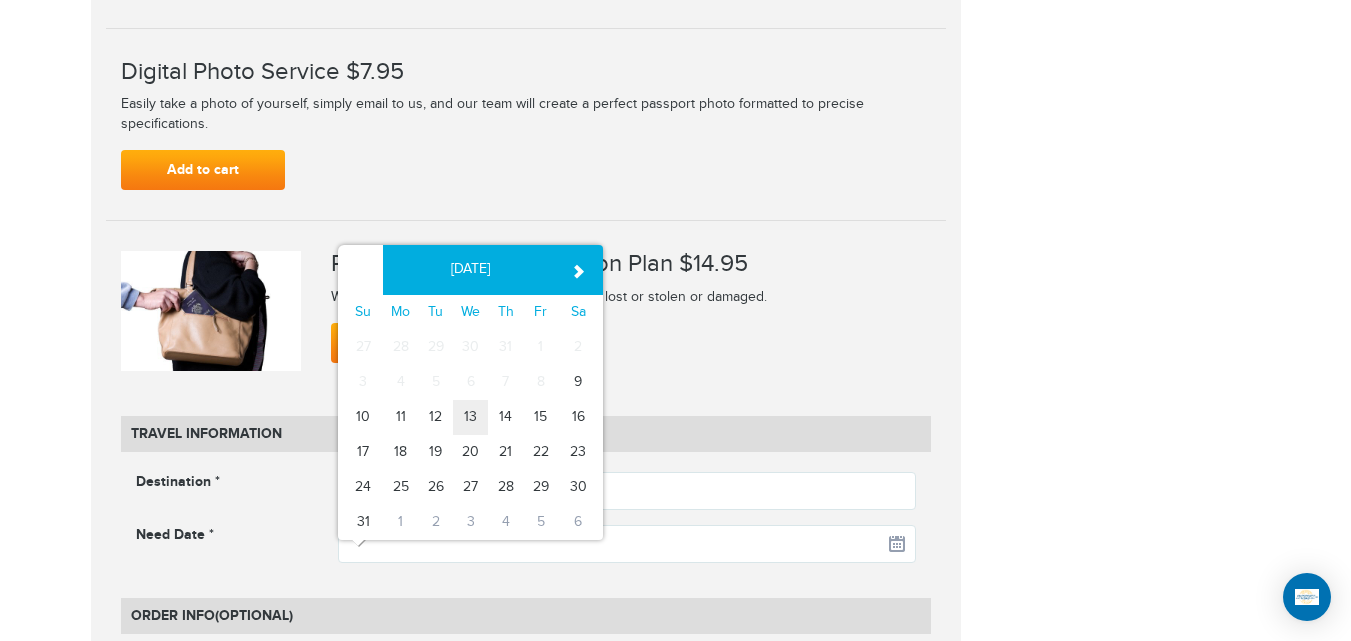 click on "13" at bounding box center [470, 417] 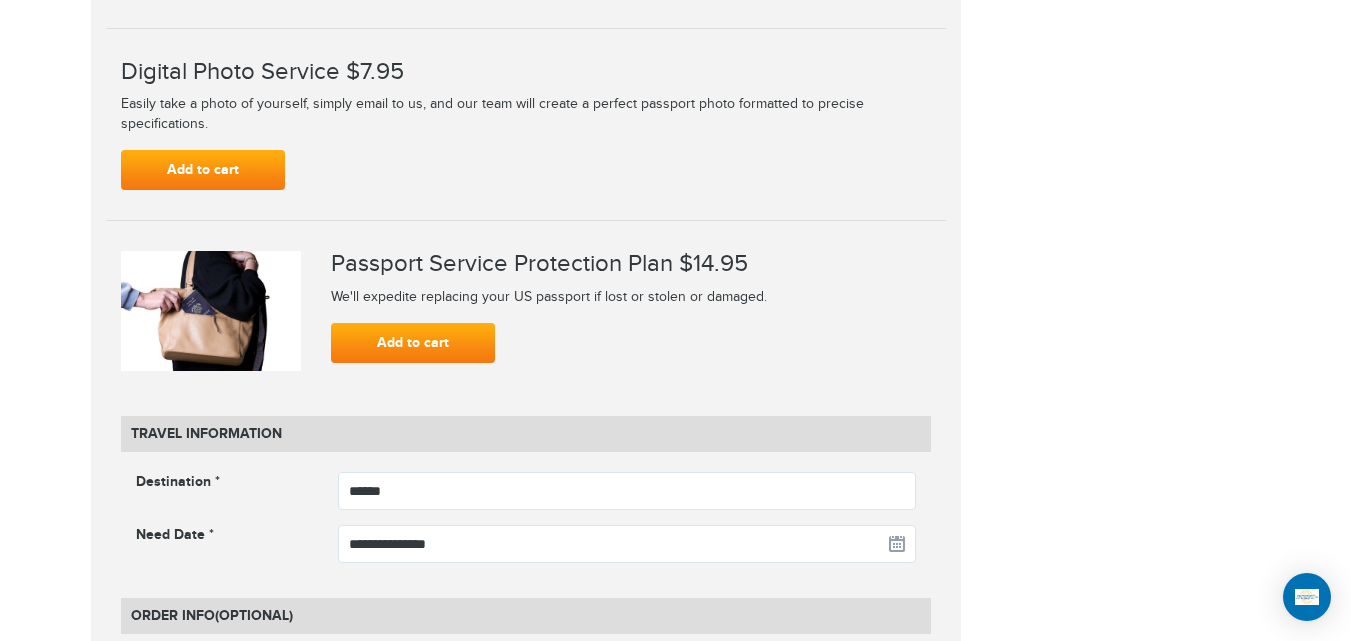 click on "**********" at bounding box center [676, -480] 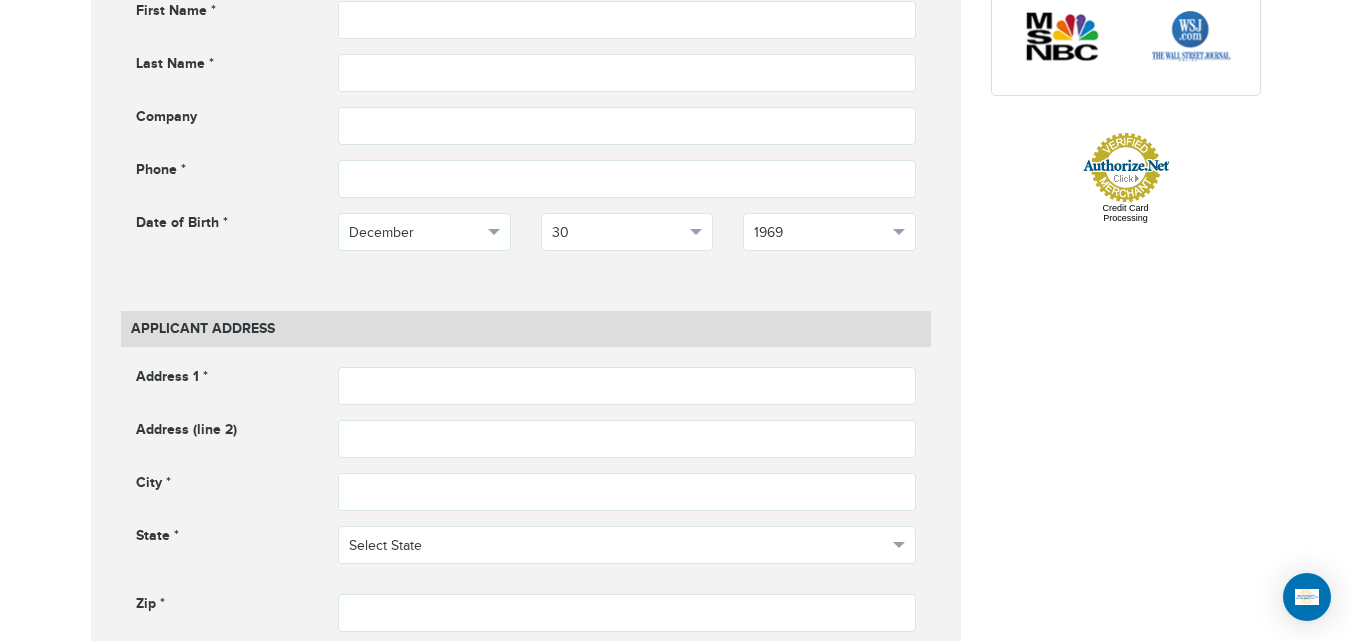 scroll, scrollTop: 874, scrollLeft: 0, axis: vertical 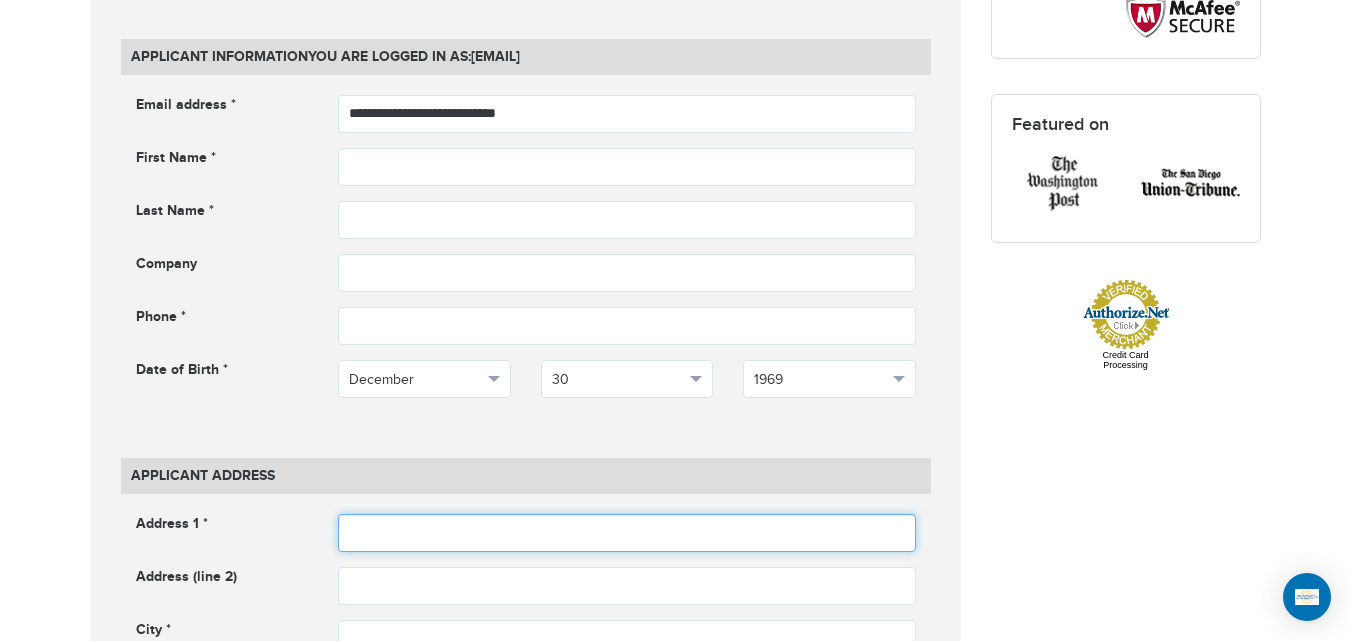 click at bounding box center [627, 533] 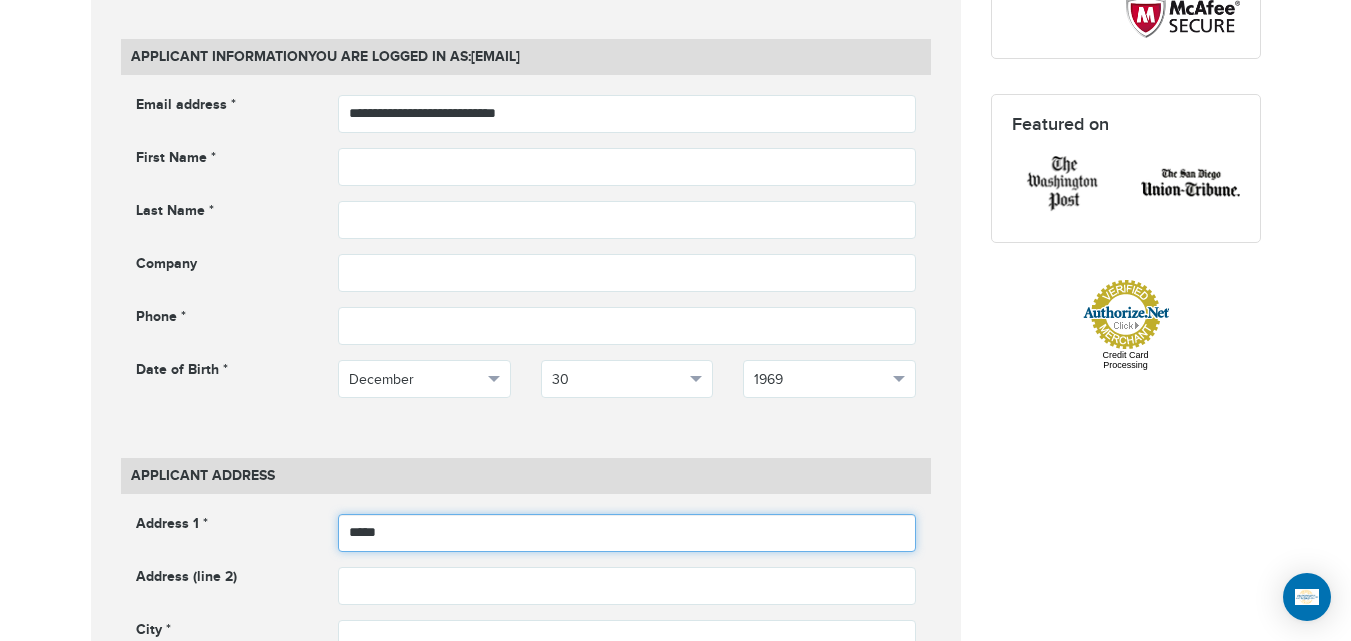 click on "*****" at bounding box center [627, 533] 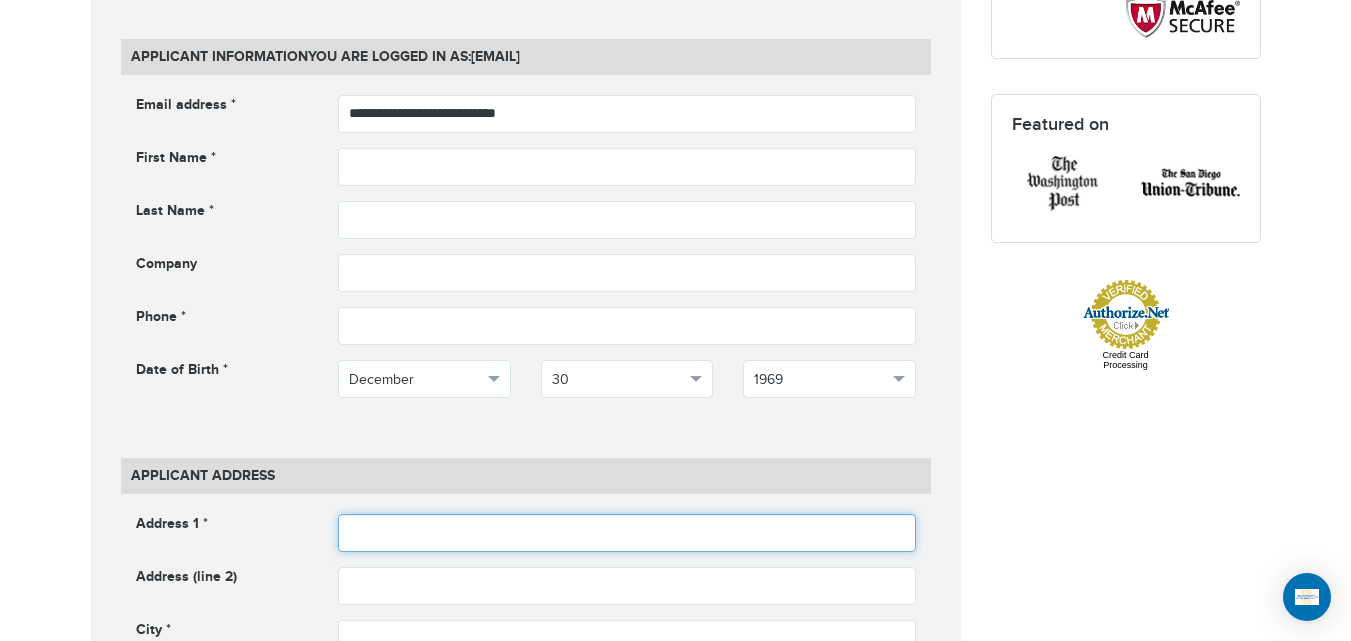 scroll, scrollTop: 1199, scrollLeft: 0, axis: vertical 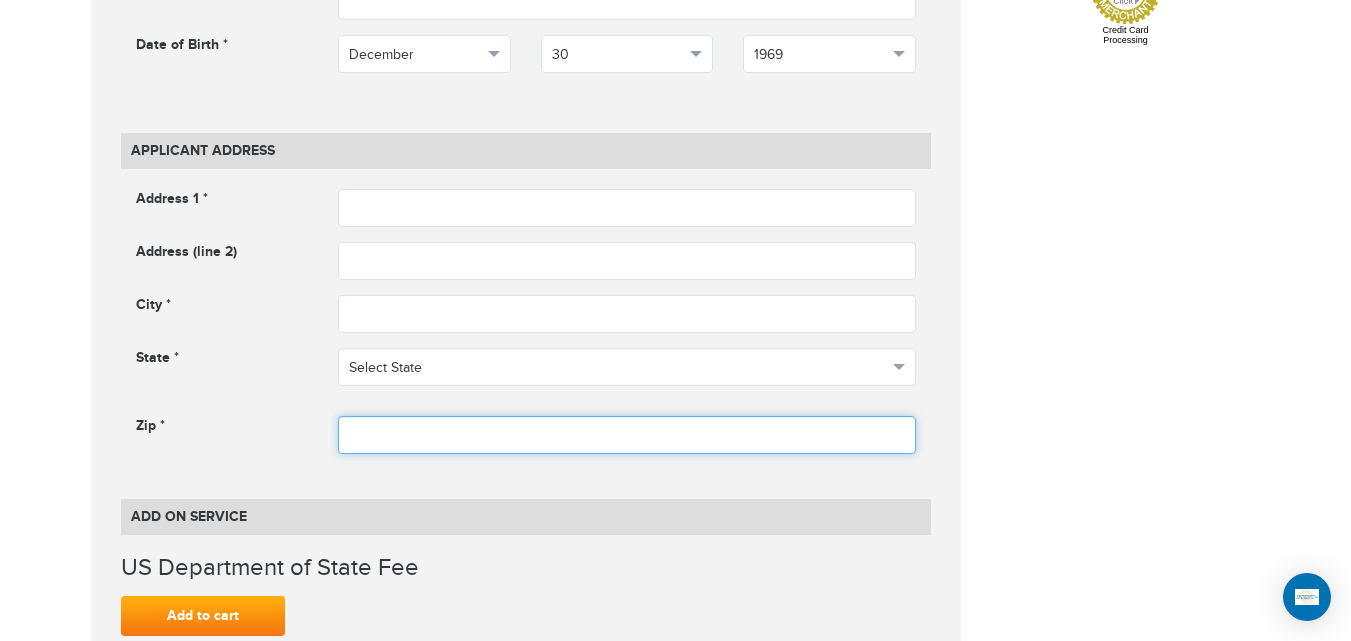 click at bounding box center (627, 435) 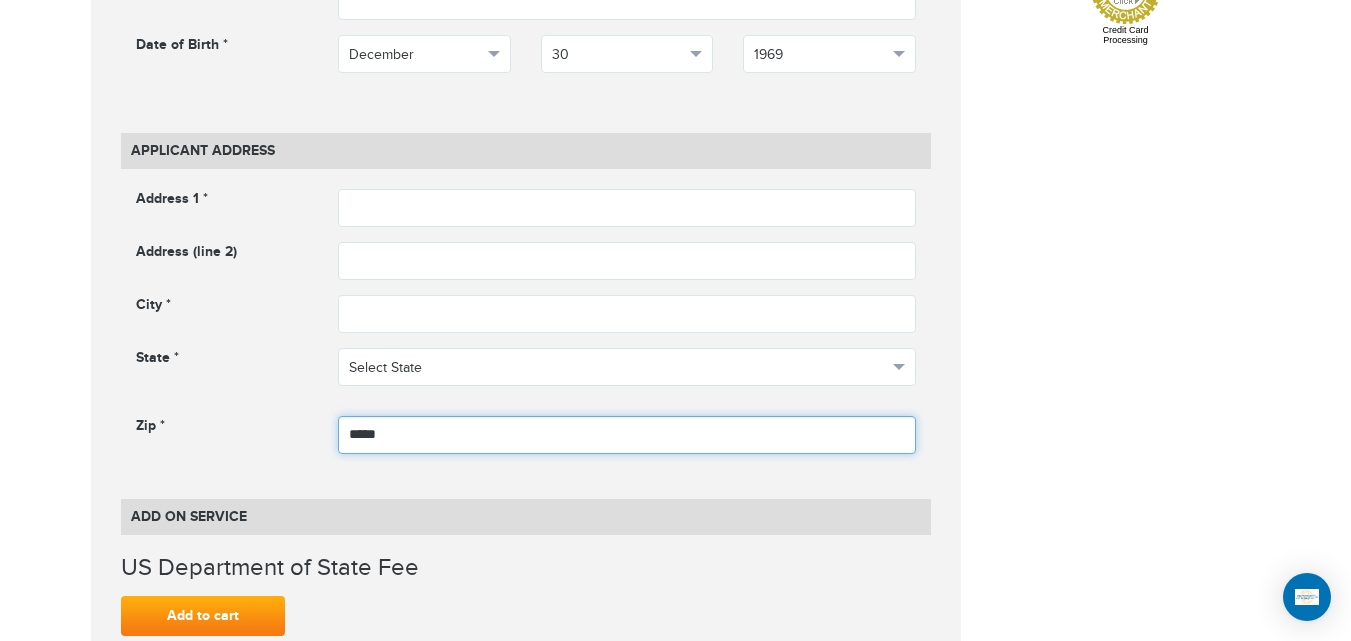 type on "*****" 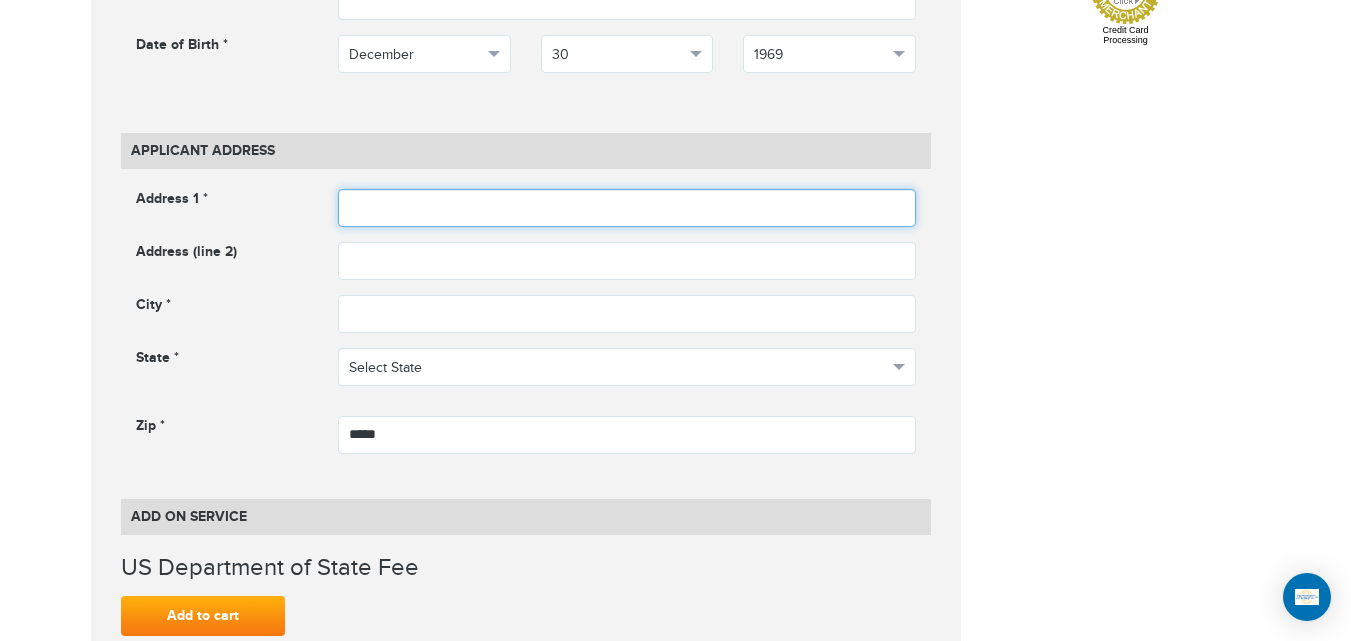 click at bounding box center (627, 208) 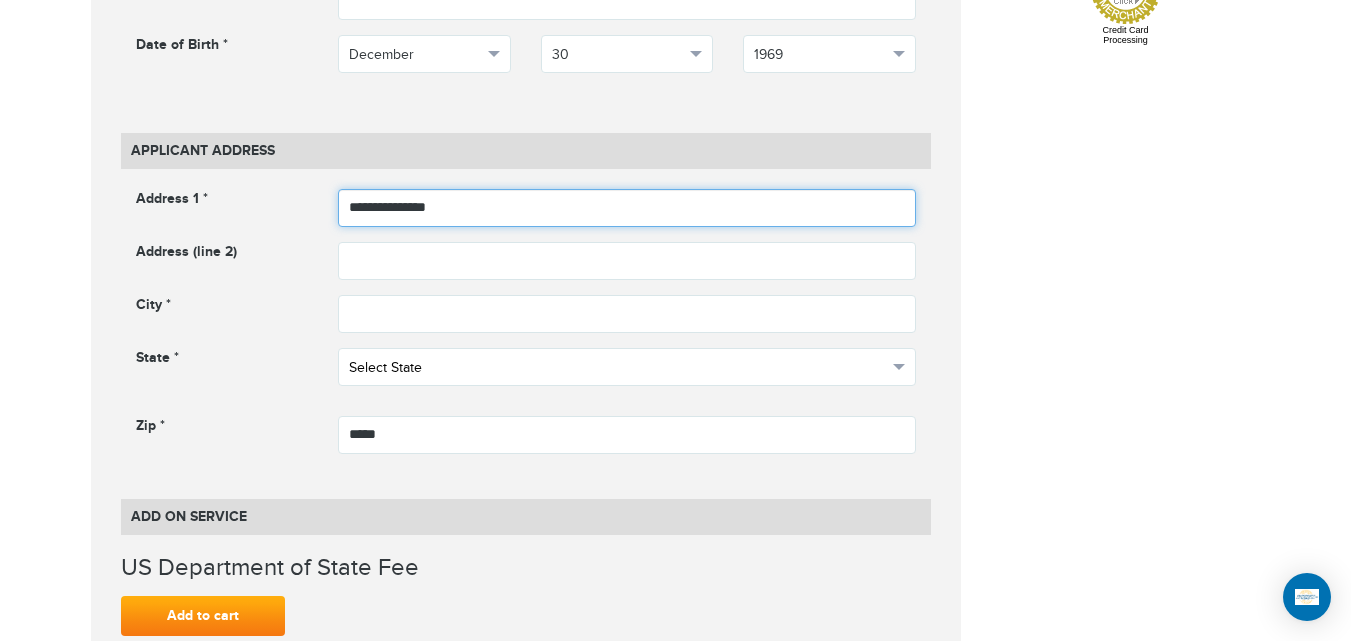 type on "**********" 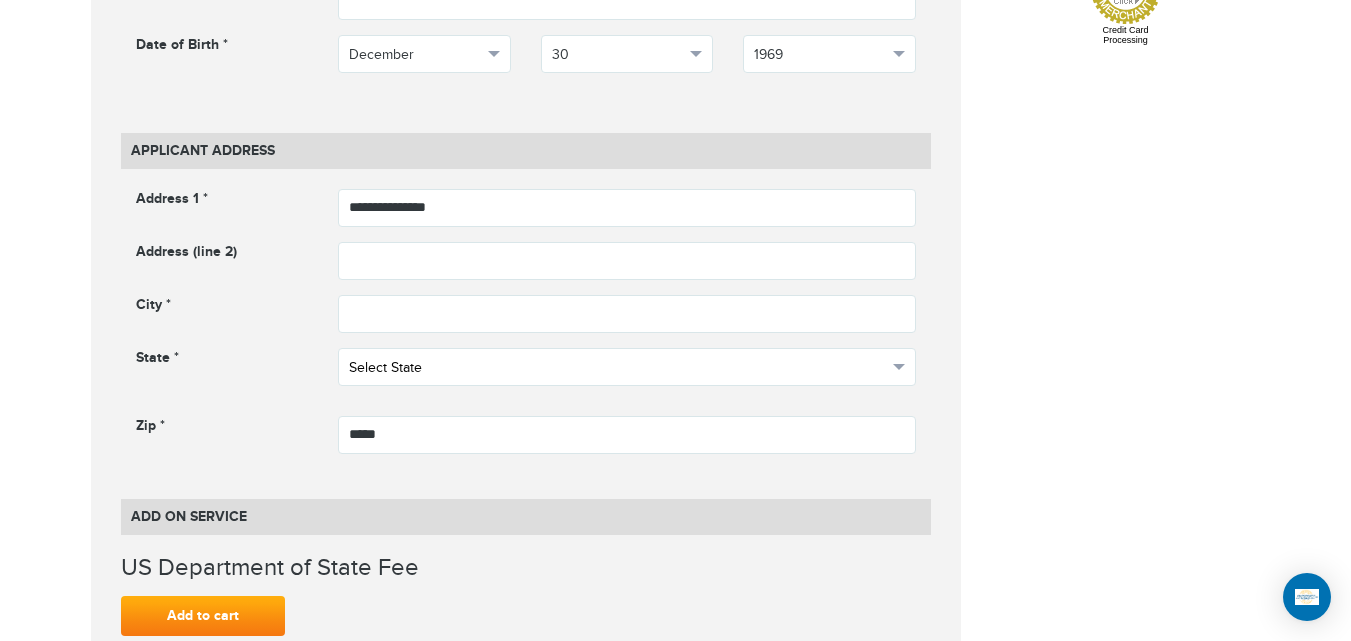 click on "Select State" at bounding box center [618, 368] 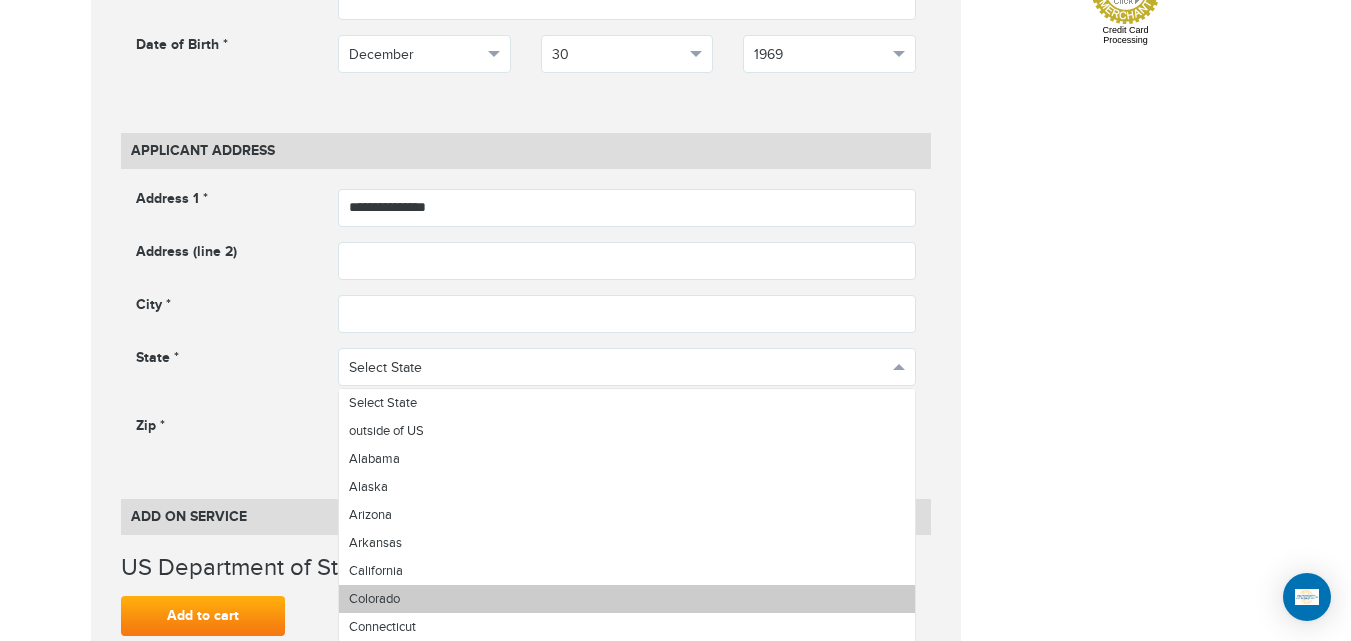 click on "Colorado" at bounding box center [627, 599] 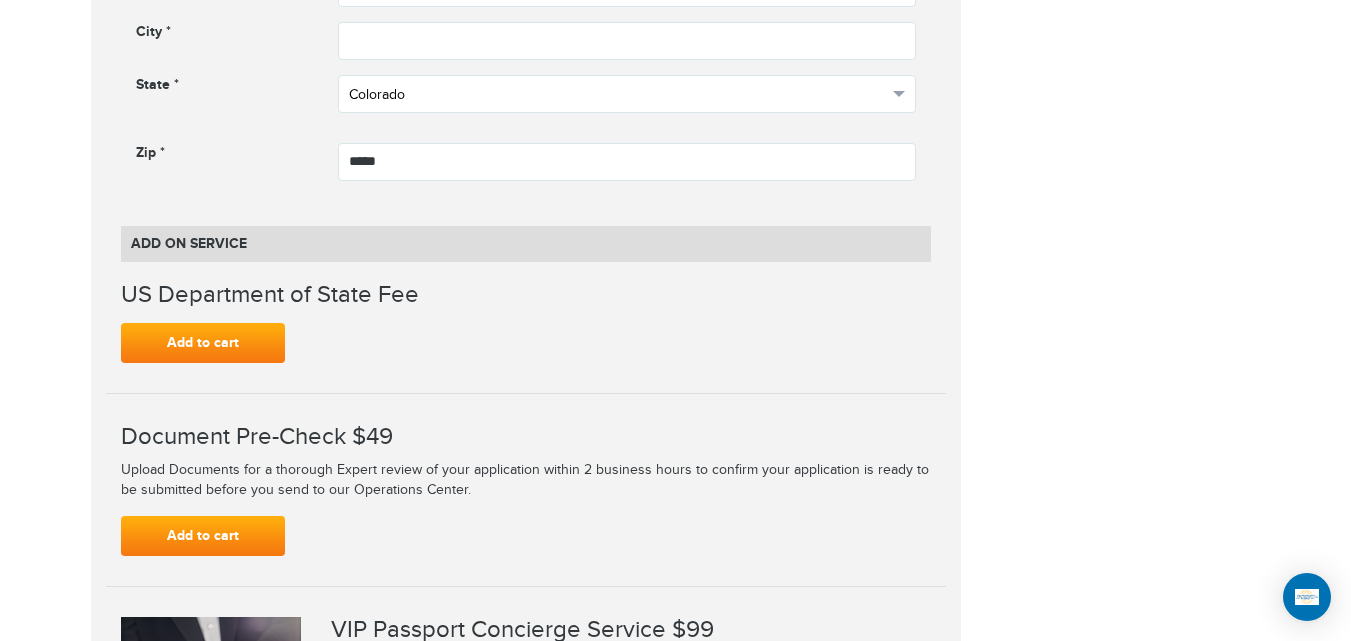 scroll, scrollTop: 1504, scrollLeft: 0, axis: vertical 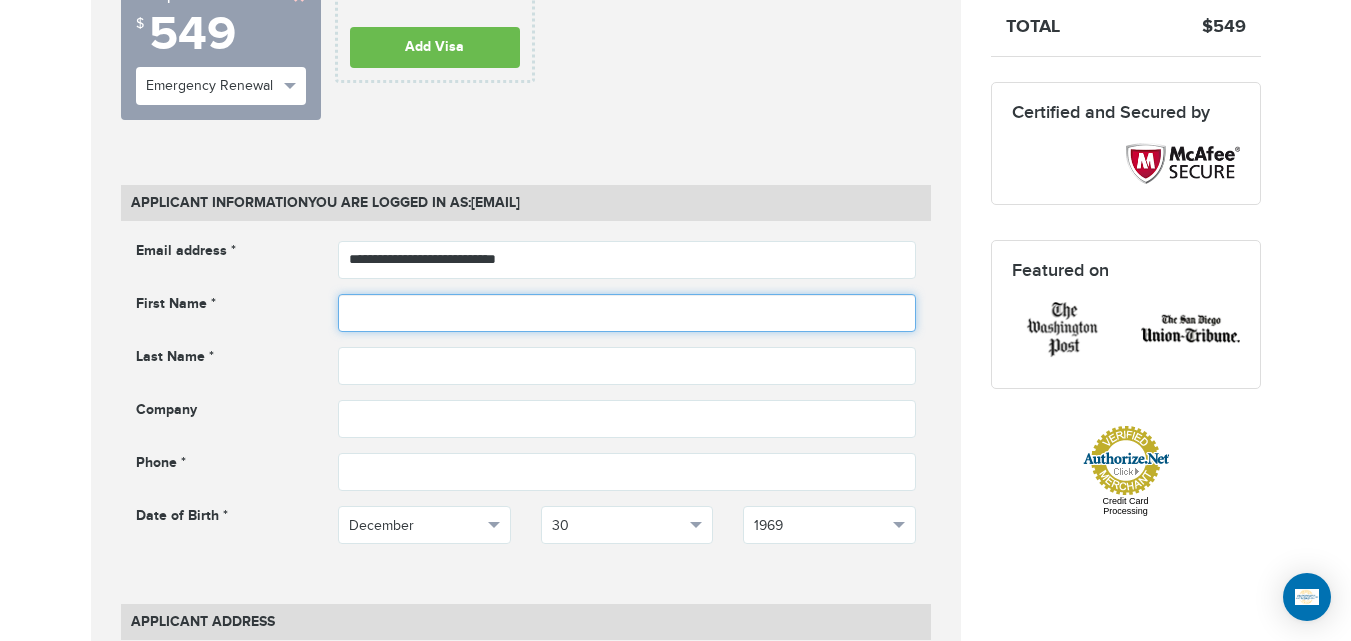 click at bounding box center (627, 313) 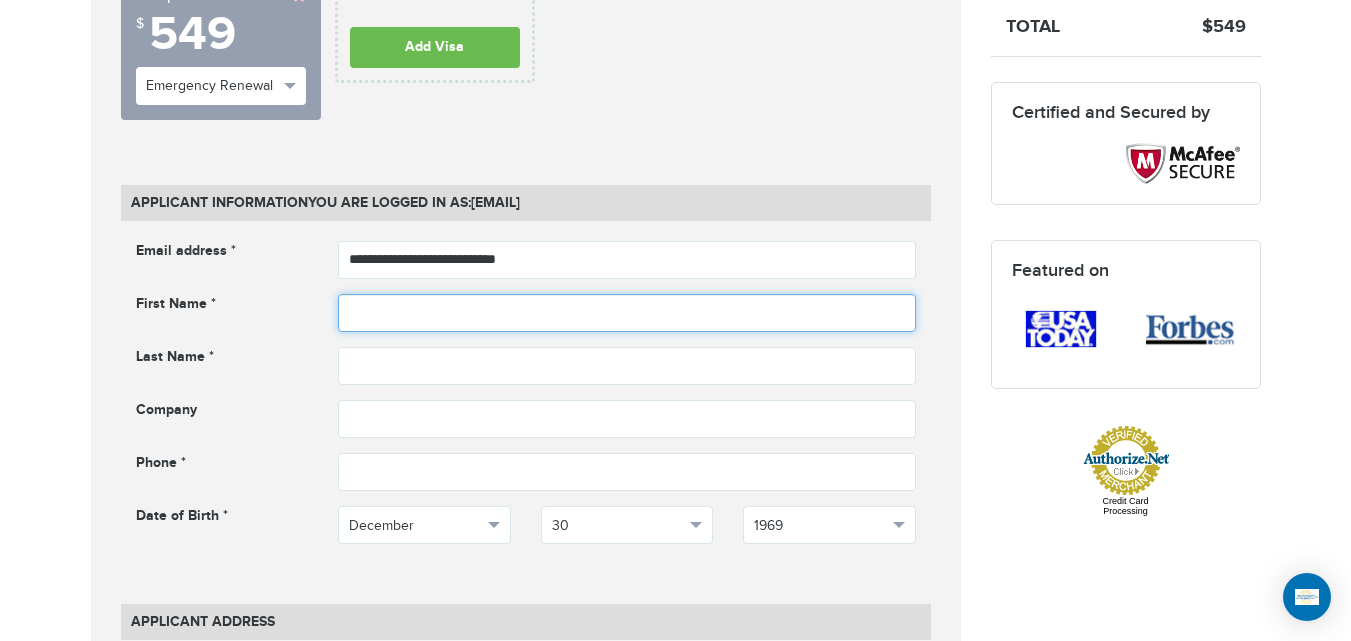 click at bounding box center [627, 313] 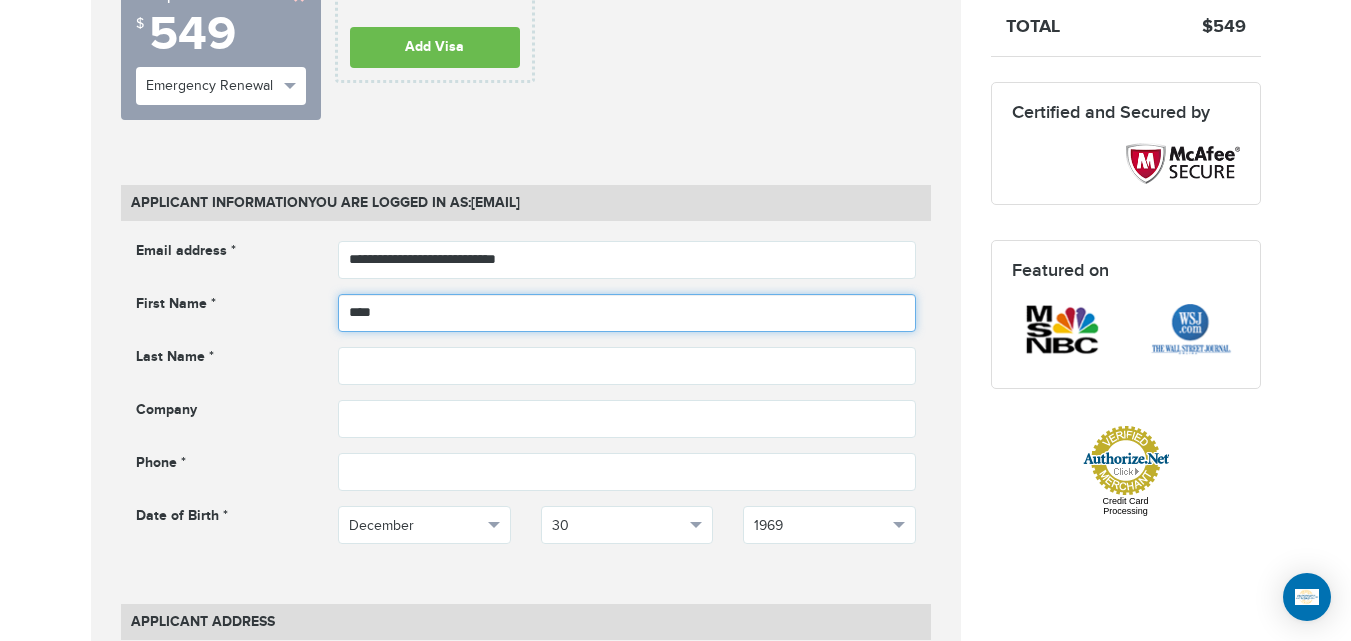 scroll, scrollTop: 461, scrollLeft: 0, axis: vertical 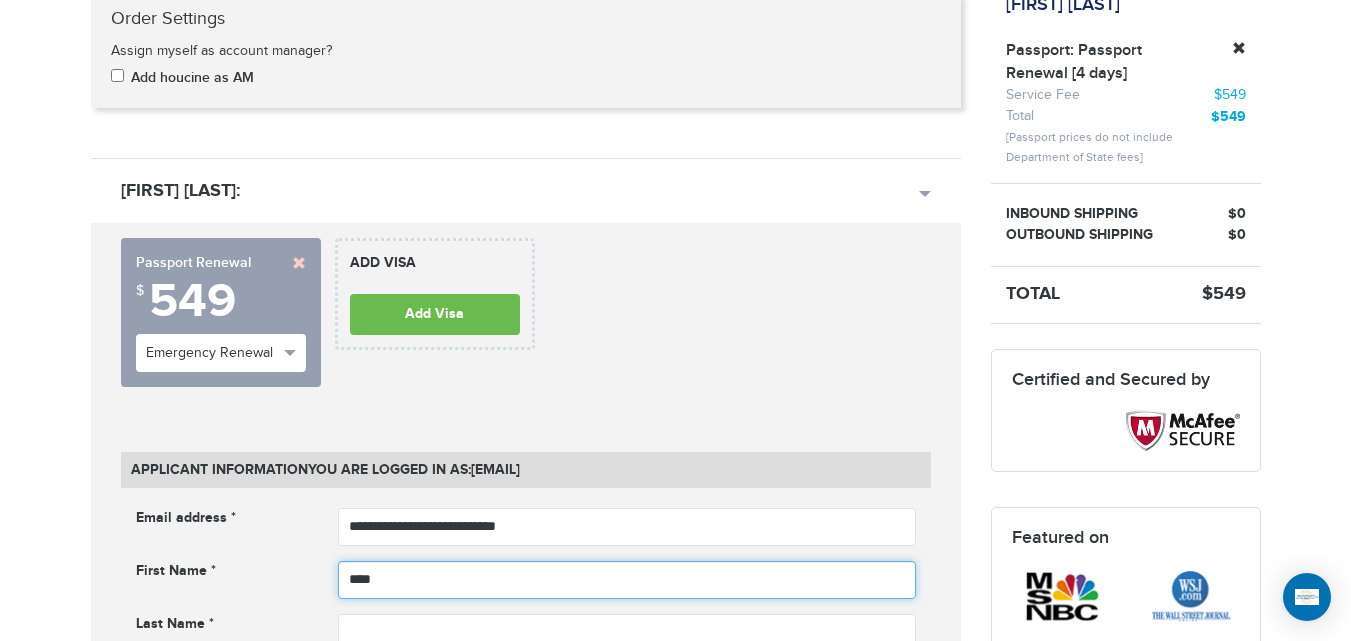 type on "****" 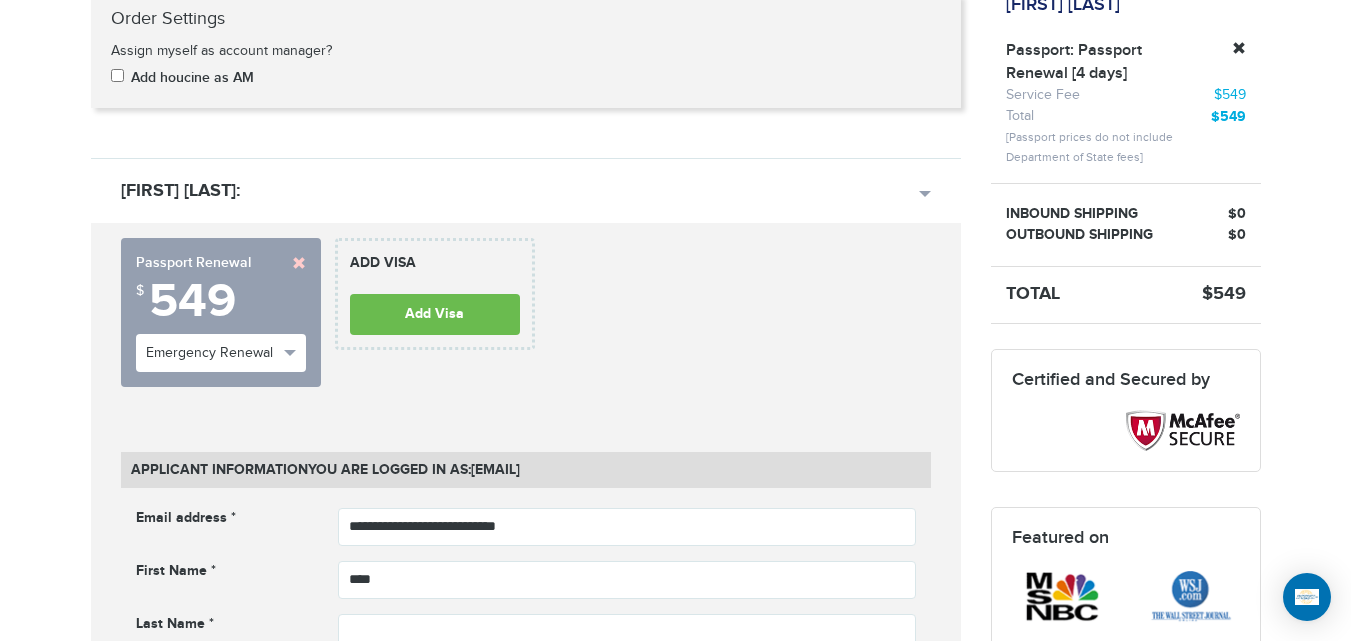 click on "$549" at bounding box center (1224, 294) 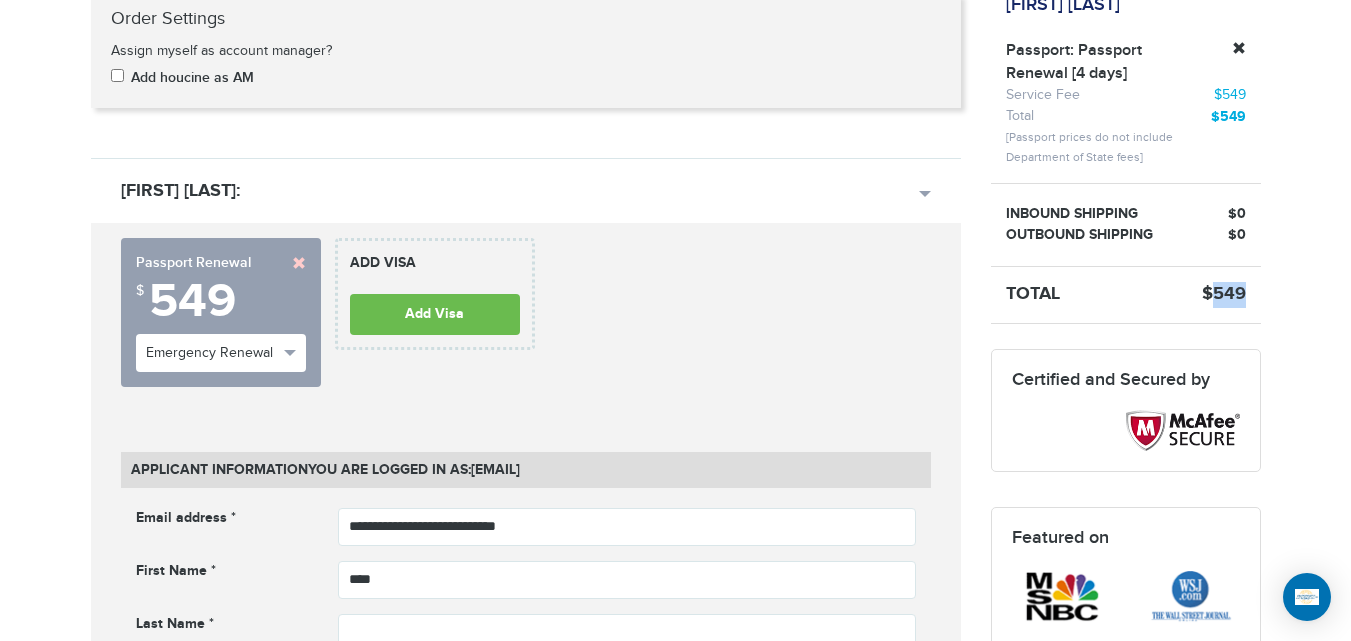 click on "$549" at bounding box center [1224, 294] 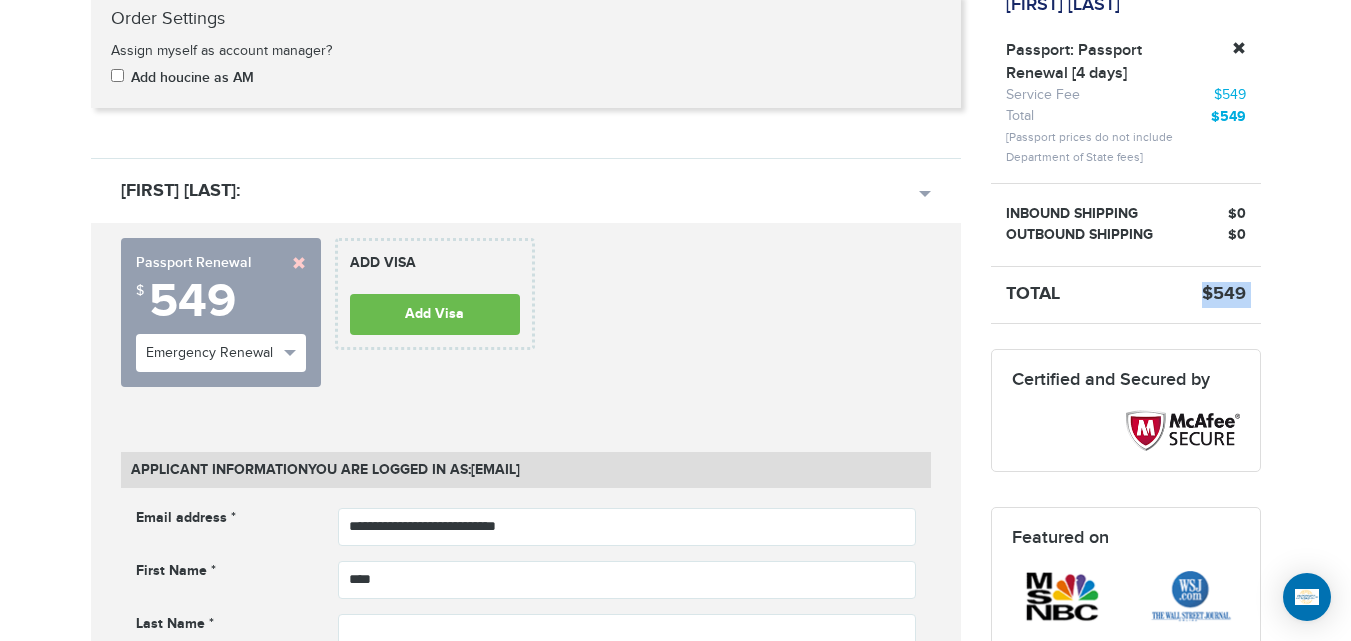 click on "$549" at bounding box center (1224, 294) 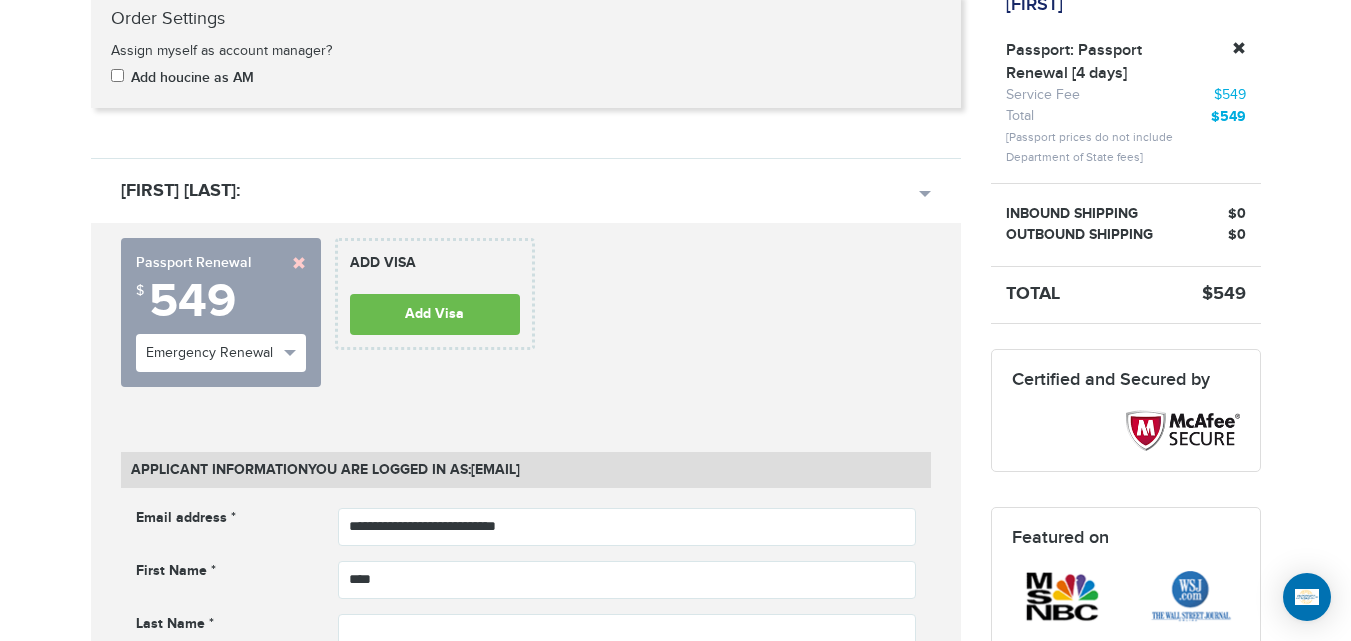 click on "**********" at bounding box center [526, 320] 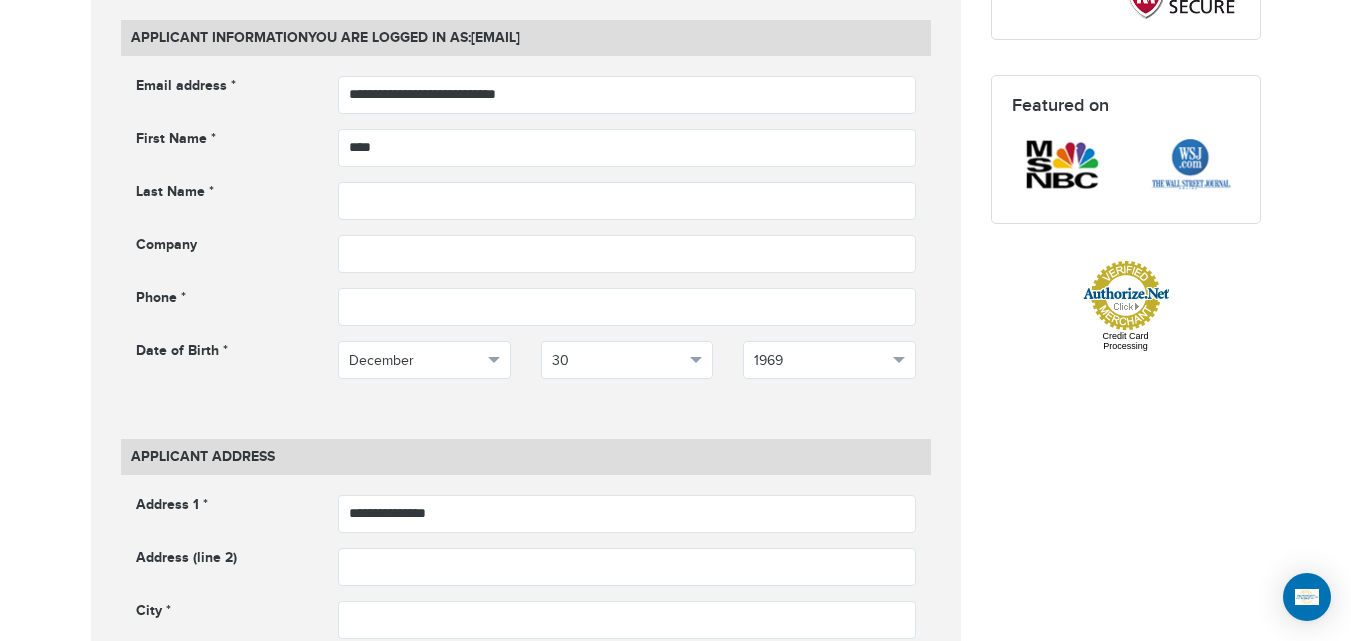 scroll, scrollTop: 919, scrollLeft: 0, axis: vertical 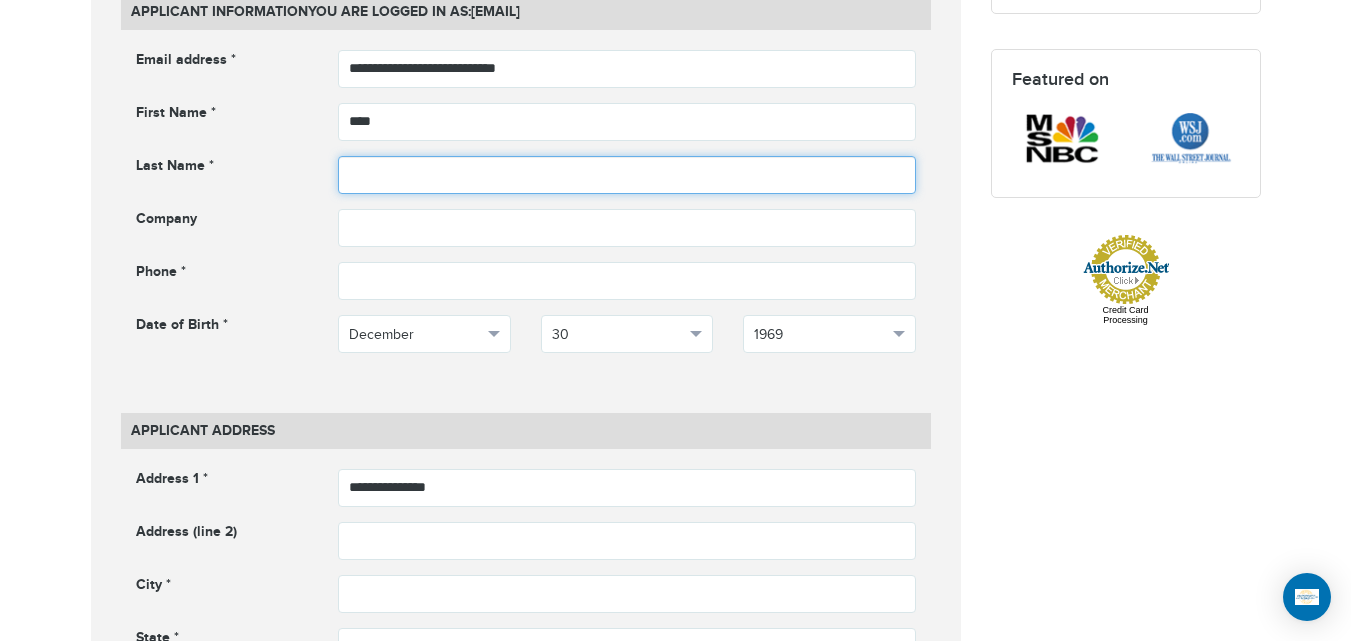 click at bounding box center (627, 175) 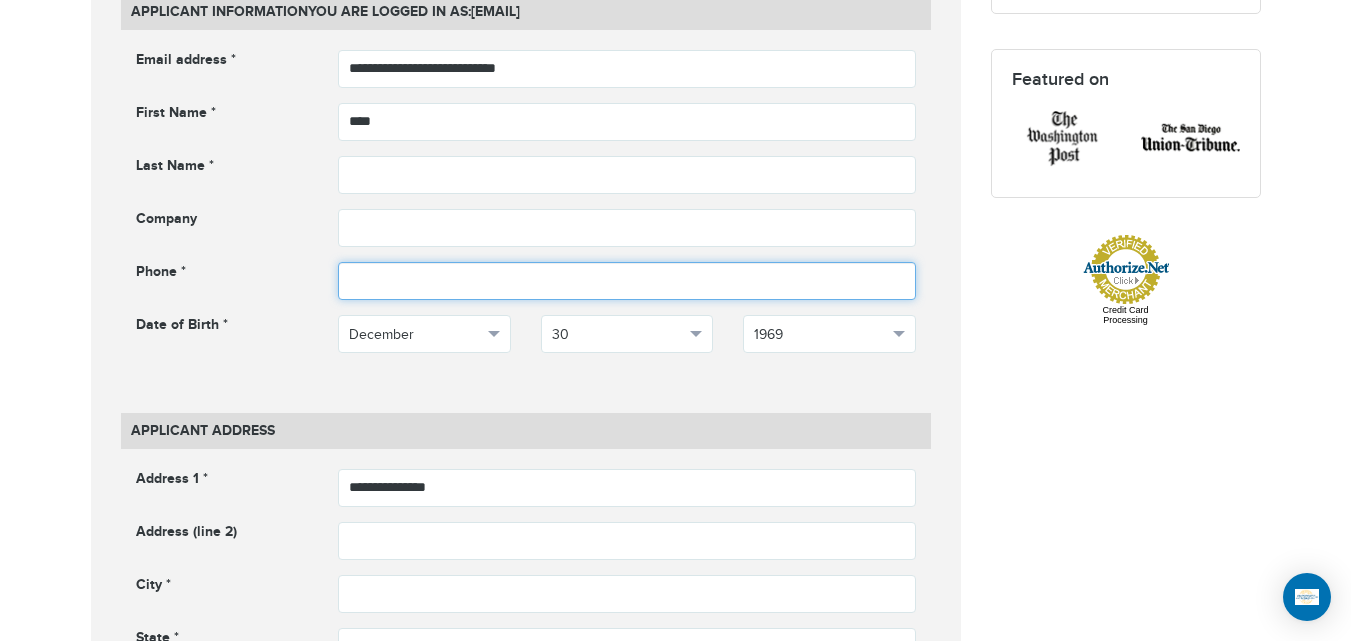 click at bounding box center (627, 281) 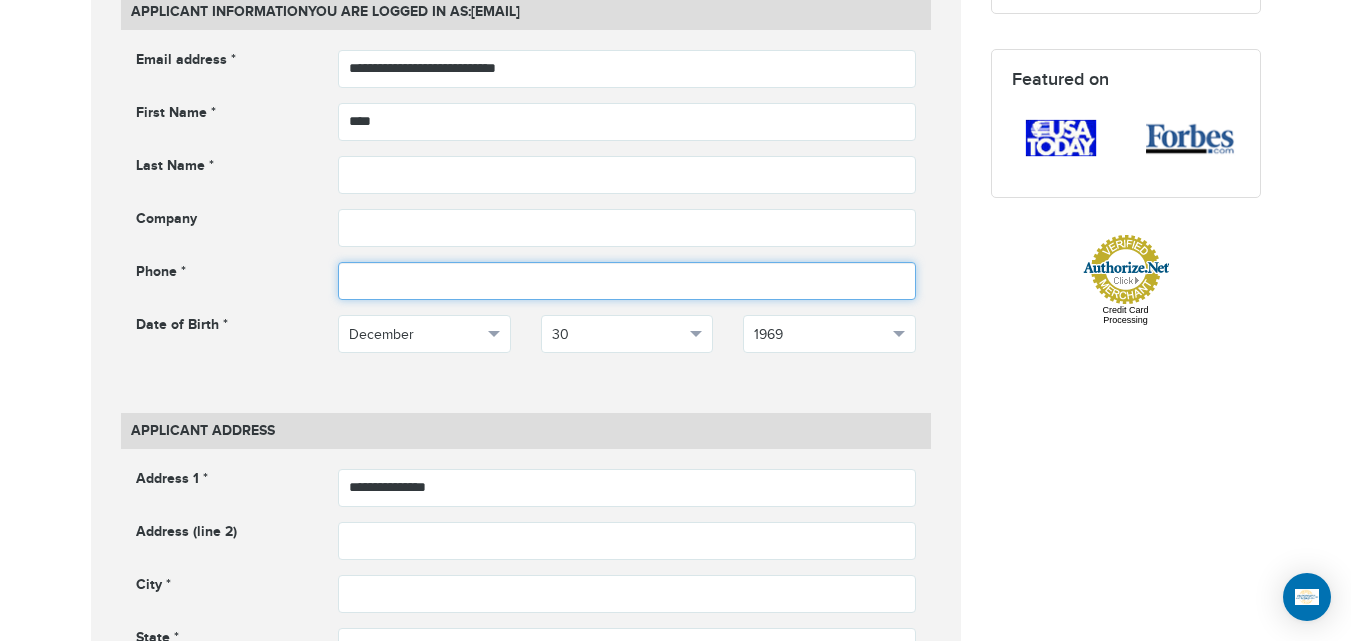 click at bounding box center (627, 281) 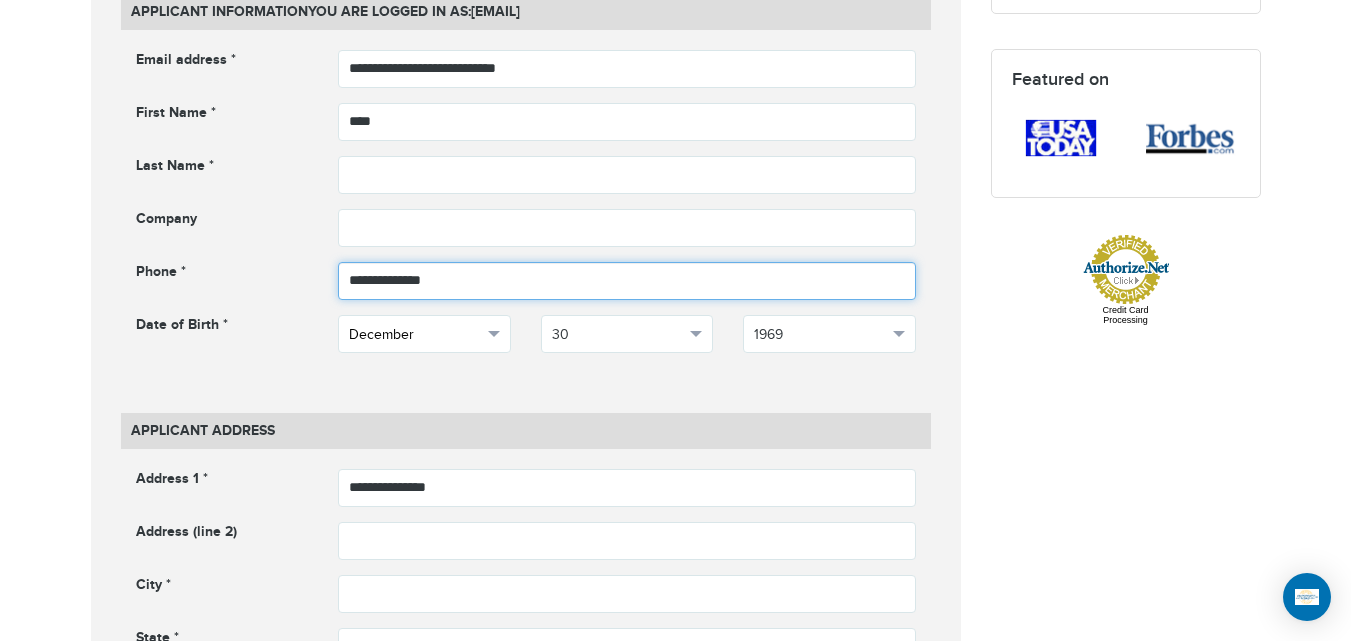 type on "**********" 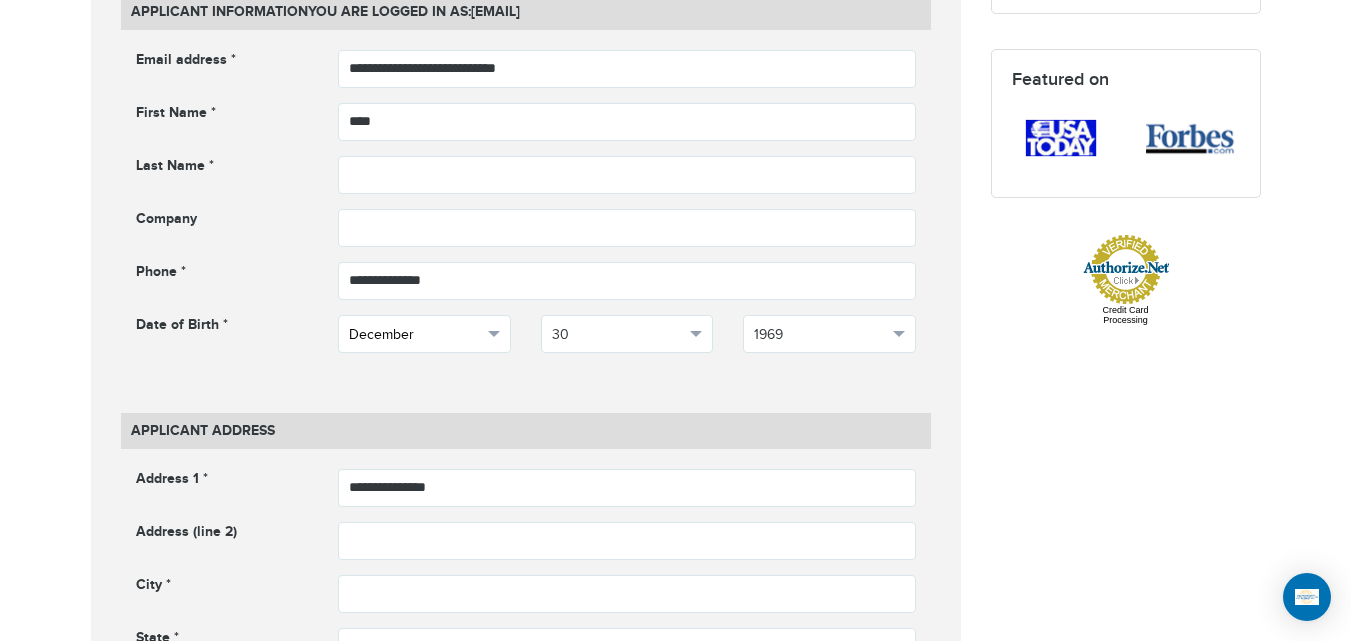 click on "December" at bounding box center (415, 335) 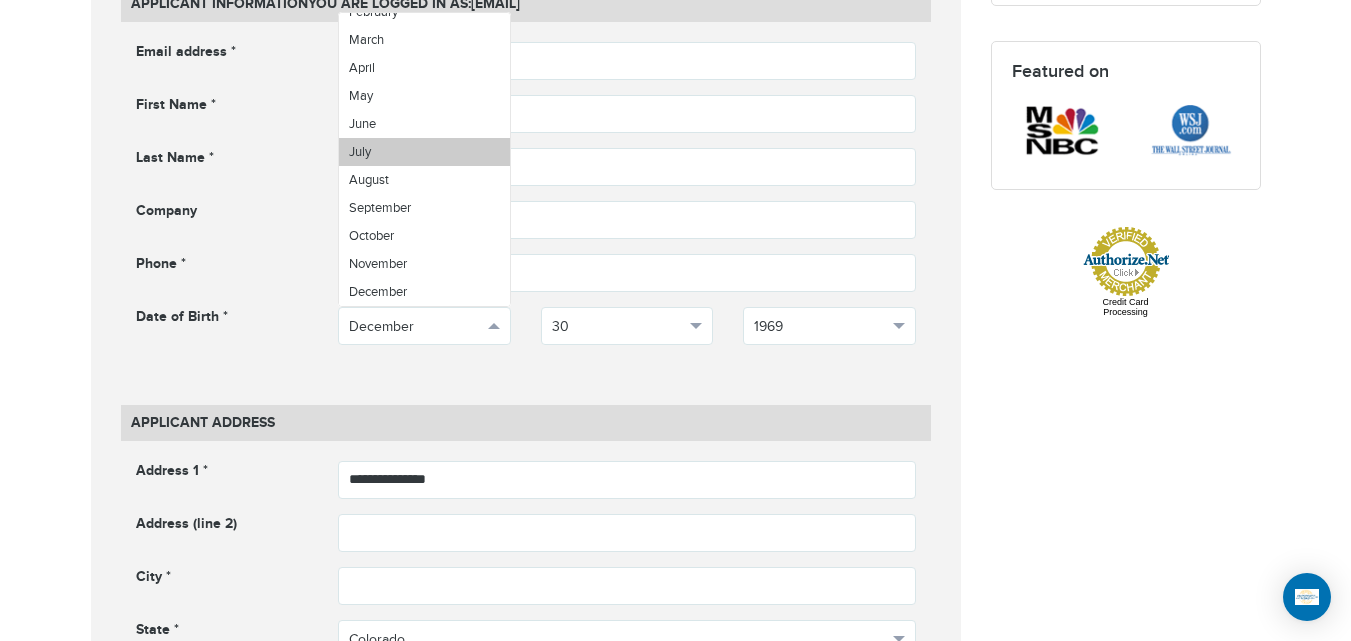 click on "July" at bounding box center [424, 152] 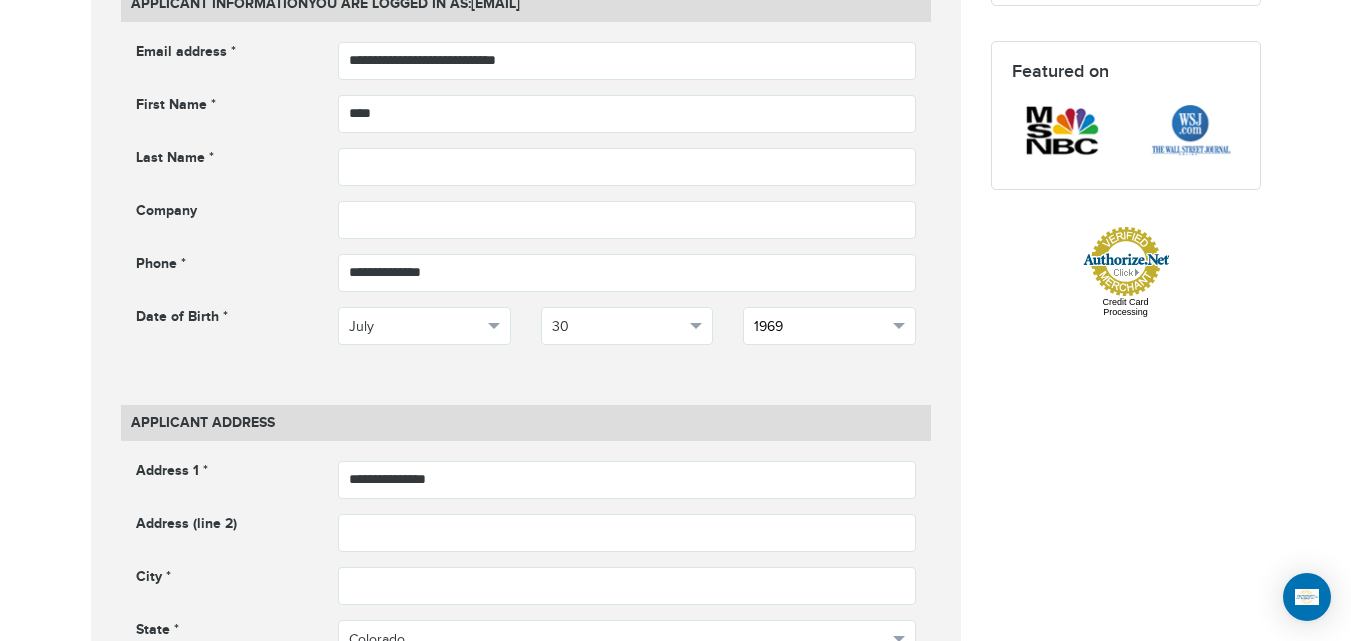click on "1969" at bounding box center [829, 326] 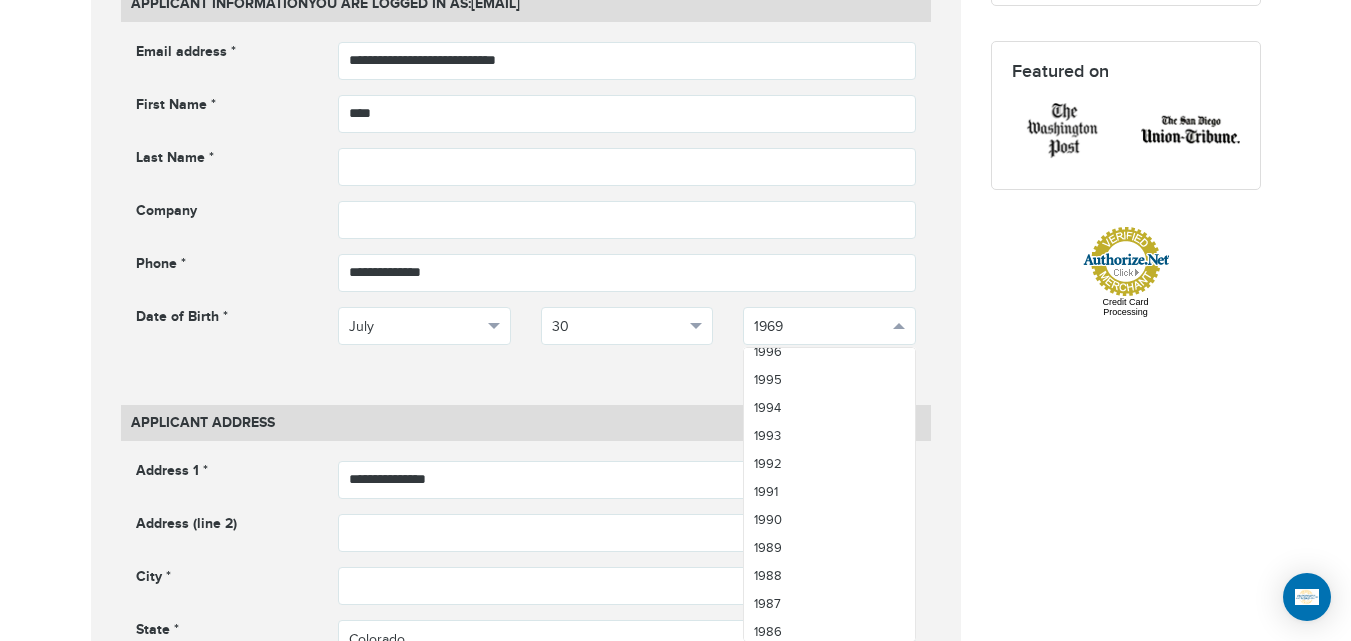 scroll, scrollTop: 745, scrollLeft: 0, axis: vertical 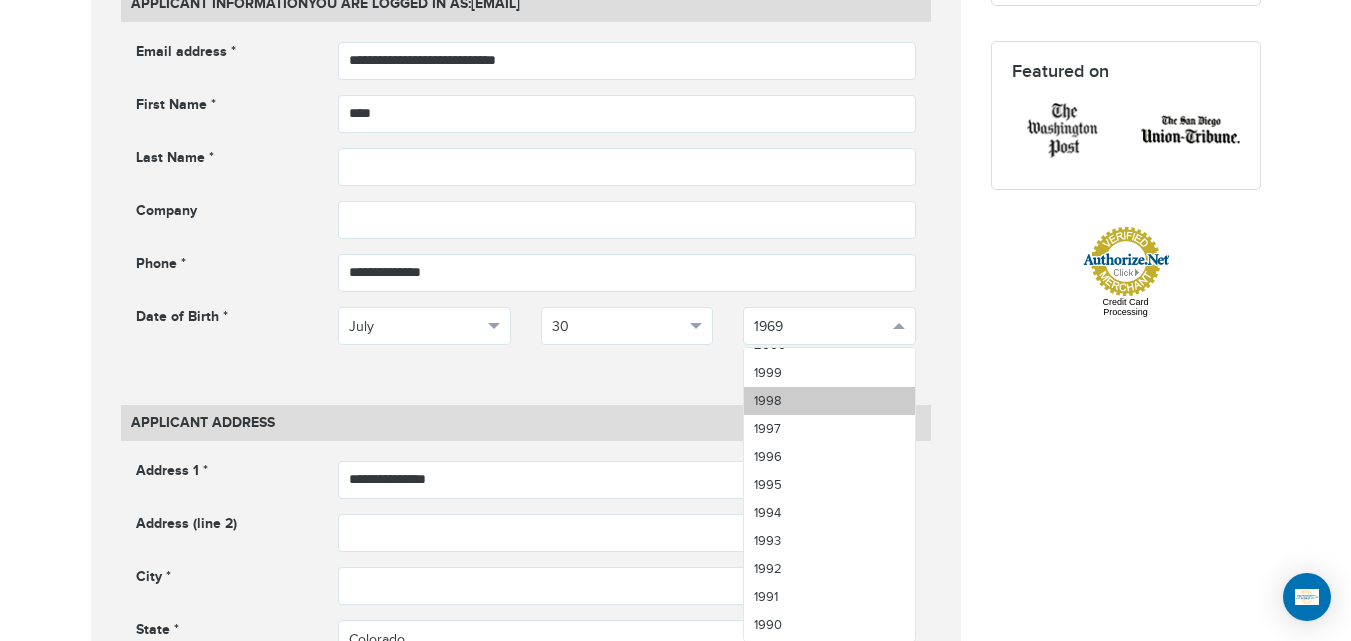 click on "1998" at bounding box center [829, 401] 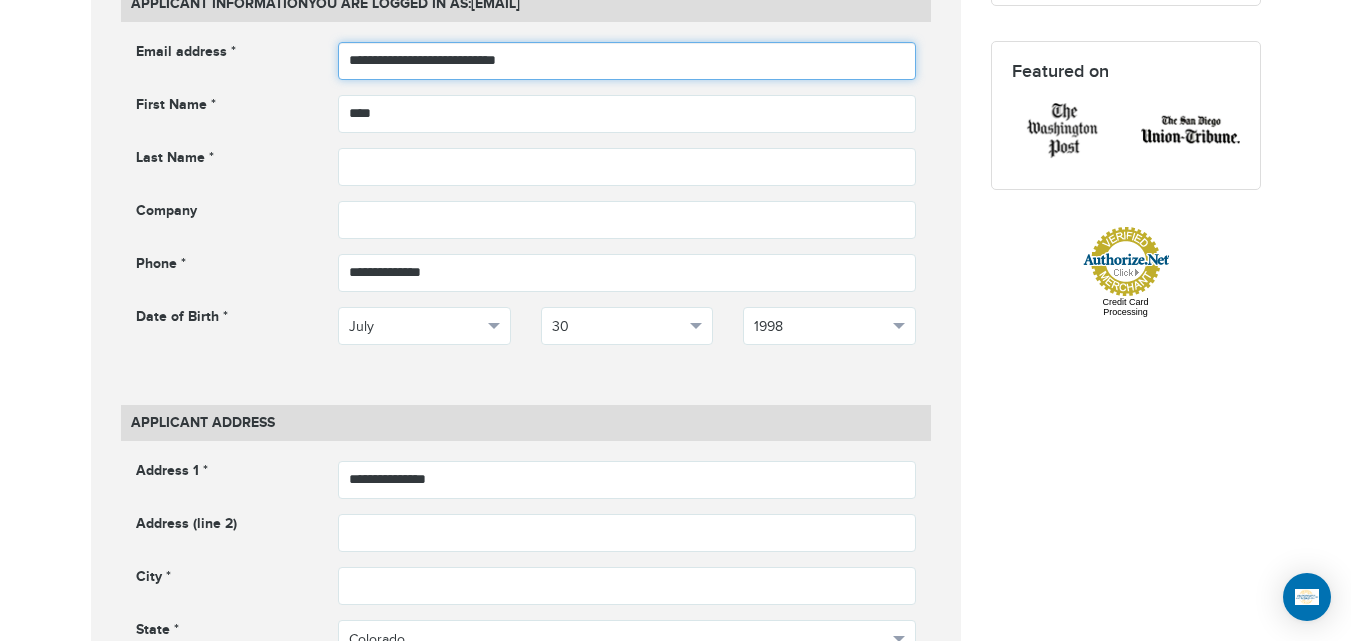 click on "**********" at bounding box center [627, 61] 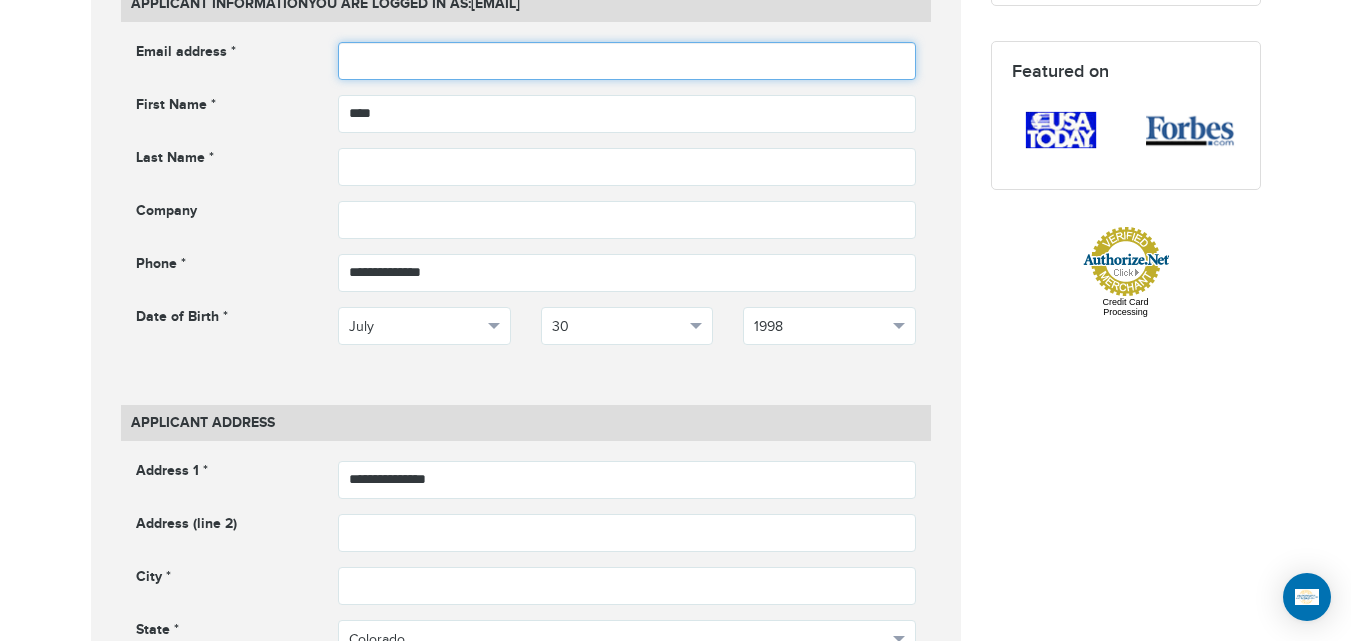 scroll, scrollTop: 749, scrollLeft: 0, axis: vertical 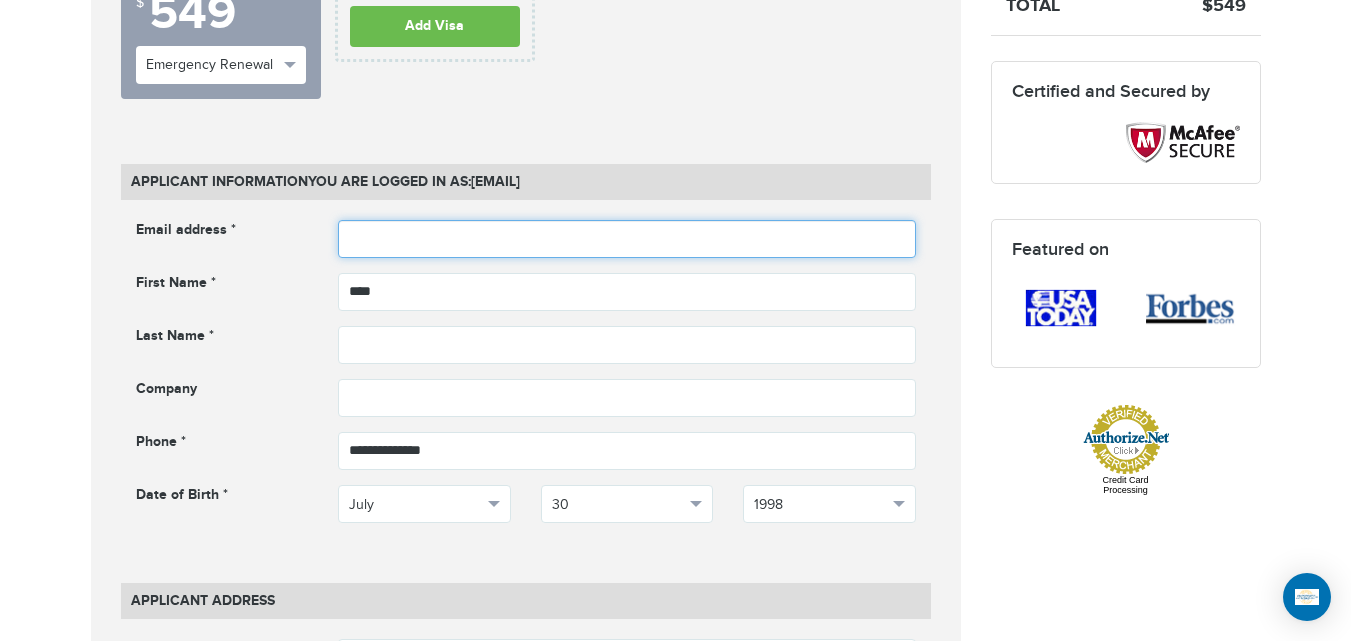 click at bounding box center (627, 239) 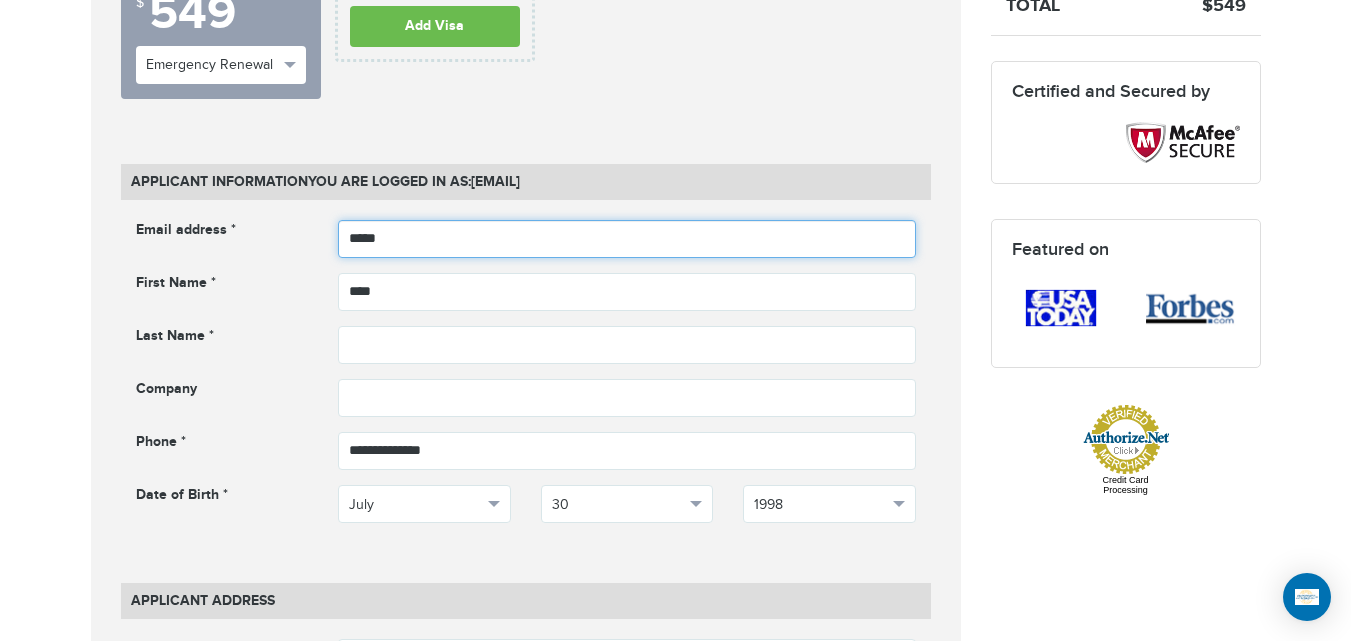 type on "**********" 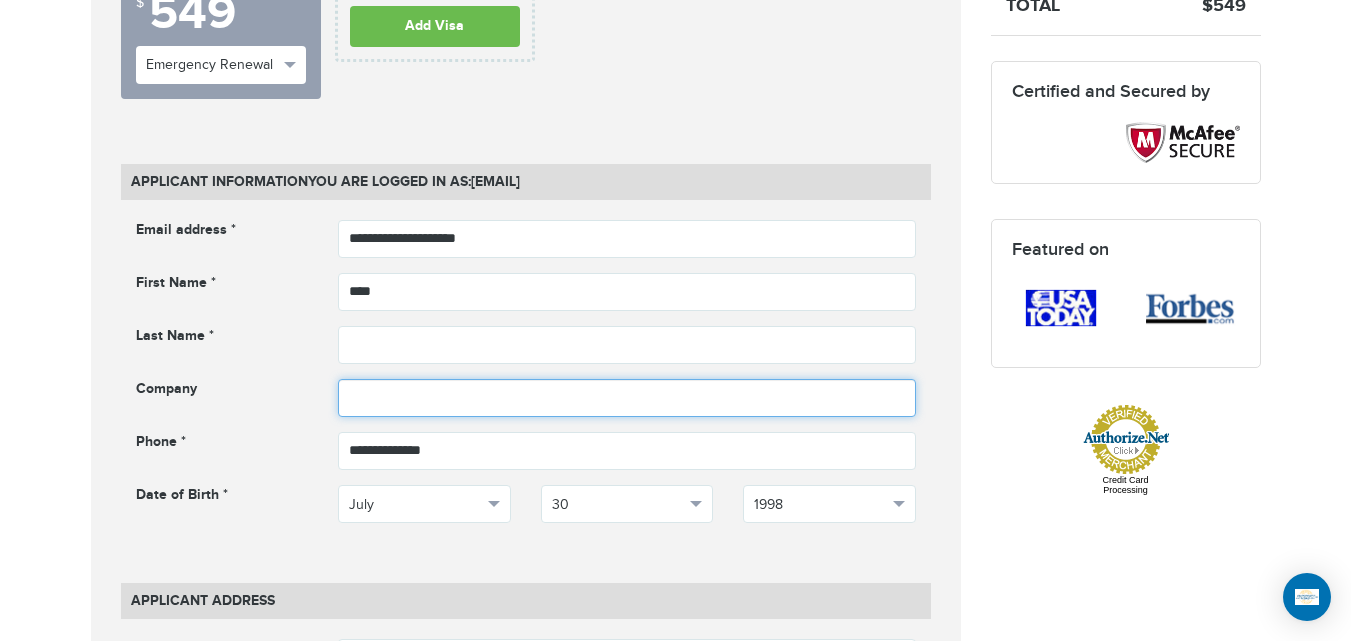 click at bounding box center (627, 398) 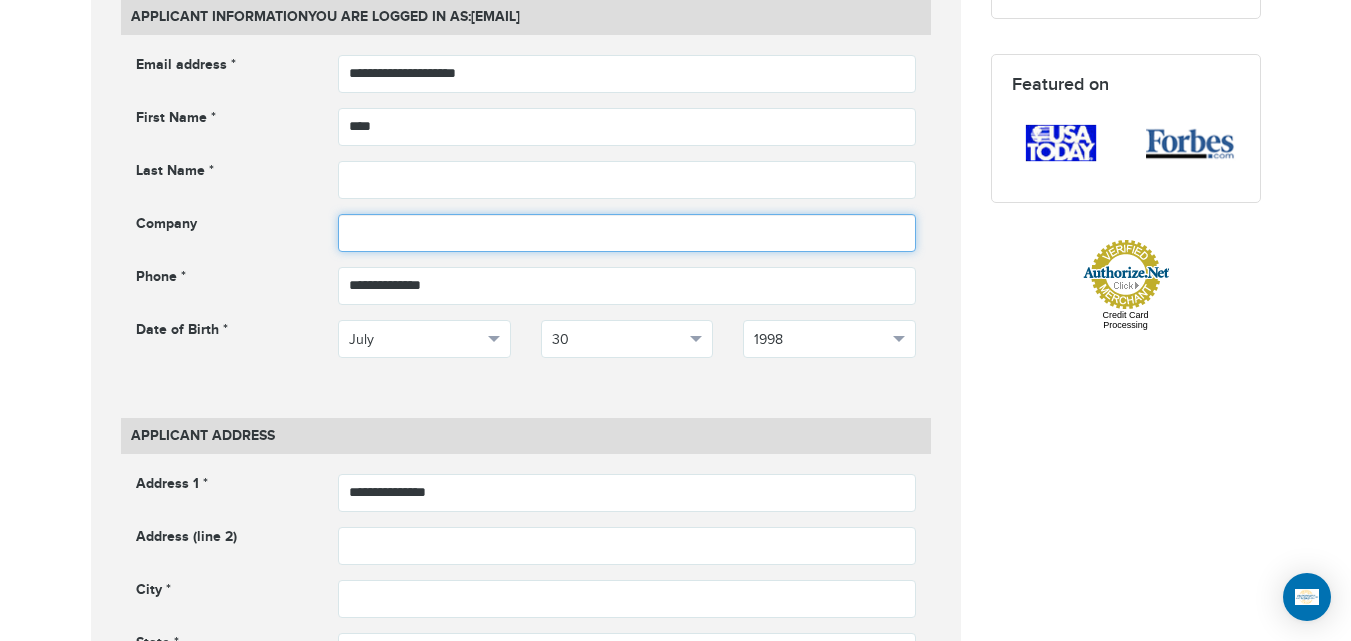 scroll, scrollTop: 927, scrollLeft: 0, axis: vertical 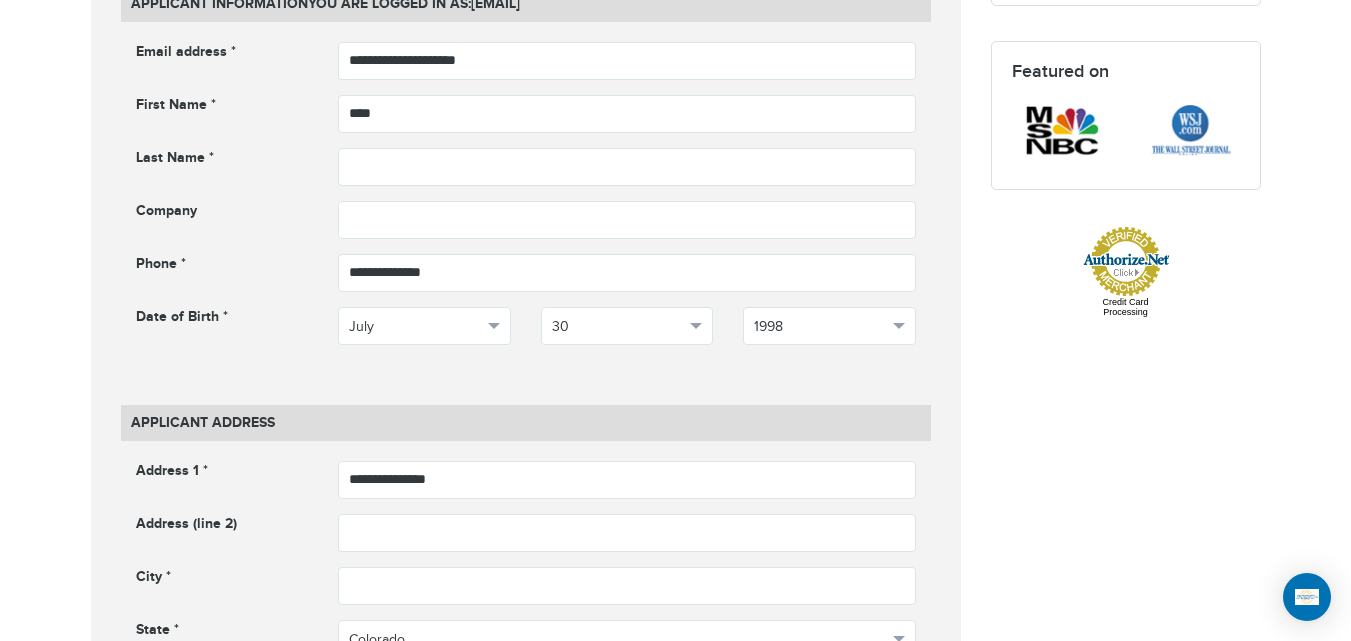 click on "**********" at bounding box center (526, 208) 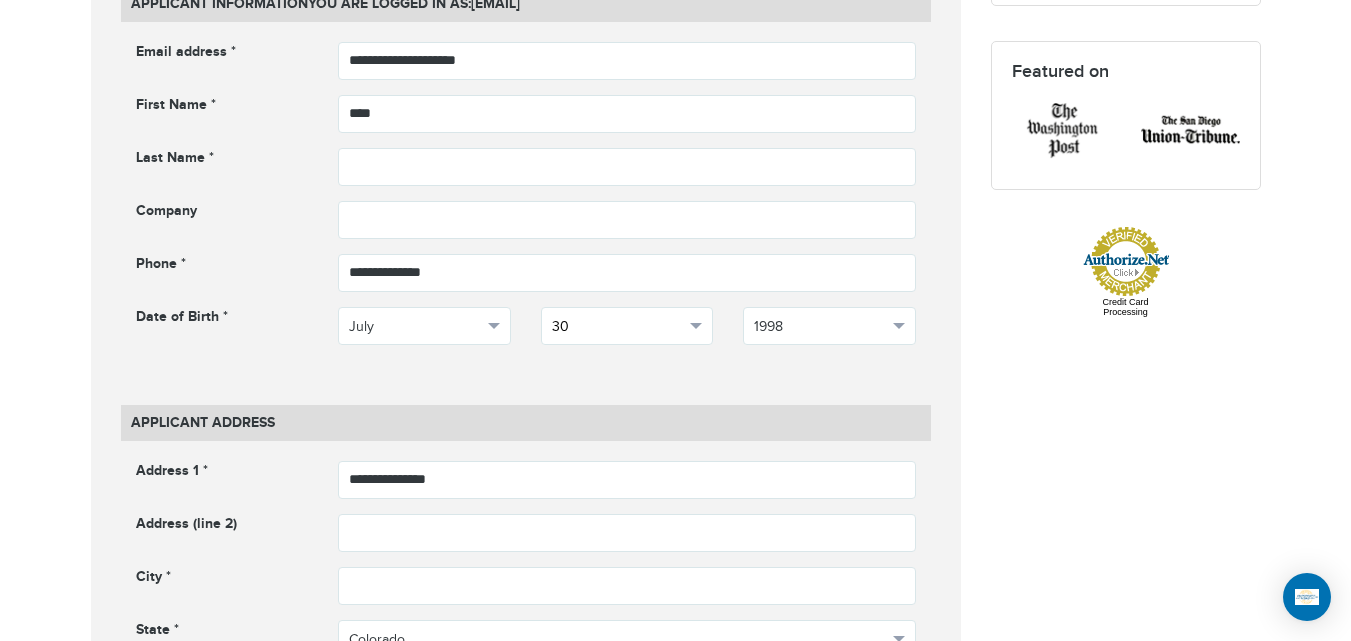 click at bounding box center [696, 326] 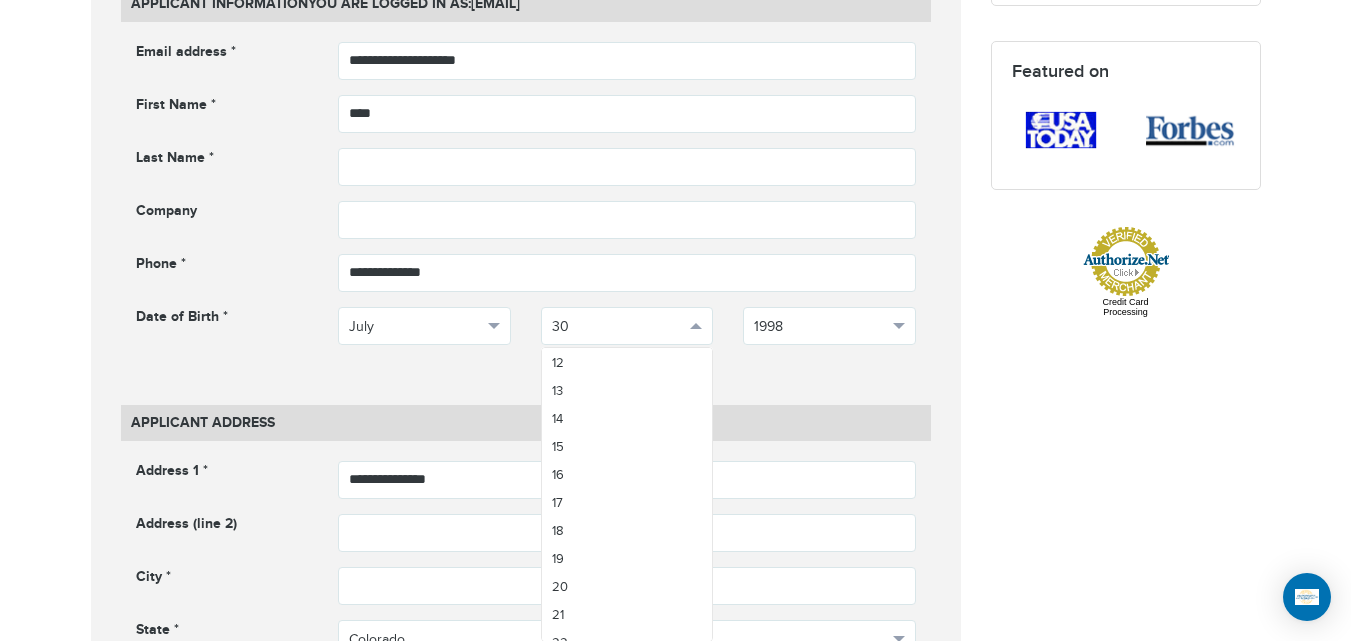 scroll, scrollTop: 328, scrollLeft: 0, axis: vertical 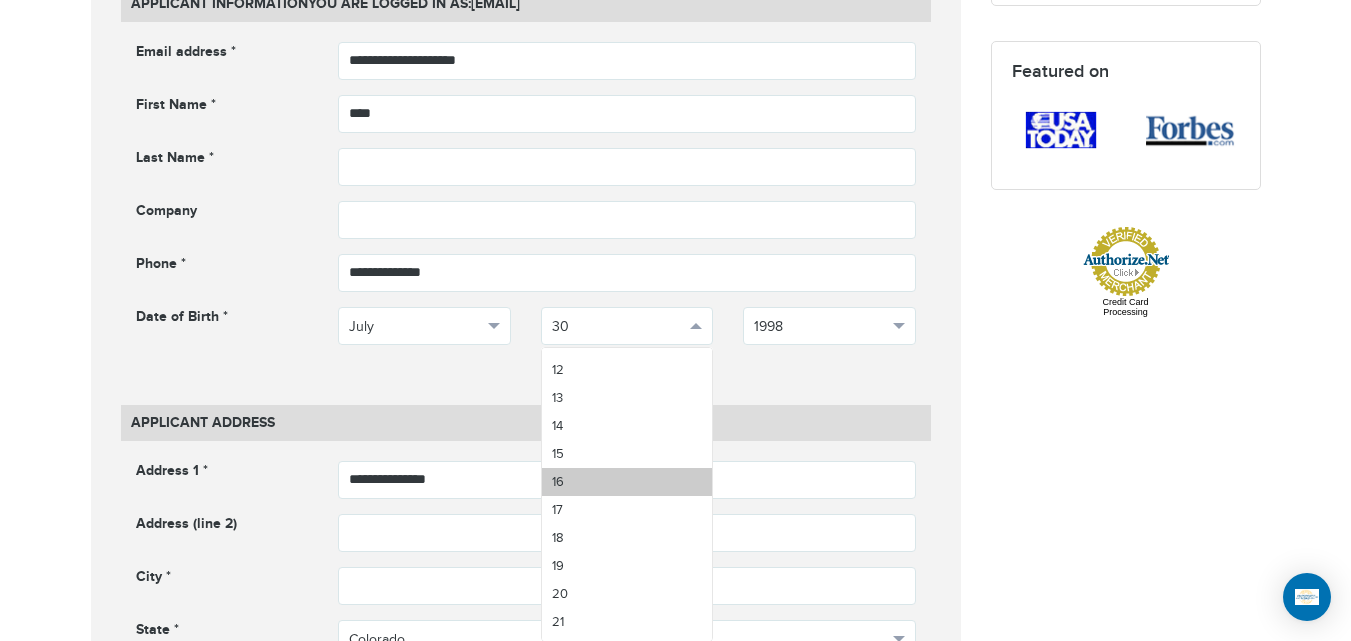 click on "16" at bounding box center [627, 482] 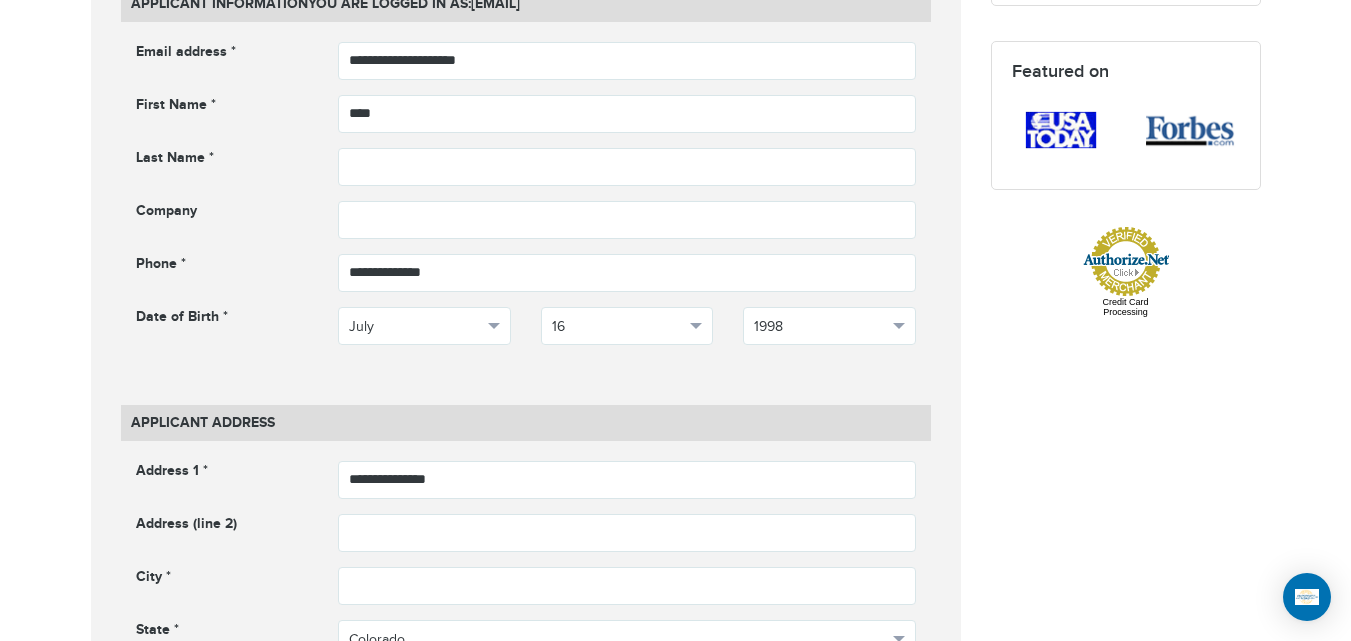 click on "**********" at bounding box center [526, 208] 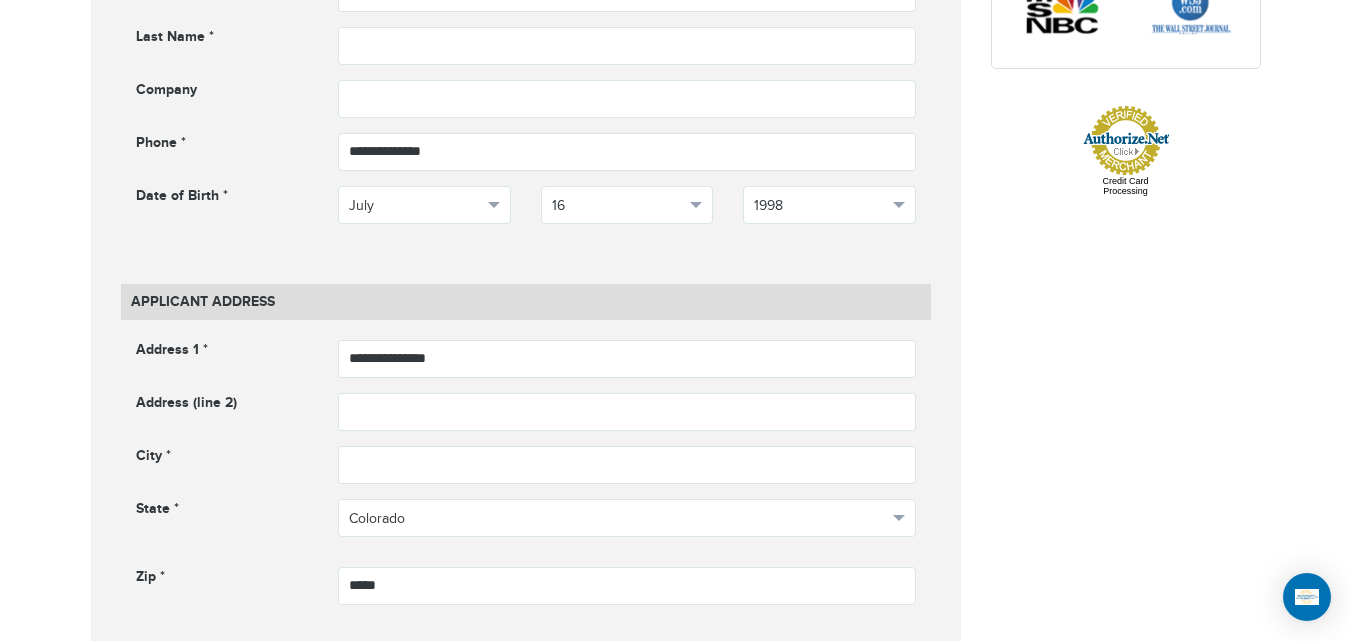 scroll, scrollTop: 1283, scrollLeft: 0, axis: vertical 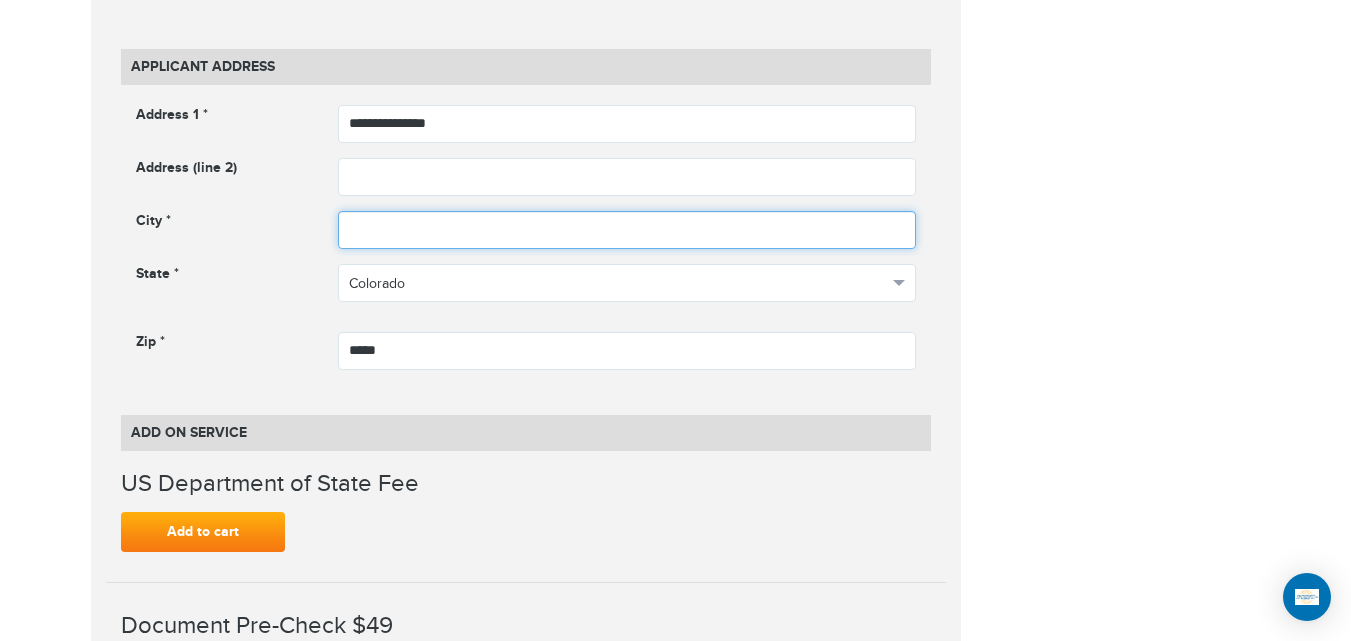 drag, startPoint x: 531, startPoint y: 236, endPoint x: 531, endPoint y: 159, distance: 77 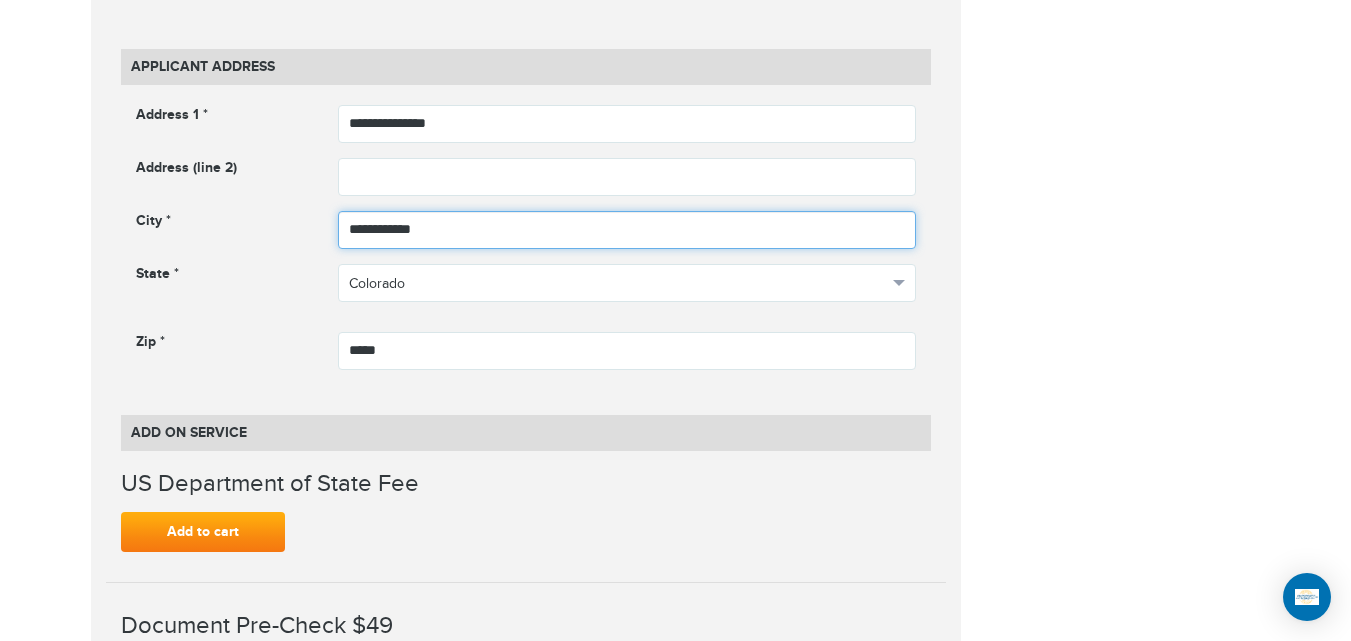 click on "**********" at bounding box center [627, 230] 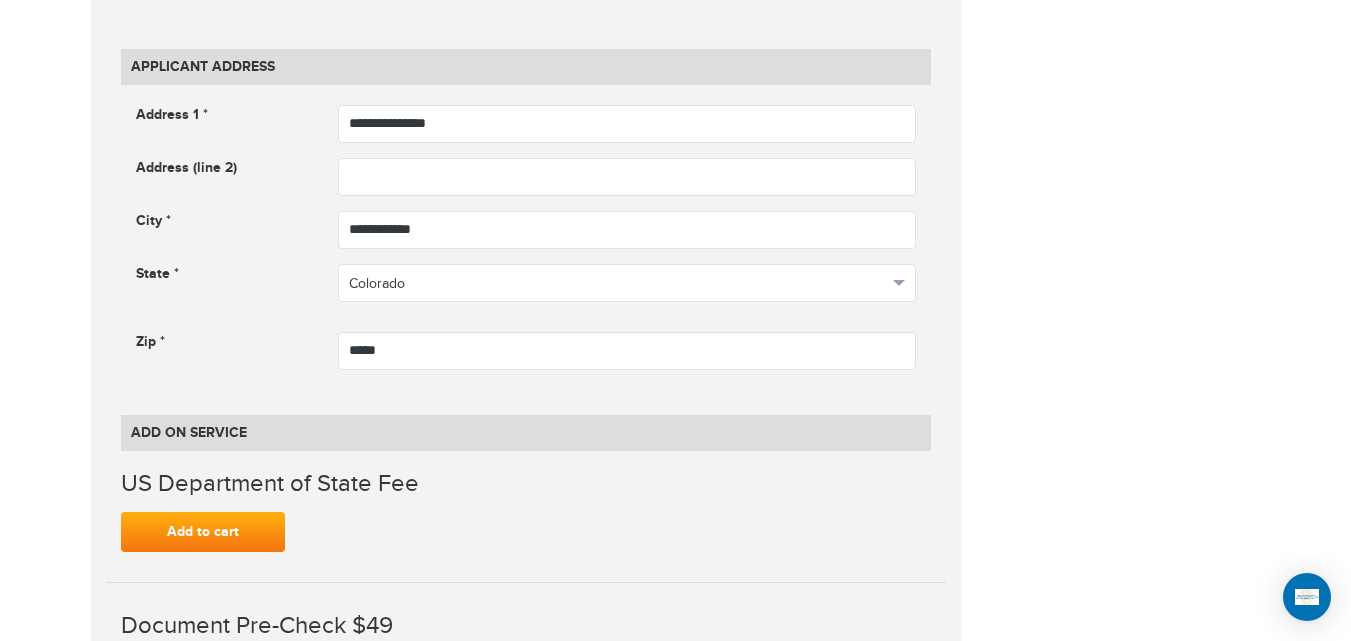 click on "720-538-8661
Passports & Visas.com
Hello, houcine
Passports
Passport Renewal
New Passport
Second Passport
Passport Name Change
Lost Passport
Child Passport
Travel Visas" at bounding box center [675, 631] 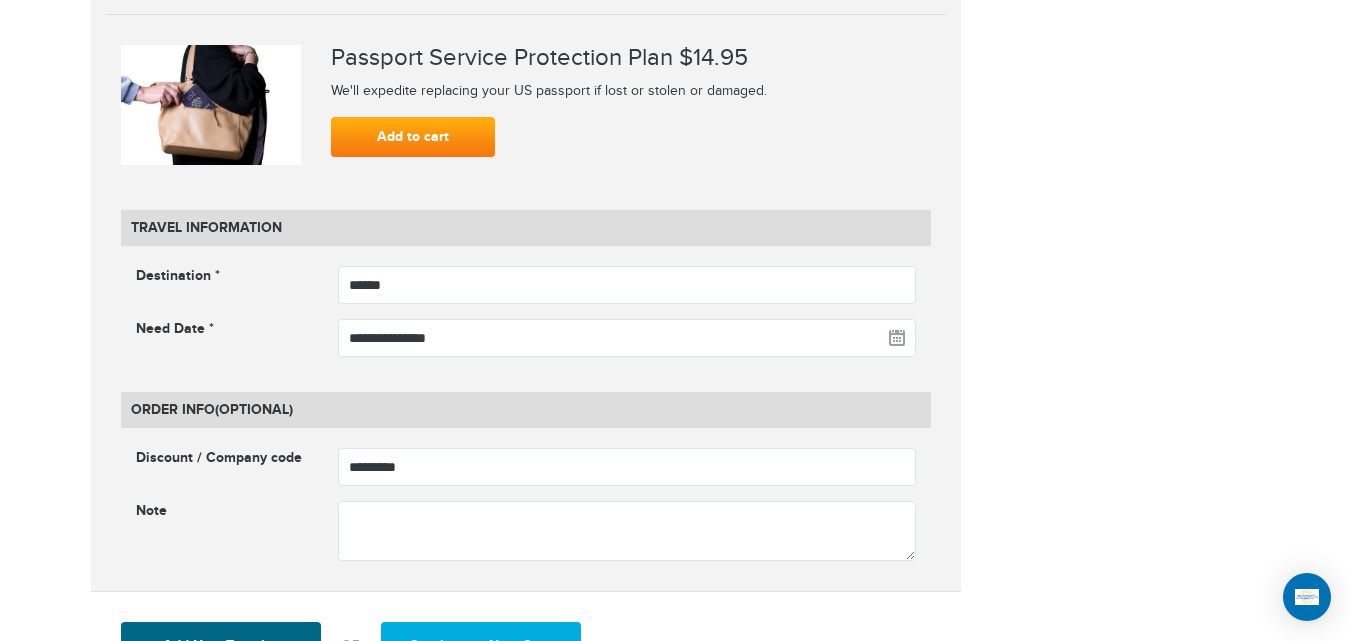 scroll, scrollTop: 2568, scrollLeft: 0, axis: vertical 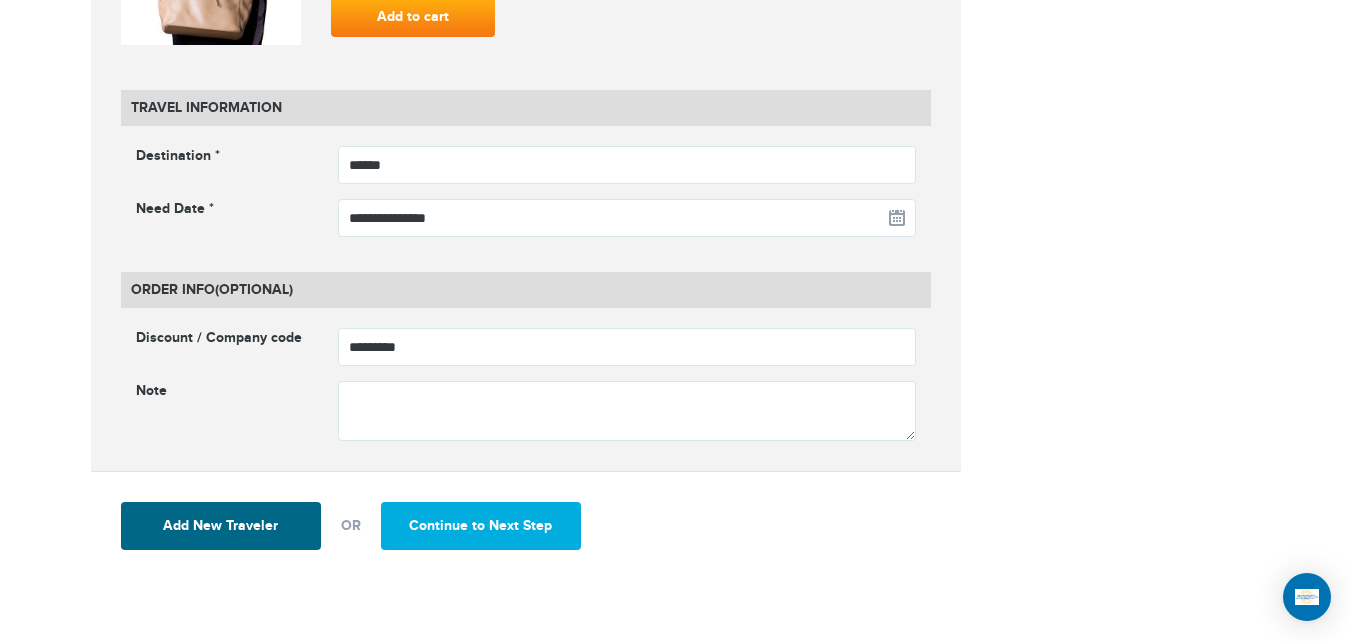 drag, startPoint x: 735, startPoint y: 465, endPoint x: 704, endPoint y: 484, distance: 36.359318 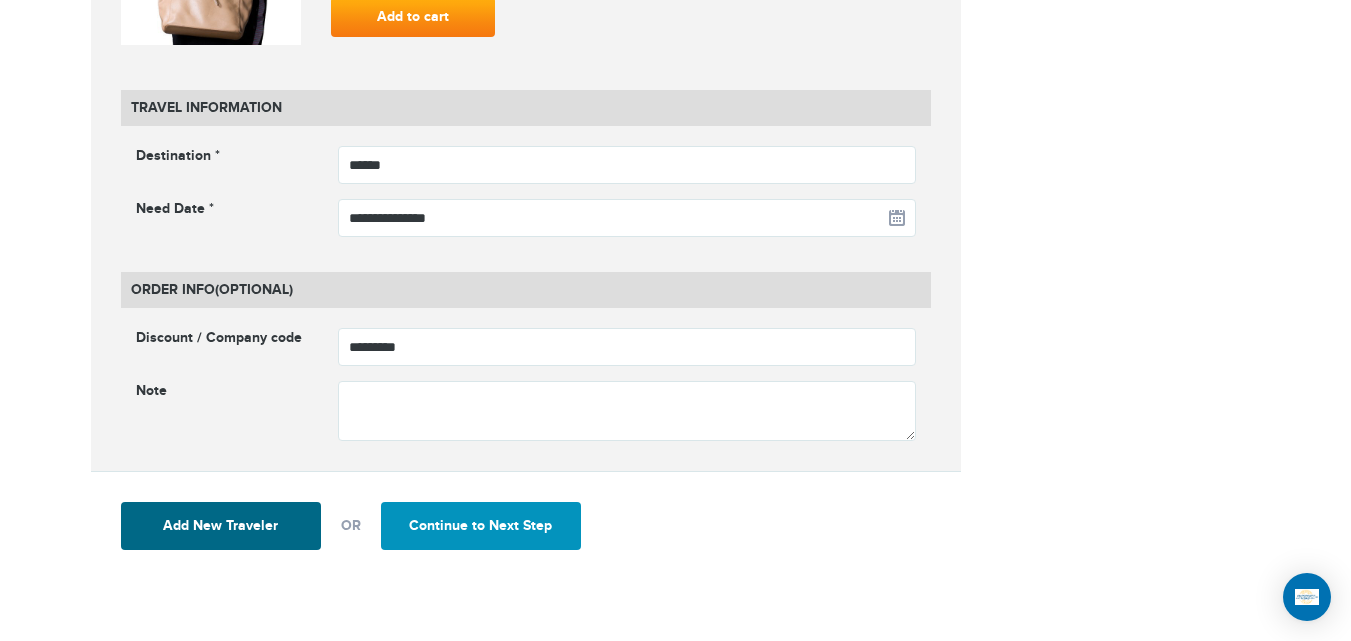 click on "Continue to Next Step" at bounding box center [481, 526] 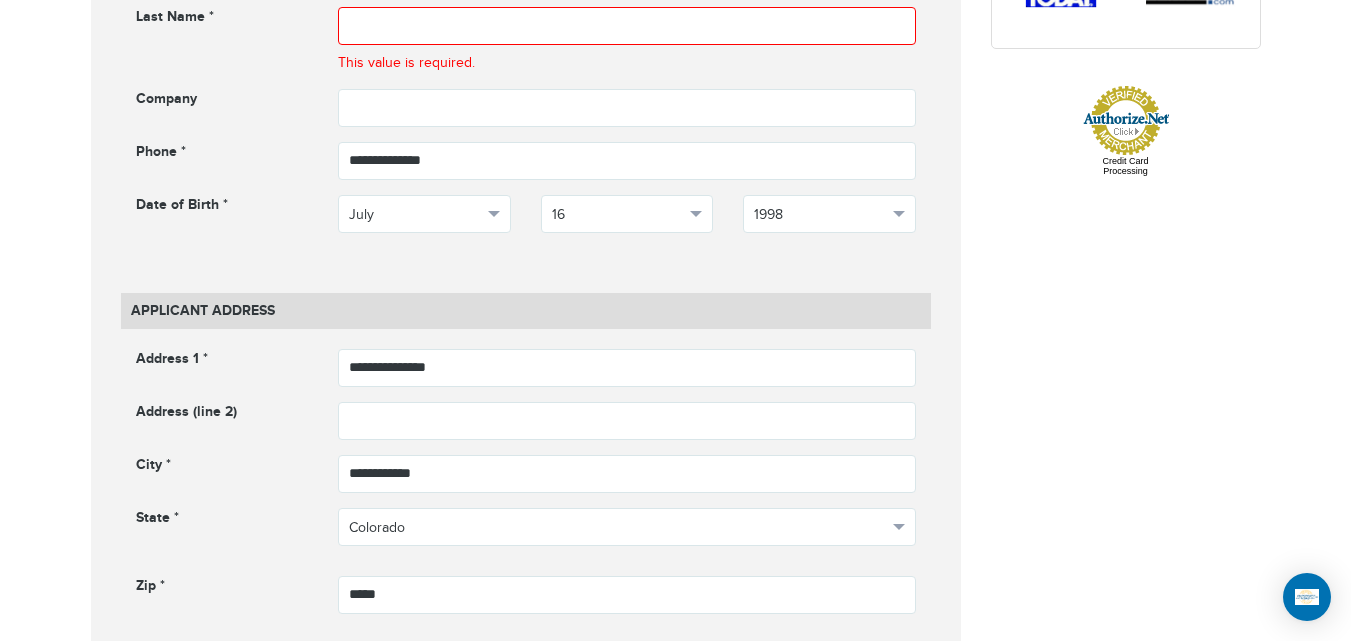 scroll, scrollTop: 1067, scrollLeft: 0, axis: vertical 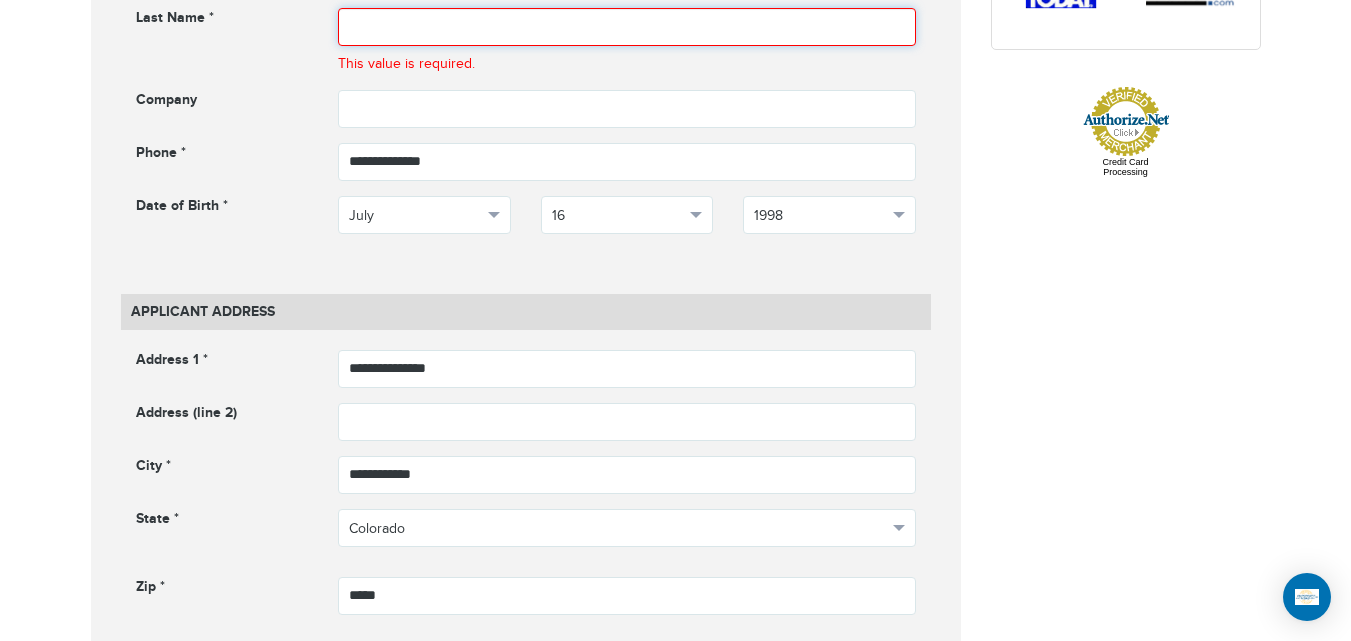 click at bounding box center (627, 27) 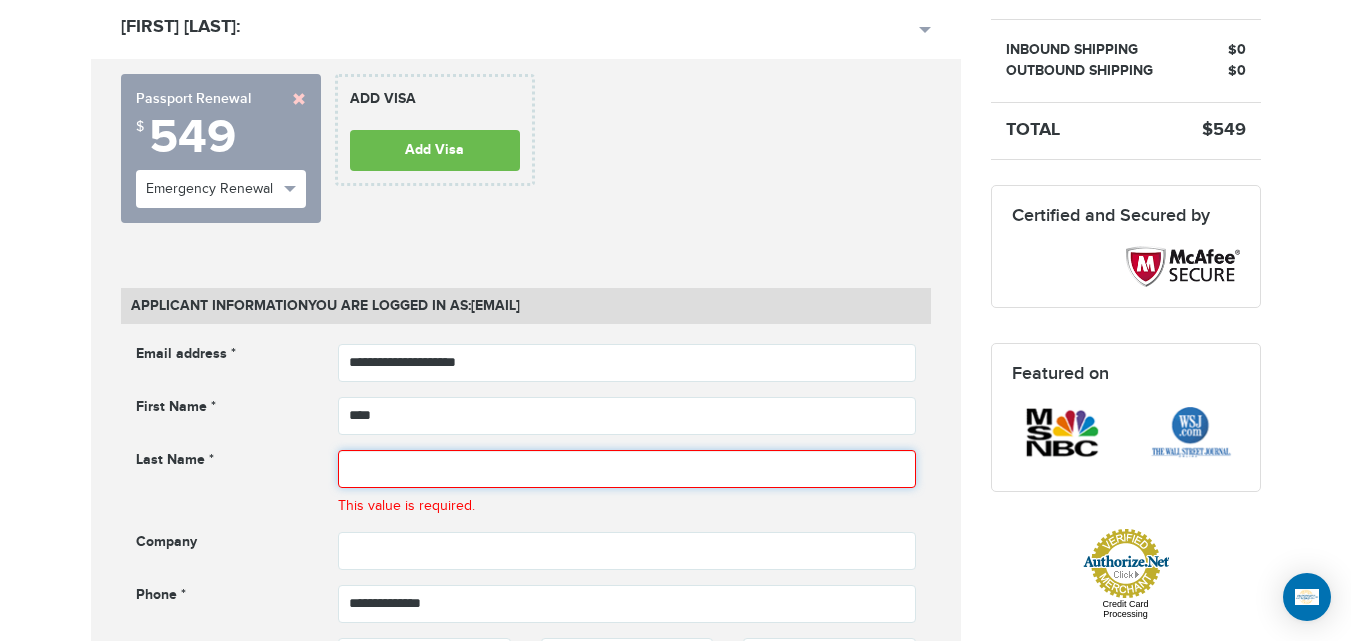 scroll, scrollTop: 753, scrollLeft: 0, axis: vertical 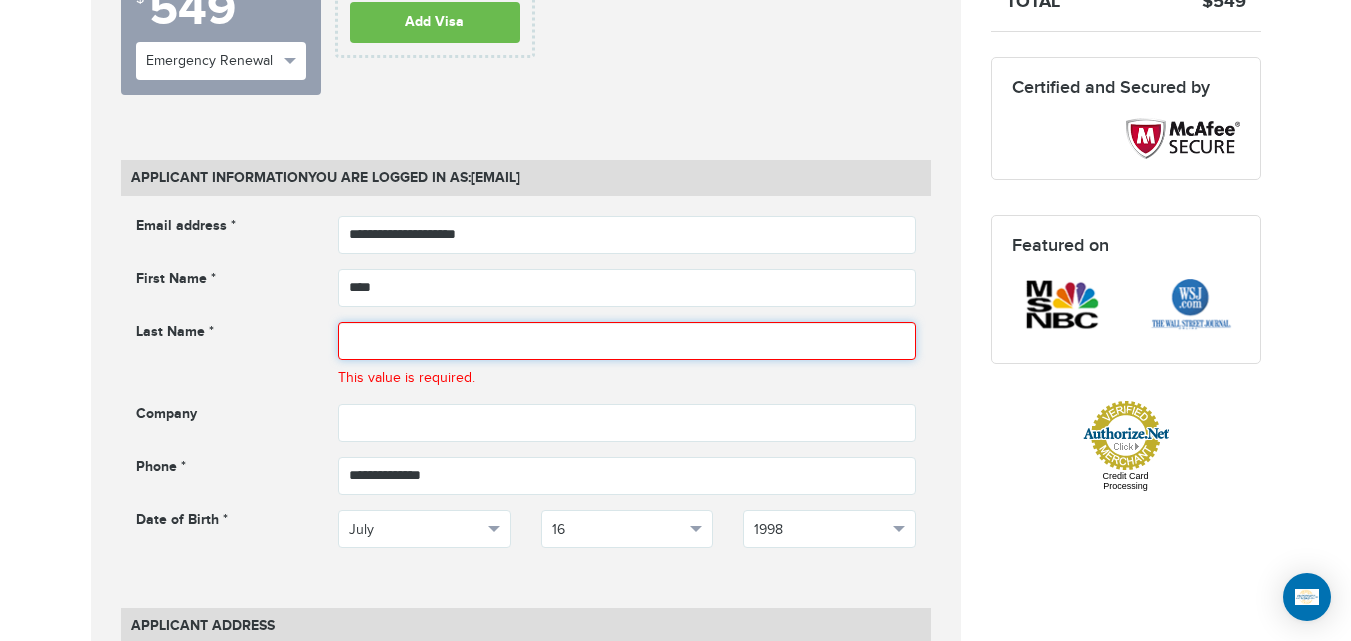 click at bounding box center (627, 341) 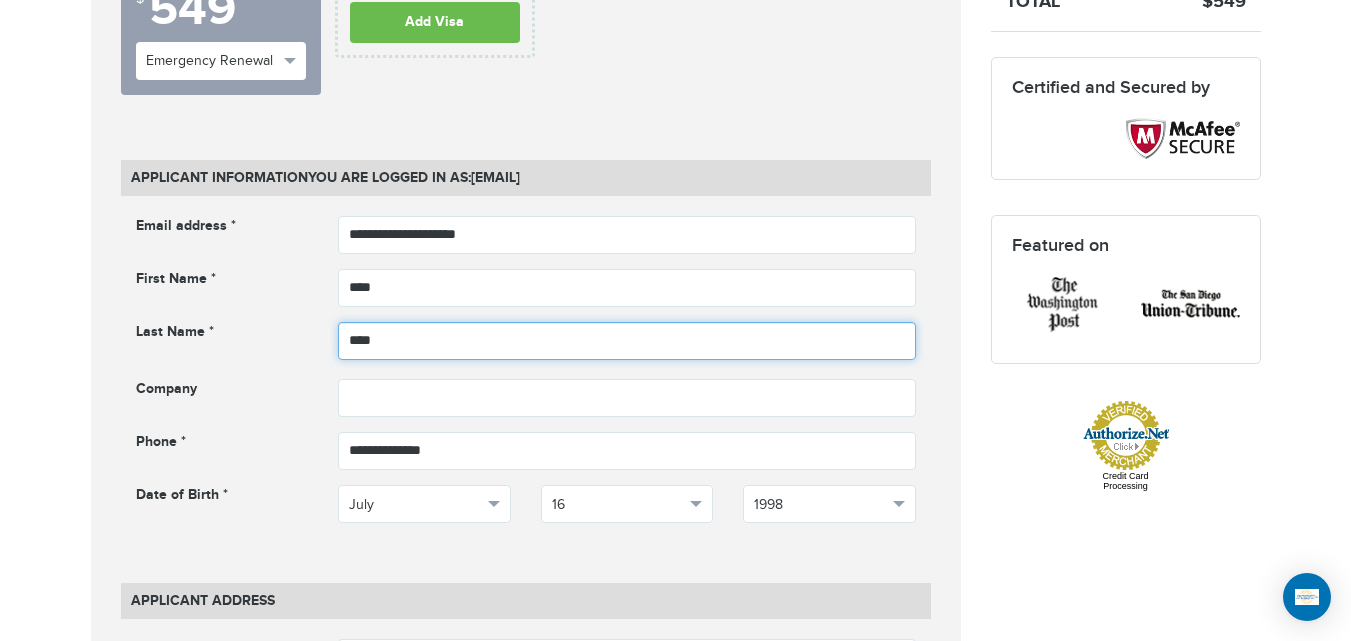 type on "*********" 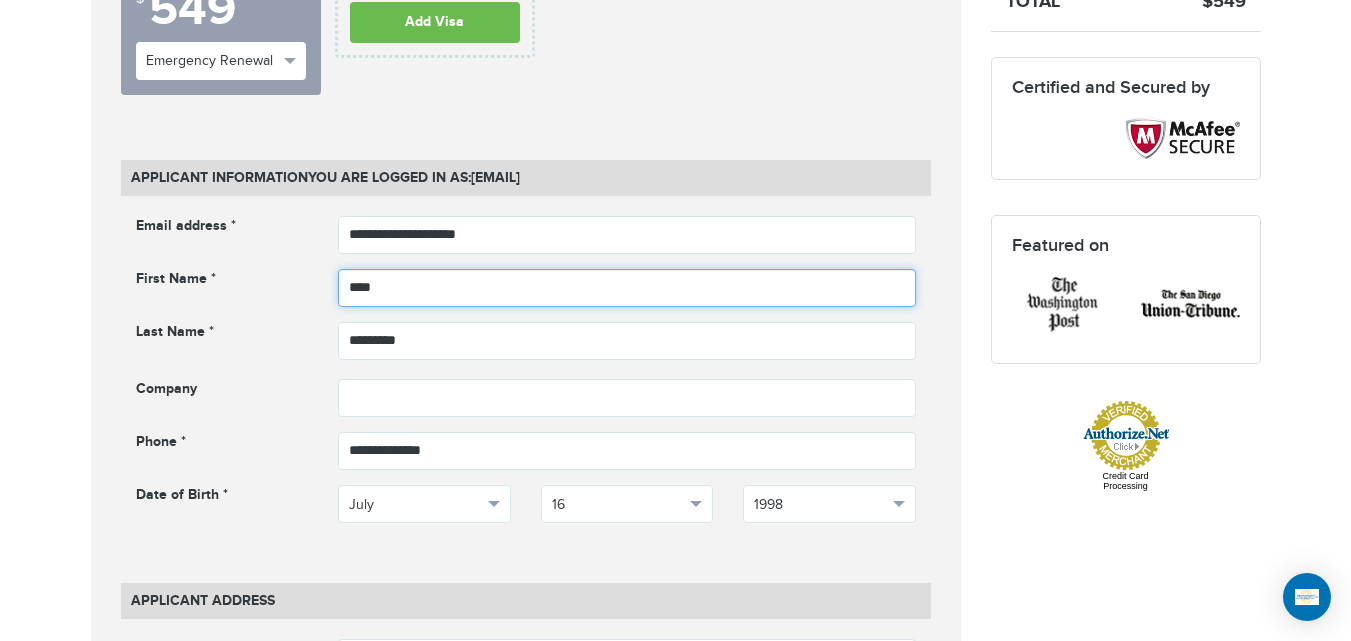 click on "****" at bounding box center [627, 288] 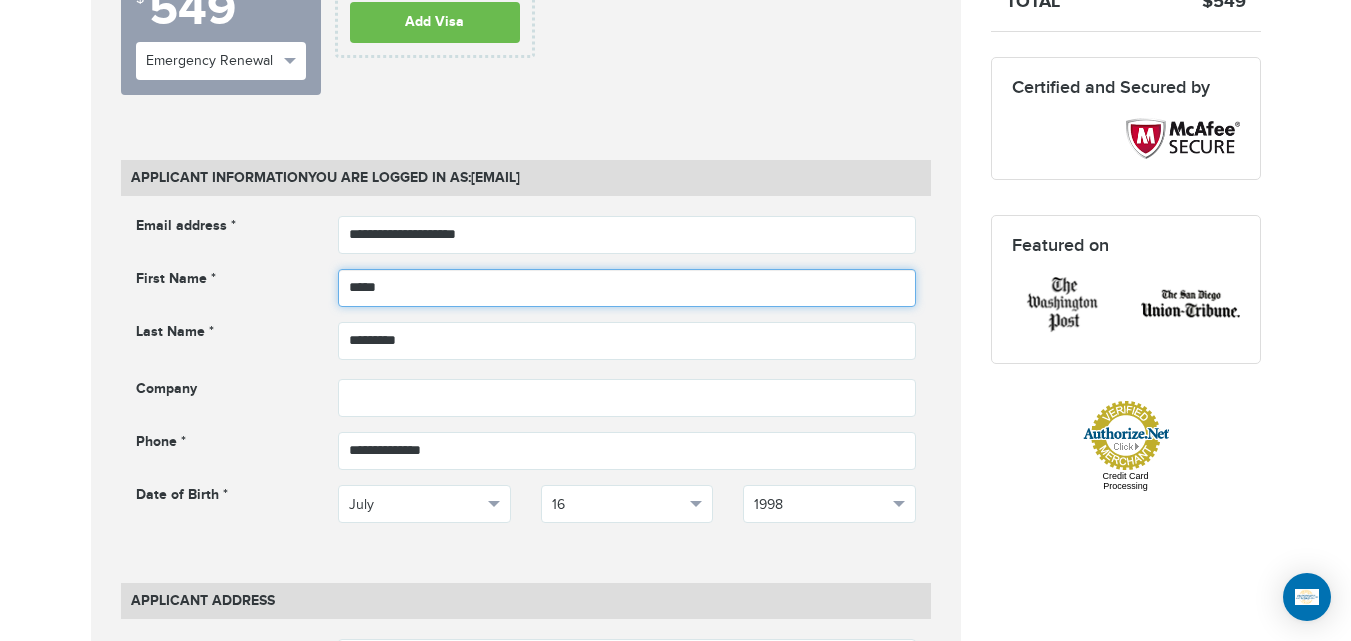 type on "*****" 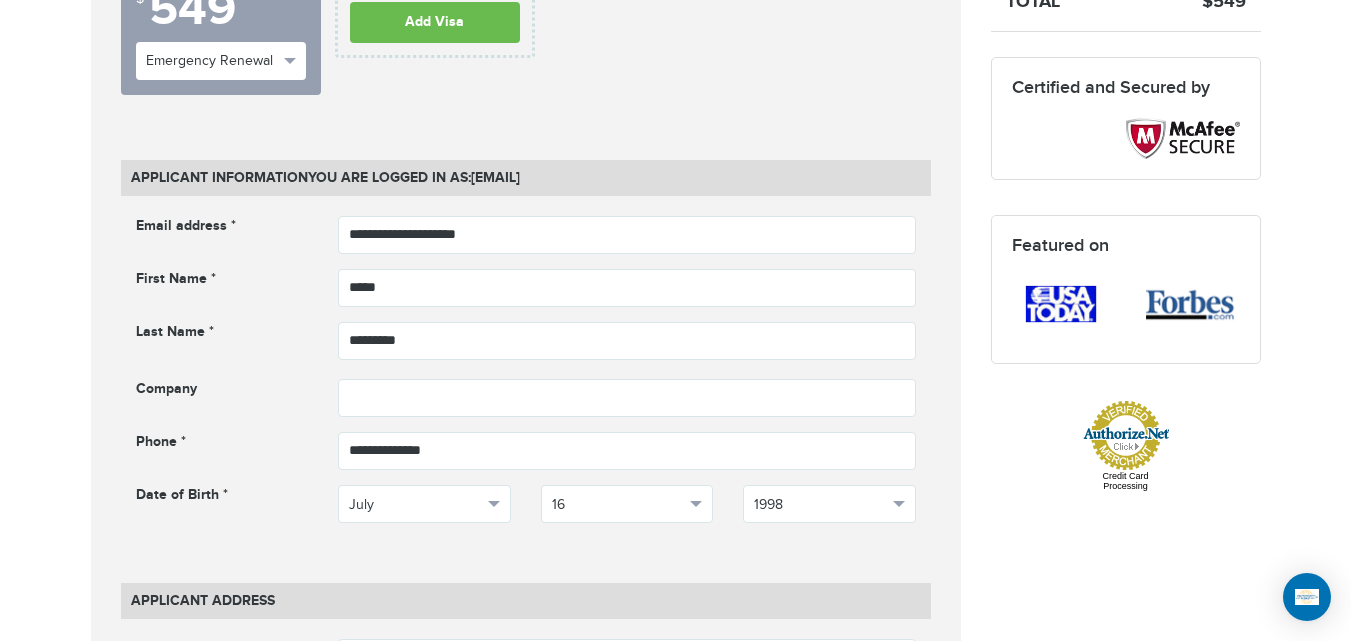 click on "720-538-8661
Passports & Visas.com
Hello, houcine
Passports
Passport Renewal
New Passport
Second Passport
Passport Name Change
Lost Passport
Child Passport
Travel Visas" at bounding box center [675, 1163] 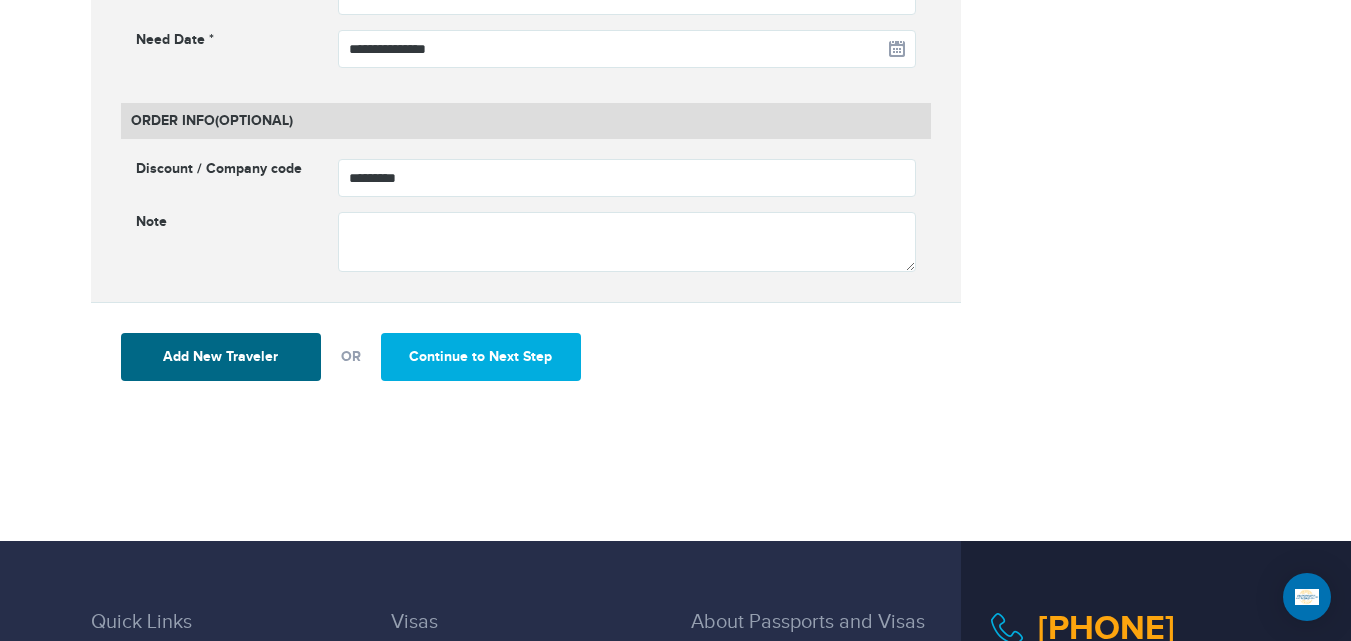 scroll, scrollTop: 2830, scrollLeft: 0, axis: vertical 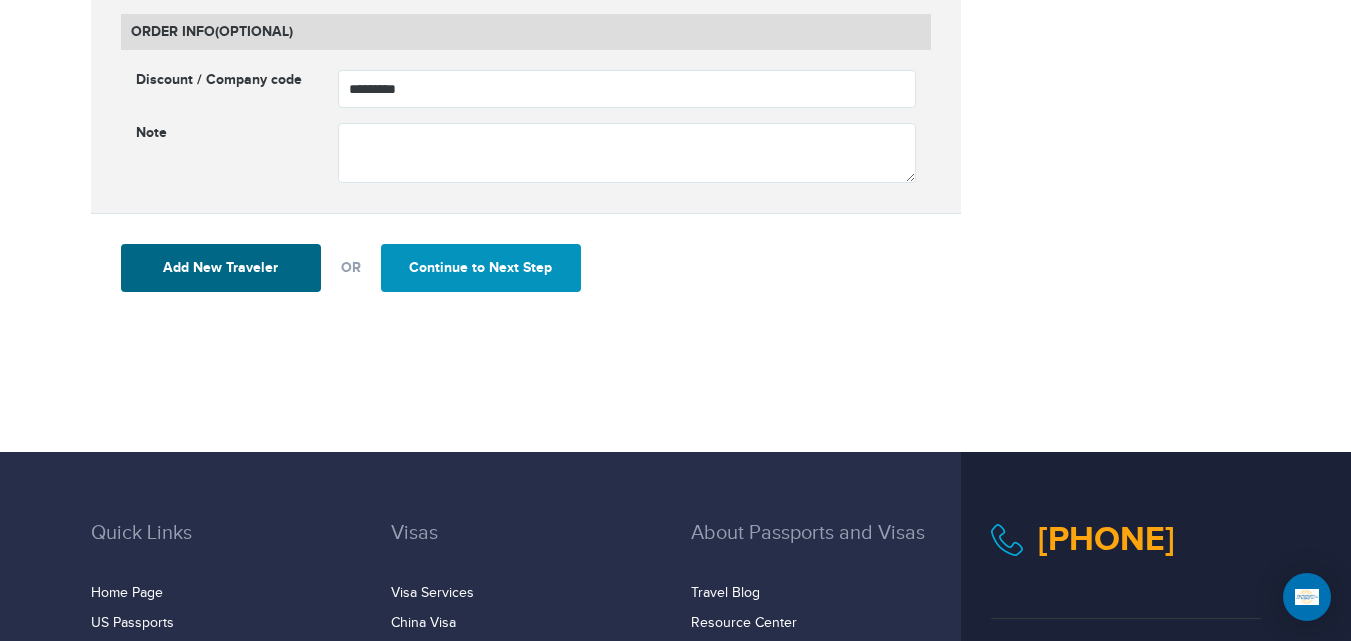 click on "Continue to Next Step" at bounding box center (481, 268) 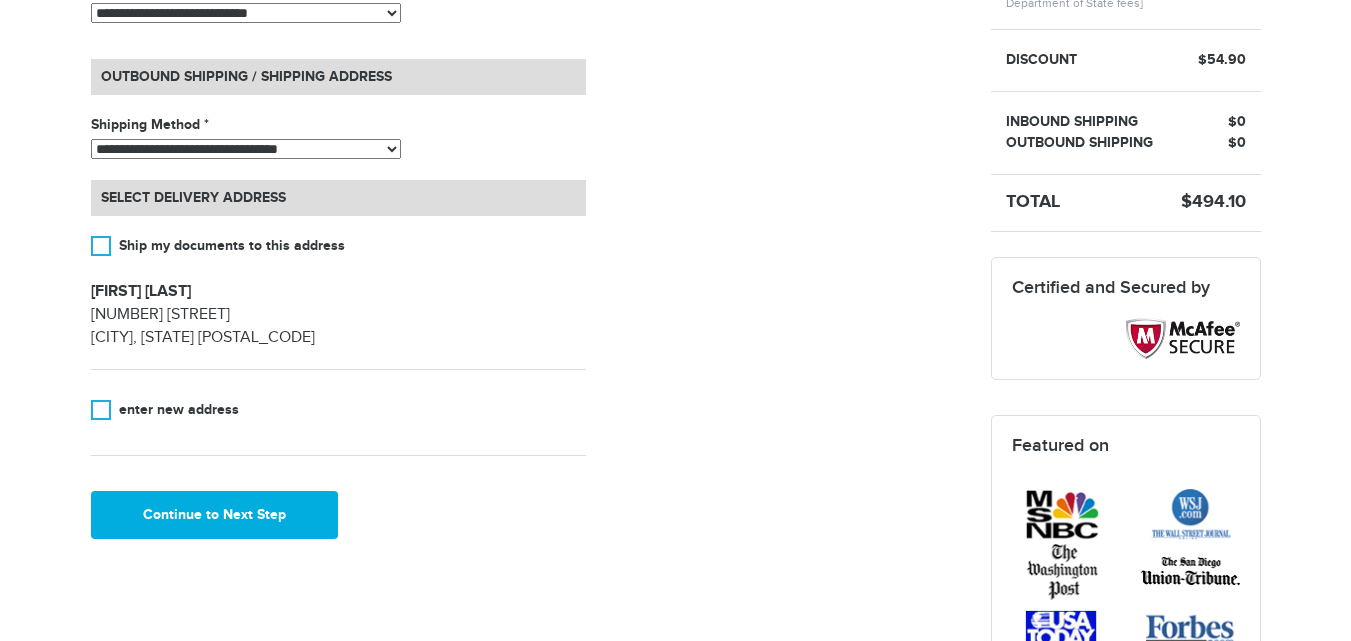 scroll, scrollTop: 623, scrollLeft: 0, axis: vertical 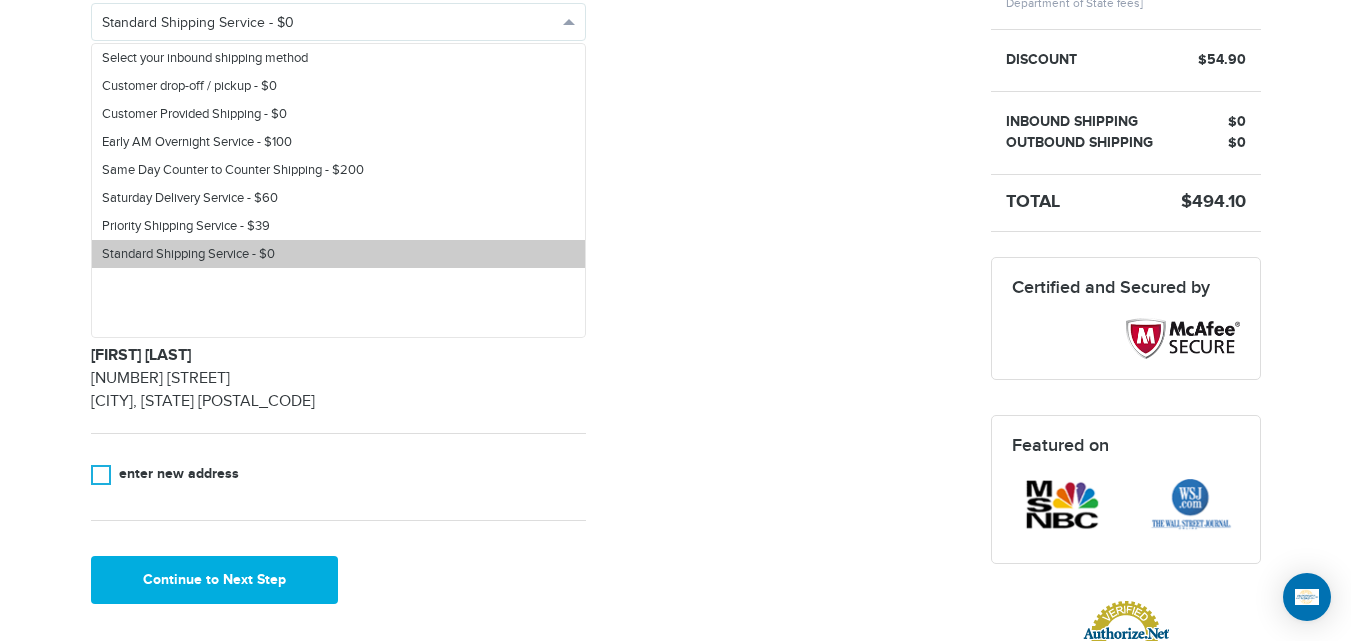 click on "Standard Shipping Service - $0" at bounding box center [188, 254] 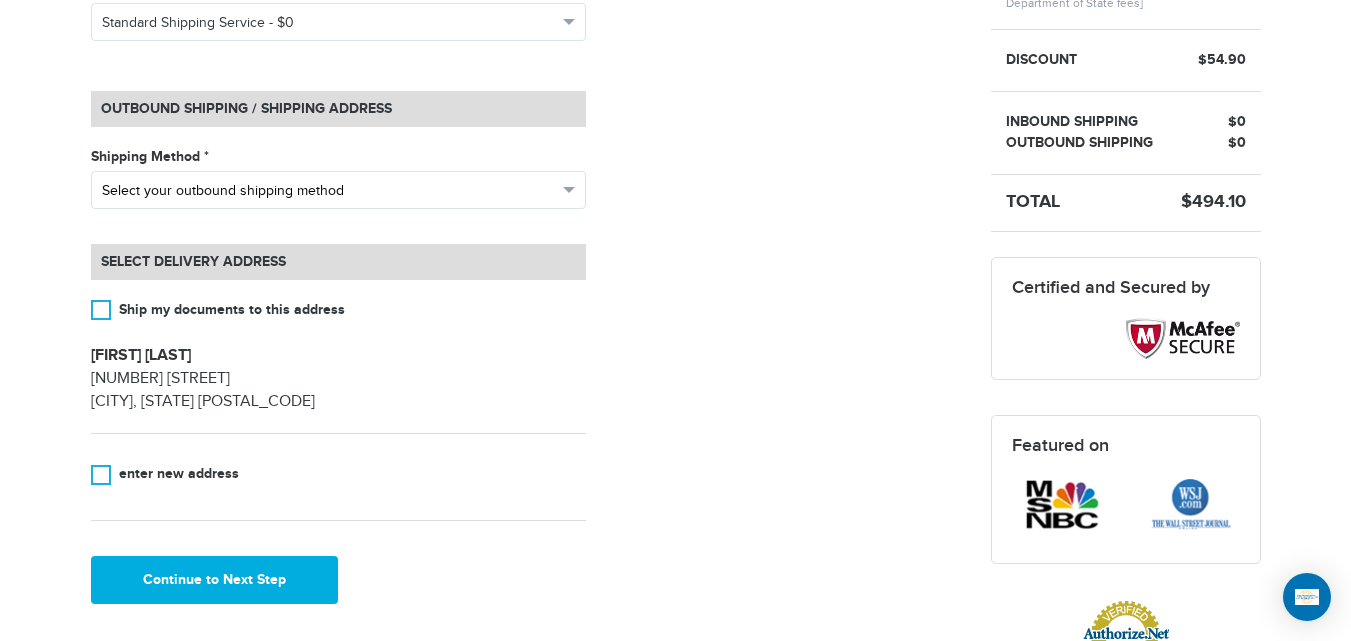 click on "Select your outbound shipping method" at bounding box center (329, 191) 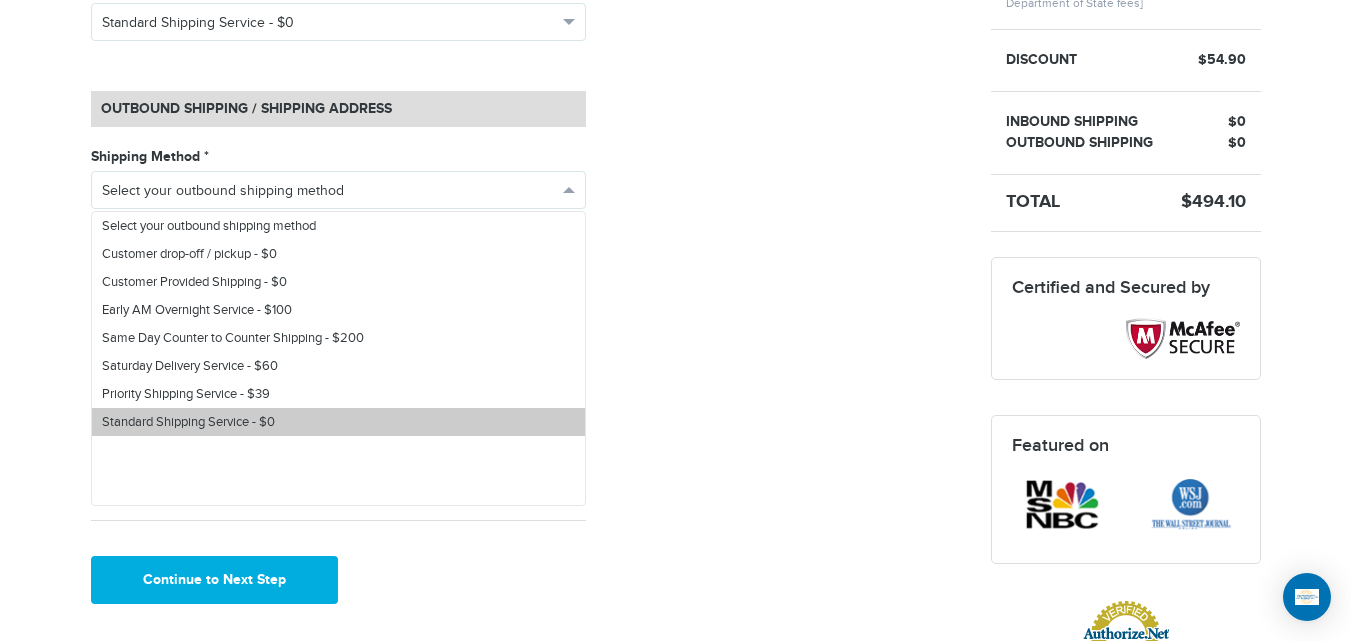 click on "Standard Shipping Service - $0" at bounding box center [188, 422] 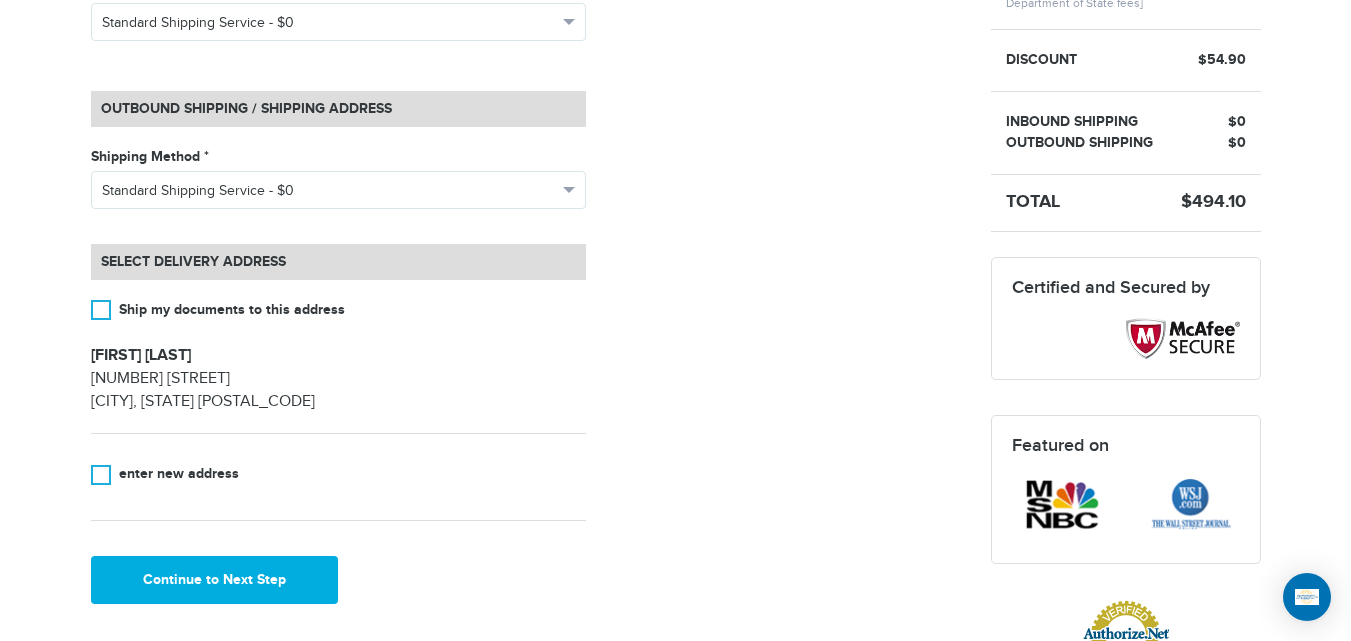 click on "[PHONE]
Passports & Visas.com
Hello, [NAME]
Passports
Passport Renewal
New Passport
Second Passport
Passport Name Change
Lost Passport
Child Passport
Travel Visas" at bounding box center [675, 378] 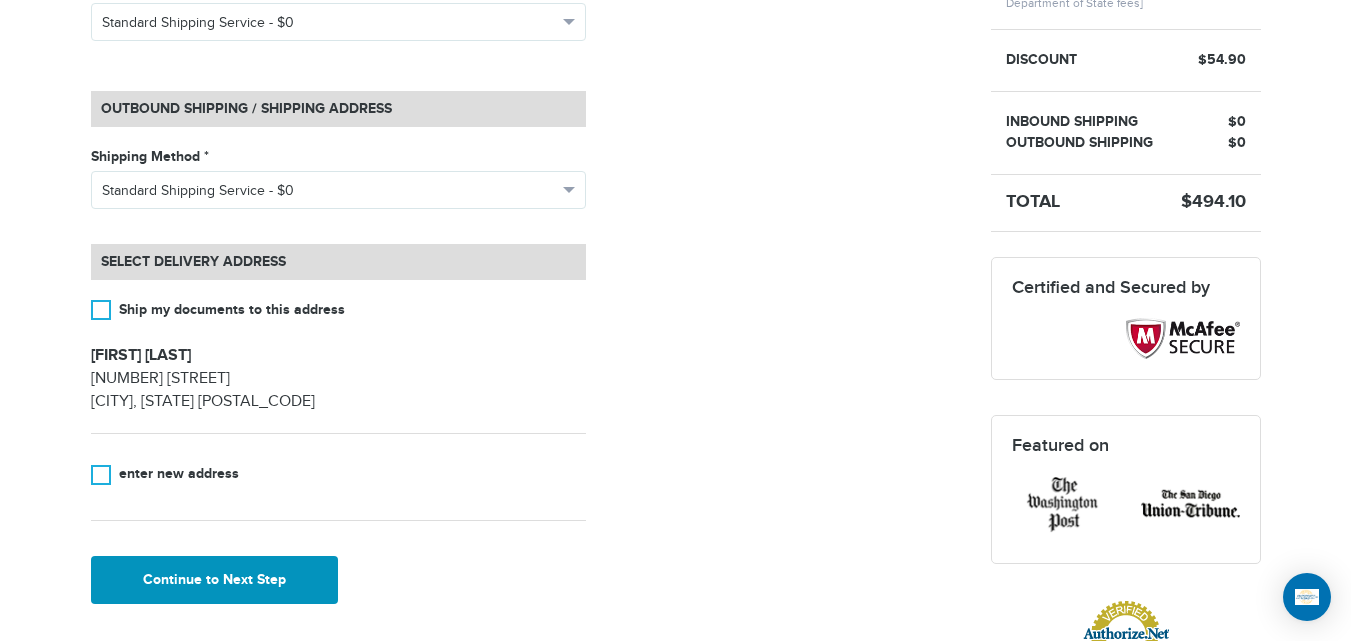 click on "Continue to Next Step" at bounding box center (215, 580) 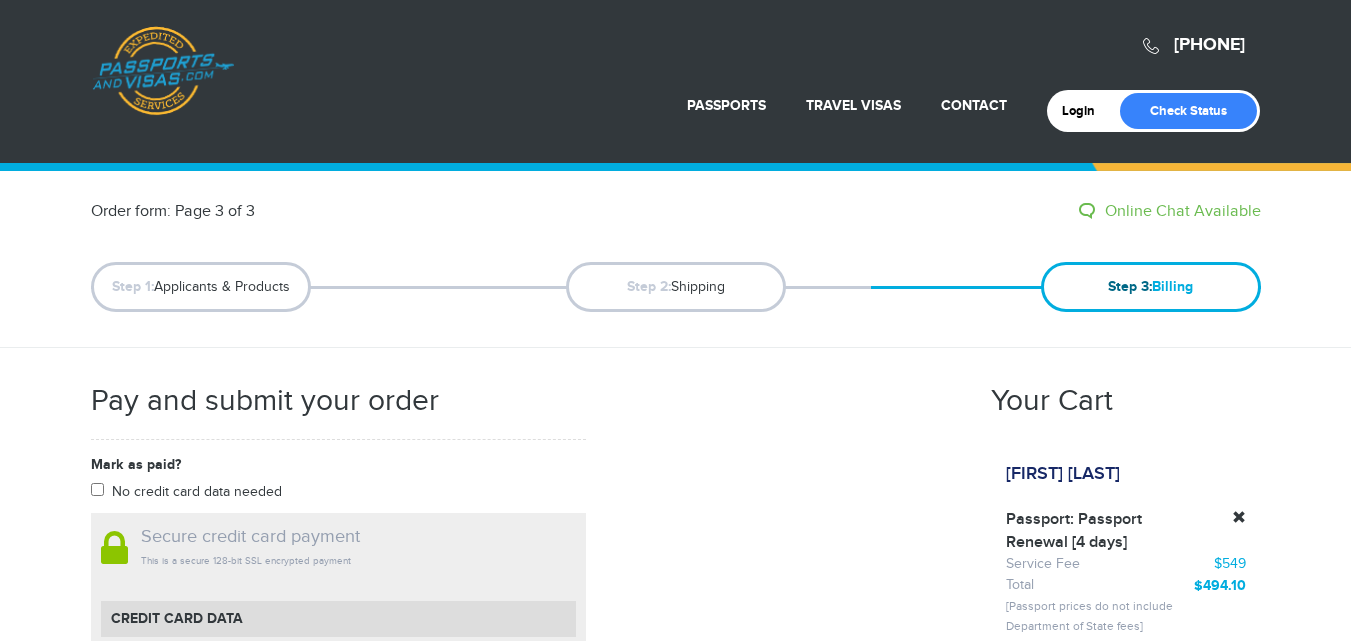 scroll, scrollTop: 0, scrollLeft: 0, axis: both 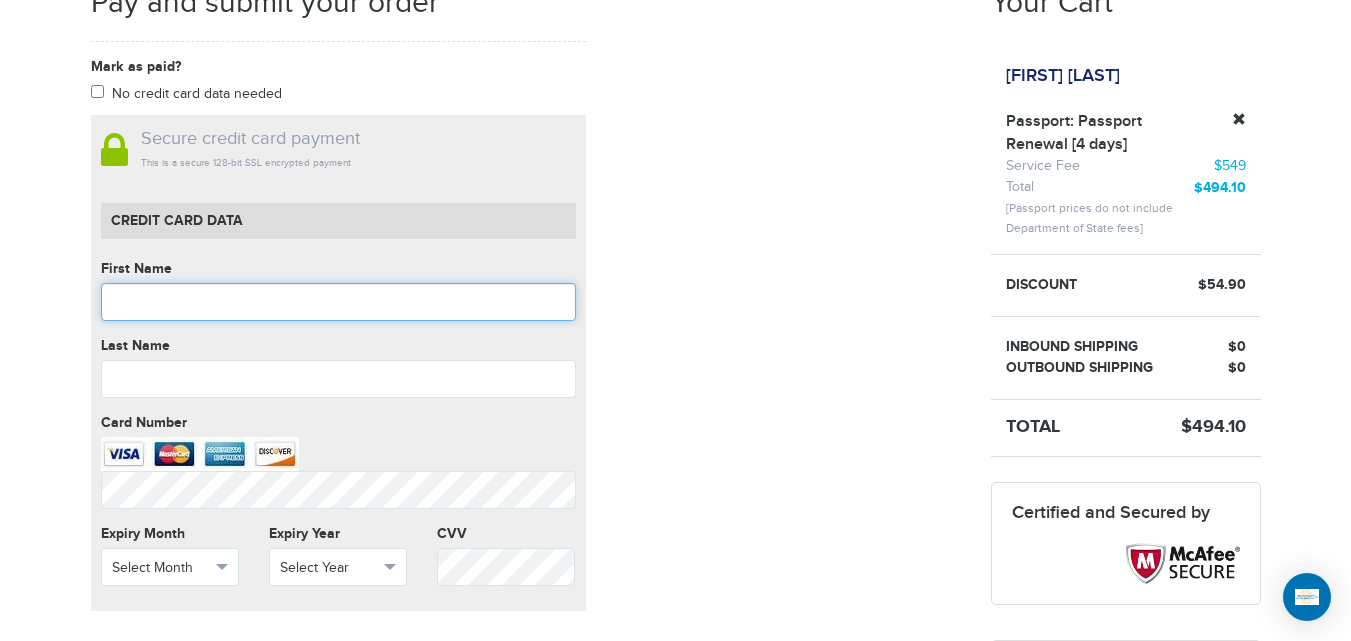 click at bounding box center [338, 302] 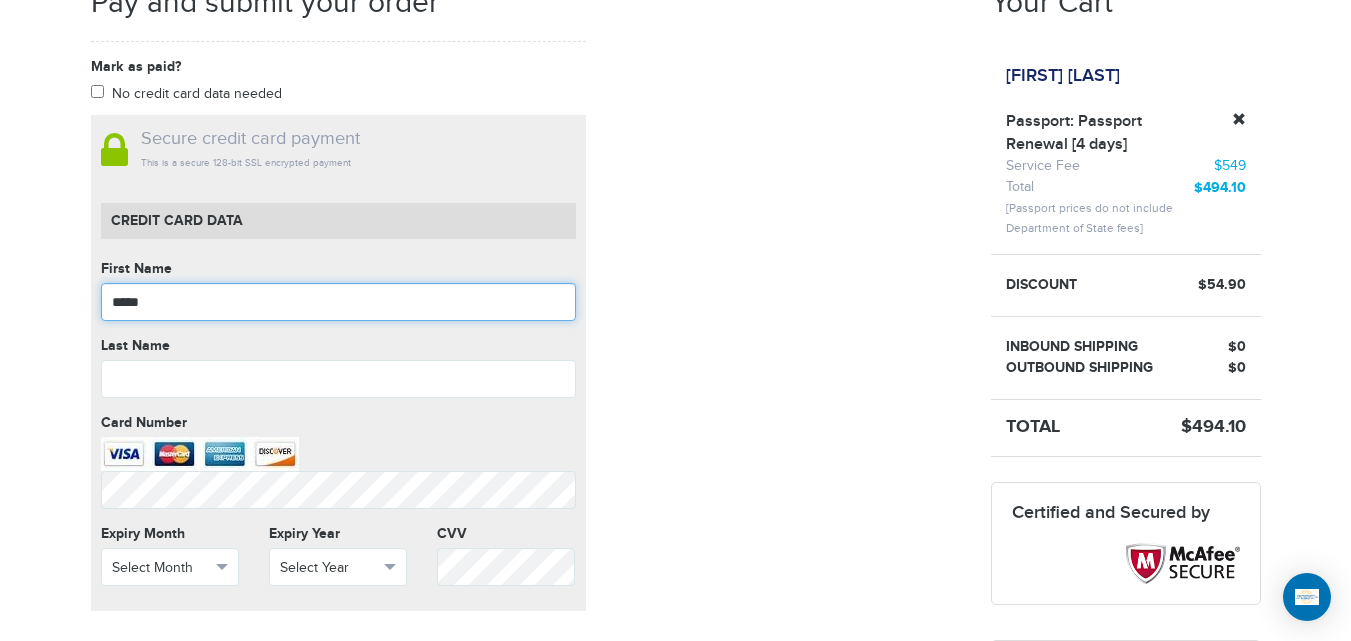 type on "*****" 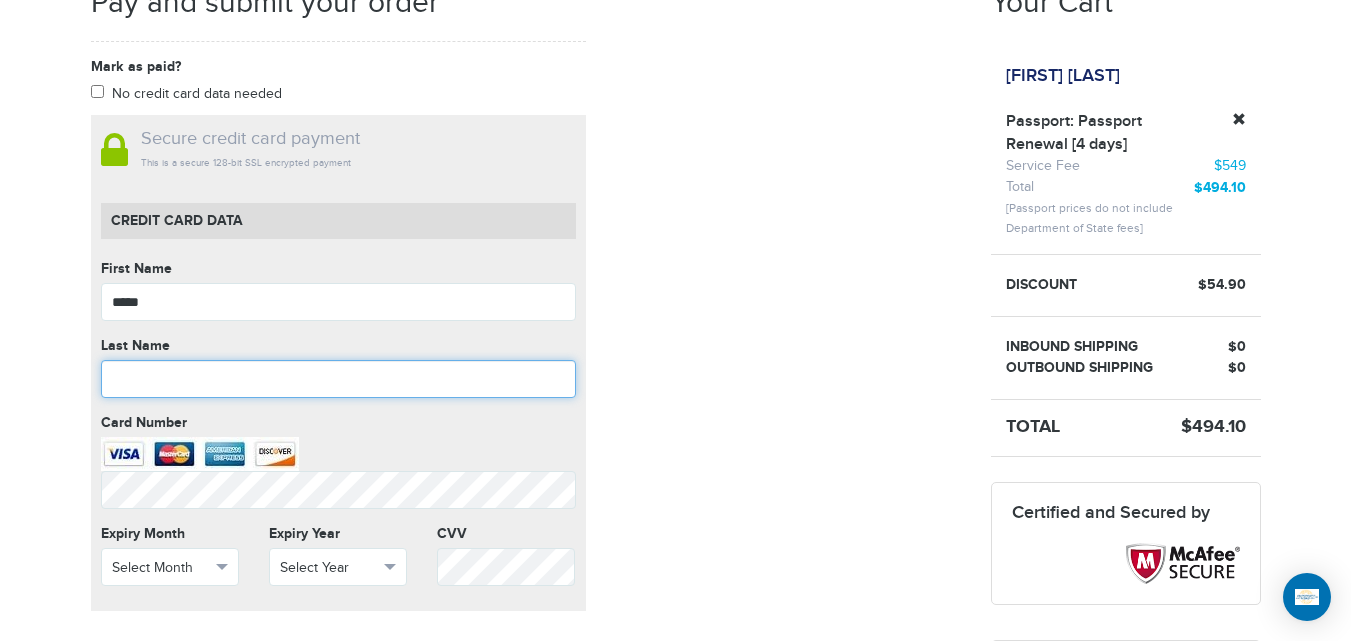 click at bounding box center [338, 379] 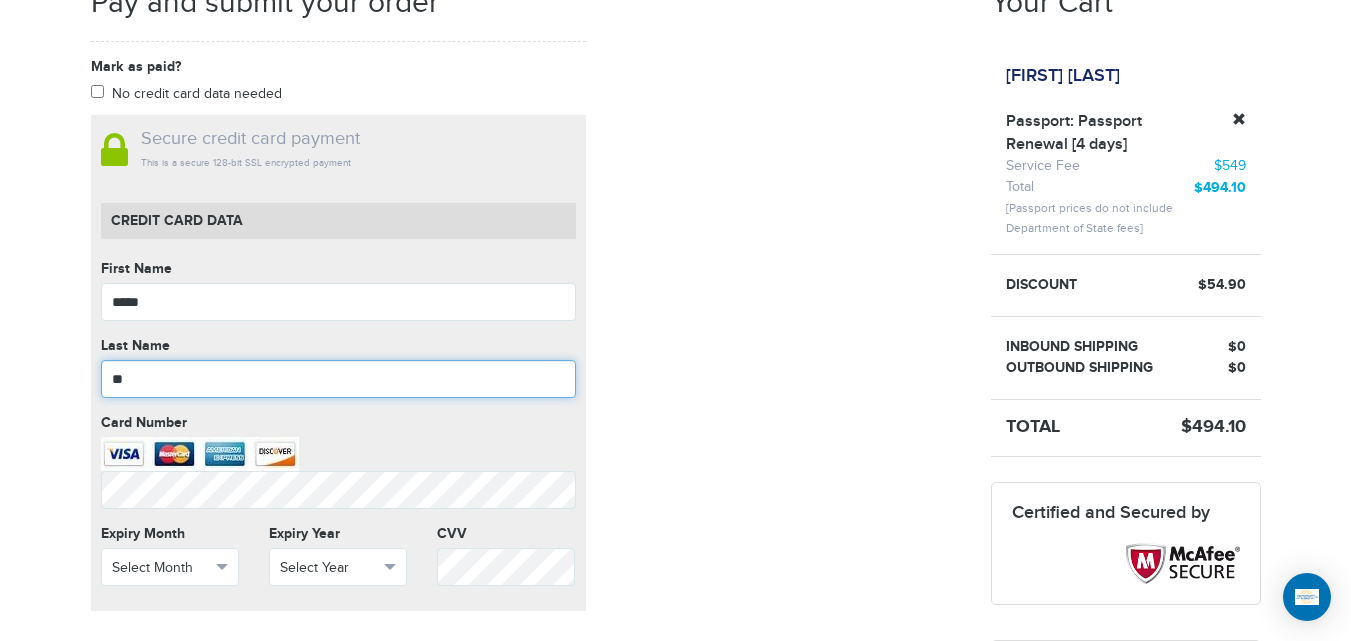 type on "*" 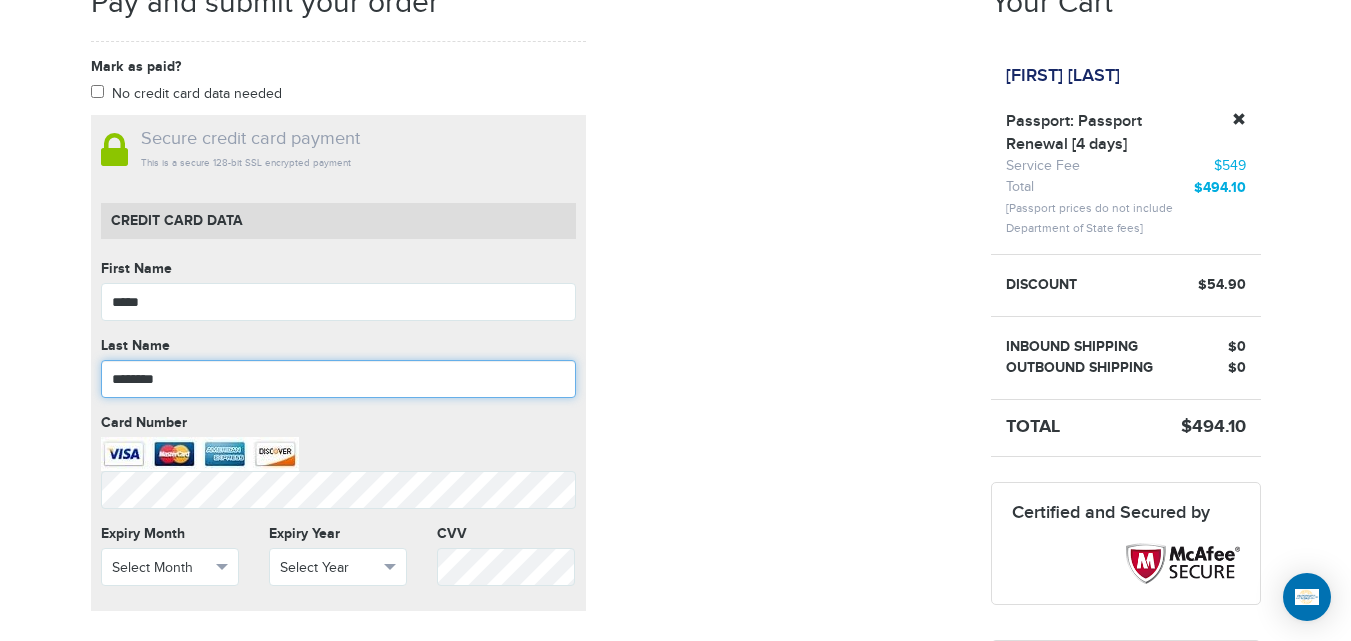 click on "********" at bounding box center [338, 379] 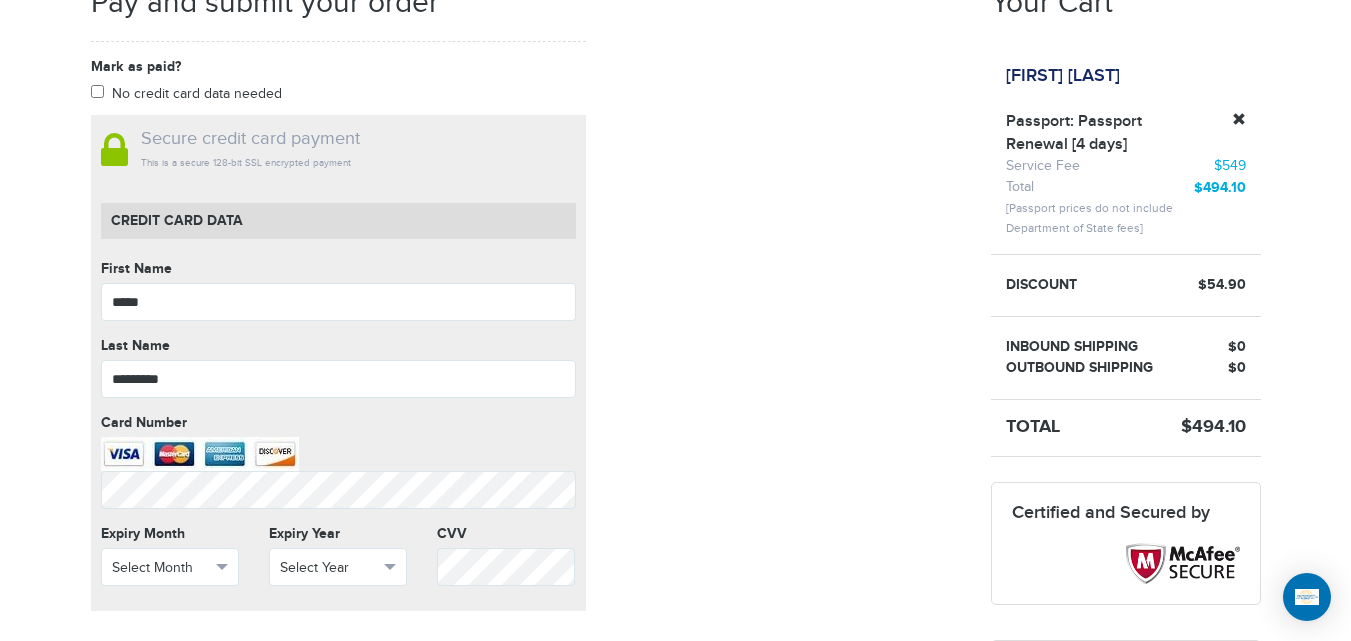 click on "[PHONE]
Passports & Visas.com
Hello, [NAME]
Passports
Passport Renewal
New Passport
Second Passport
Passport Name Change
Lost Passport
Child Passport
Travel Visas" at bounding box center [675, 642] 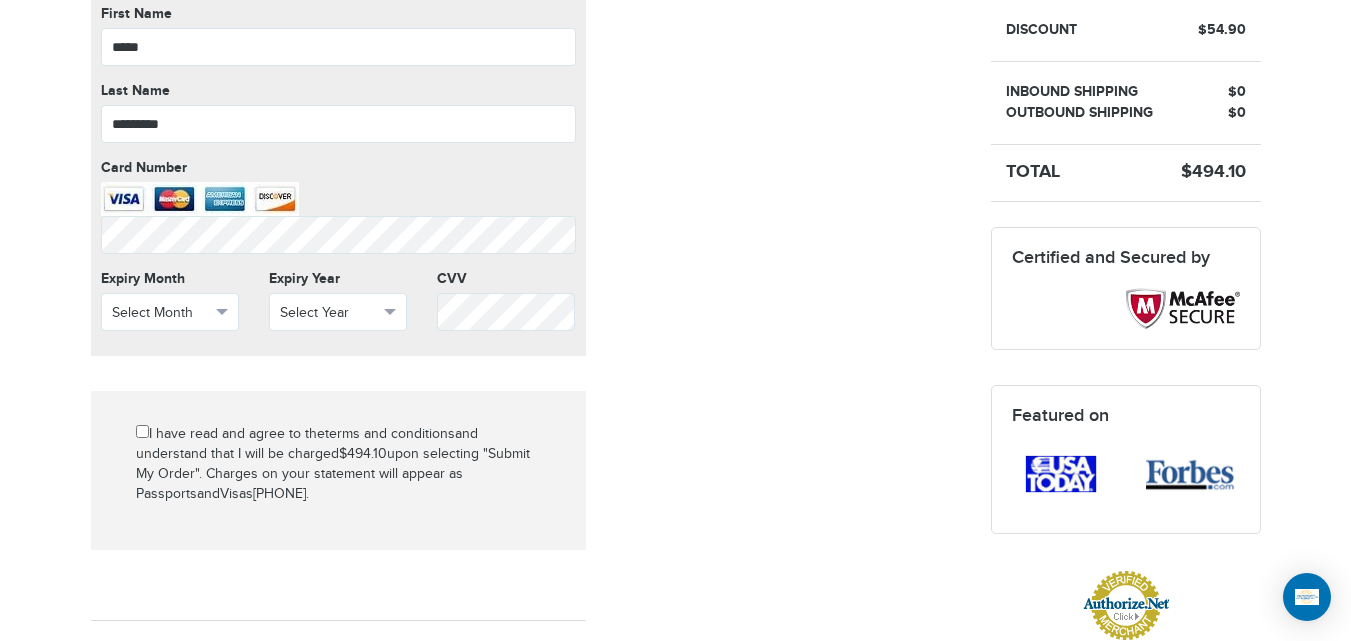 click on "[PHONE]
Passports & Visas.com
Hello, [NAME]
Passports
Passport Renewal
New Passport
Second Passport
Passport Name Change
Lost Passport
Child Passport
Travel Visas" at bounding box center [675, 387] 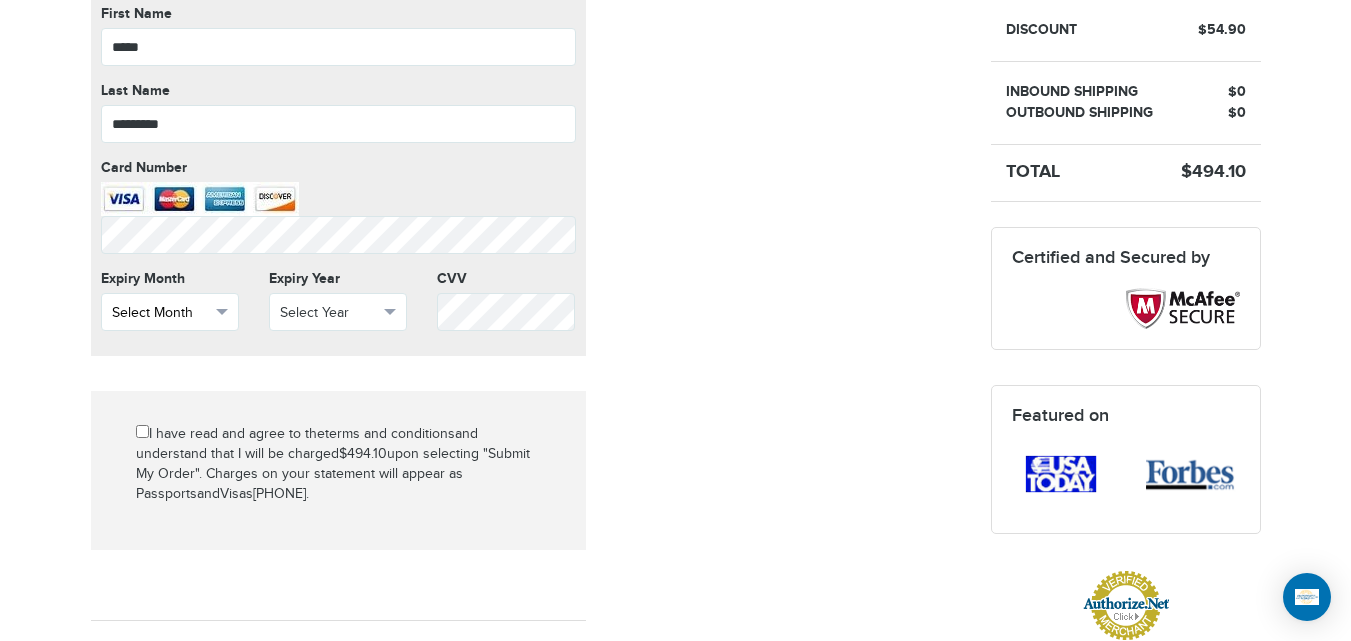 click at bounding box center [222, 312] 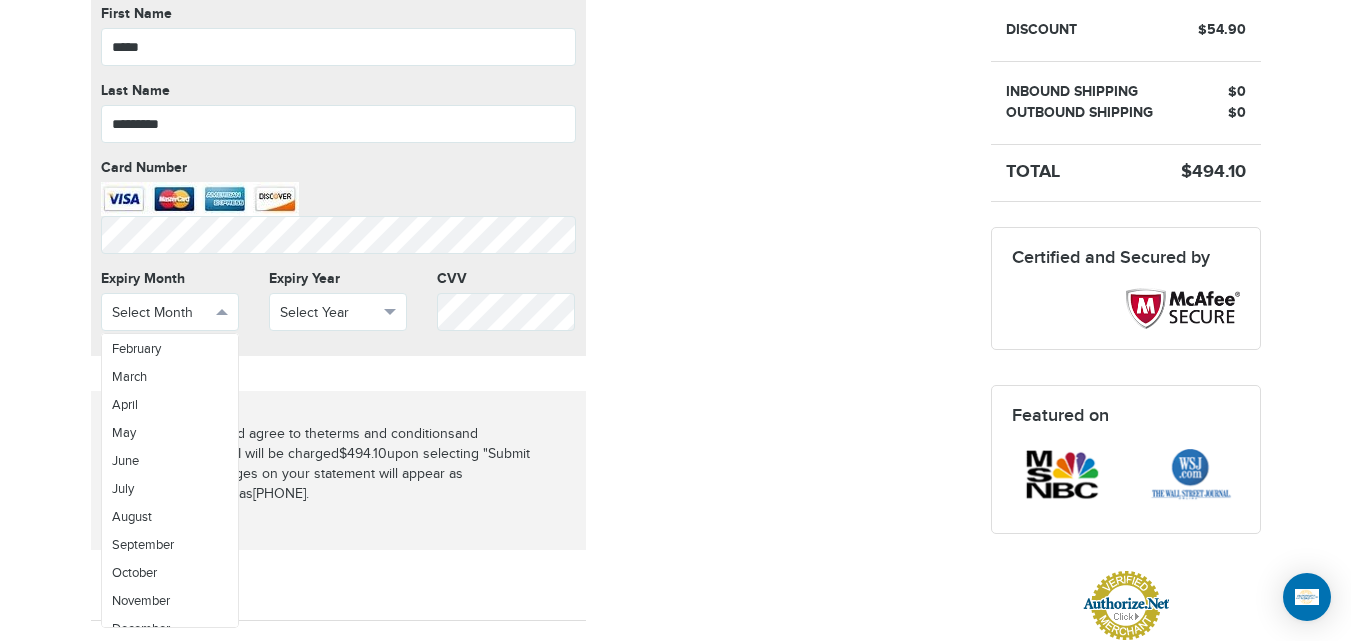 scroll, scrollTop: 71, scrollLeft: 0, axis: vertical 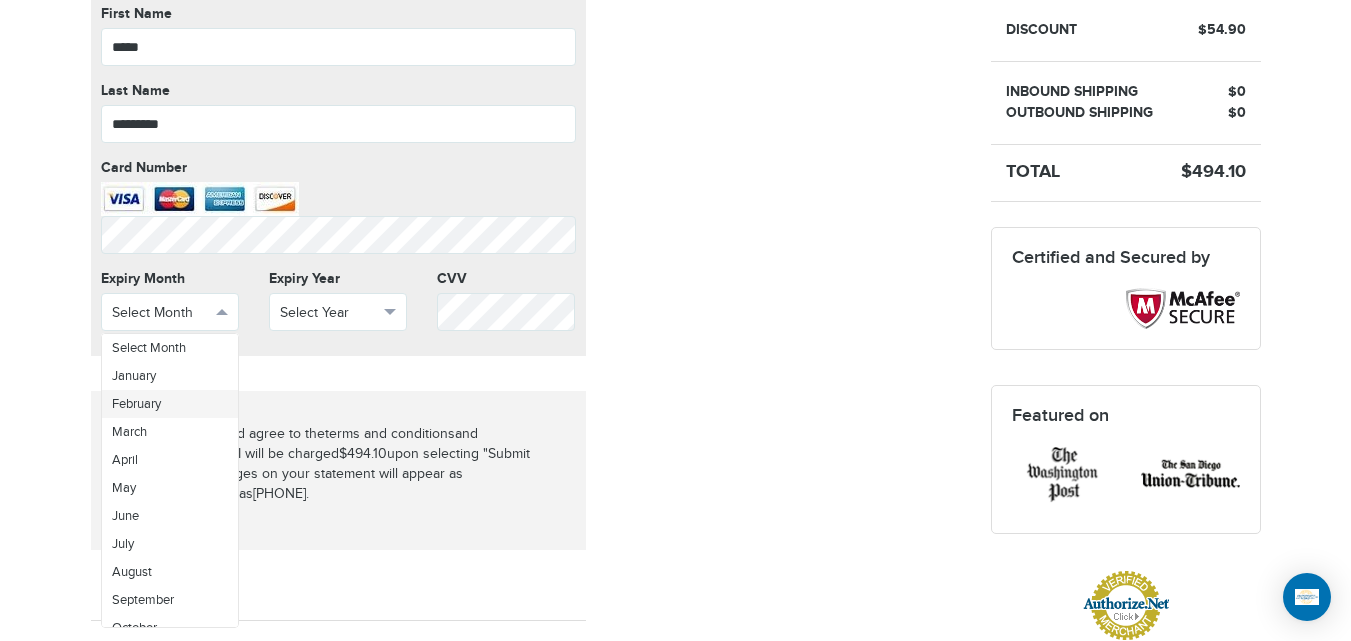 click on "February" at bounding box center [170, 404] 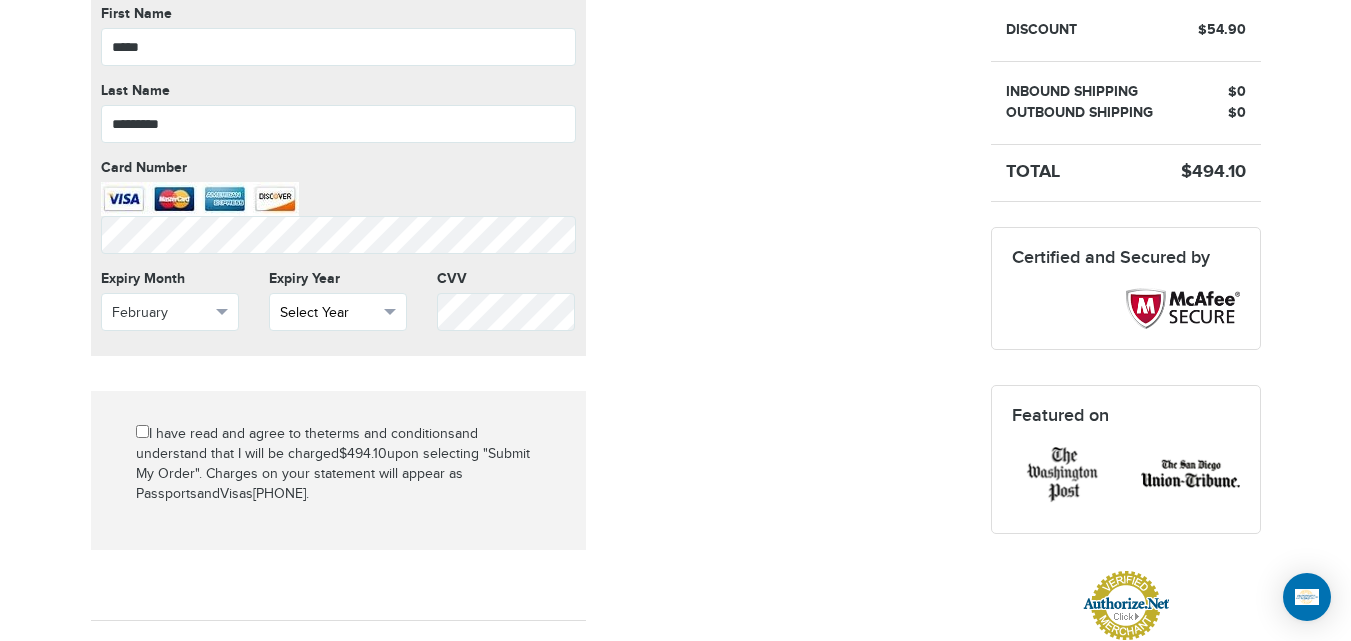 click on "Select Year" at bounding box center (338, 312) 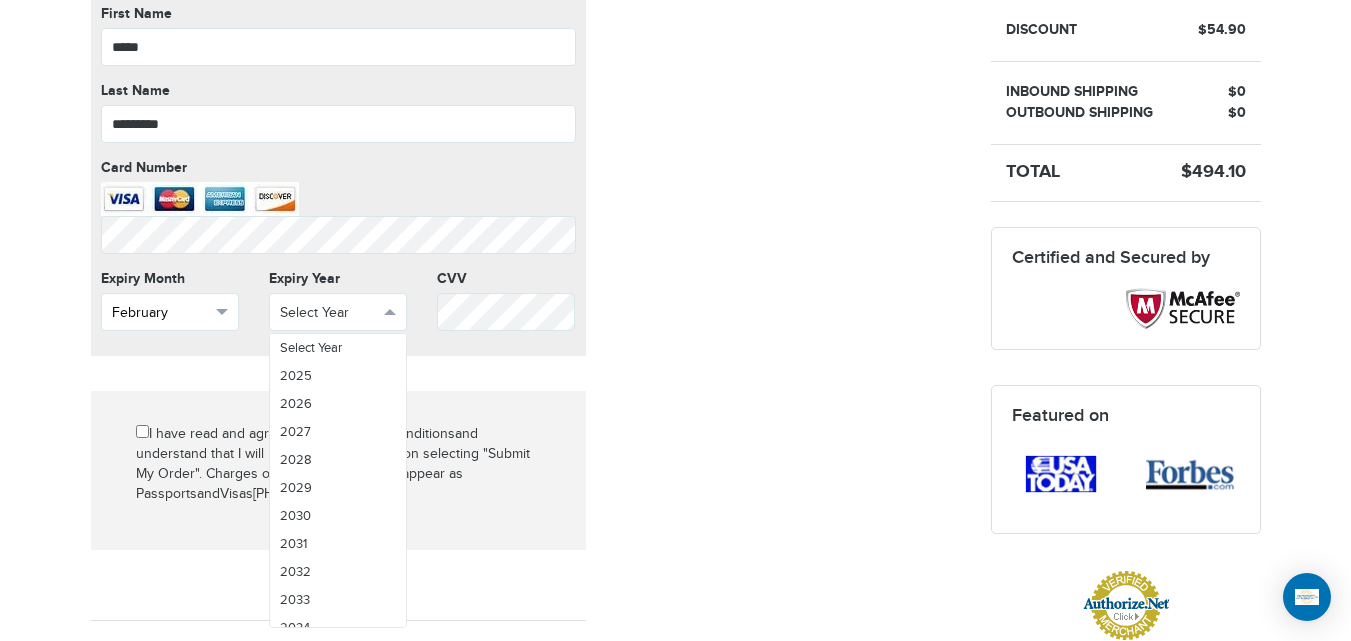 click on "February" at bounding box center (170, 312) 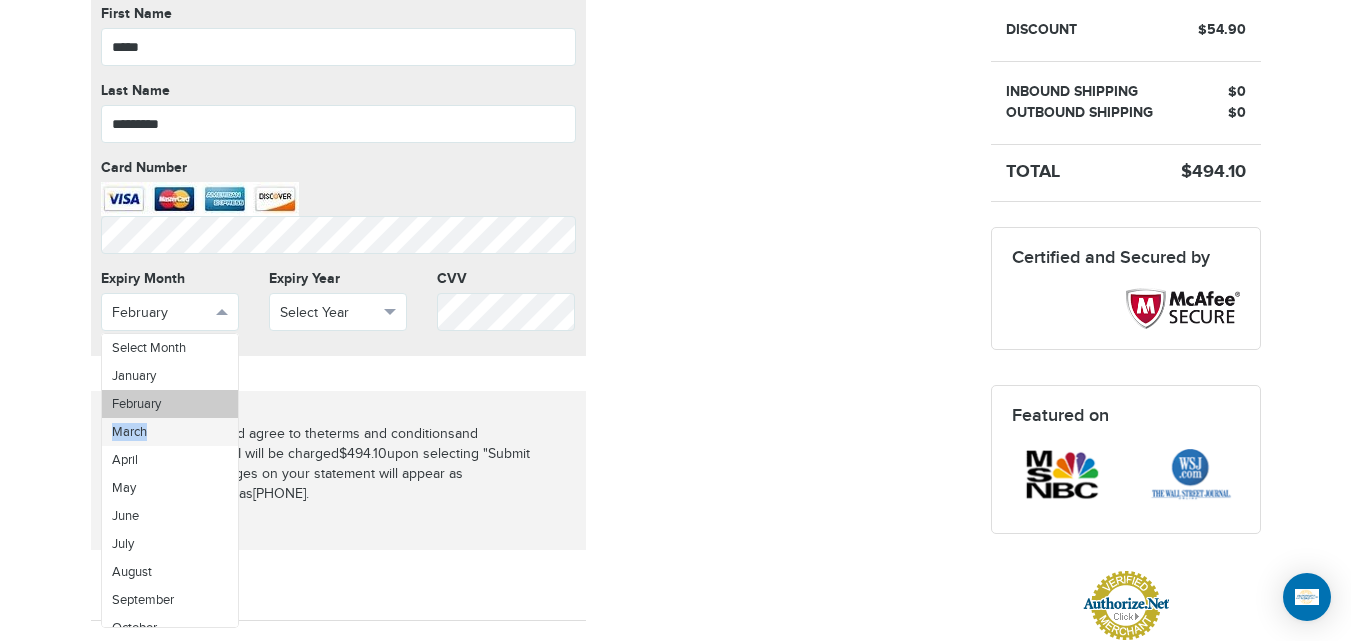 drag, startPoint x: 181, startPoint y: 419, endPoint x: 194, endPoint y: 403, distance: 20.615528 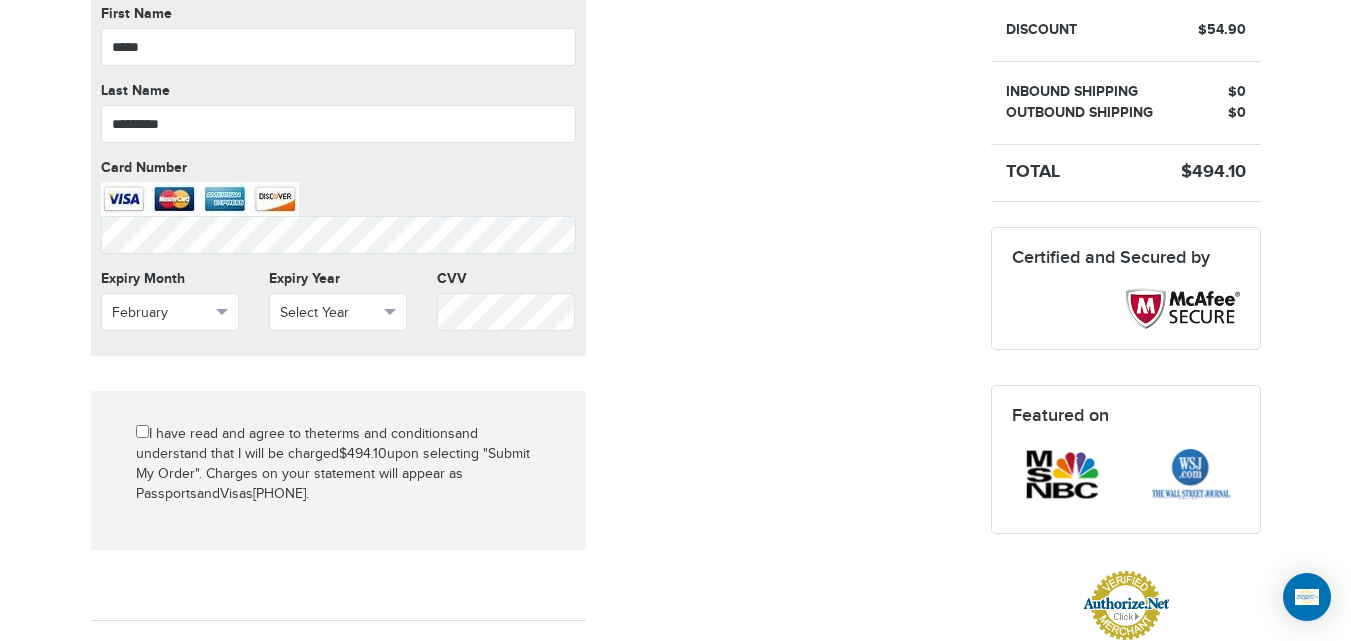 click on "I have read and agree to the  terms and conditions  and understand that I will be charged  $494.10  upon selecting "Submit My Order".  Charges on your statement will appear as PassportsandVisas[PHONE]." at bounding box center [338, 470] 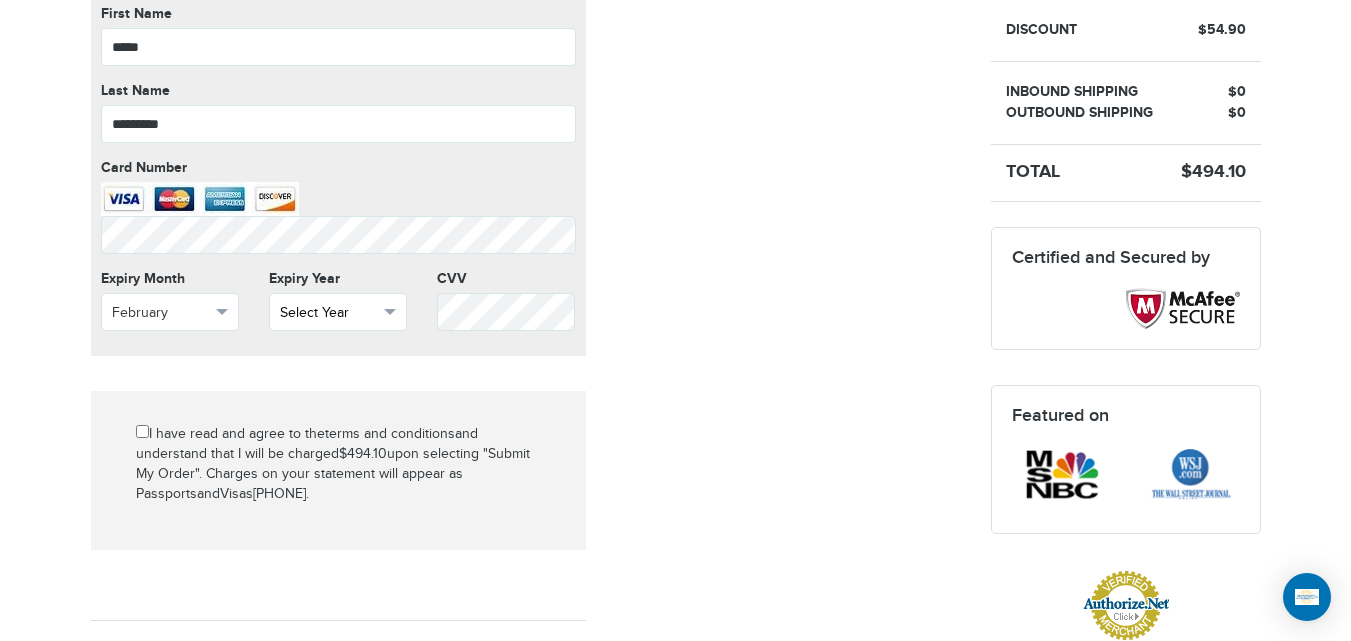 click on "Select Year" at bounding box center [338, 312] 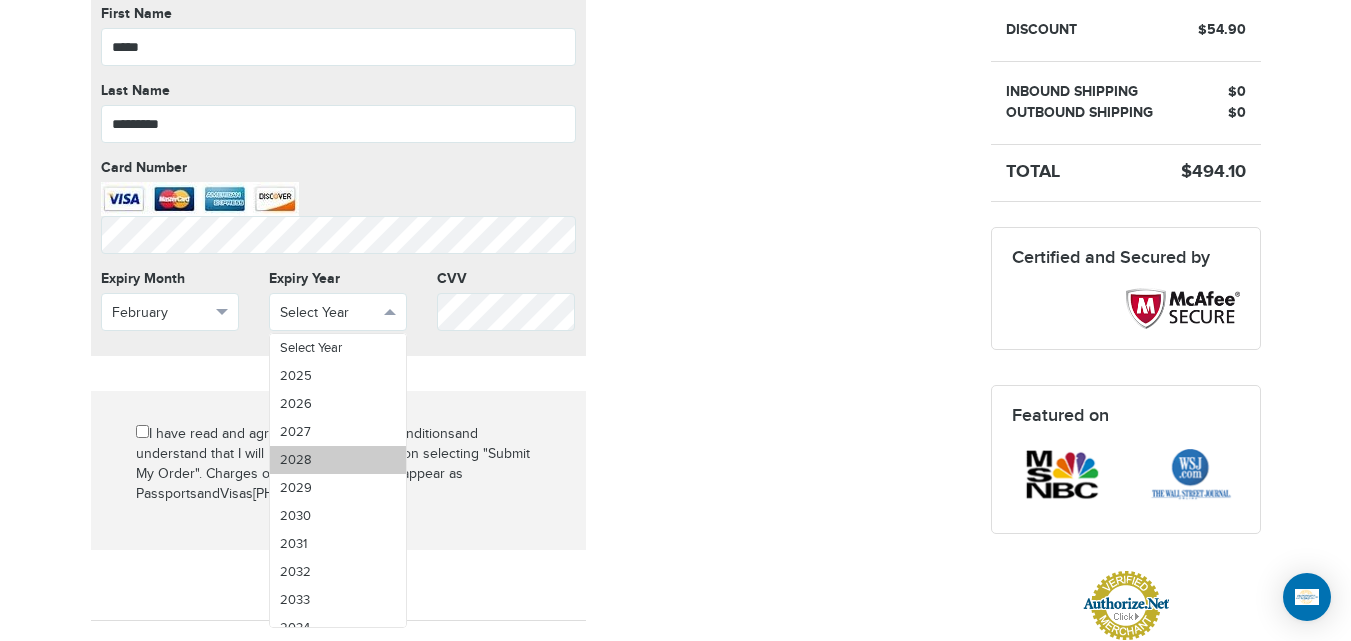 click on "2028" at bounding box center [338, 460] 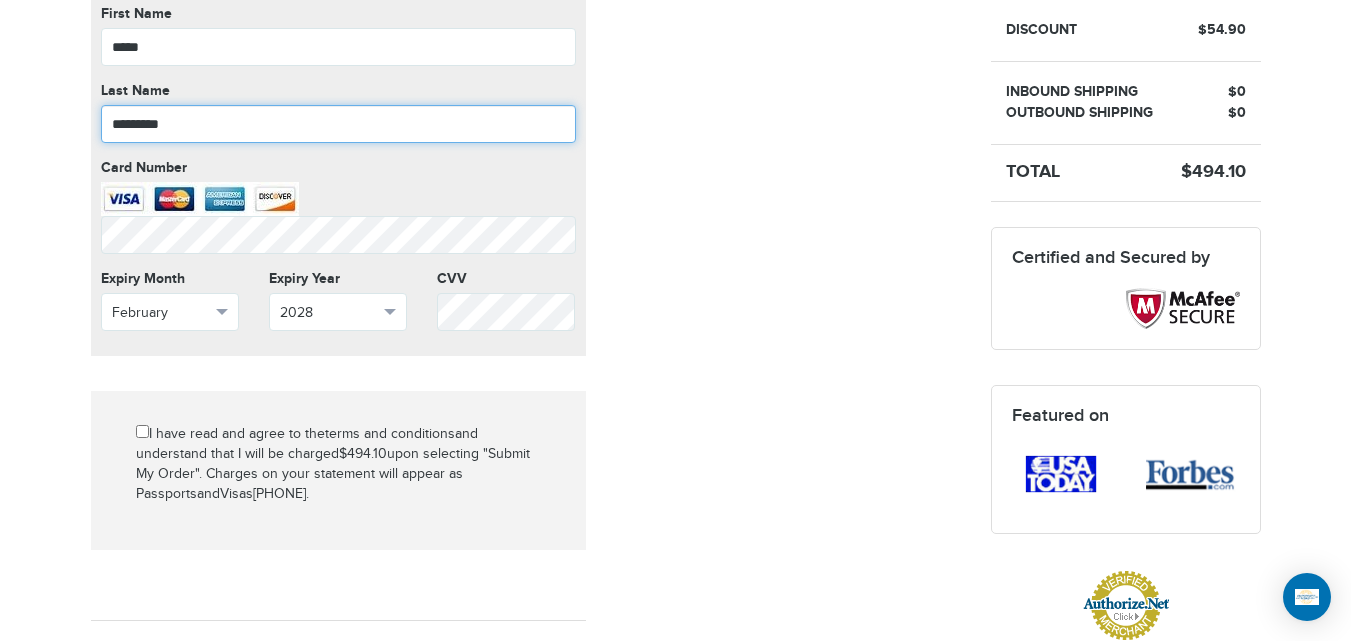 click on "*********" at bounding box center [338, 124] 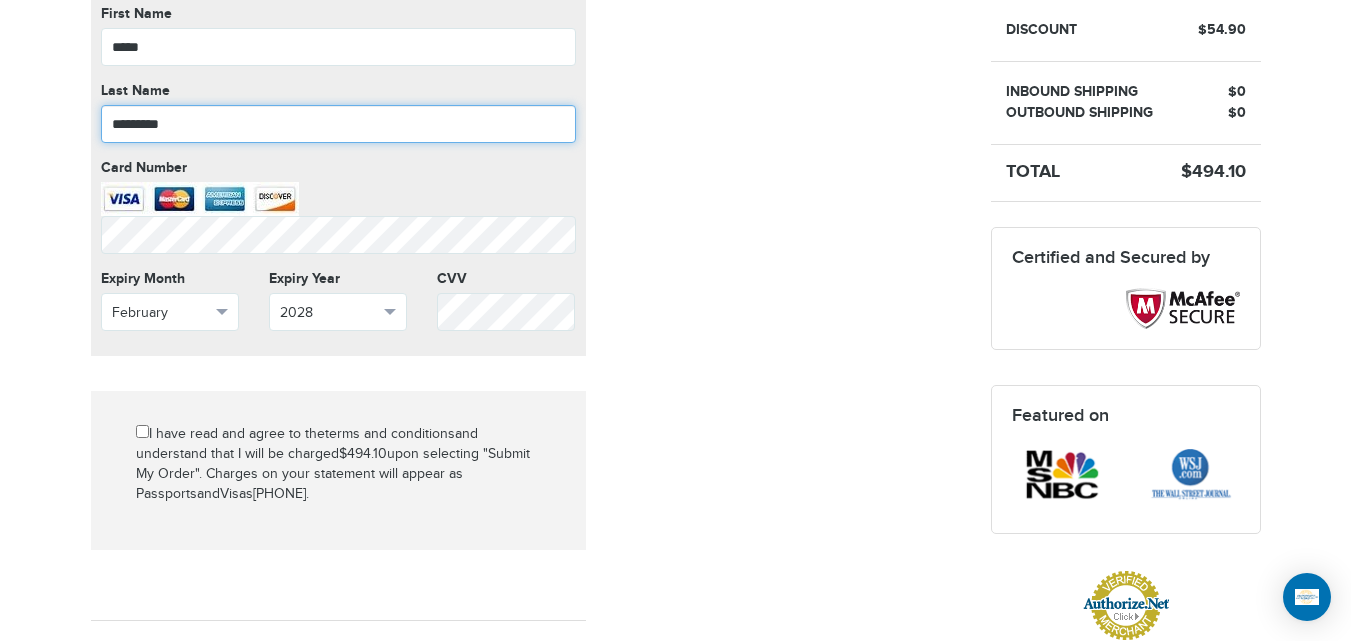 type on "*********" 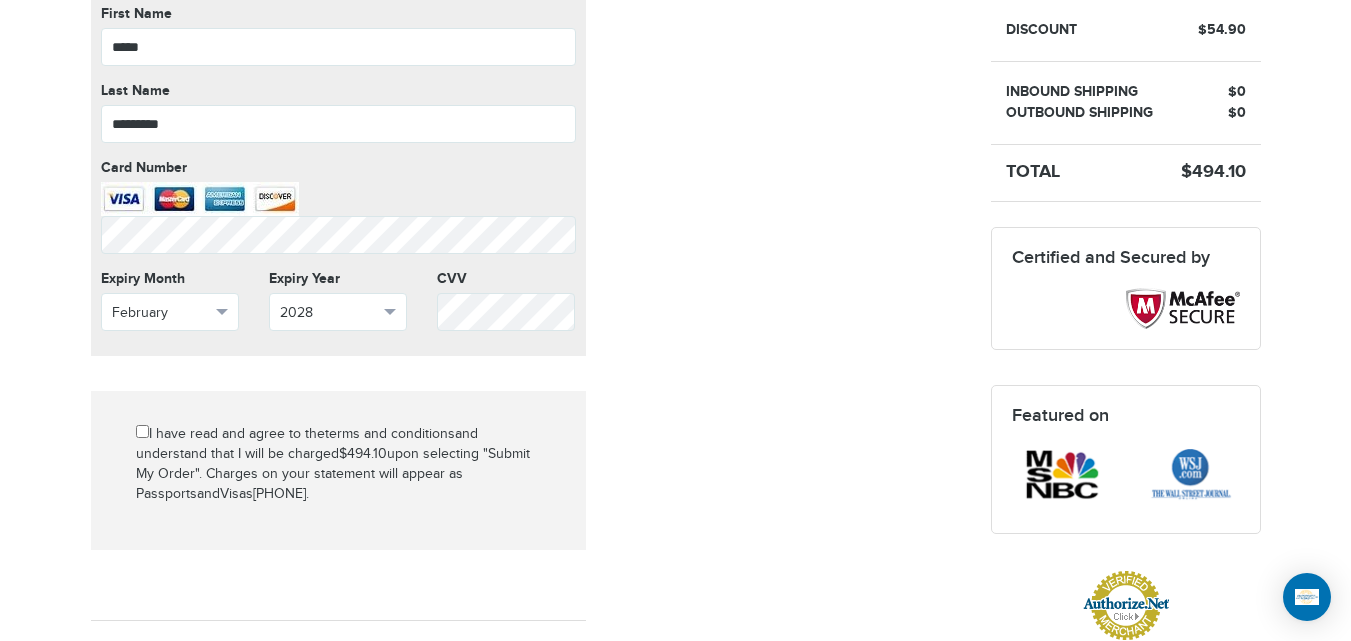 click on "Mark as paid?
No credit card data needed
Amount
*
Comment for manual payment
Secure credit card payment This is a secure 128-bit SSL encrypted payment
Credit Card data
First Name
[FIRST]
First Name cannot be empty
Last Name
[LAST]
Last Name cannot be empty
Card Number
Card Number cannot be empty
Expiry Month
February   Select Month May" at bounding box center [526, 252] 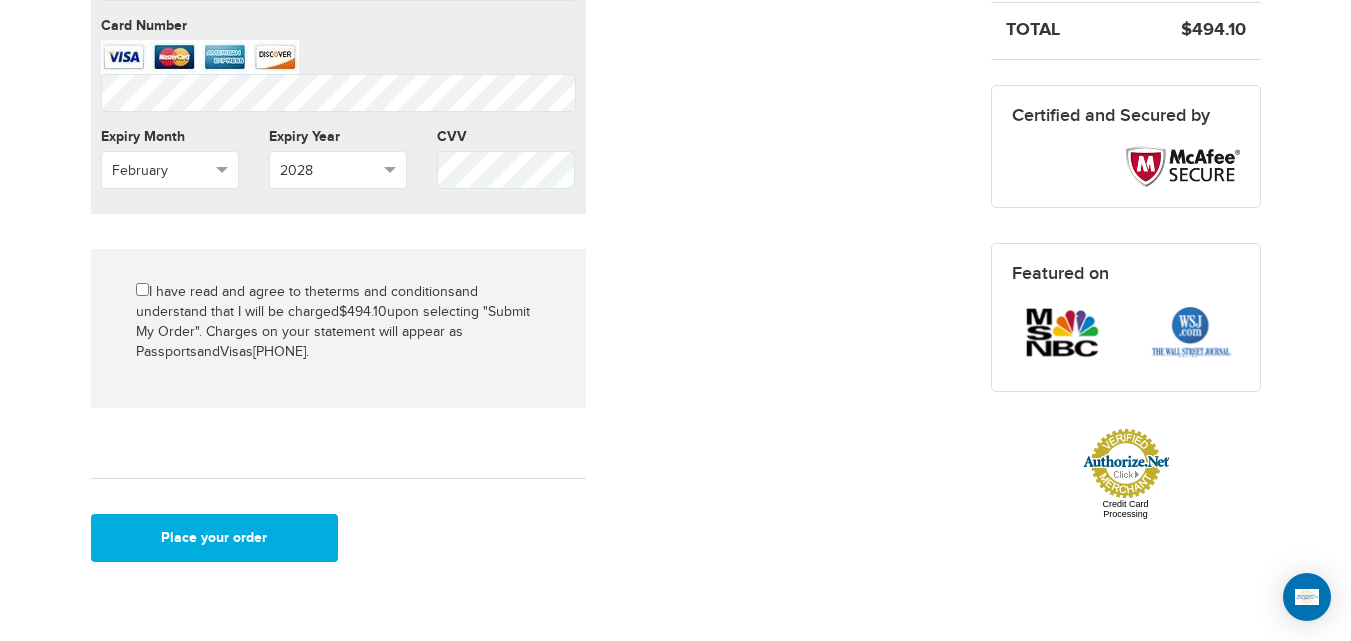 scroll, scrollTop: 831, scrollLeft: 0, axis: vertical 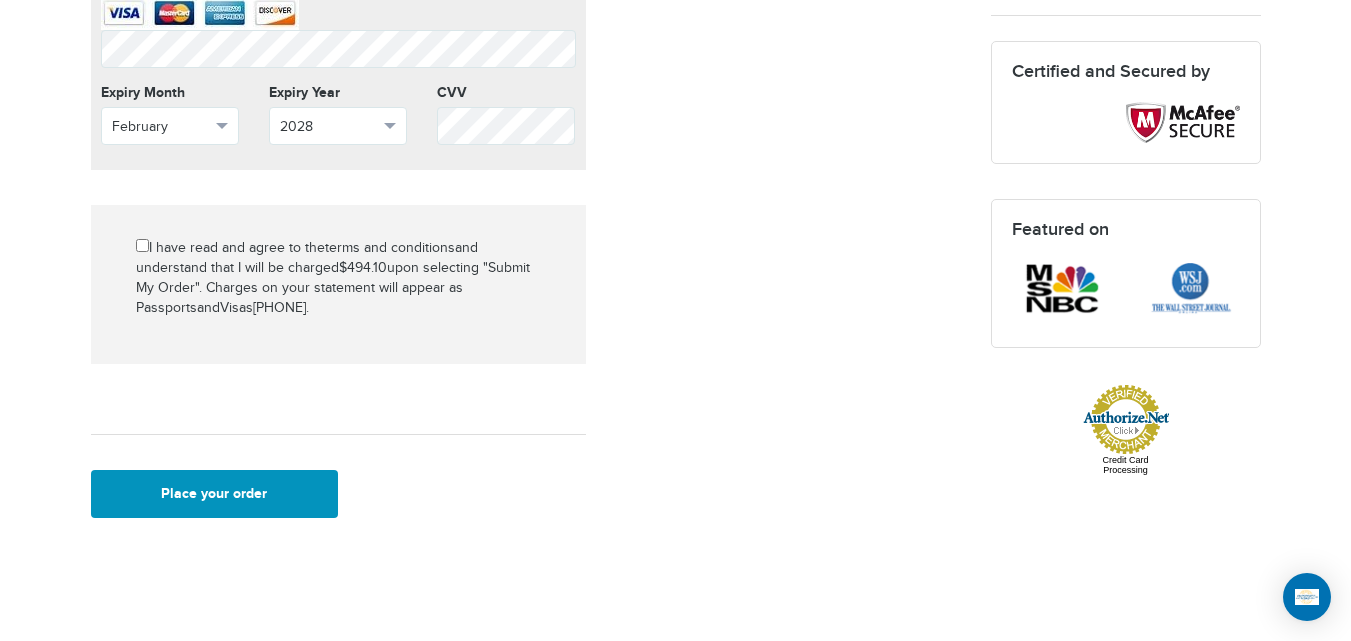 click on "Place your order" at bounding box center (215, 494) 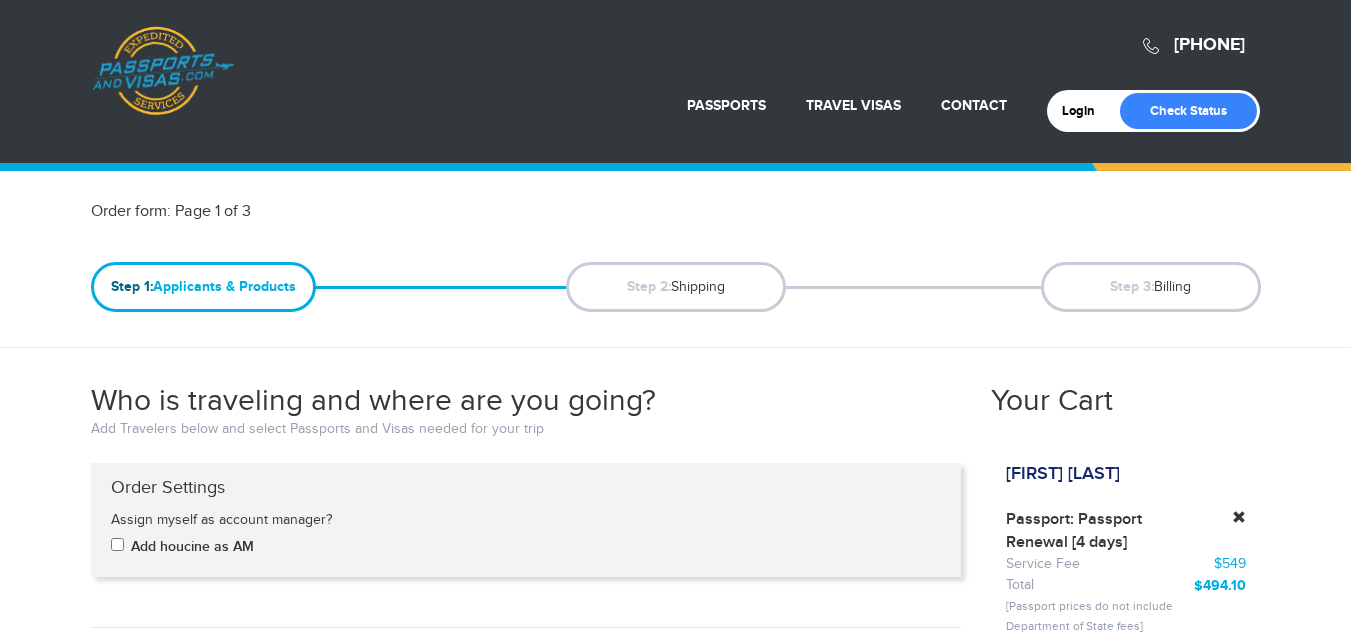 scroll, scrollTop: 2753, scrollLeft: 0, axis: vertical 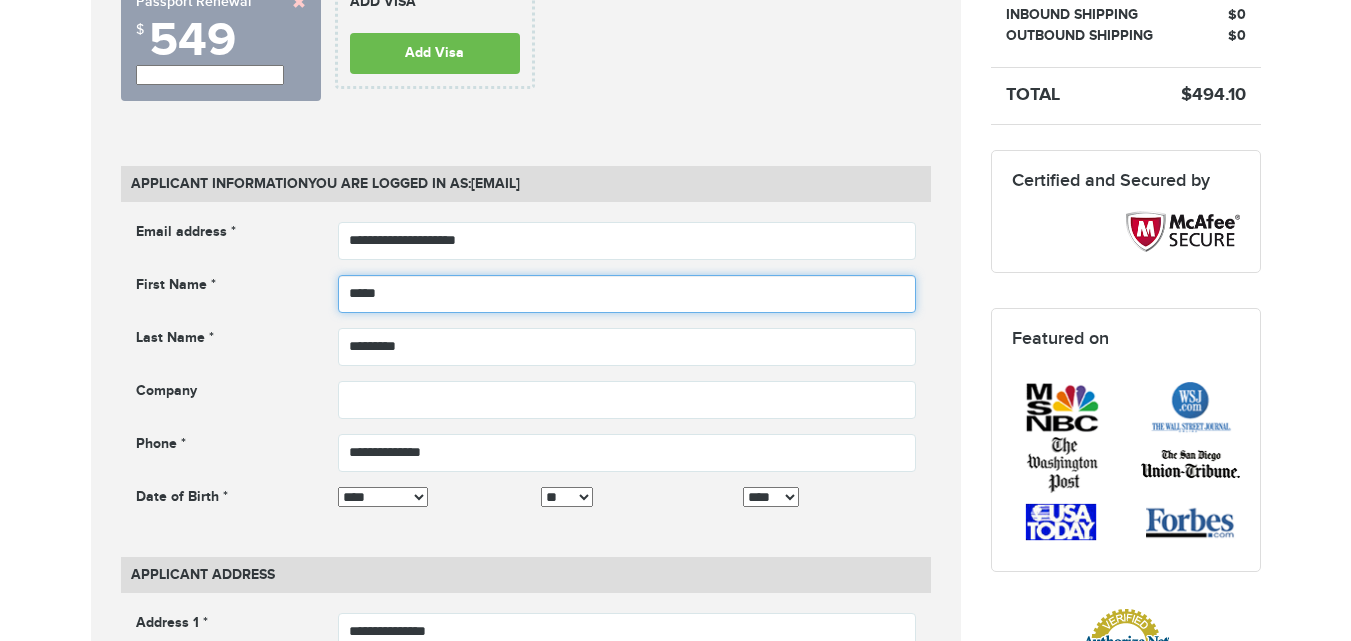 click on "*****" at bounding box center [627, 294] 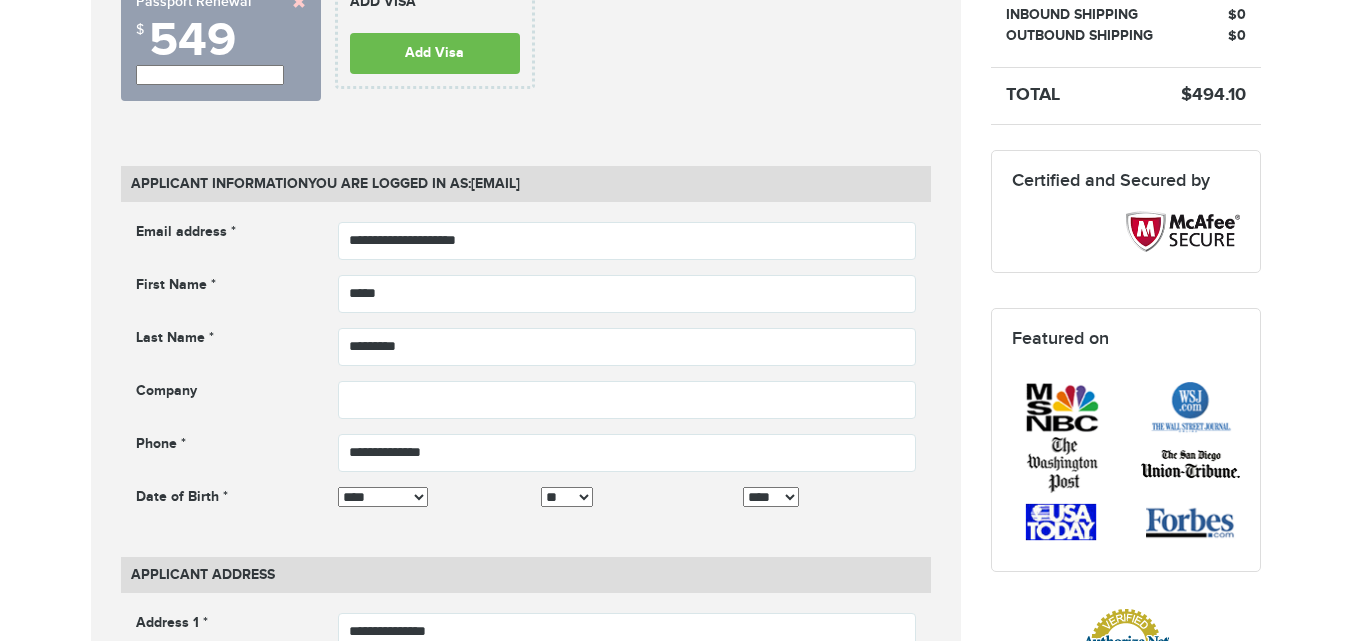 click on "**********" at bounding box center (526, 374) 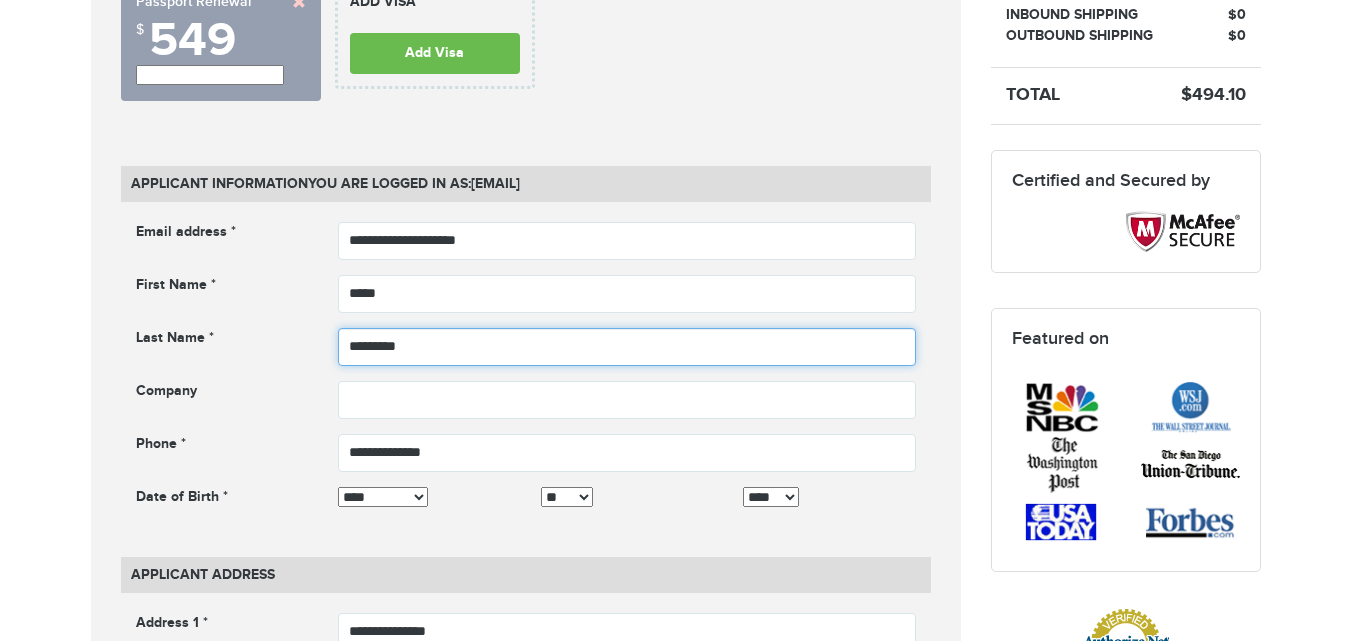 click on "**********" at bounding box center (526, 374) 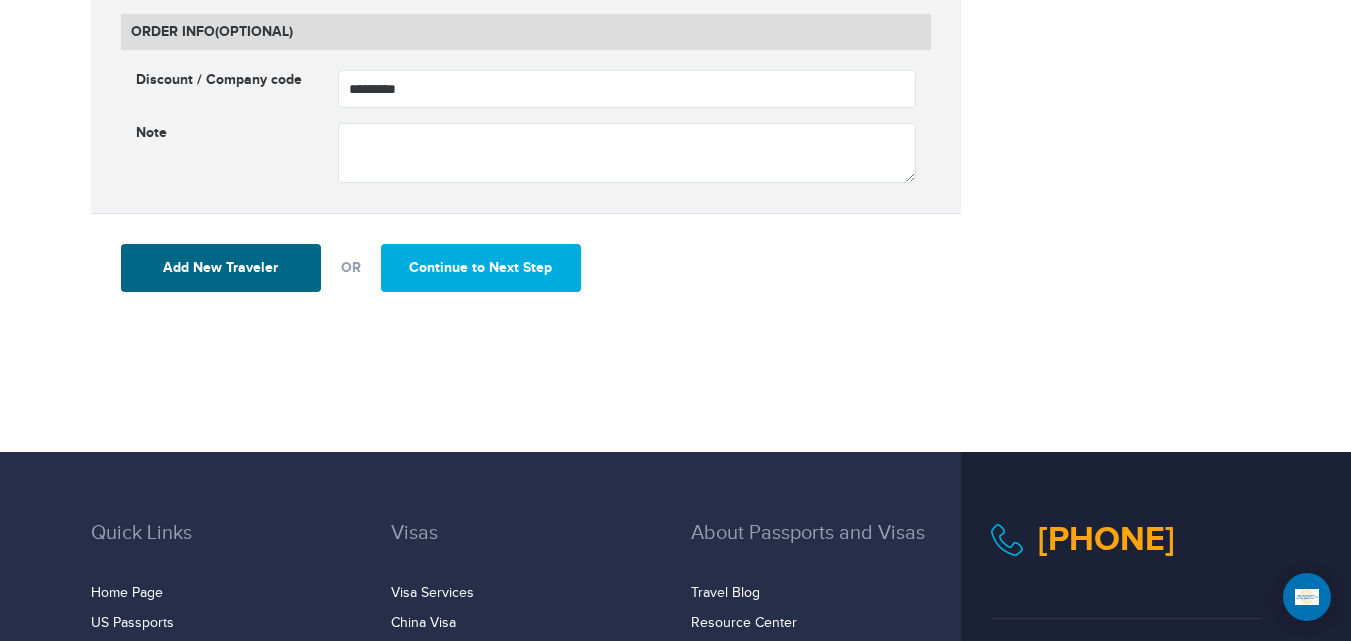 scroll, scrollTop: 0, scrollLeft: 0, axis: both 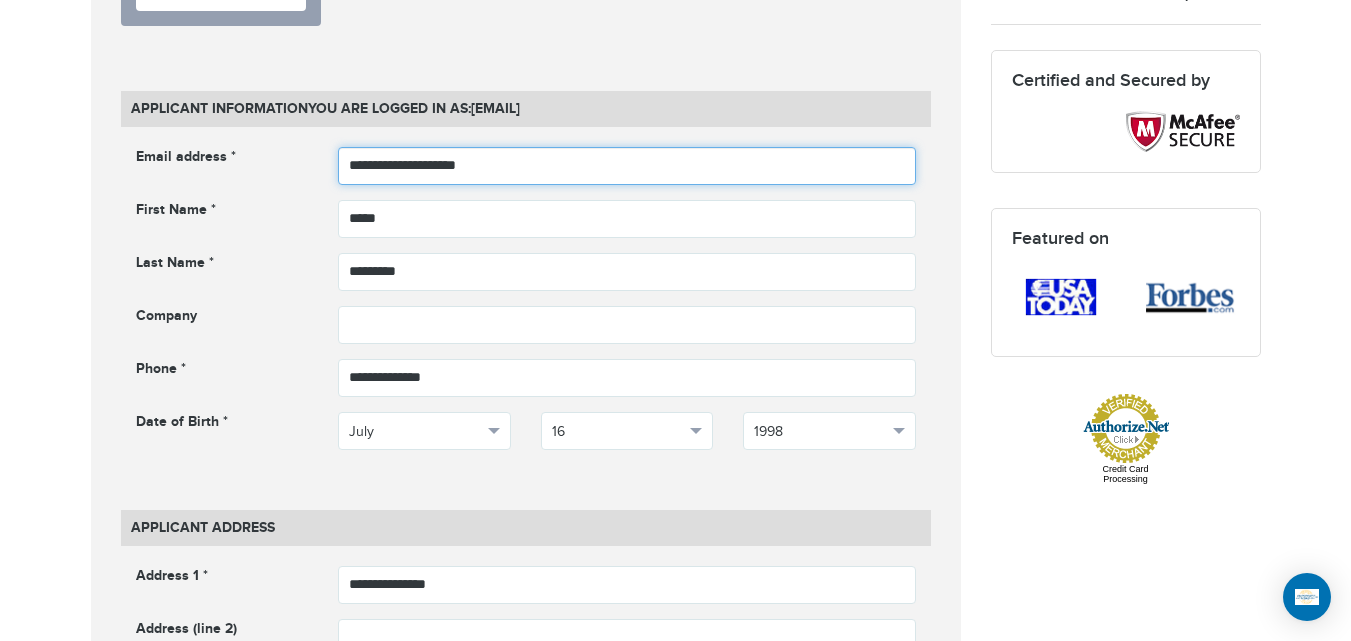 click on "**********" at bounding box center [627, 166] 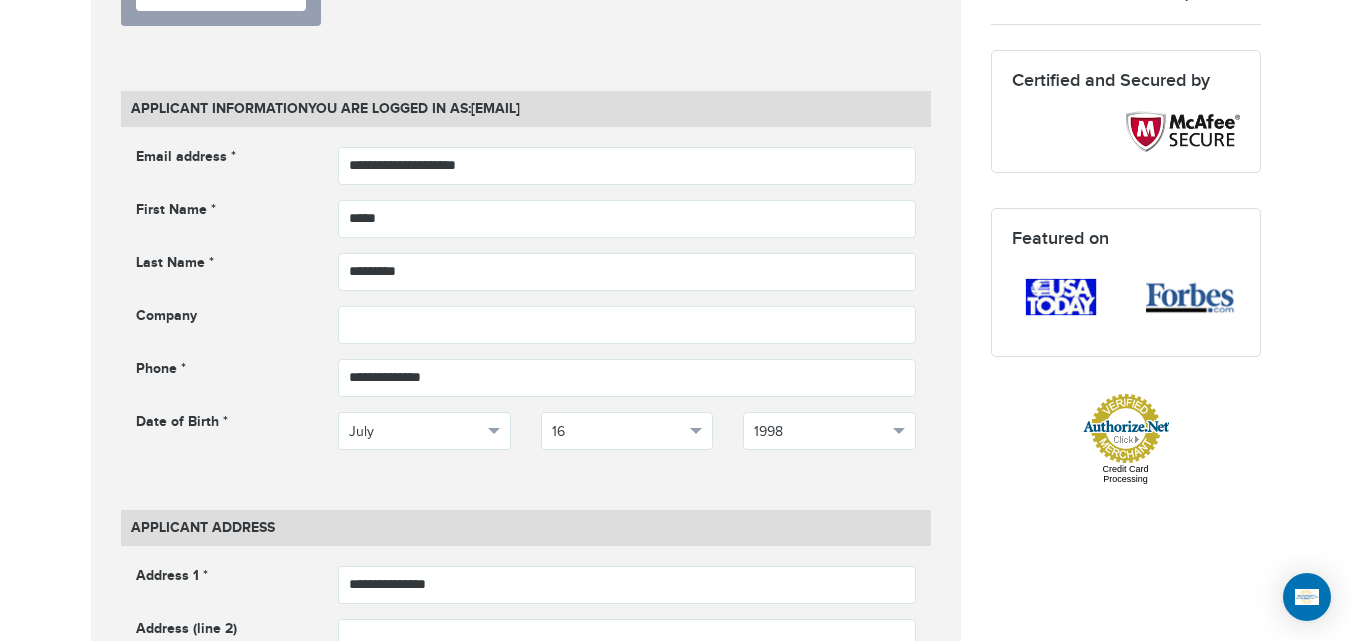 click on "720-538-8661
Passports & Visas.com
Hello, houcine
Passports
Passport Renewal
New Passport
Second Passport
Passport Name Change
Lost Passport
Child Passport
Travel Visas" at bounding box center [675, 1092] 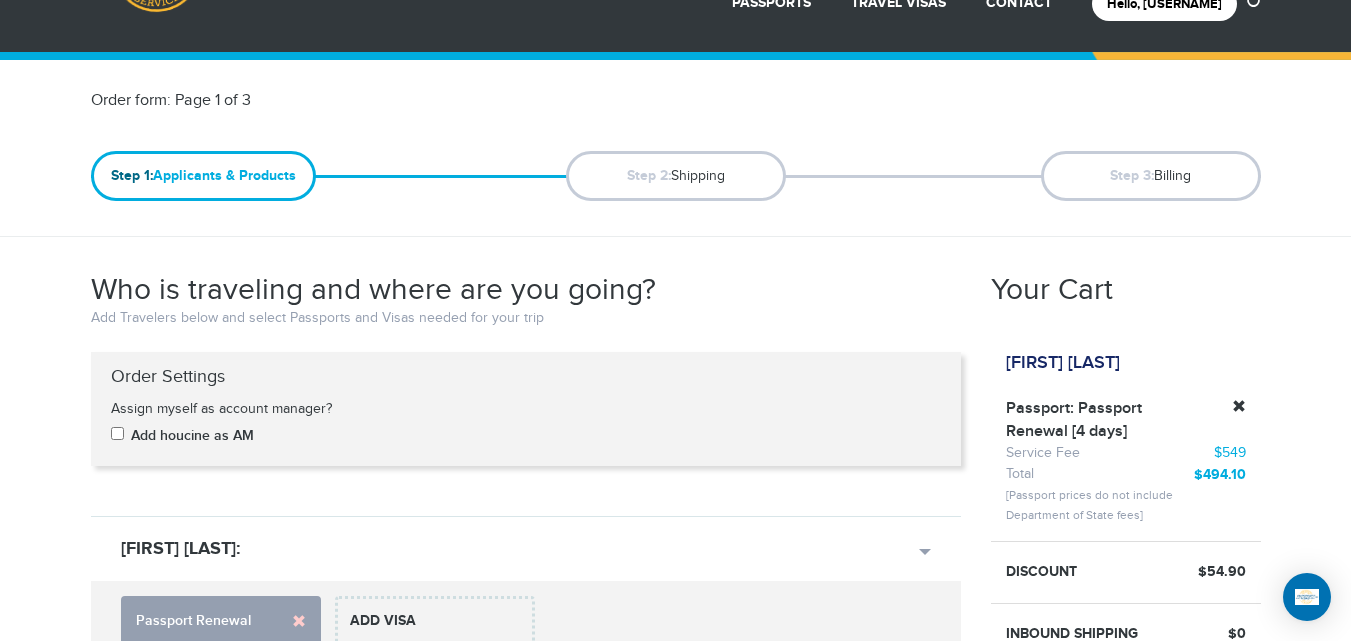 scroll, scrollTop: 0, scrollLeft: 0, axis: both 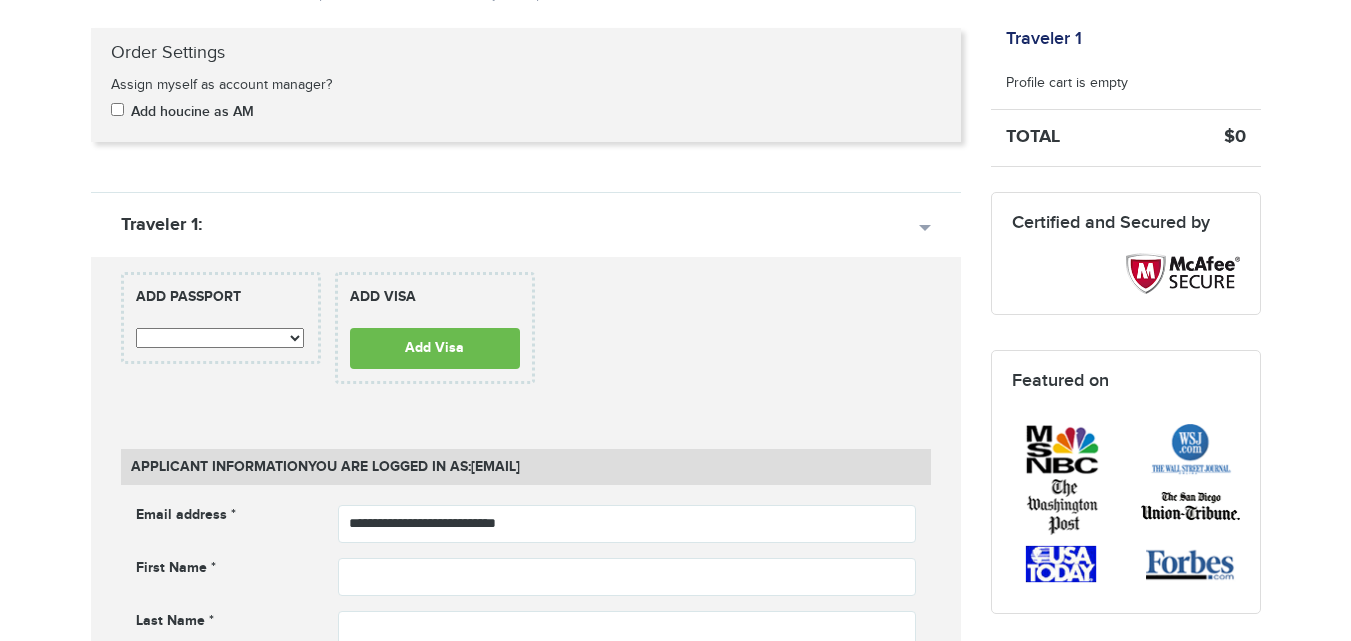 click on "[PHONE]
Passports & Visas.com
Login
Check Status
Passports
Passport Renewal
New Passport
Second Passport
Passport Name Change
Lost Passport
Contact" at bounding box center [675, -115] 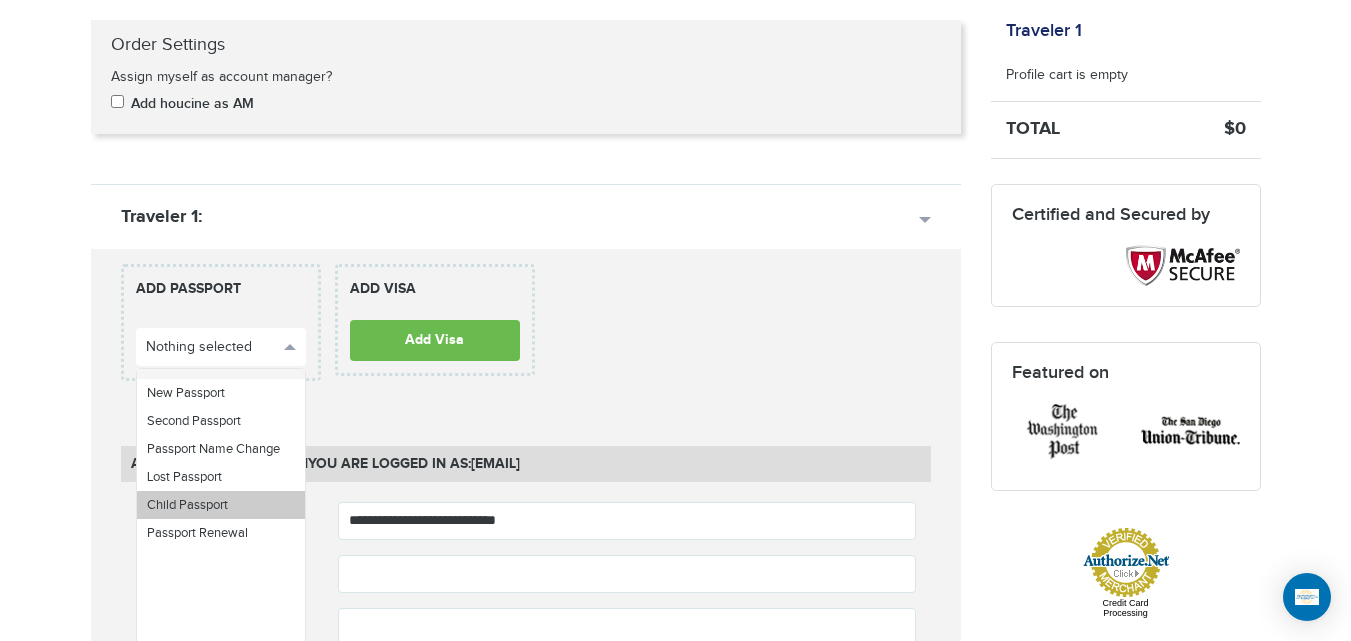 scroll, scrollTop: 0, scrollLeft: 0, axis: both 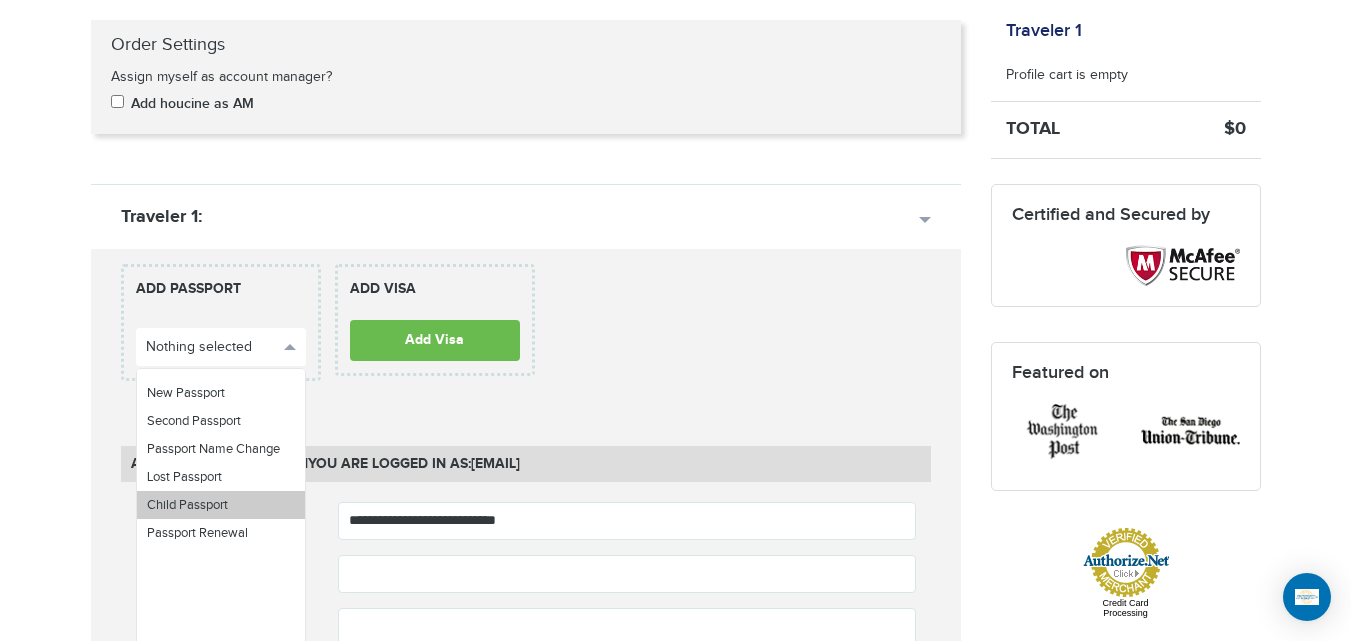click on "Child Passport" at bounding box center [221, 505] 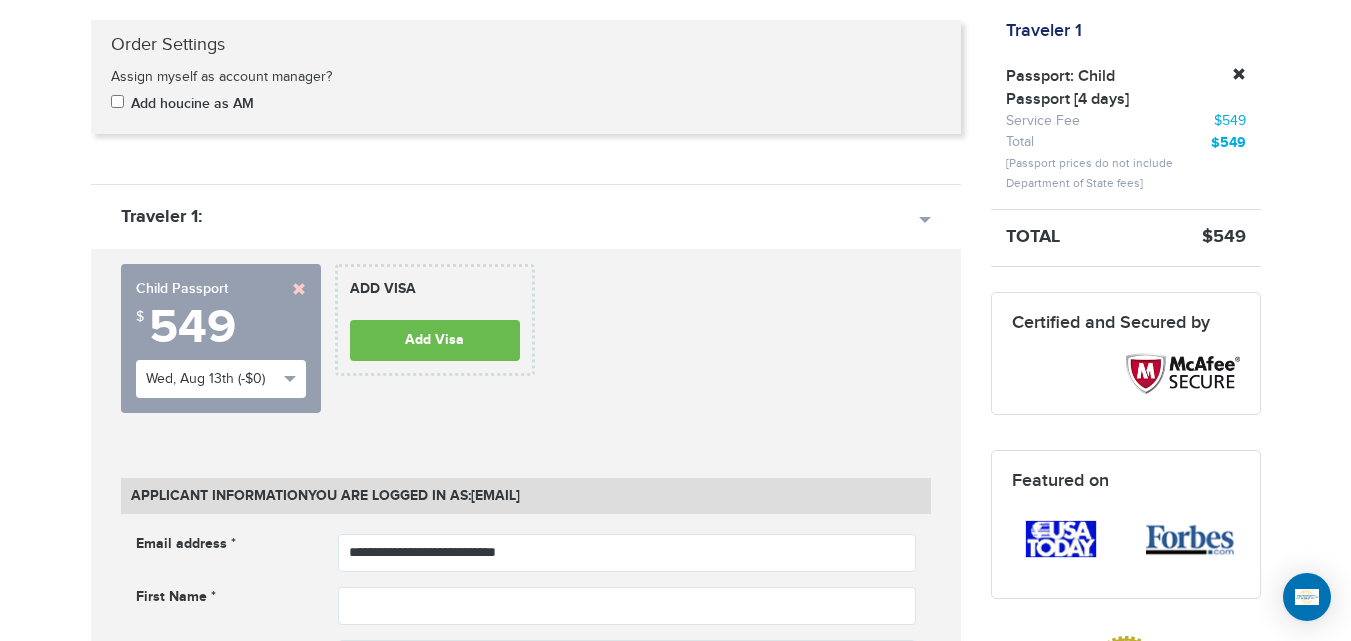 click at bounding box center [299, 289] 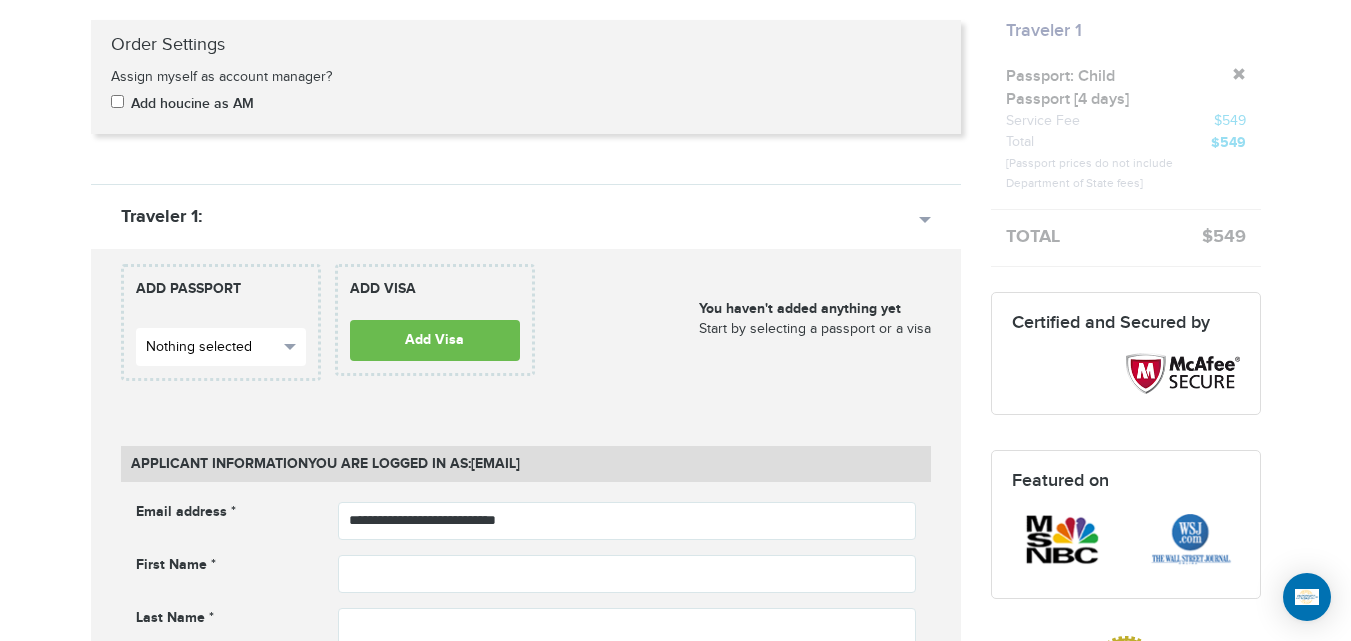 click on "Nothing selected" at bounding box center (221, 347) 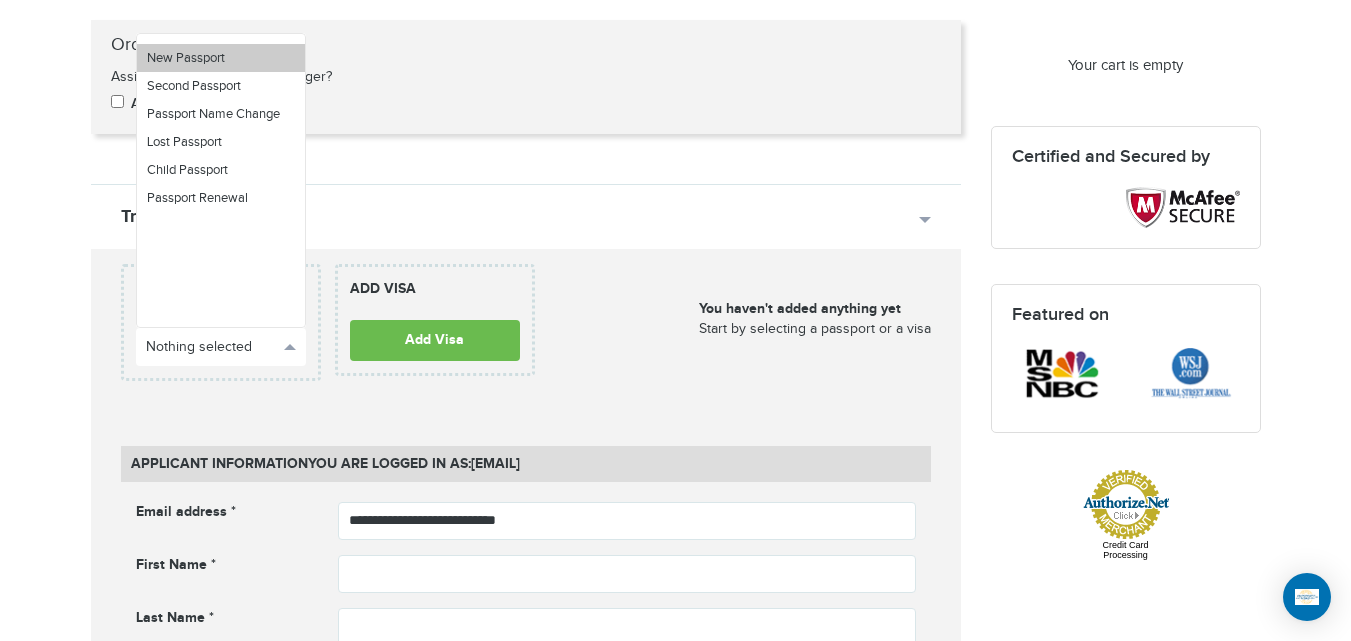click on "New Passport" at bounding box center [221, 58] 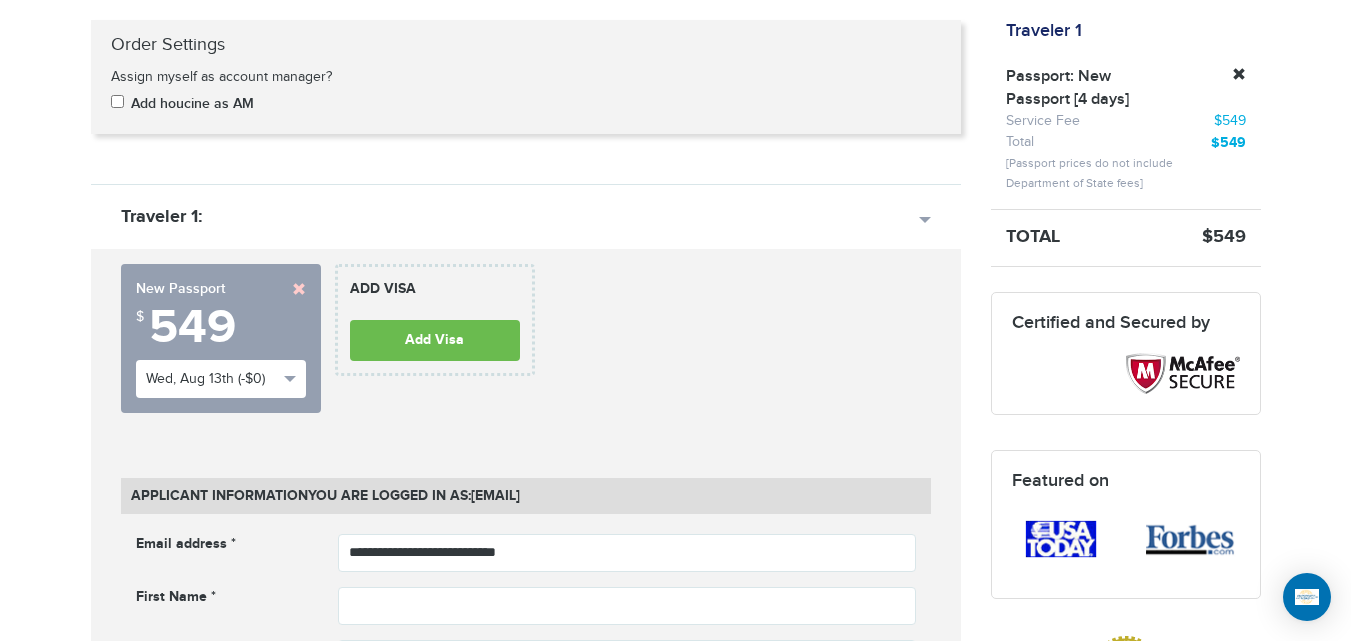 click on "[PHONE]
Passports & Visas.com
Hello, [NAME]
Passports
Passport Renewal
New Passport
Second Passport
Passport Name Change
Lost Passport
Child Passport
Travel Visas" at bounding box center (675, 1479) 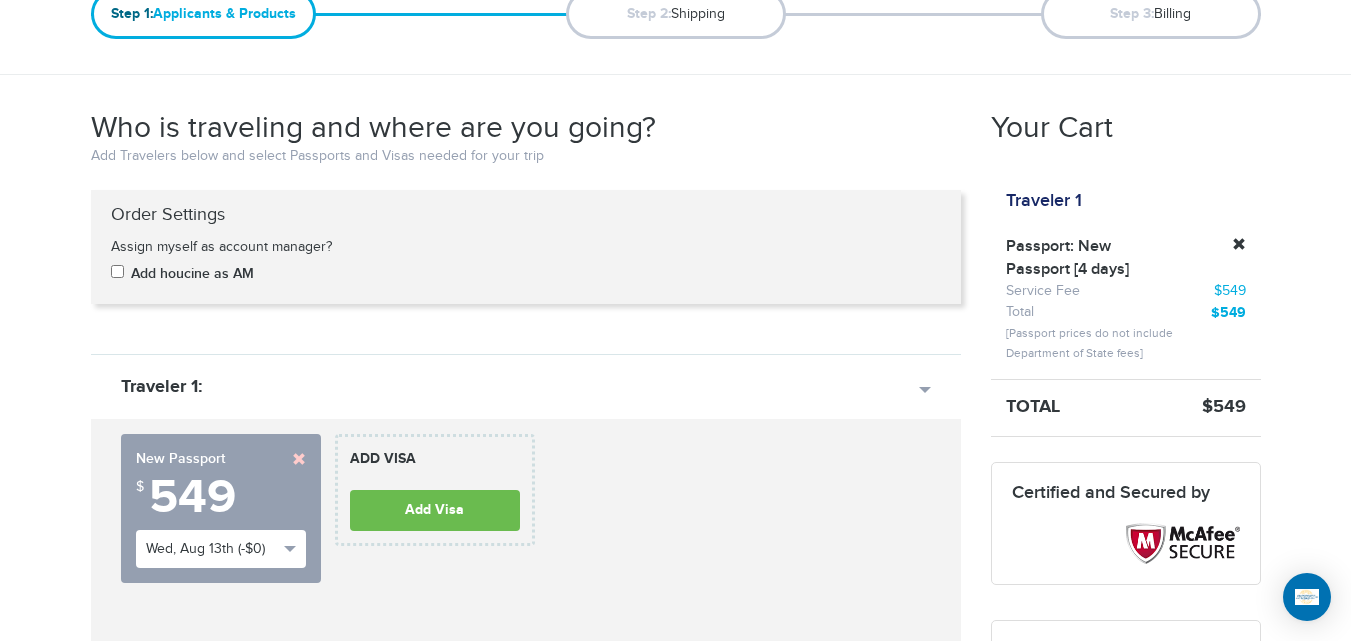 scroll, scrollTop: 183, scrollLeft: 0, axis: vertical 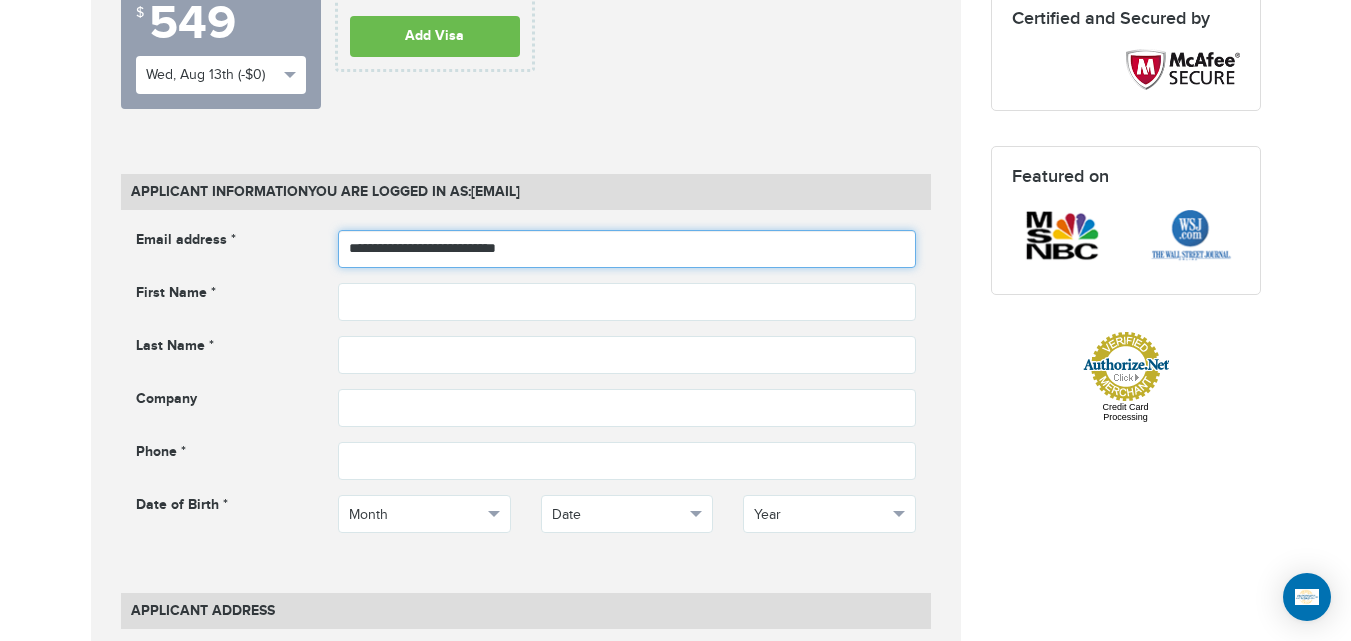 click on "**********" at bounding box center [627, 249] 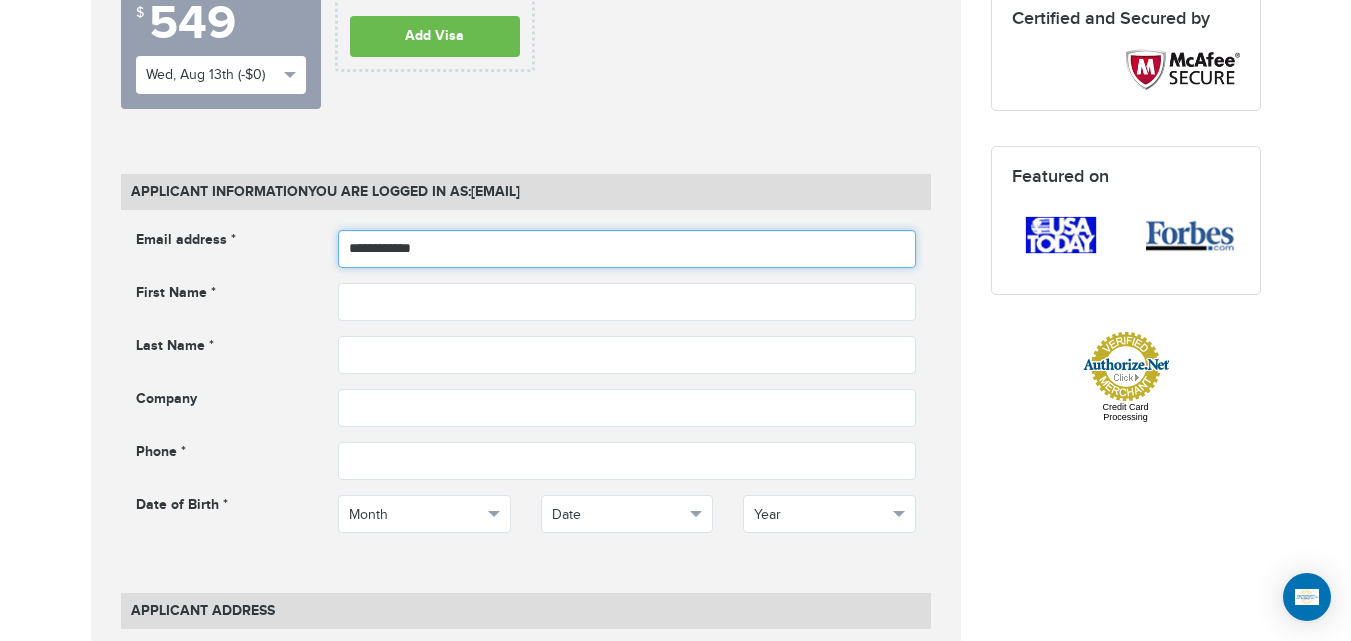 click on "**********" at bounding box center [627, 249] 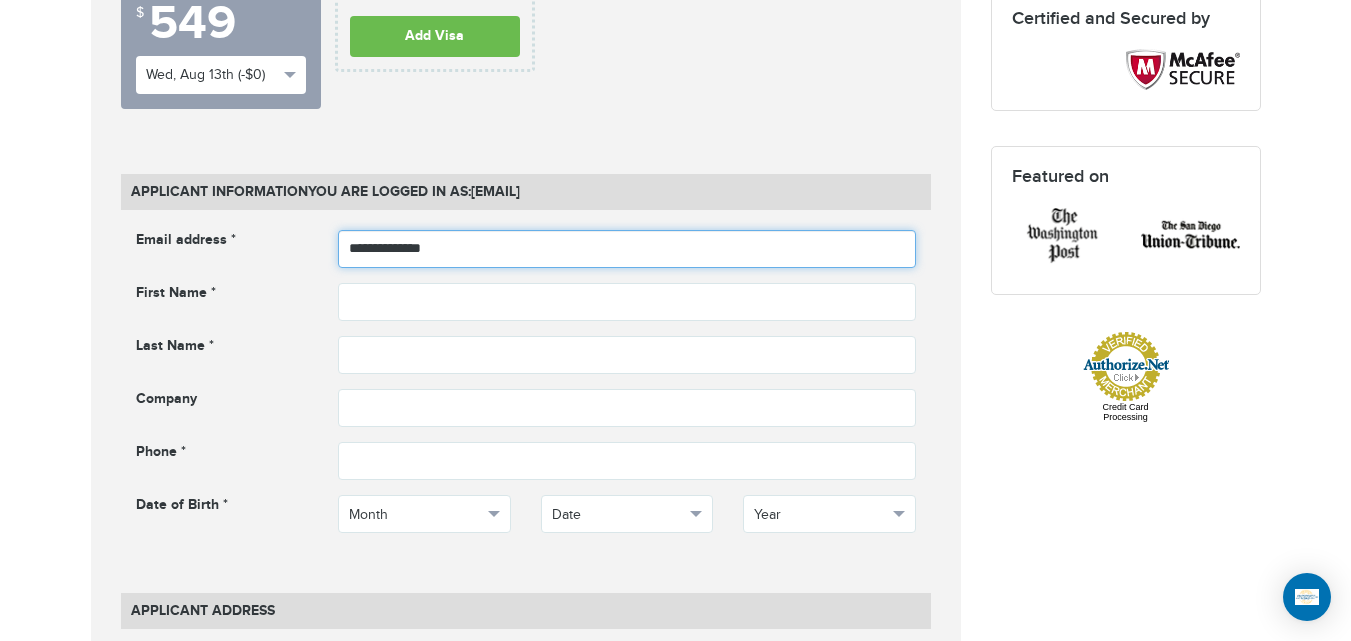 click on "**********" at bounding box center [627, 249] 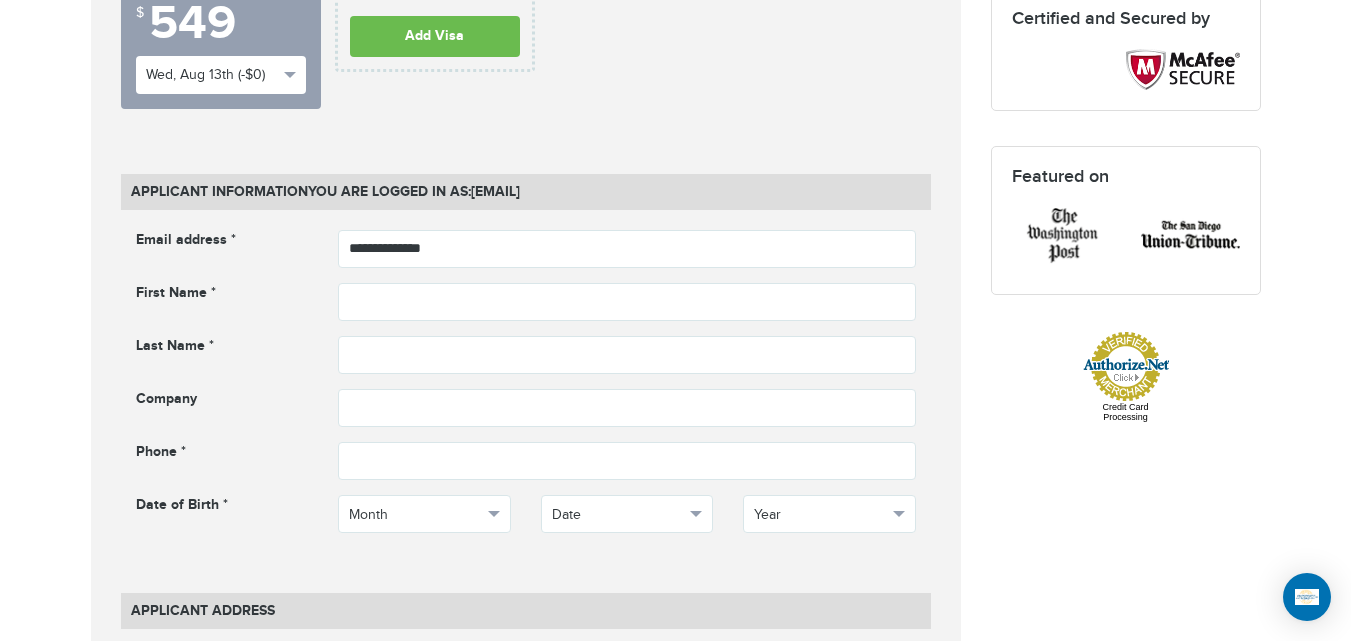 click on "720-964-1576
Passports & Visas.com
Hello, houcine
Passports
Passport Renewal
New Passport
Second Passport
Passport Name Change
Lost Passport
Child Passport
Travel Visas" at bounding box center (675, 1175) 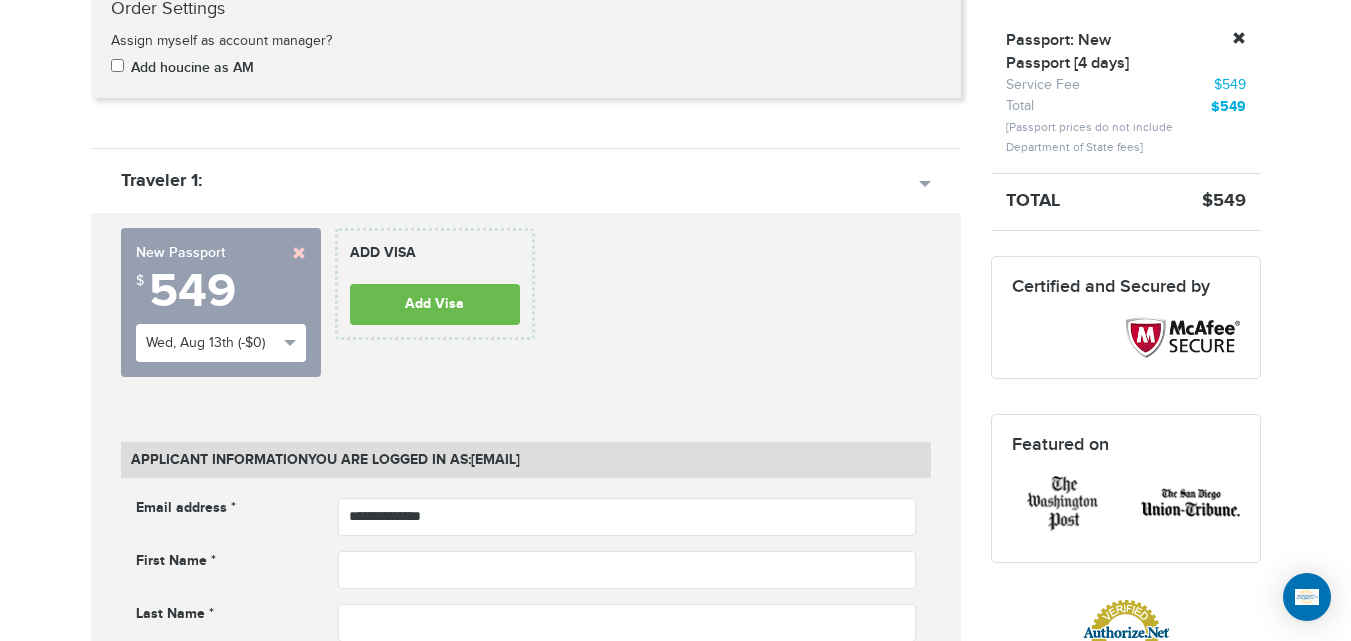 scroll, scrollTop: 414, scrollLeft: 0, axis: vertical 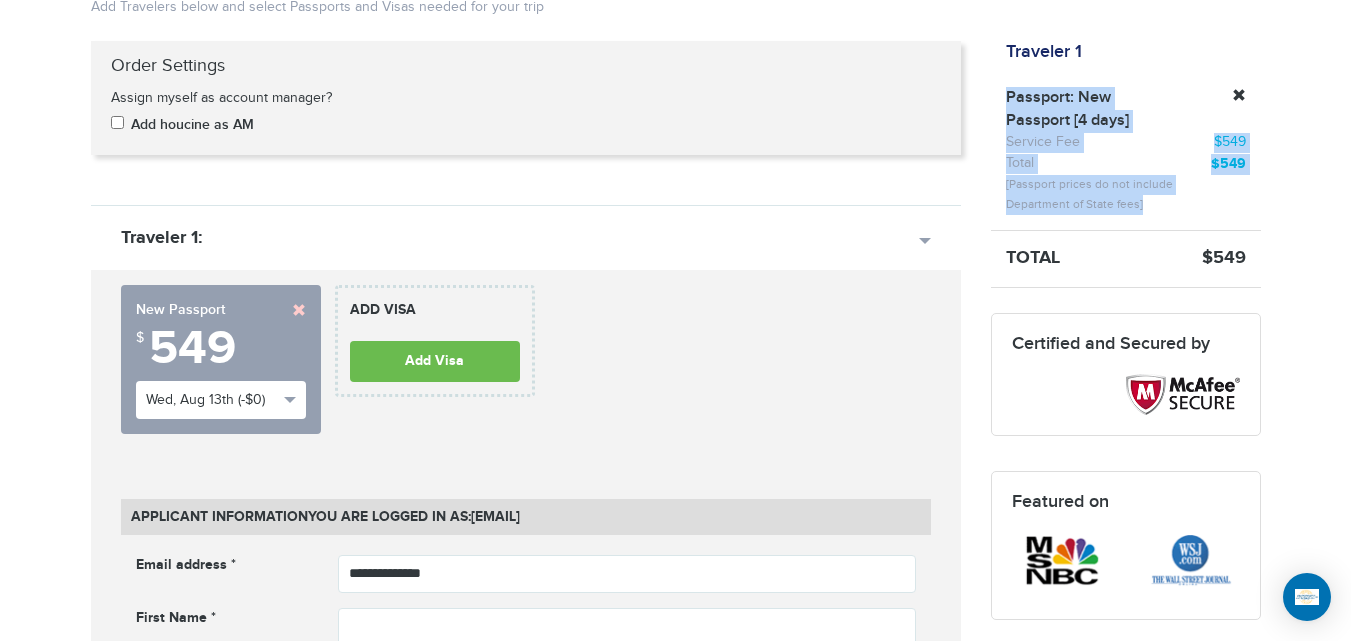 drag, startPoint x: 1162, startPoint y: 212, endPoint x: 984, endPoint y: 104, distance: 208.20183 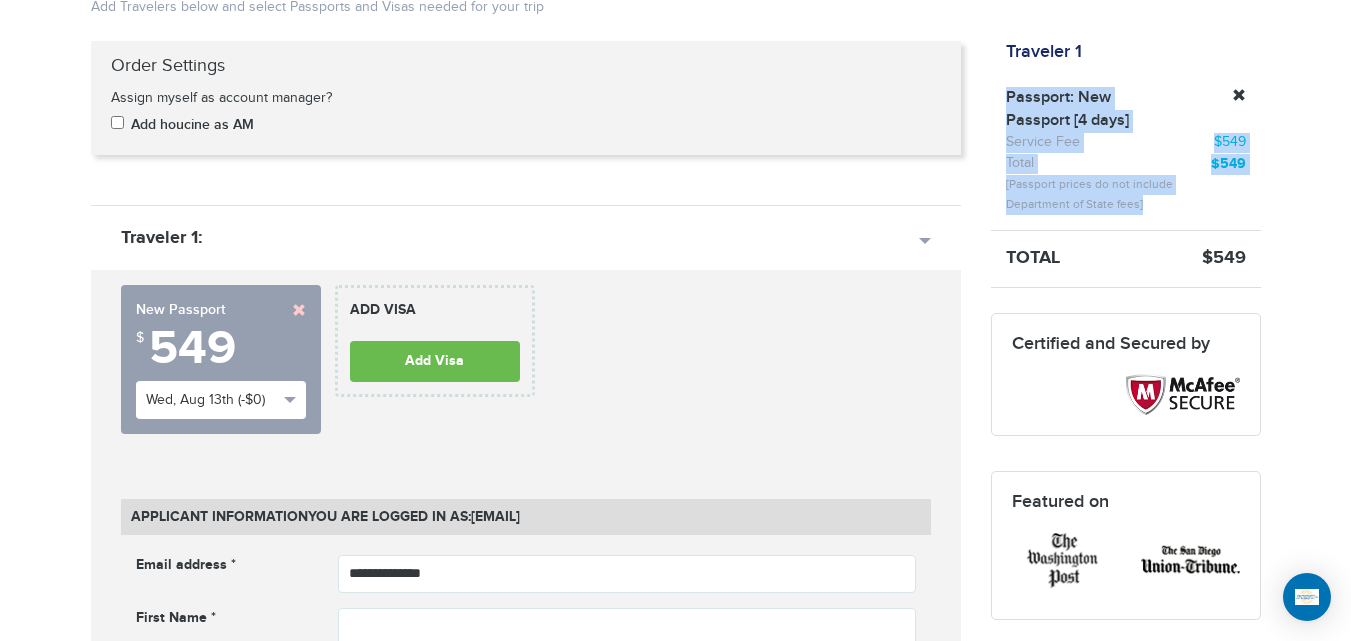 click on "Your Cart
Traveler 1
Passport: New Passport [4 days]
Service Fee
$549
Total $549" at bounding box center (1126, 354) 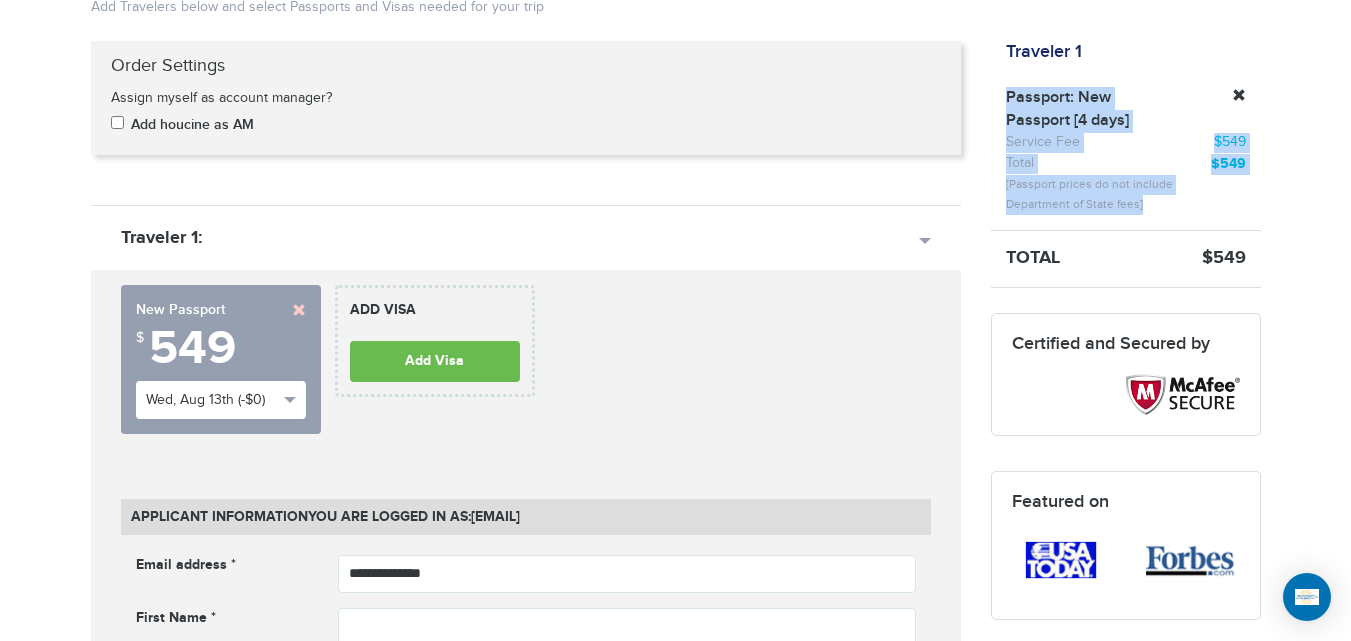 drag, startPoint x: 1005, startPoint y: 97, endPoint x: 1151, endPoint y: 206, distance: 182.20044 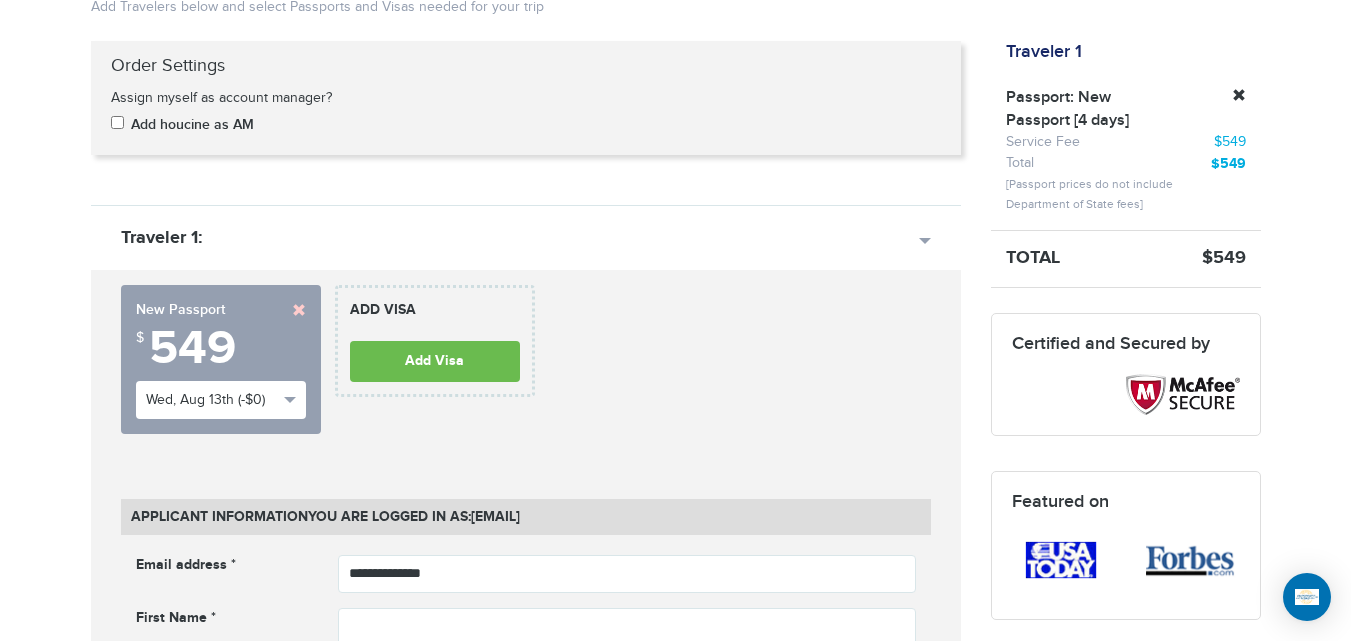 click on "720-964-1576
Passports & Visas.com
Hello, houcine
Passports
Passport Renewal
New Passport
Second Passport
Passport Name Change
Lost Passport
Child Passport
Travel Visas" at bounding box center (675, 1500) 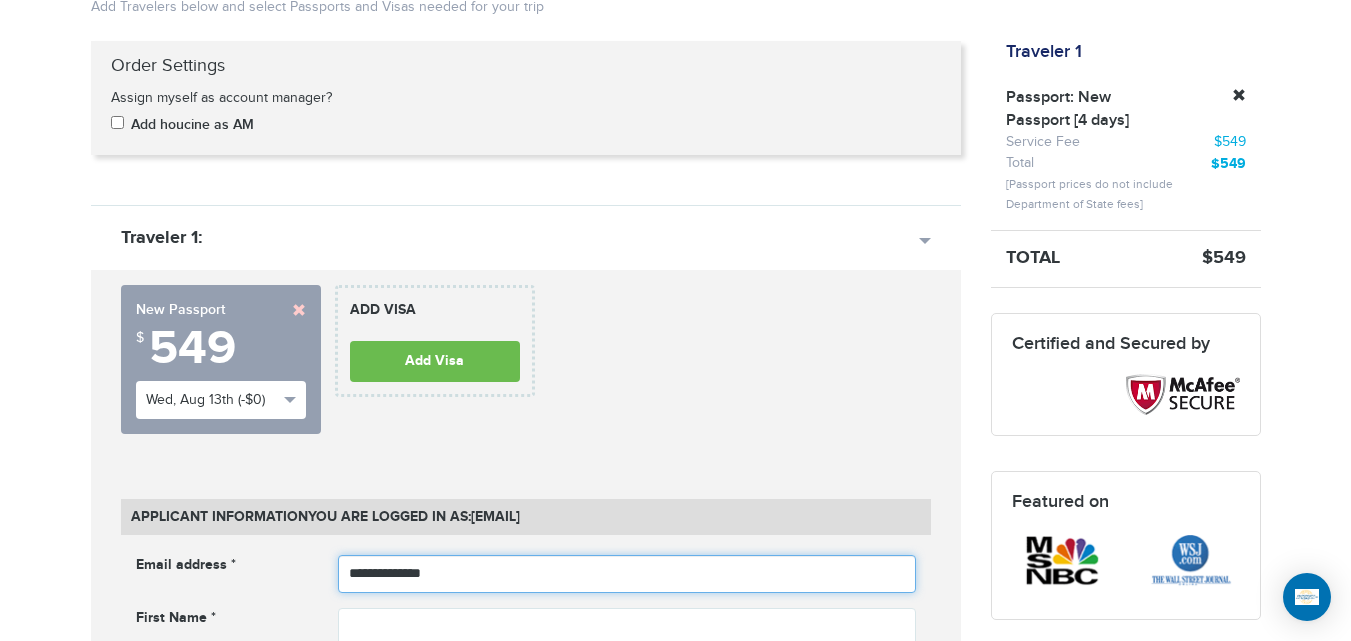 click on "**********" at bounding box center (627, 574) 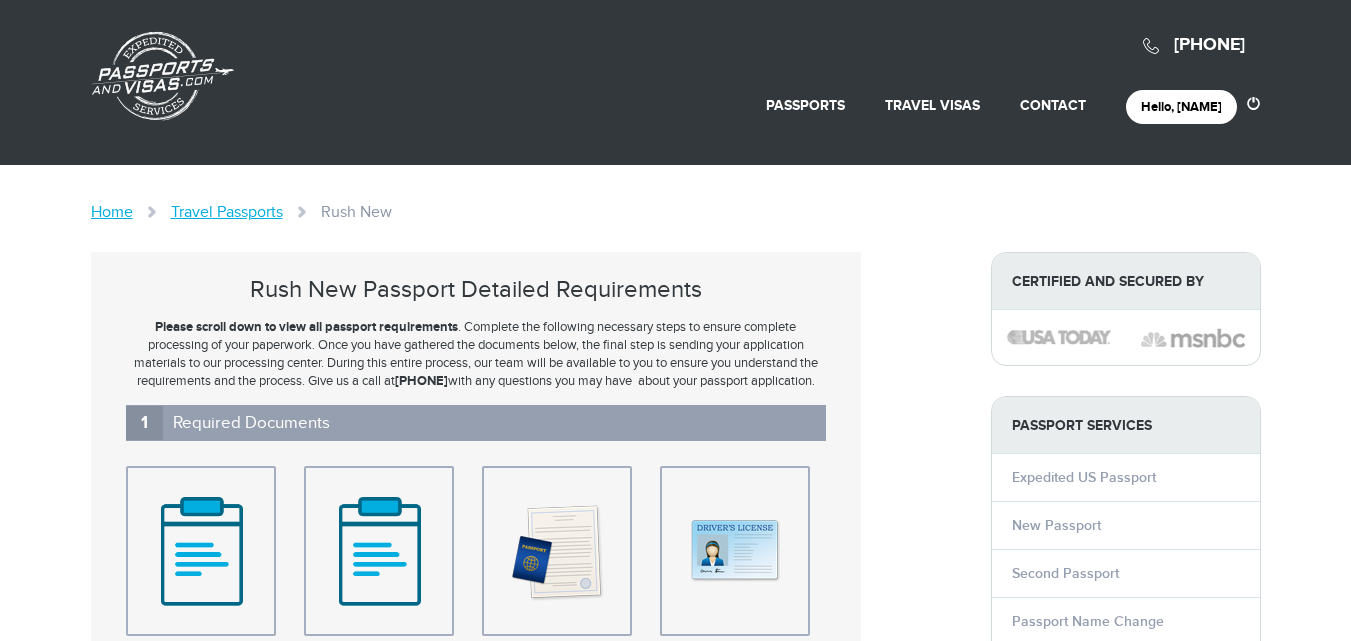 scroll, scrollTop: 4835, scrollLeft: 0, axis: vertical 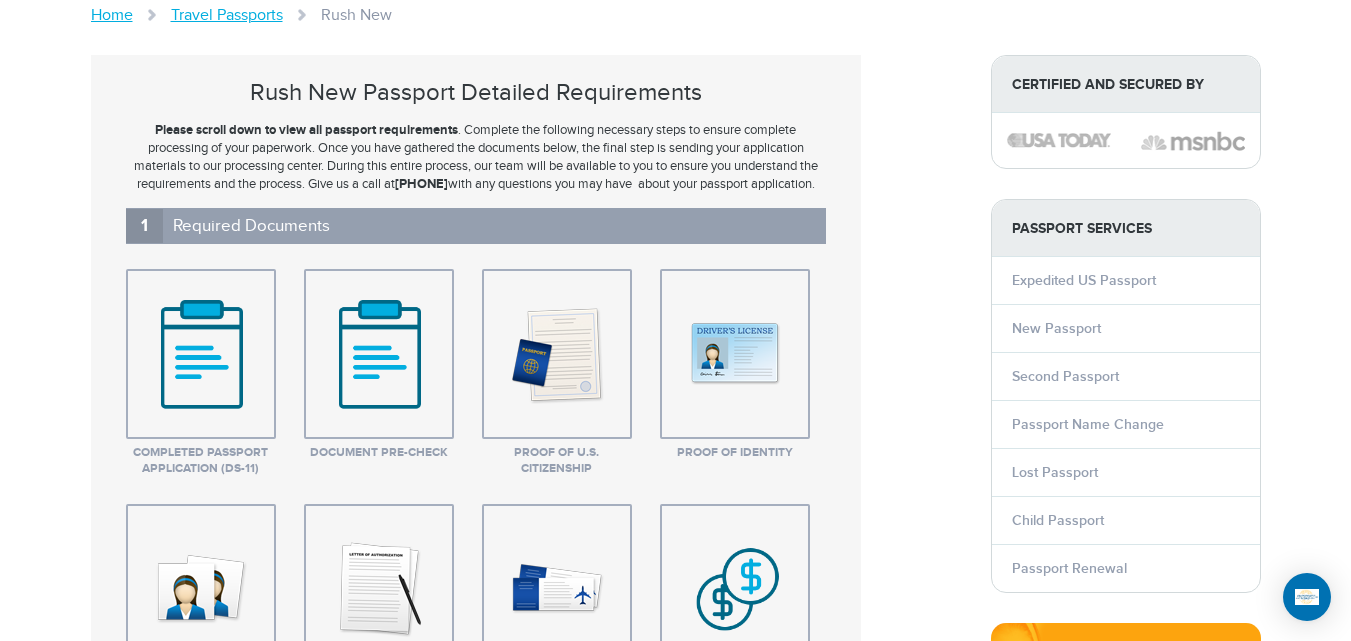 click on "720-964-1576
Passports & Visas.com
Hello, houcine
Passports
Passport Renewal
New Passport
Second Passport
Passport Name Change
Lost Passport
Child Passport
US Passport FAQ" at bounding box center (675, 123) 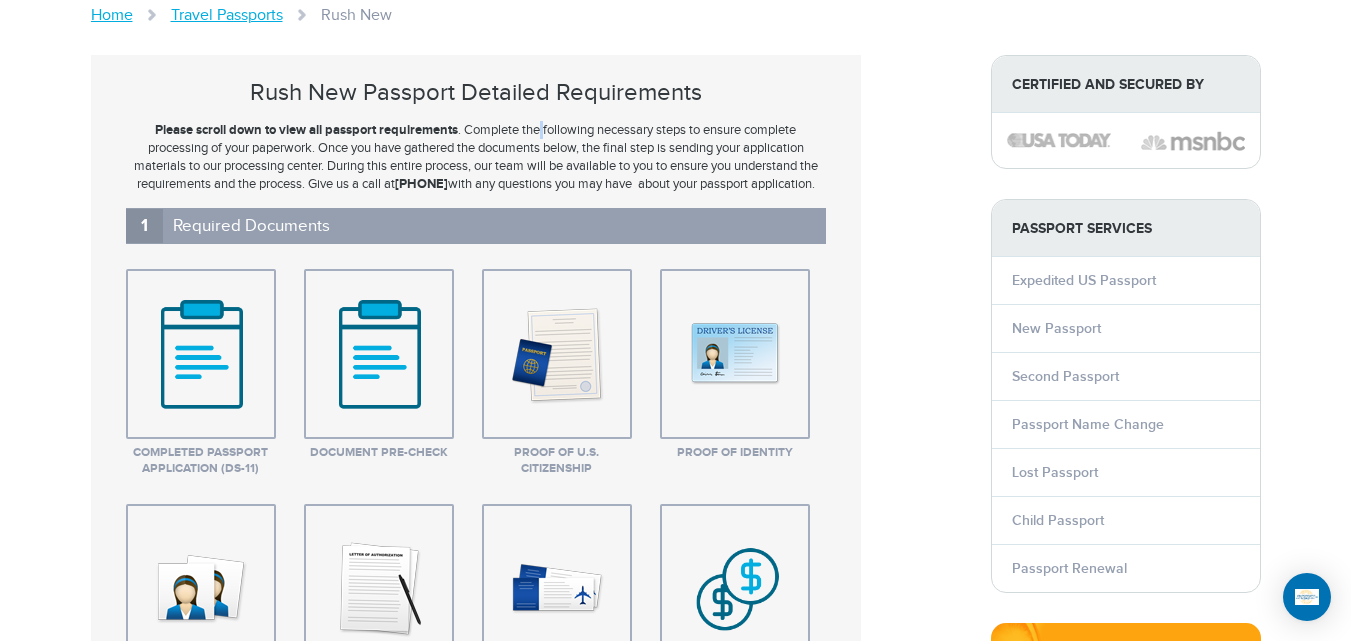 click on "Please scroll down to view all passport requirements . Complete the following necessary steps to ensure complete processing of your paperwork. Once you have gathered the documents below, the final step is sending your application materials to our processing center. During this entire process, our team will be available to you to ensure you understand the requirements and the process. Give us a call at  1-844-804-6223  with any questions you may have  about your passport application." at bounding box center [476, 157] 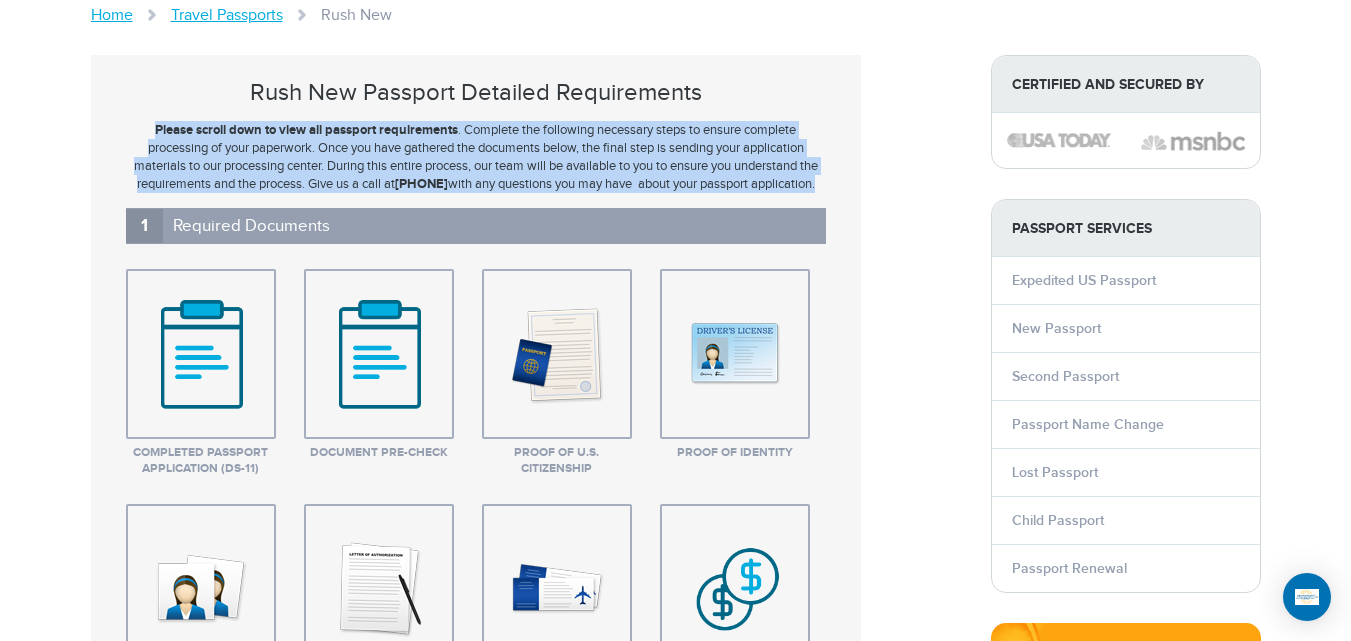 click on "Please scroll down to view all passport requirements . Complete the following necessary steps to ensure complete processing of your paperwork. Once you have gathered the documents below, the final step is sending your application materials to our processing center. During this entire process, our team will be available to you to ensure you understand the requirements and the process. Give us a call at  1-844-804-6223  with any questions you may have  about your passport application." at bounding box center (476, 157) 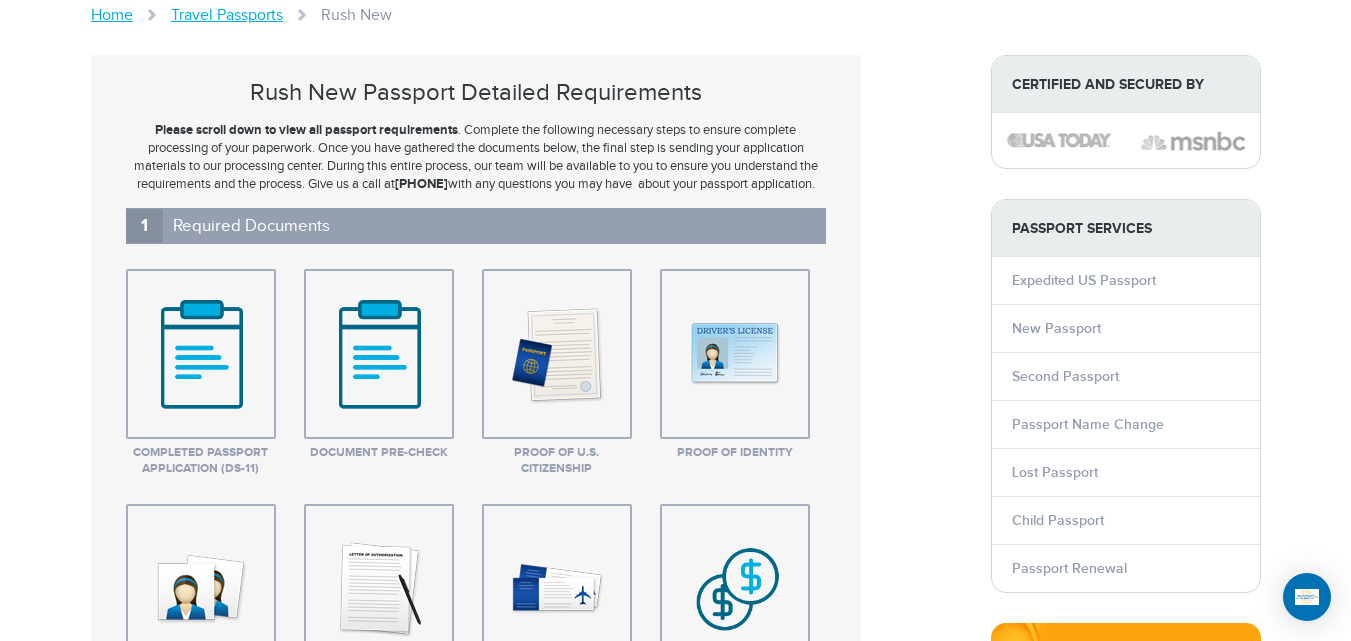 click on "720-964-1576
Passports & Visas.com
Hello, houcine
Passports
Passport Renewal
New Passport
Second Passport
Passport Name Change
Lost Passport
Child Passport
Contact" at bounding box center (675, 4079) 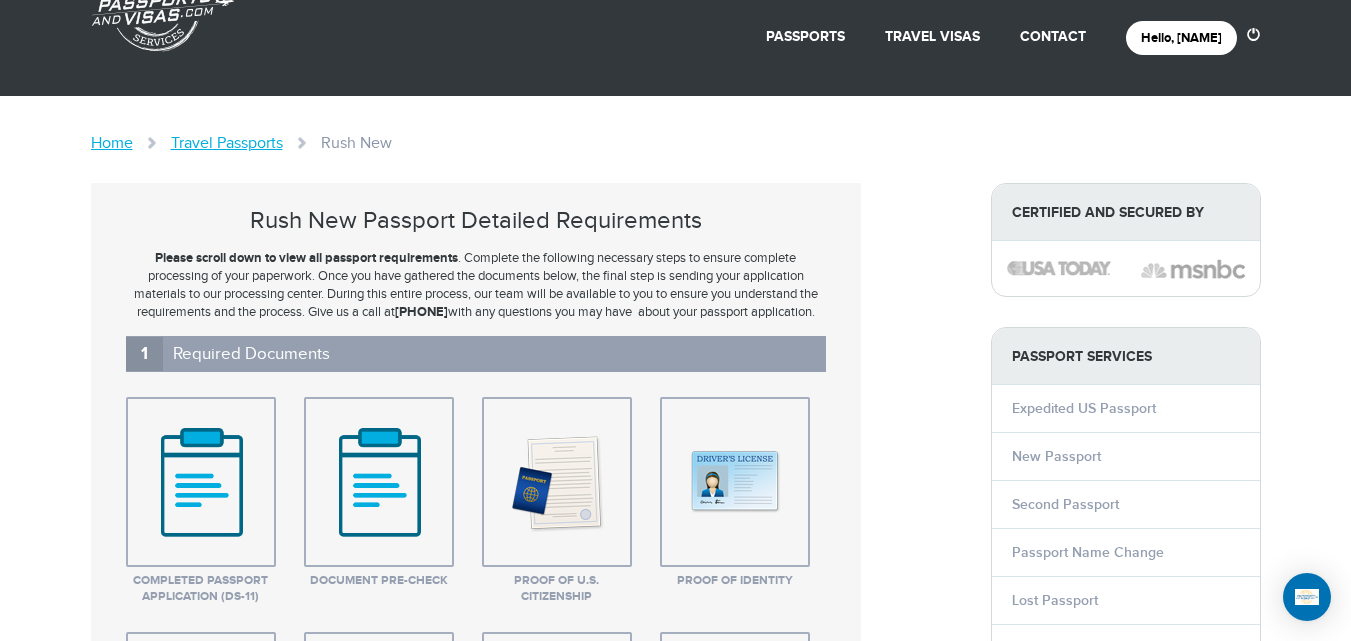 scroll, scrollTop: 40, scrollLeft: 0, axis: vertical 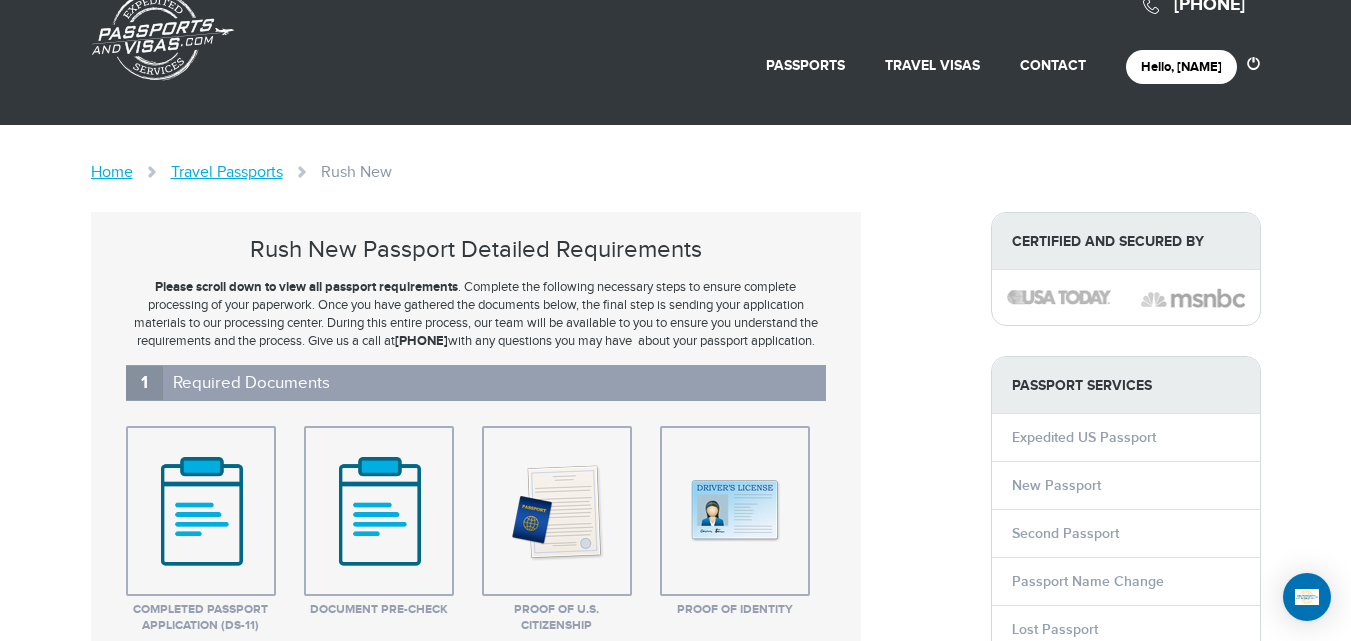 click on "Rush New Passport Detailed Requirements" at bounding box center [476, 250] 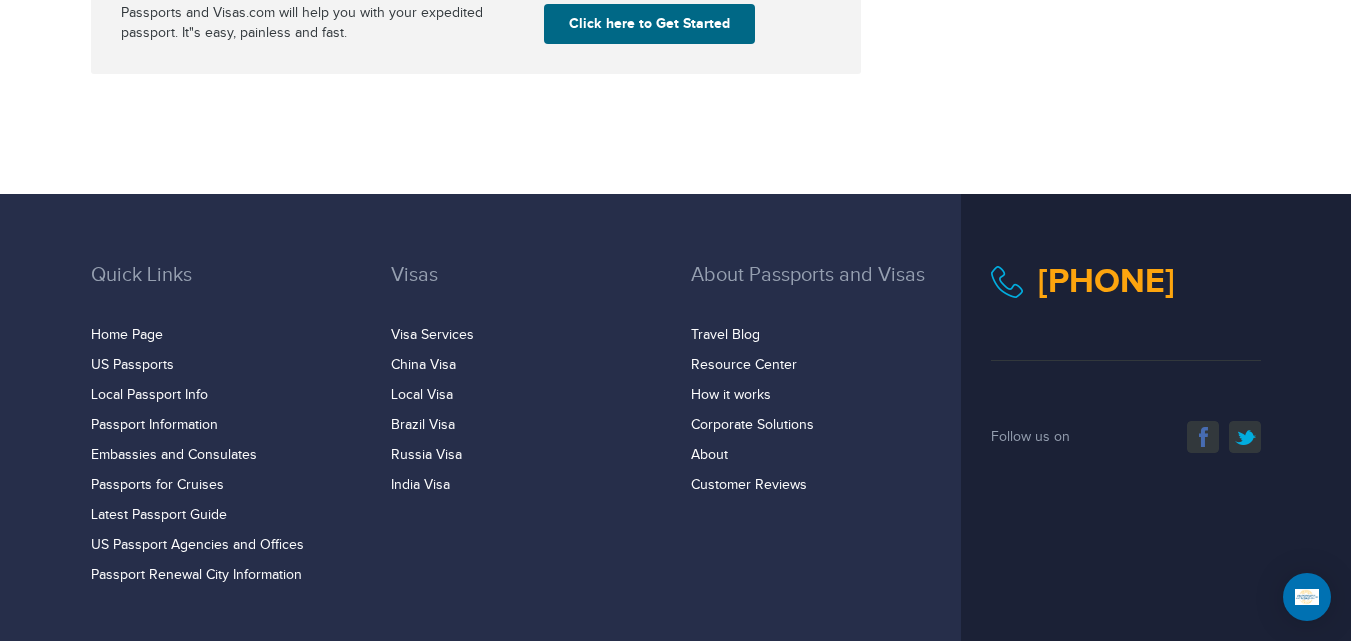scroll, scrollTop: 7909, scrollLeft: 0, axis: vertical 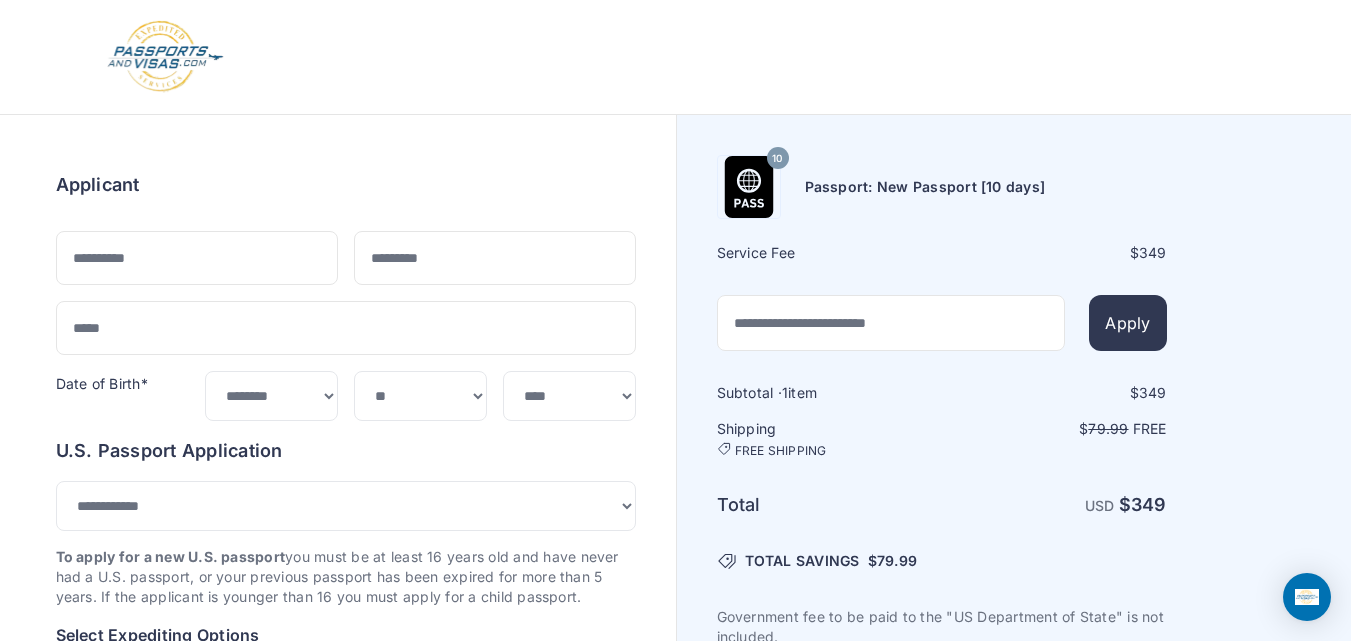 select on "***" 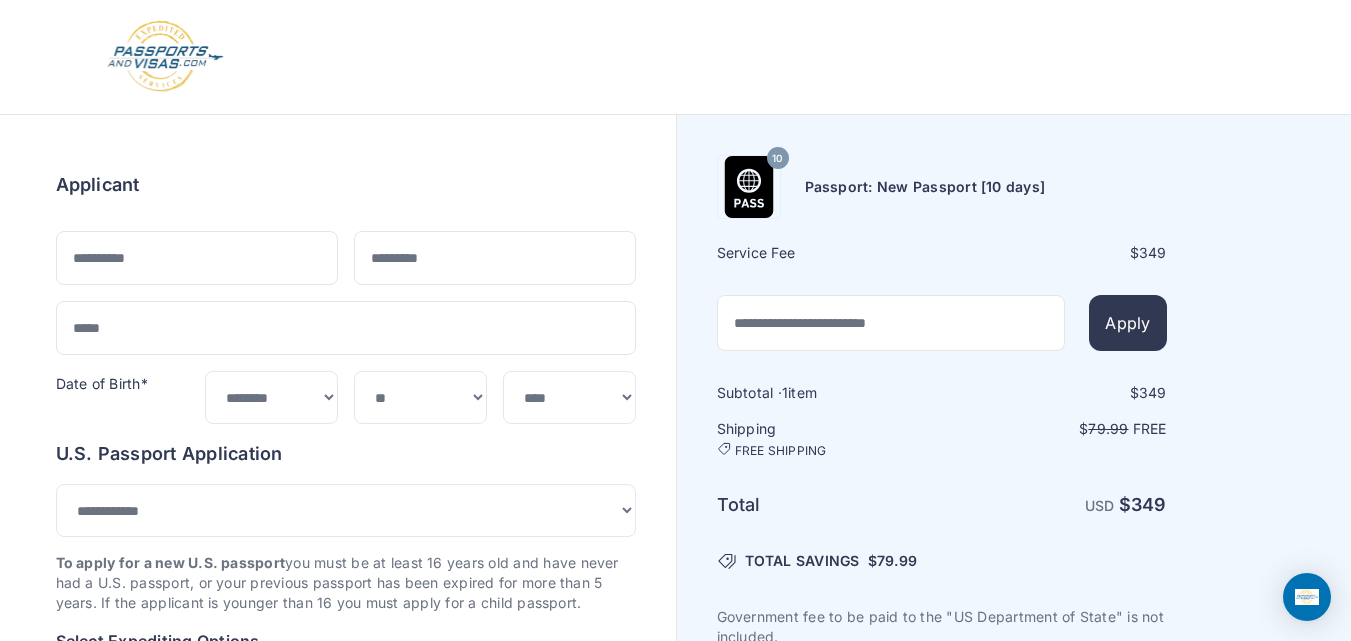 scroll, scrollTop: 622, scrollLeft: 0, axis: vertical 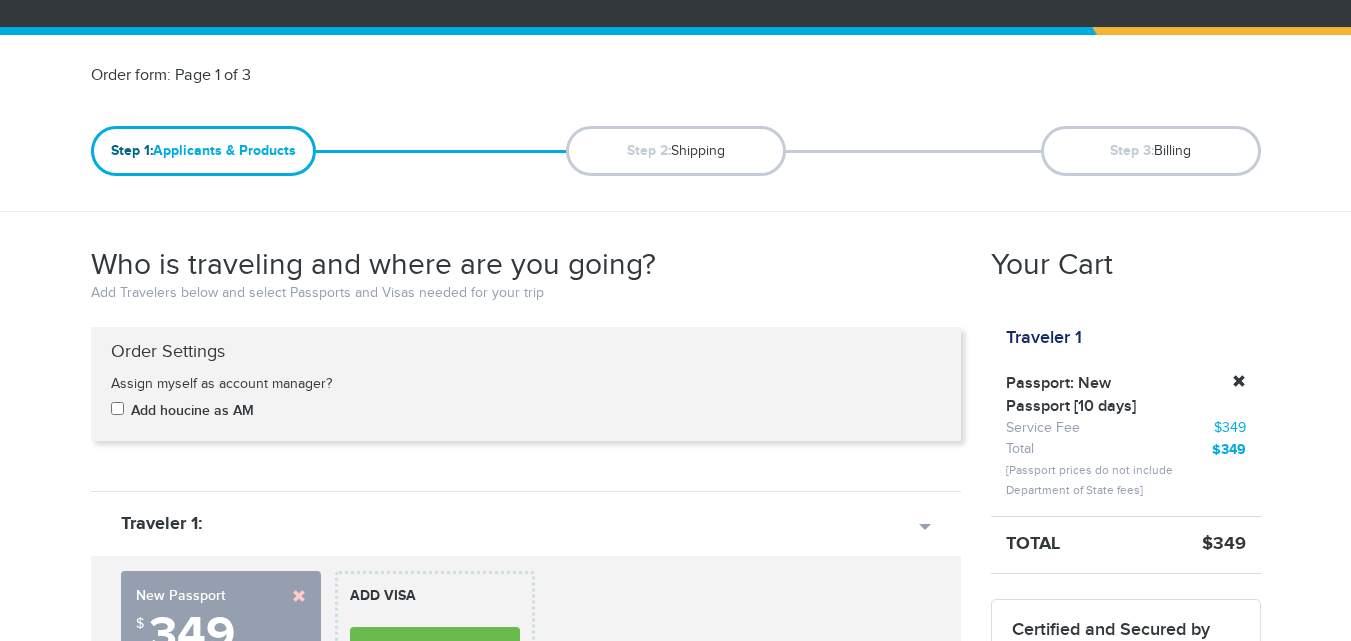 click on "[PHONE]
Passports & Visas.com
Login
Check Status
Passports
Passport Renewal
New Passport
Second Passport
Passport Name Change
Lost Passport
Contact" at bounding box center (675, 184) 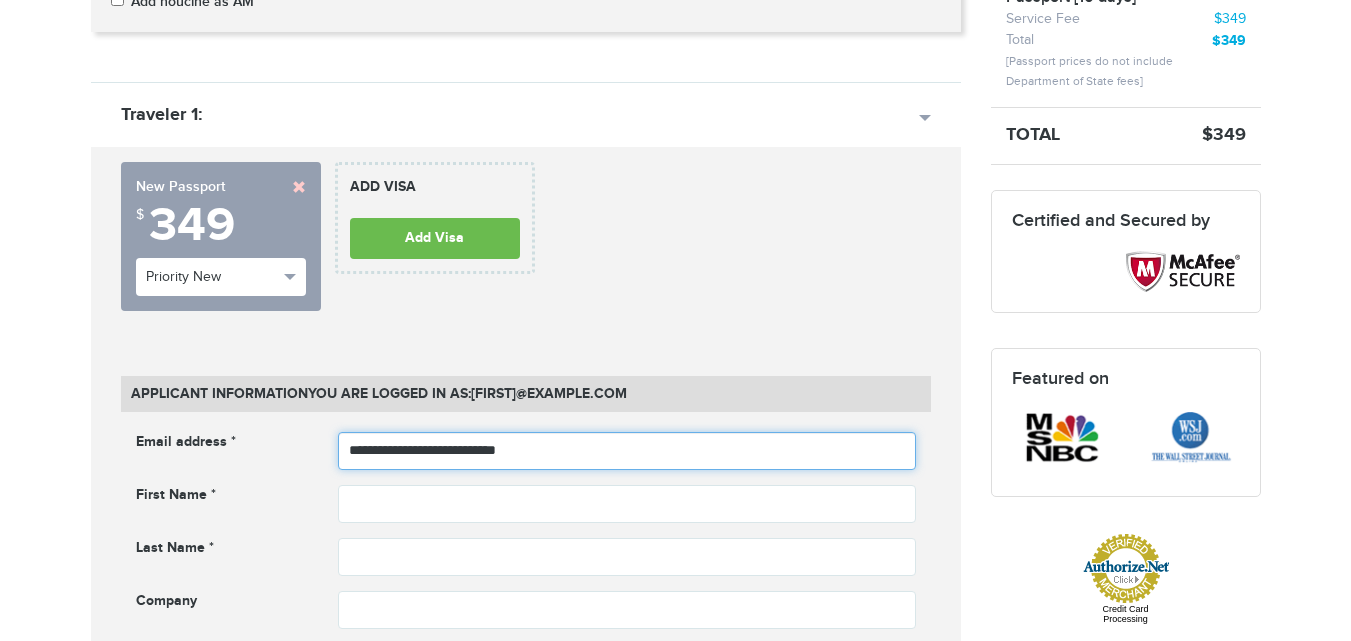 click on "**********" at bounding box center (627, 451) 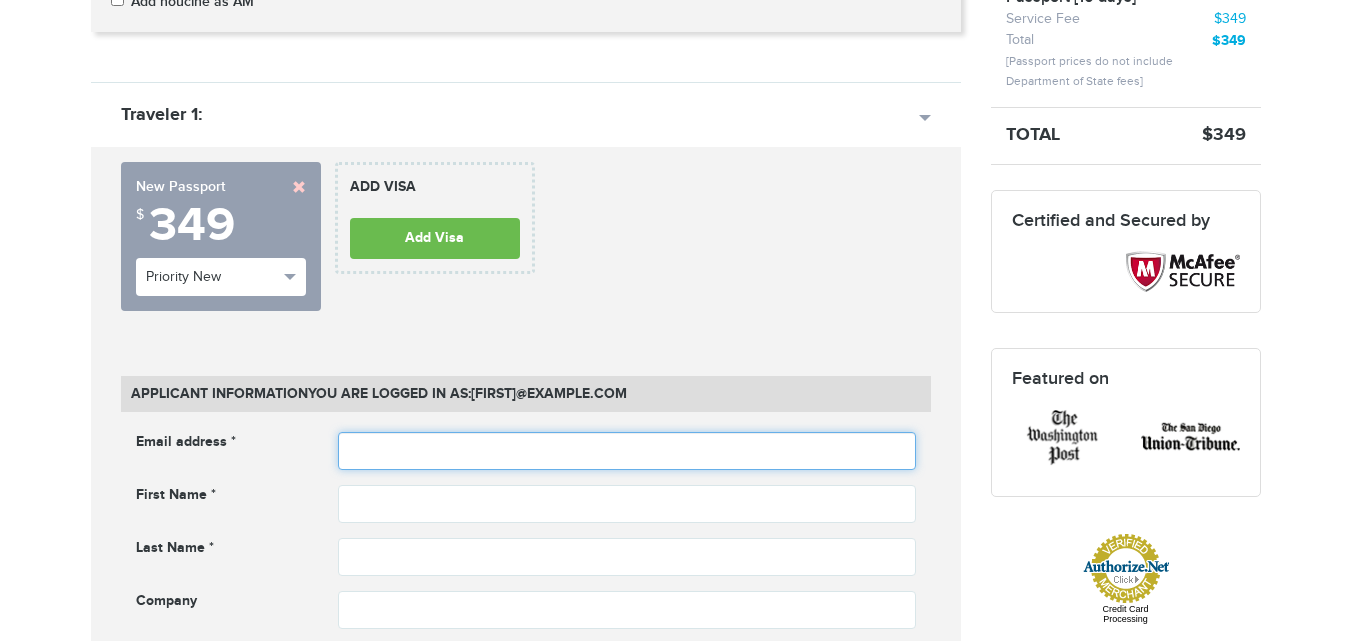 scroll, scrollTop: 537, scrollLeft: 0, axis: vertical 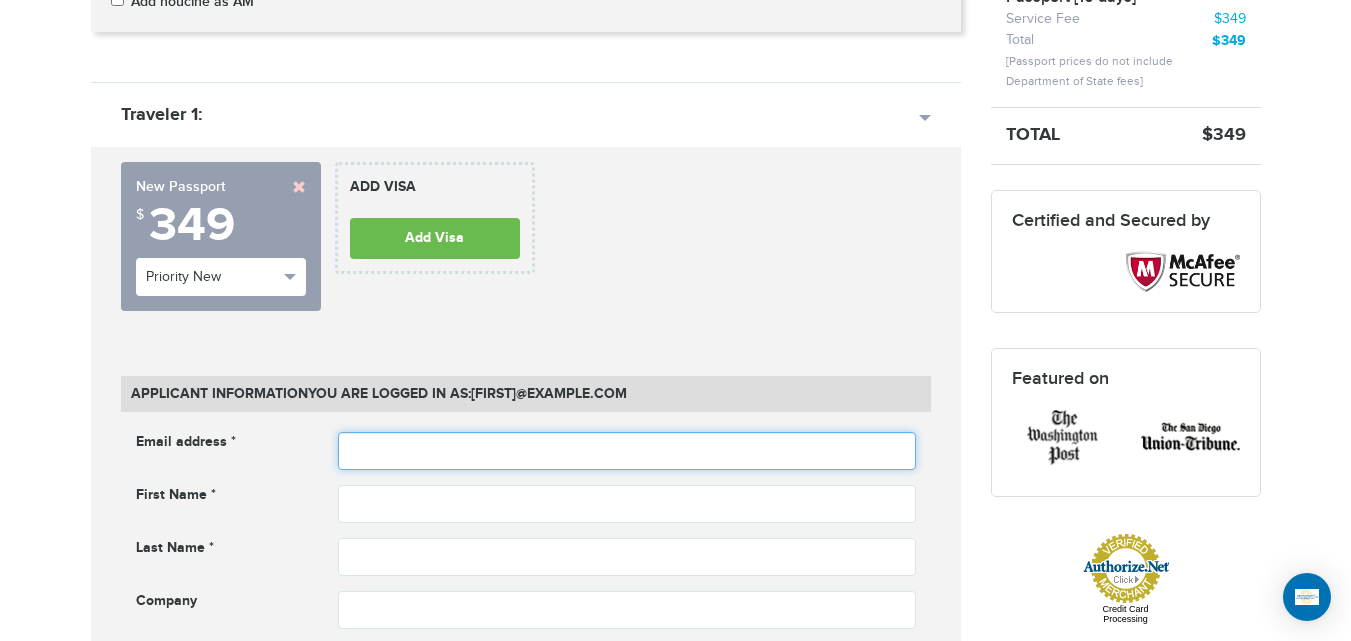 type 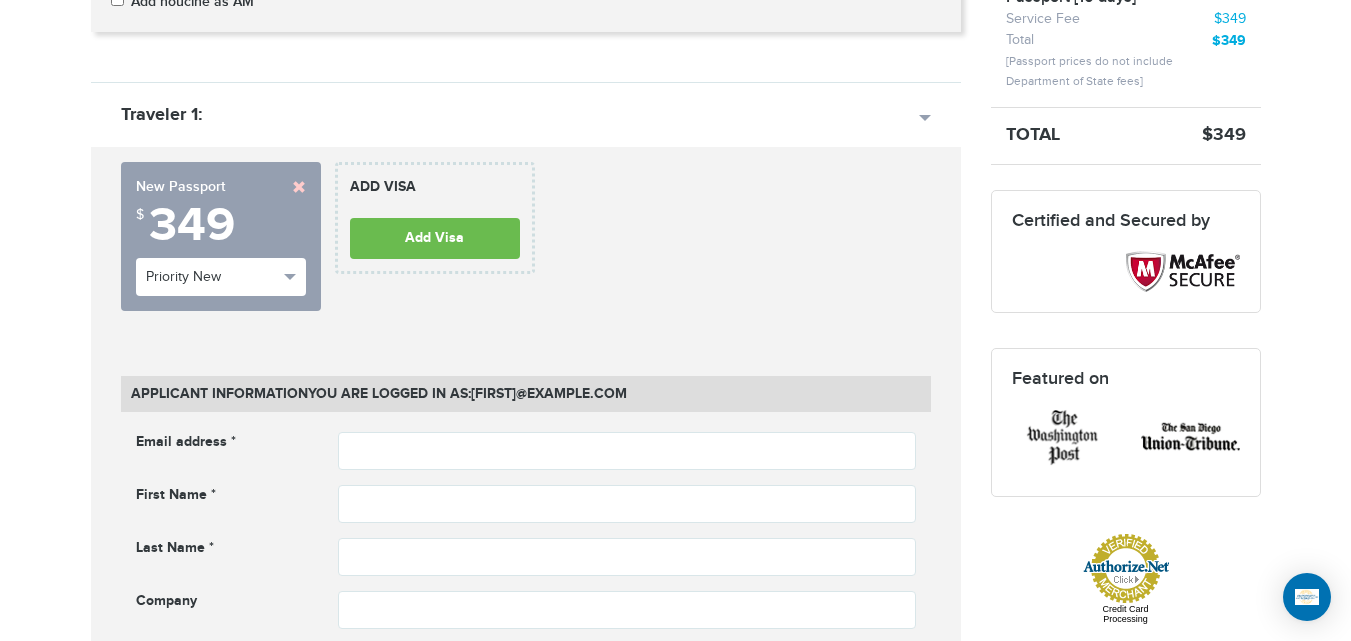 click on "**********" at bounding box center (526, 1324) 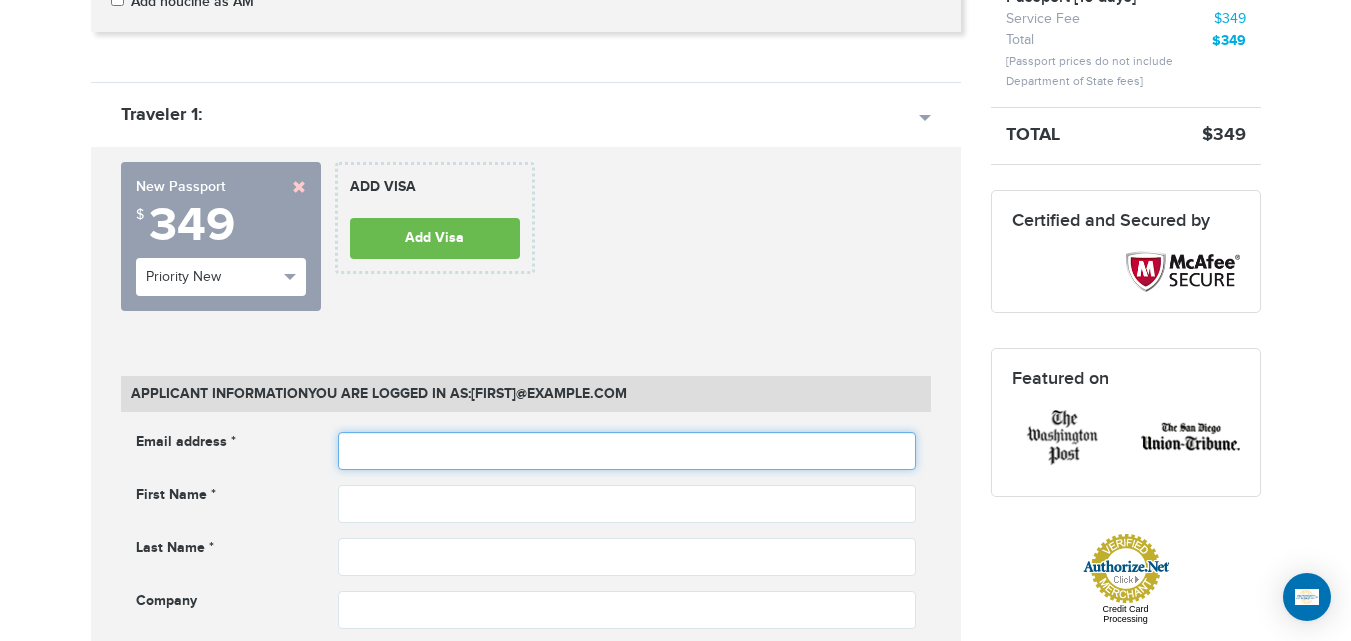 click at bounding box center [627, 451] 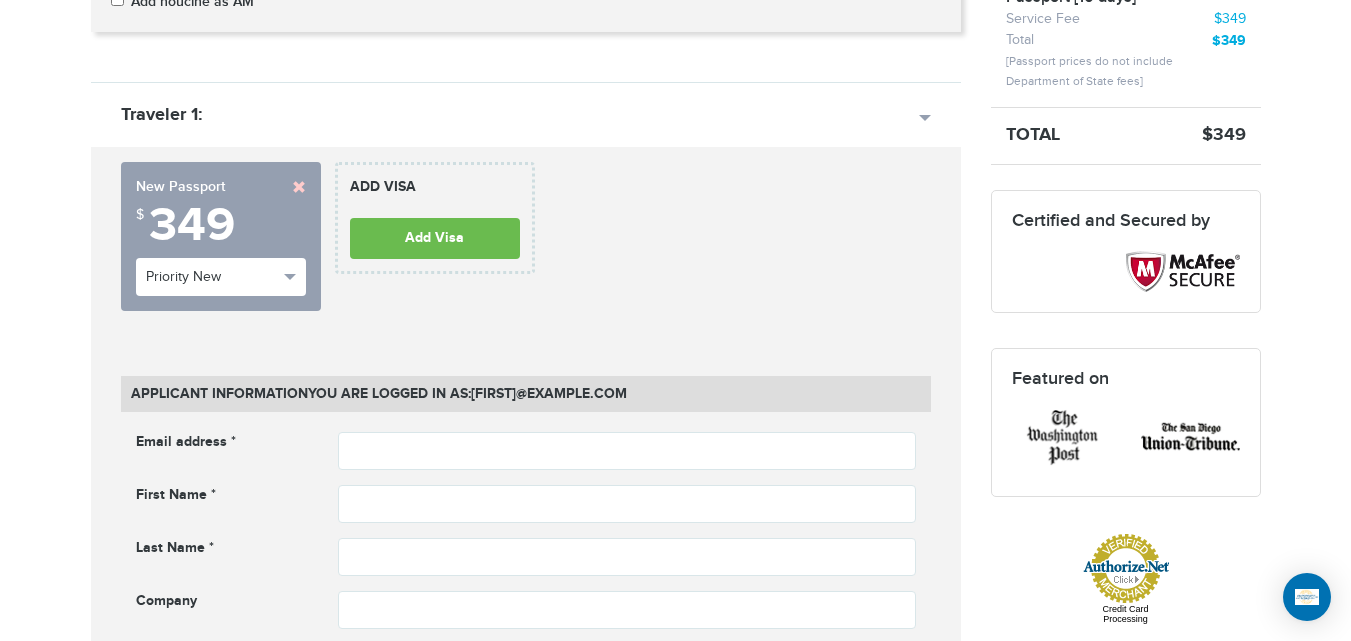 click at bounding box center [299, 187] 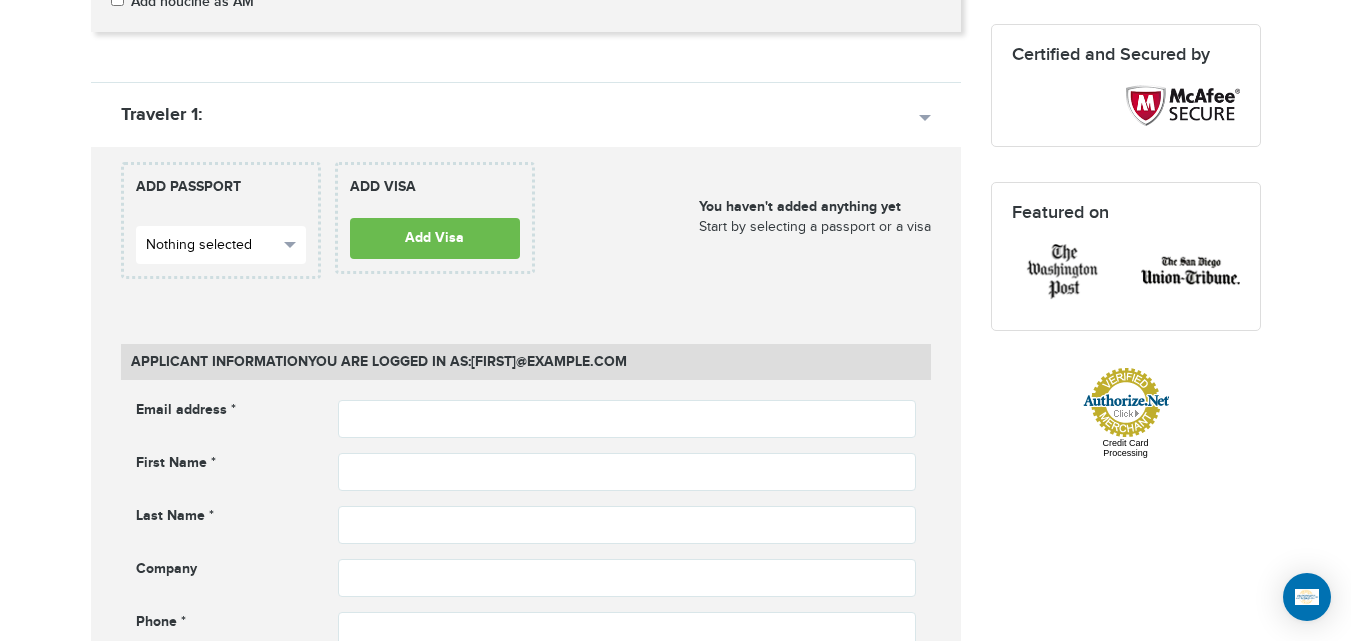 click on "Nothing selected" at bounding box center (221, 245) 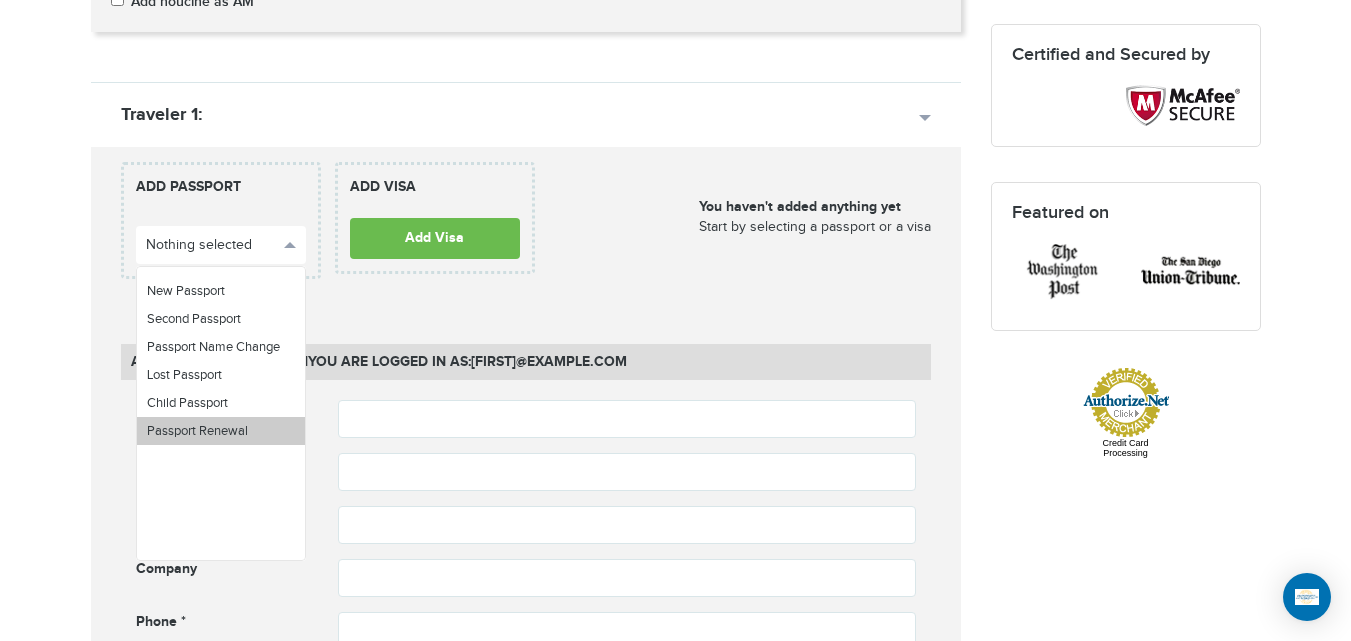 click on "Passport Renewal" at bounding box center (197, 431) 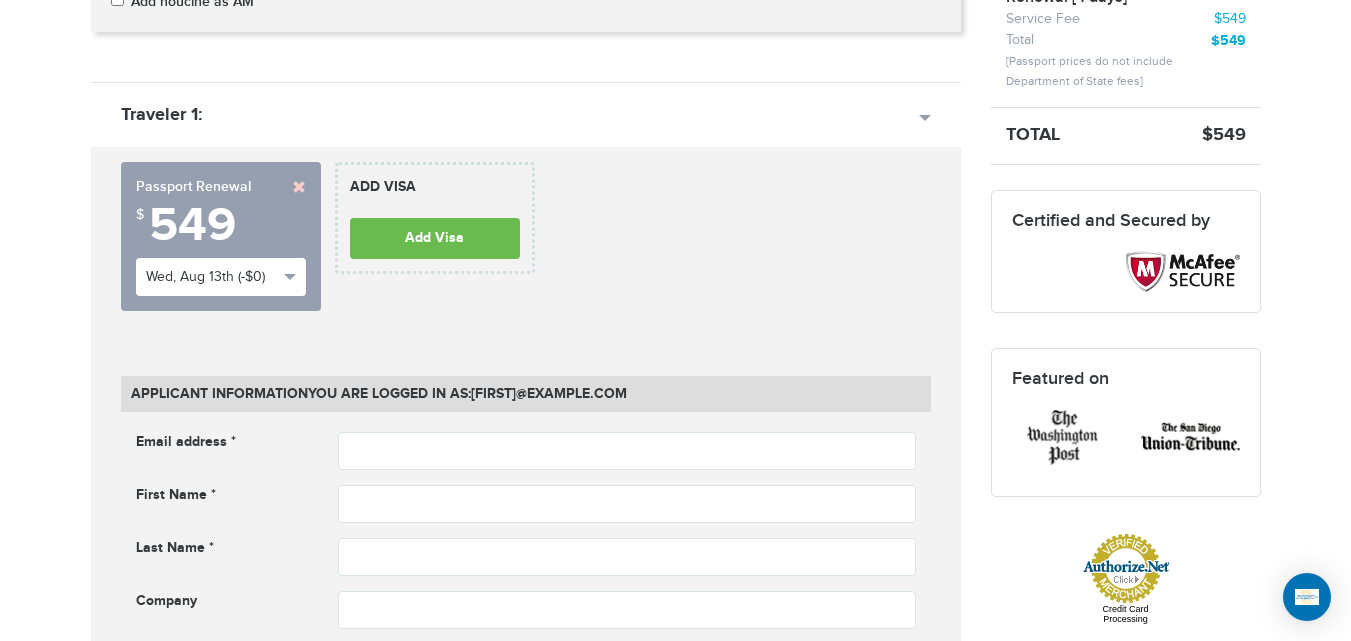 click at bounding box center [299, 187] 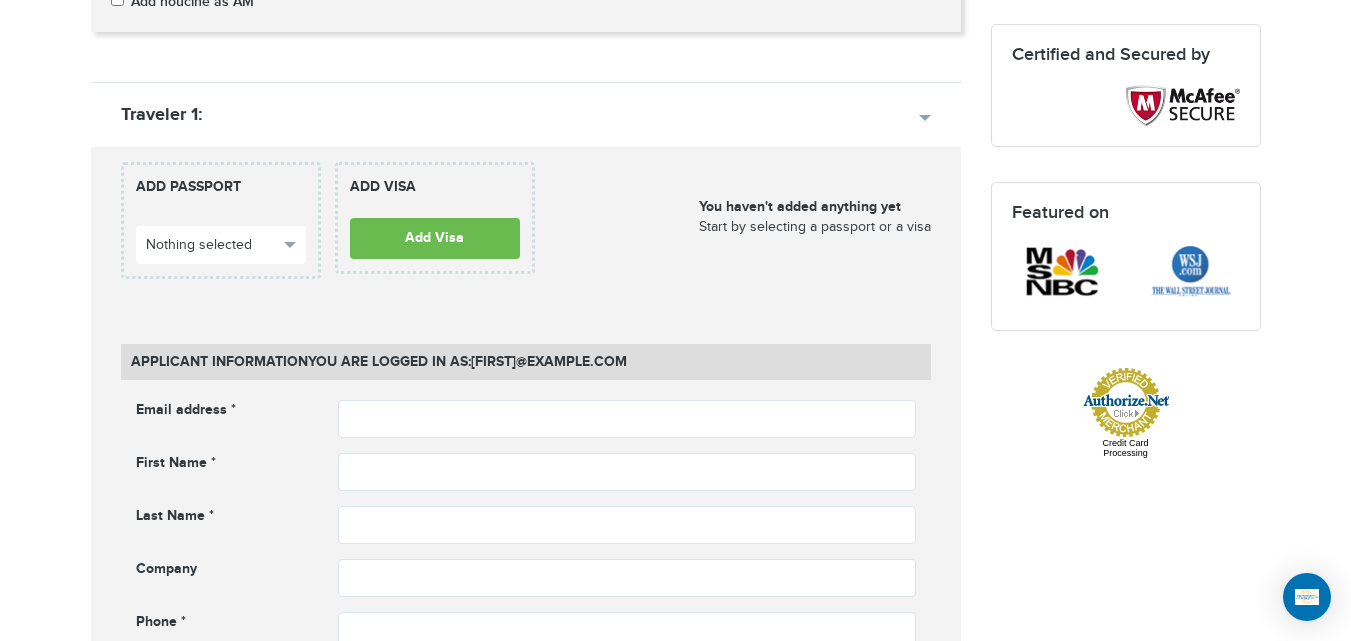 scroll, scrollTop: 353, scrollLeft: 0, axis: vertical 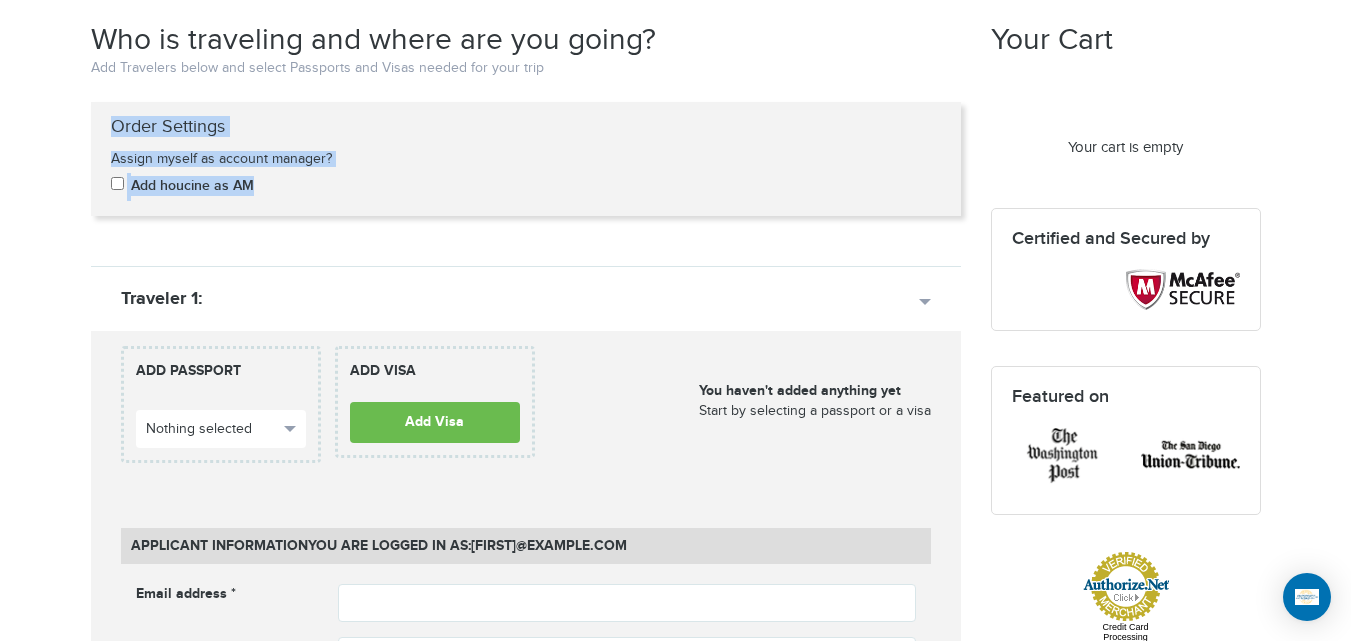 drag, startPoint x: 96, startPoint y: 109, endPoint x: 276, endPoint y: 175, distance: 191.71854 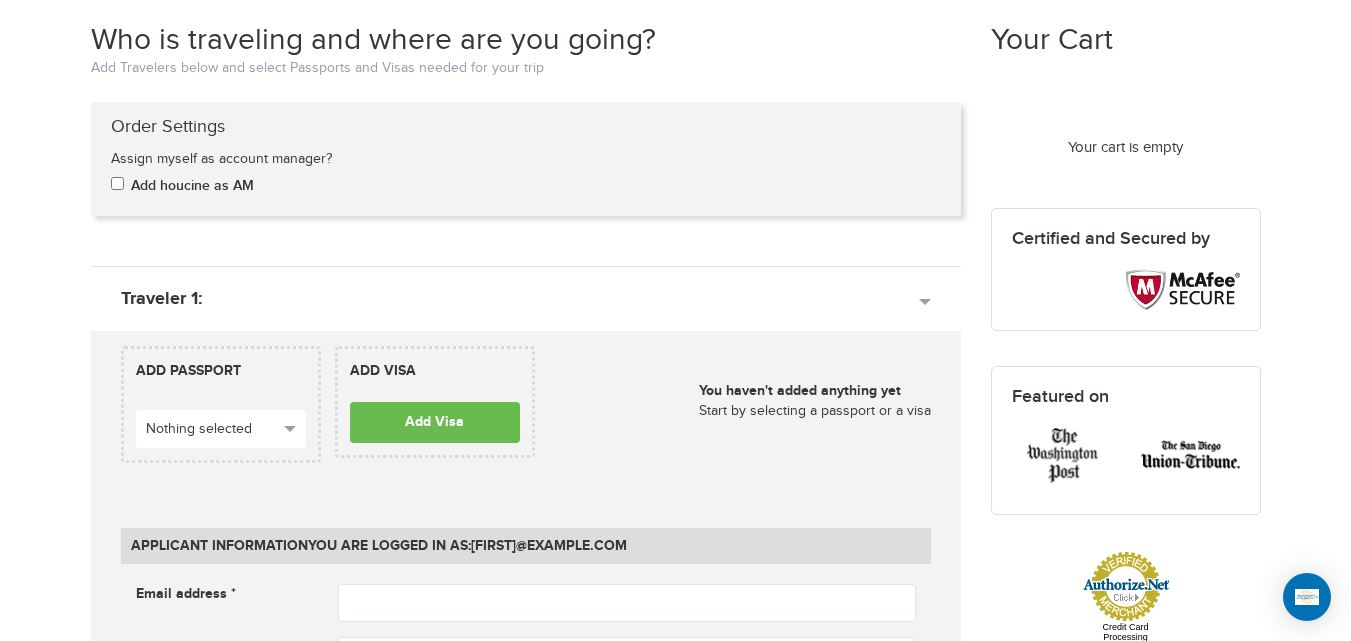 click on "Add houcine as AM" at bounding box center [239, 187] 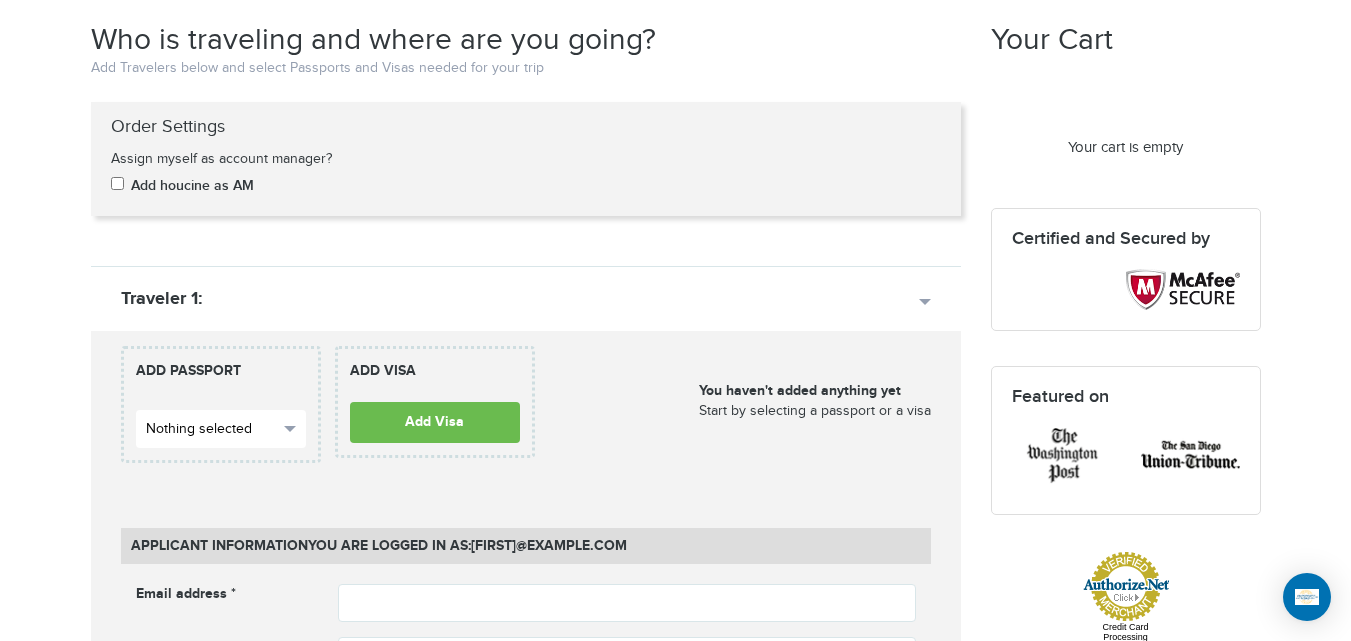 click on "Nothing selected" at bounding box center (212, 429) 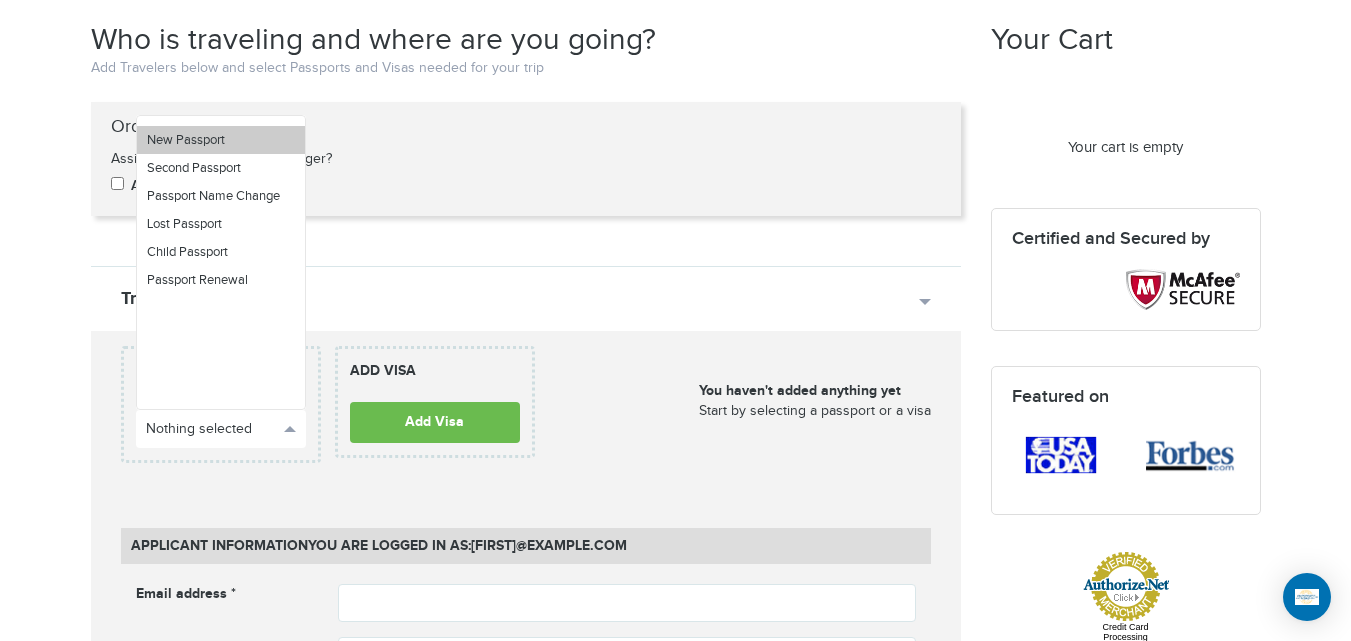 click on "New Passport" at bounding box center (221, 140) 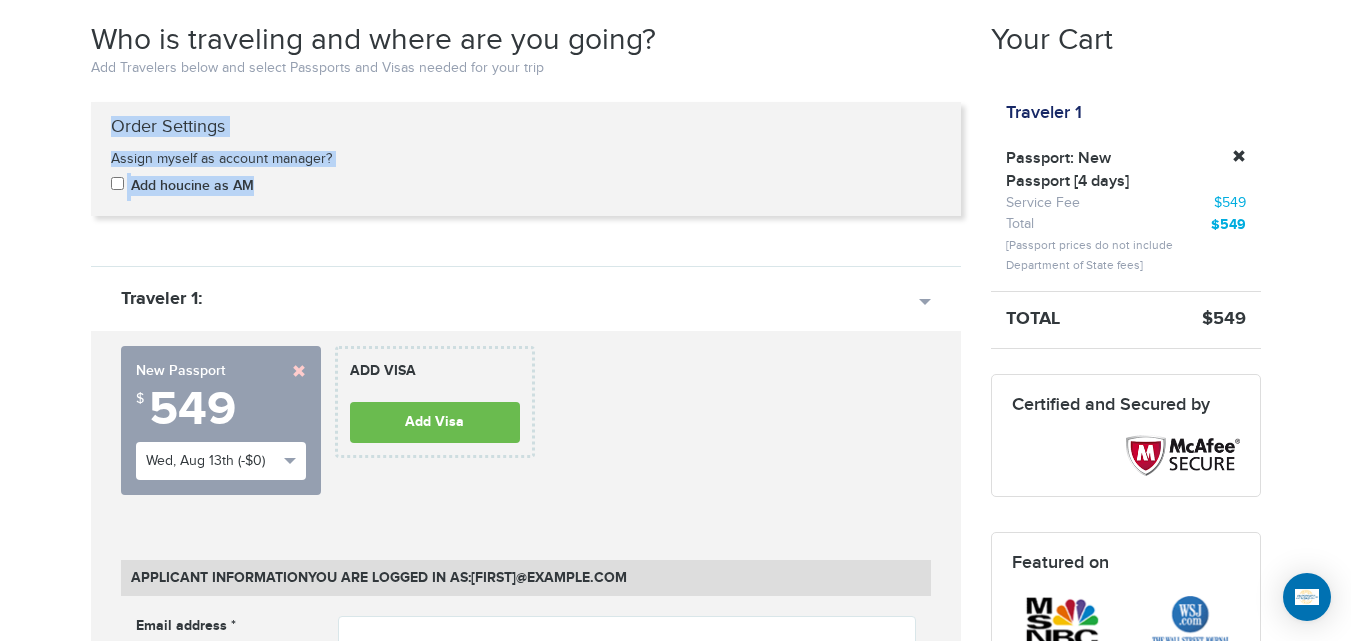 drag, startPoint x: 281, startPoint y: 184, endPoint x: 110, endPoint y: 131, distance: 179.02513 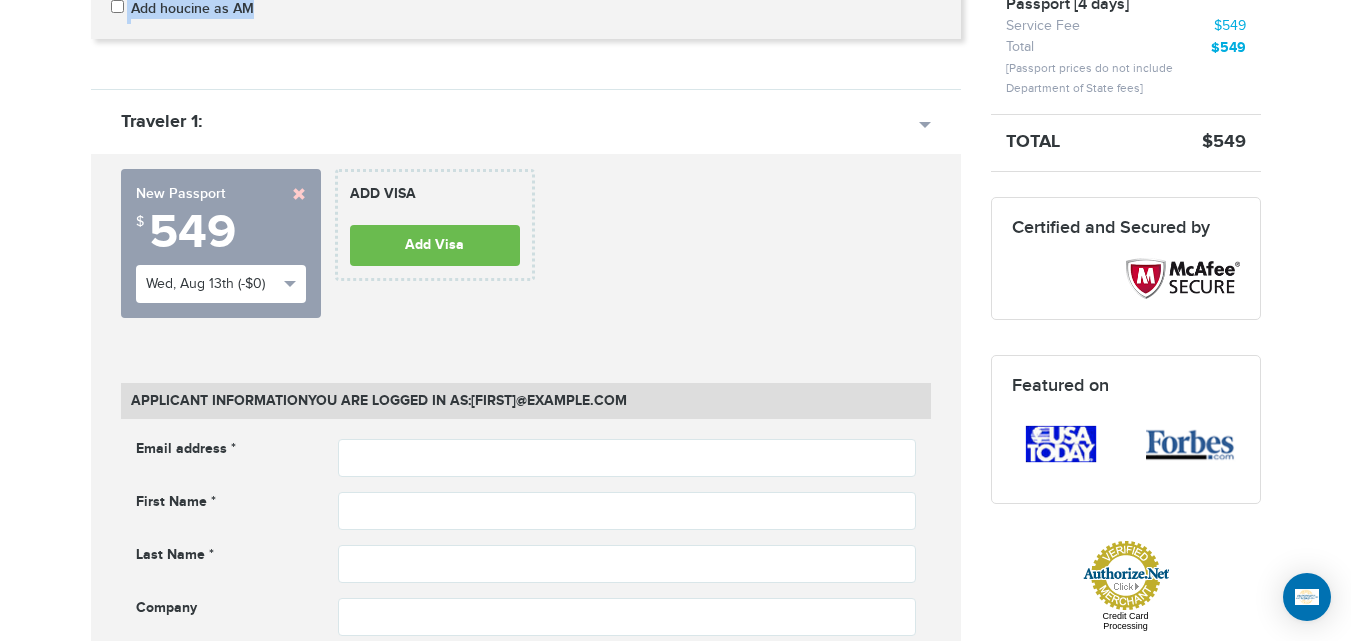 scroll, scrollTop: 707, scrollLeft: 0, axis: vertical 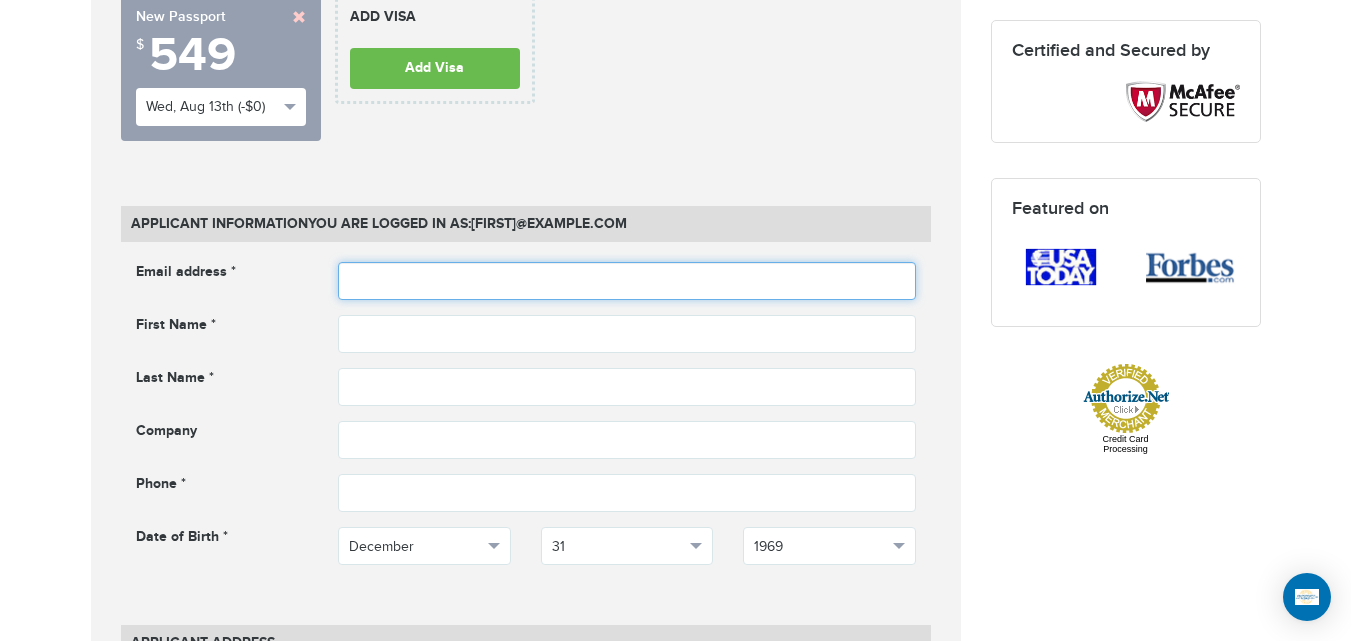 click at bounding box center [627, 281] 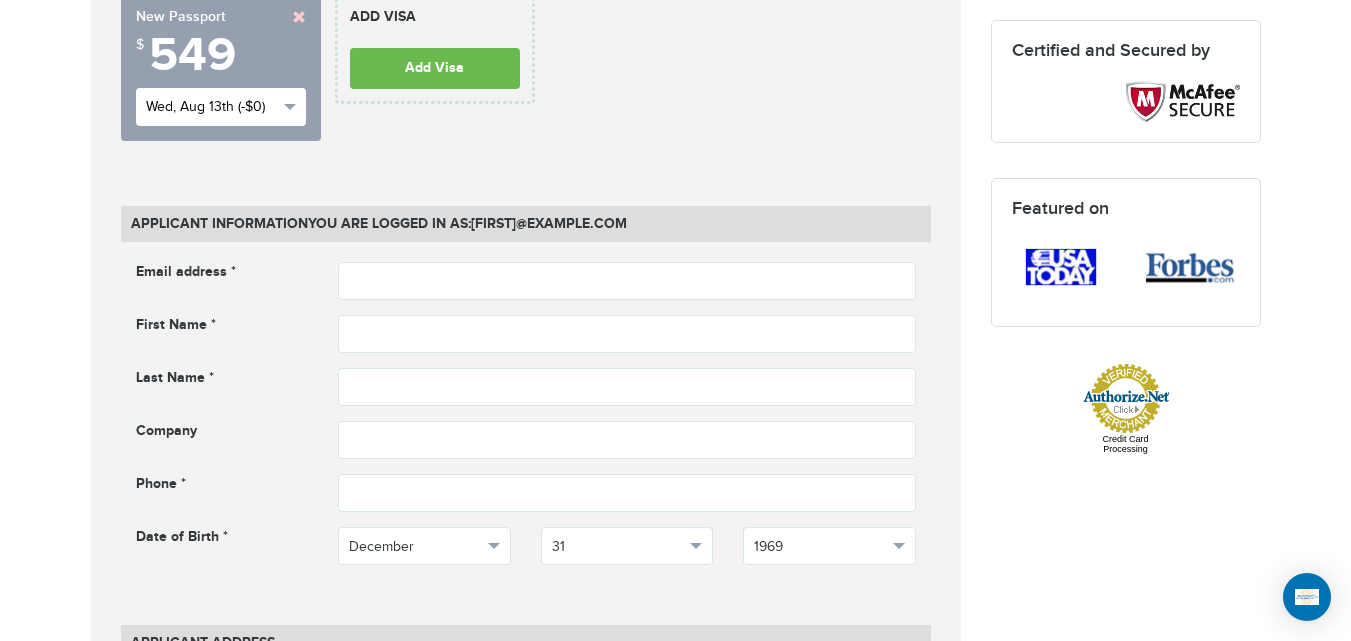 click on "Wed, Aug 13th (-$0)" at bounding box center (212, 107) 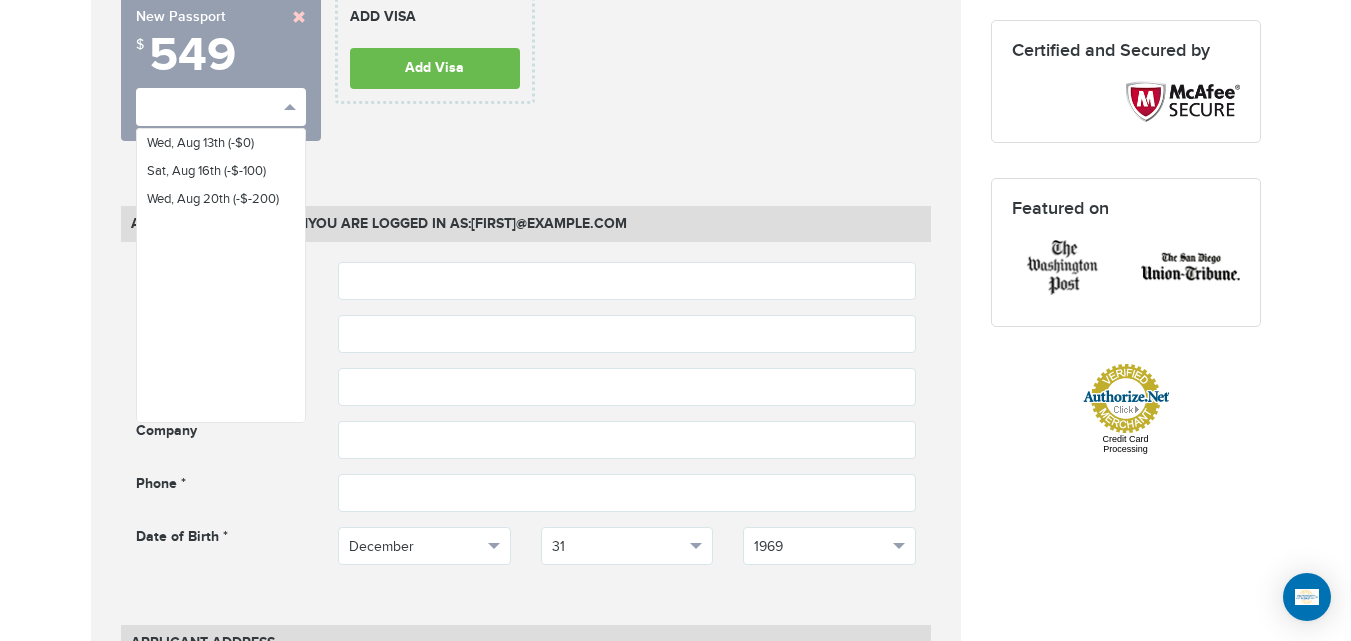 click on "720-790-6494
Passports & Visas.com
Hello, houcine
Passports
Passport Renewal
New Passport
Second Passport
Passport Name Change
Lost Passport
Child Passport
Travel Visas" at bounding box center [675, 1207] 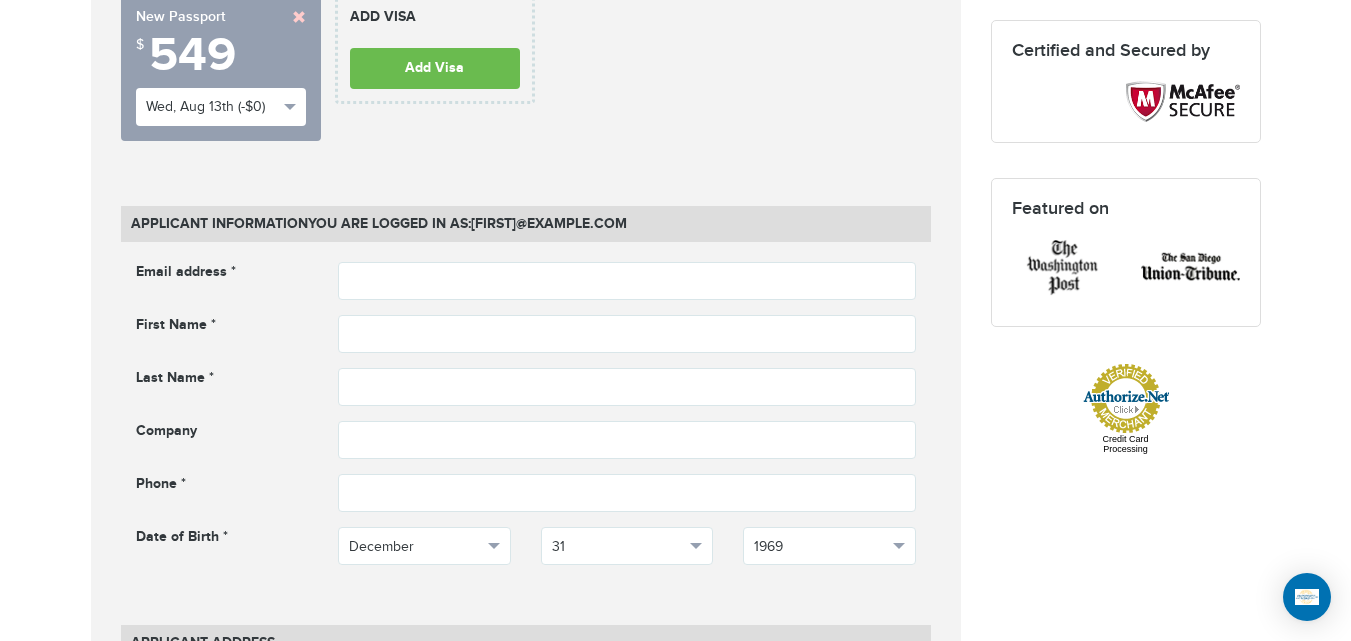 click at bounding box center [299, 17] 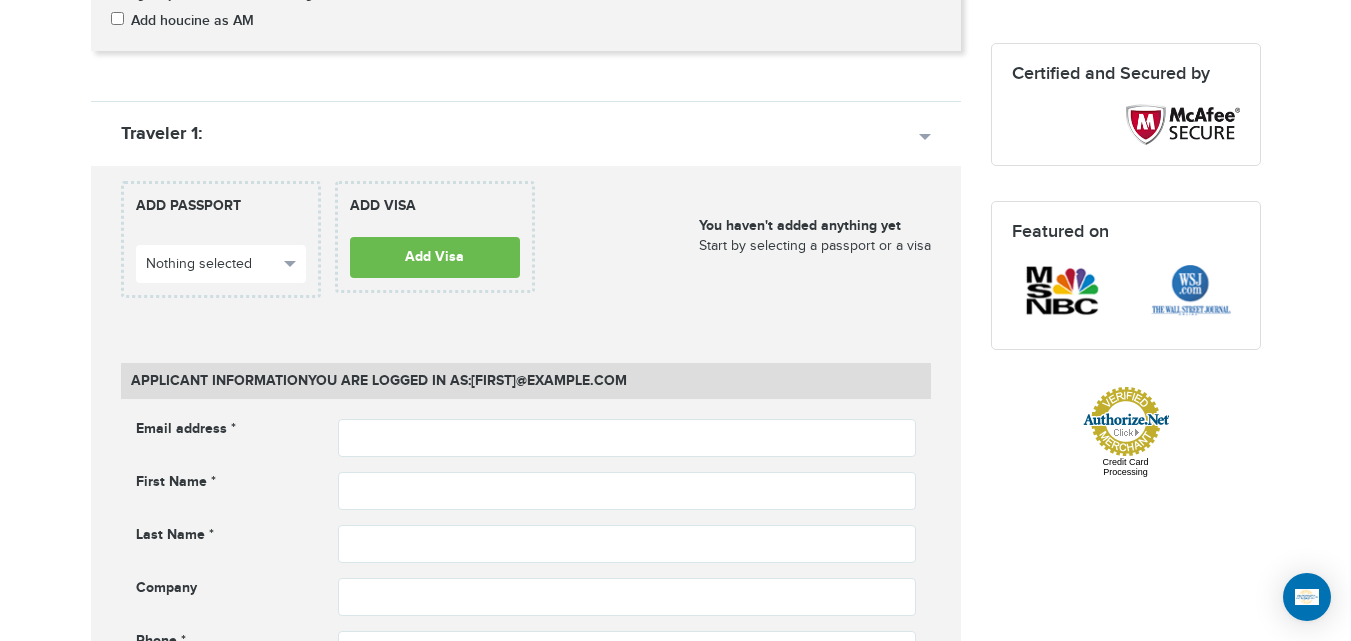 scroll, scrollTop: 514, scrollLeft: 0, axis: vertical 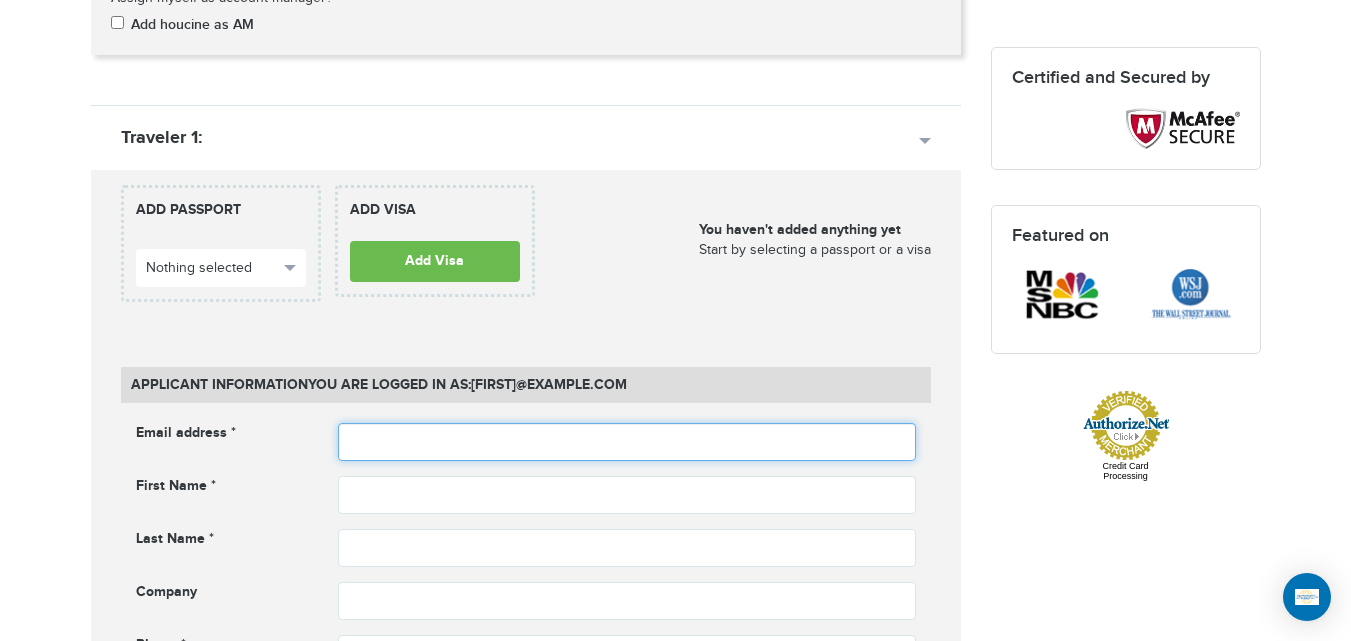 click at bounding box center [627, 442] 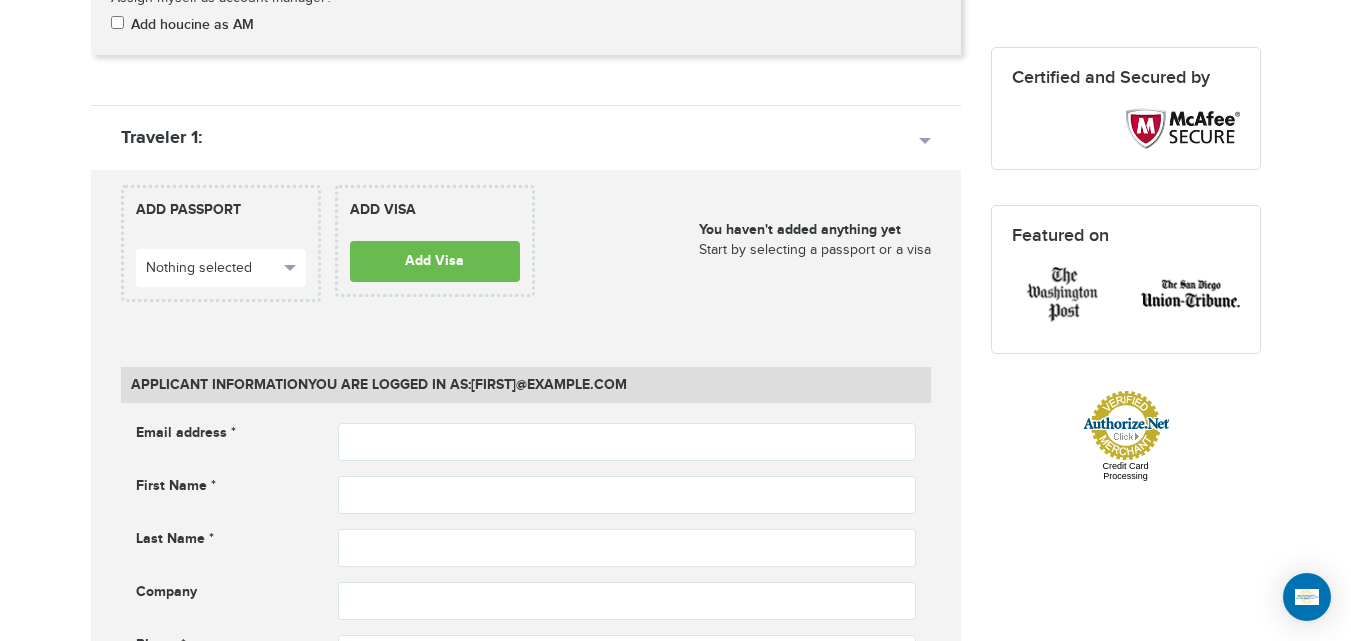 click on "**********" at bounding box center (221, 243) 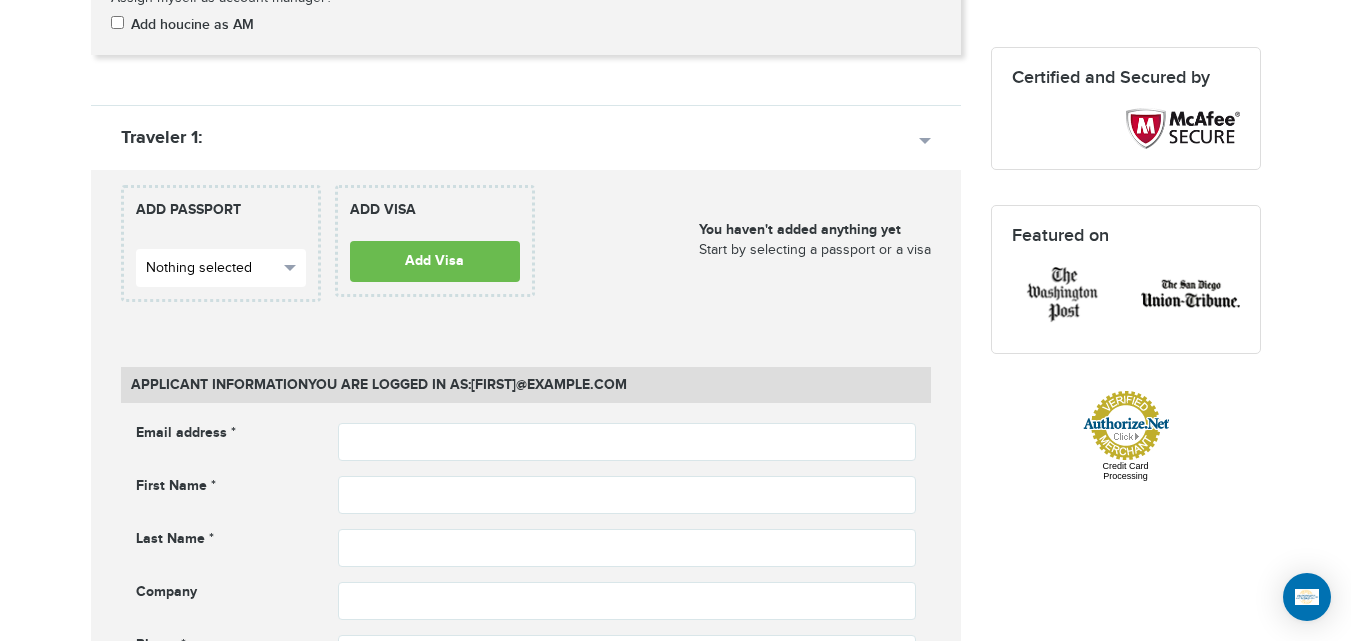 click on "Nothing selected" at bounding box center (212, 268) 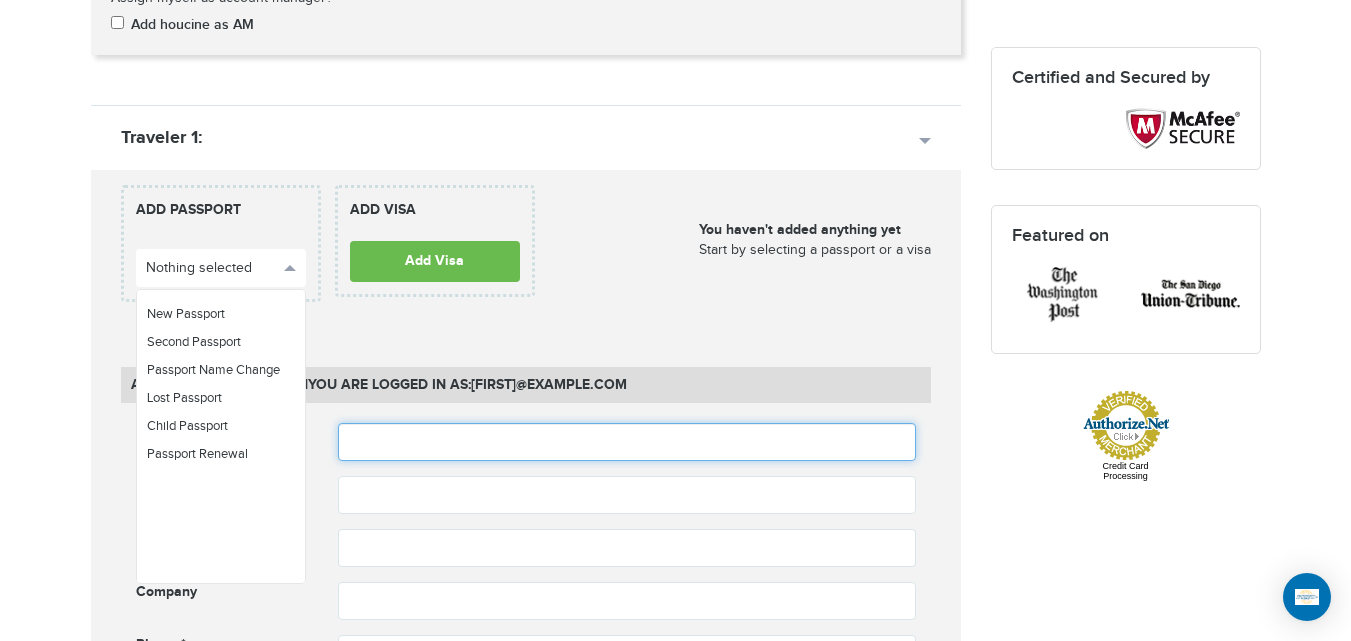 click at bounding box center [627, 442] 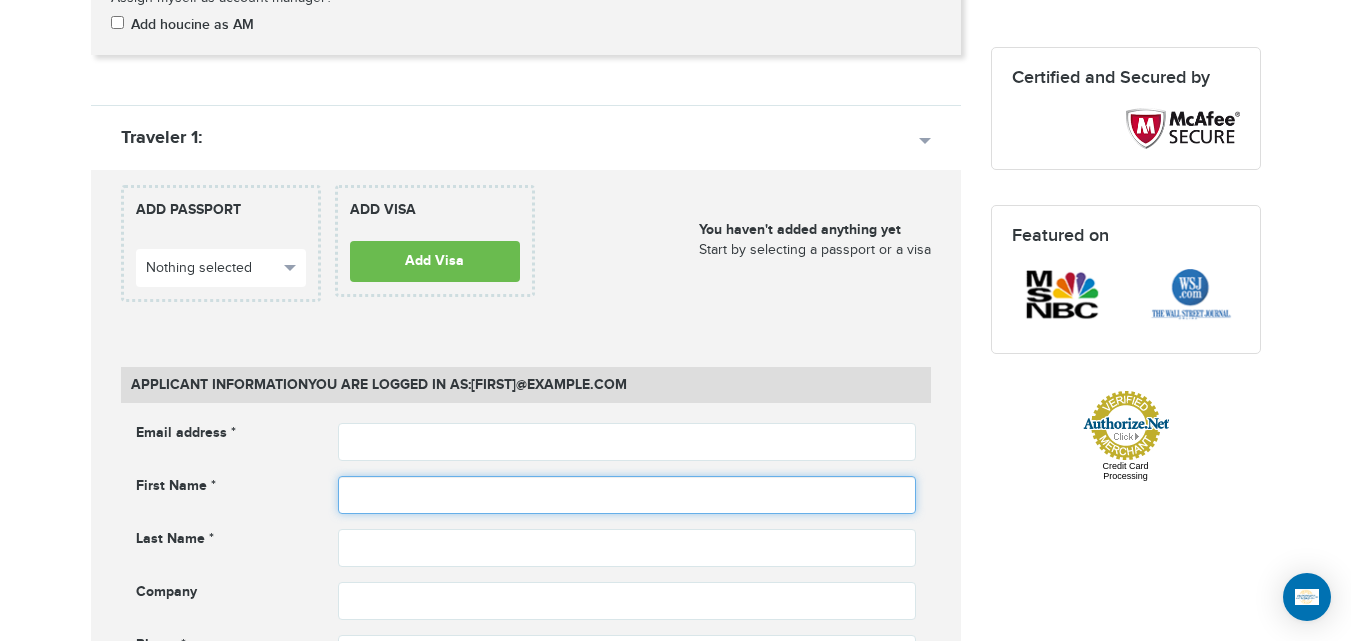 click at bounding box center [627, 495] 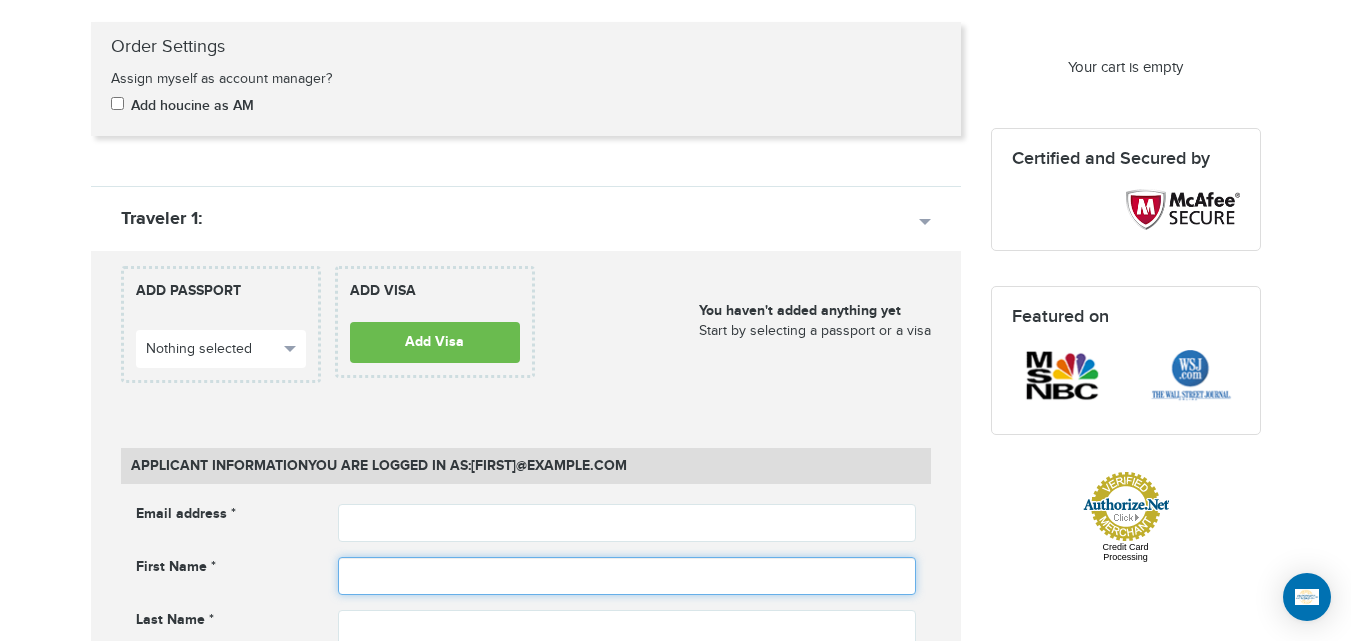 scroll, scrollTop: 447, scrollLeft: 0, axis: vertical 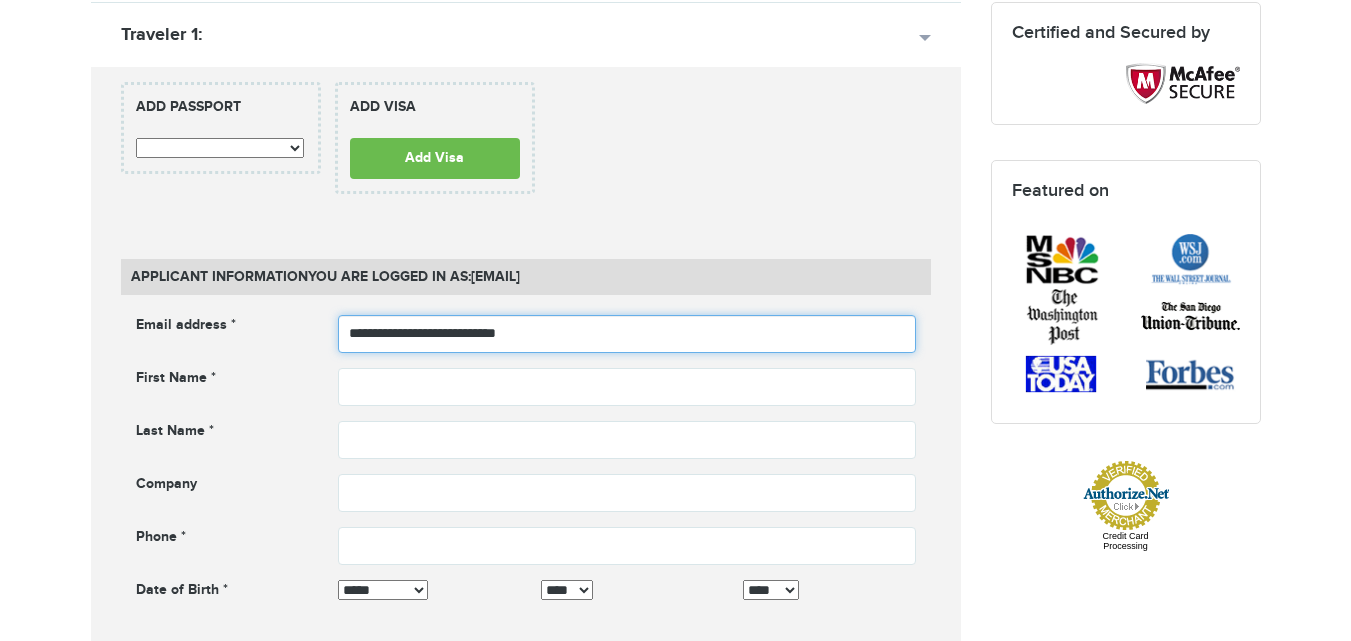 click on "**********" at bounding box center [627, 334] 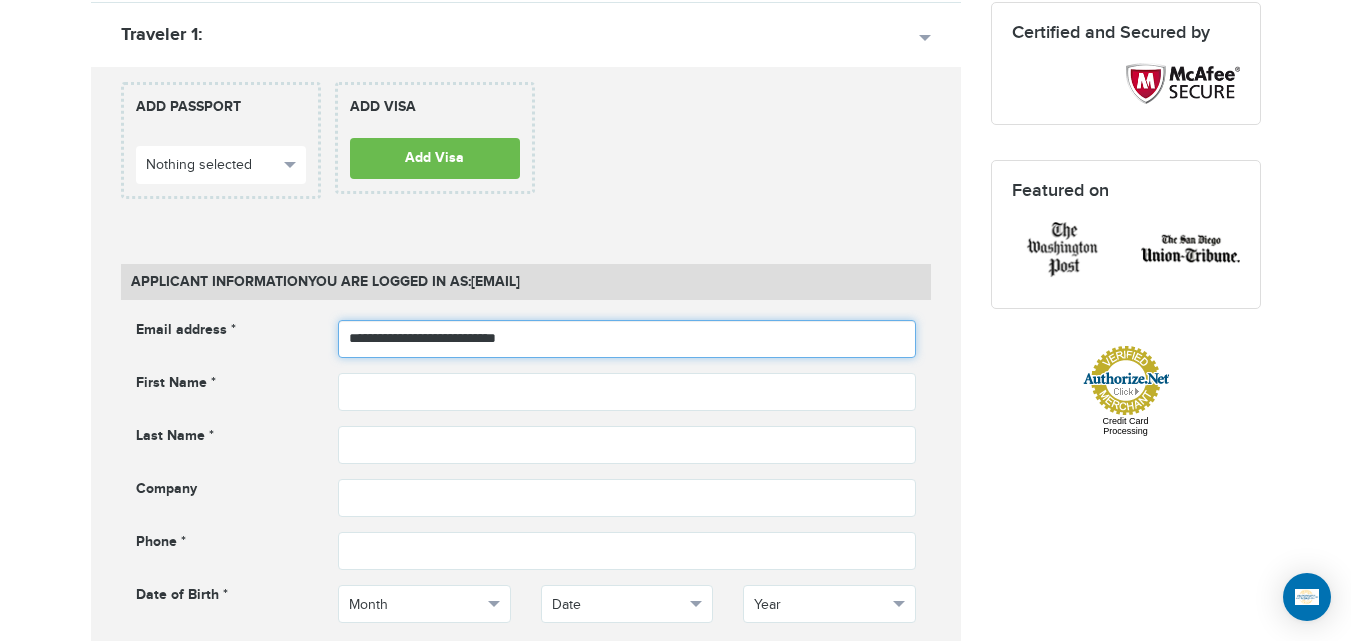 scroll, scrollTop: 0, scrollLeft: 0, axis: both 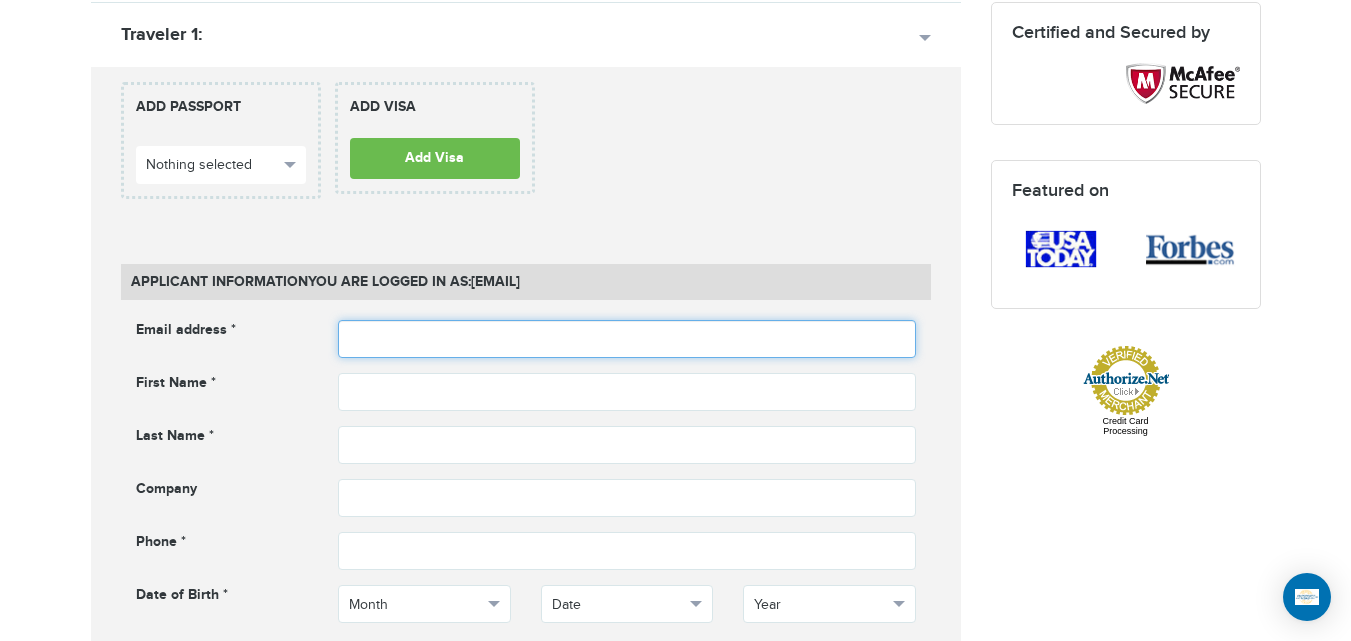 type 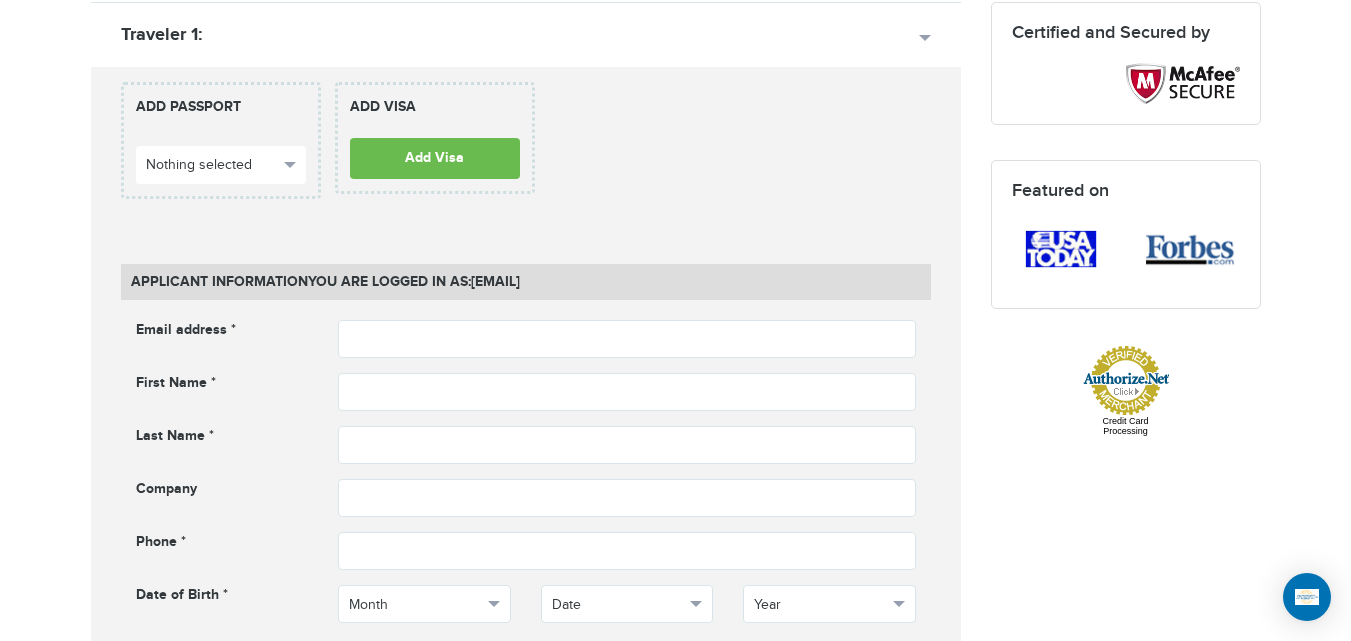 click on "[PHONE]
Passports & Visas.com
Hello, [USERNAME]
Passports
Passport Renewal
New Passport
Second Passport
Passport Name Change
Lost Passport
Child Passport
Travel Visas" at bounding box center [675, 801] 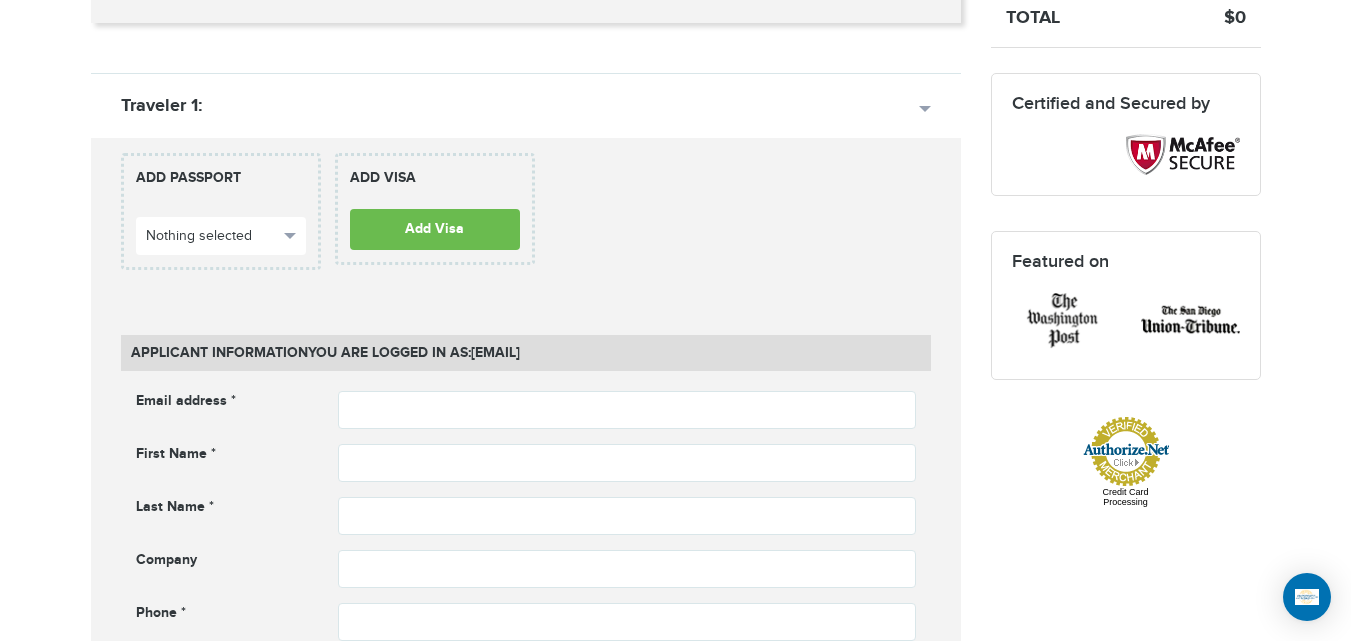 scroll, scrollTop: 518, scrollLeft: 0, axis: vertical 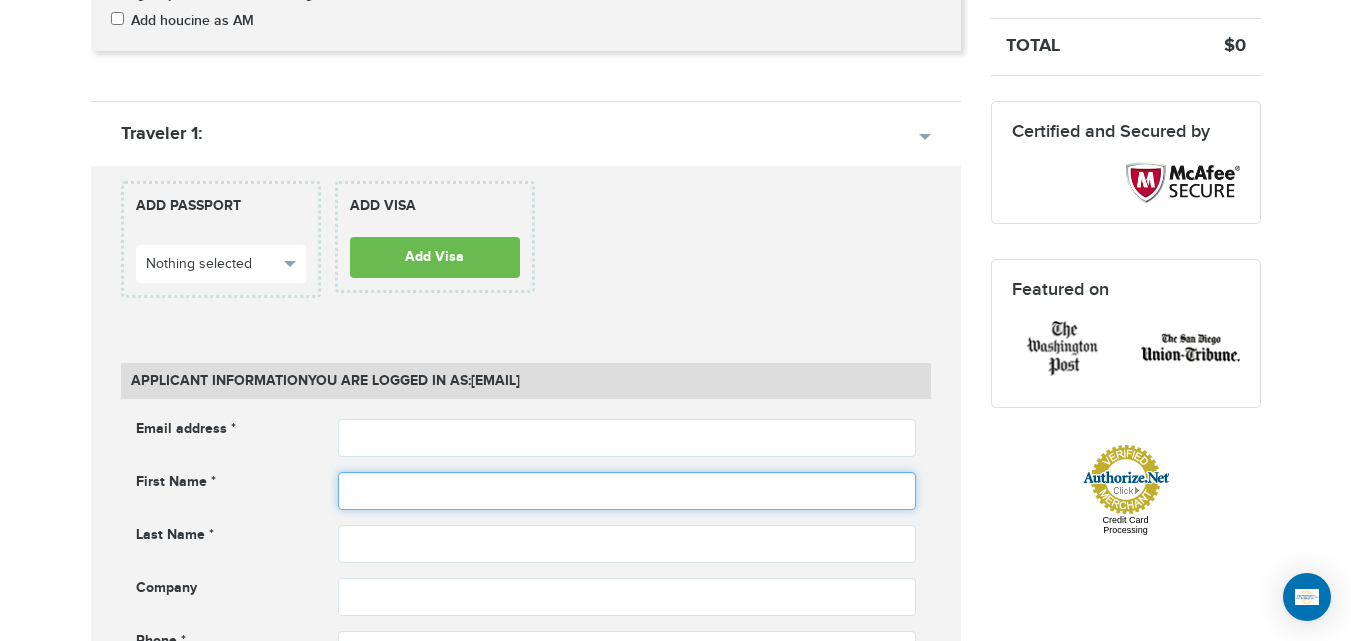 click at bounding box center [627, 491] 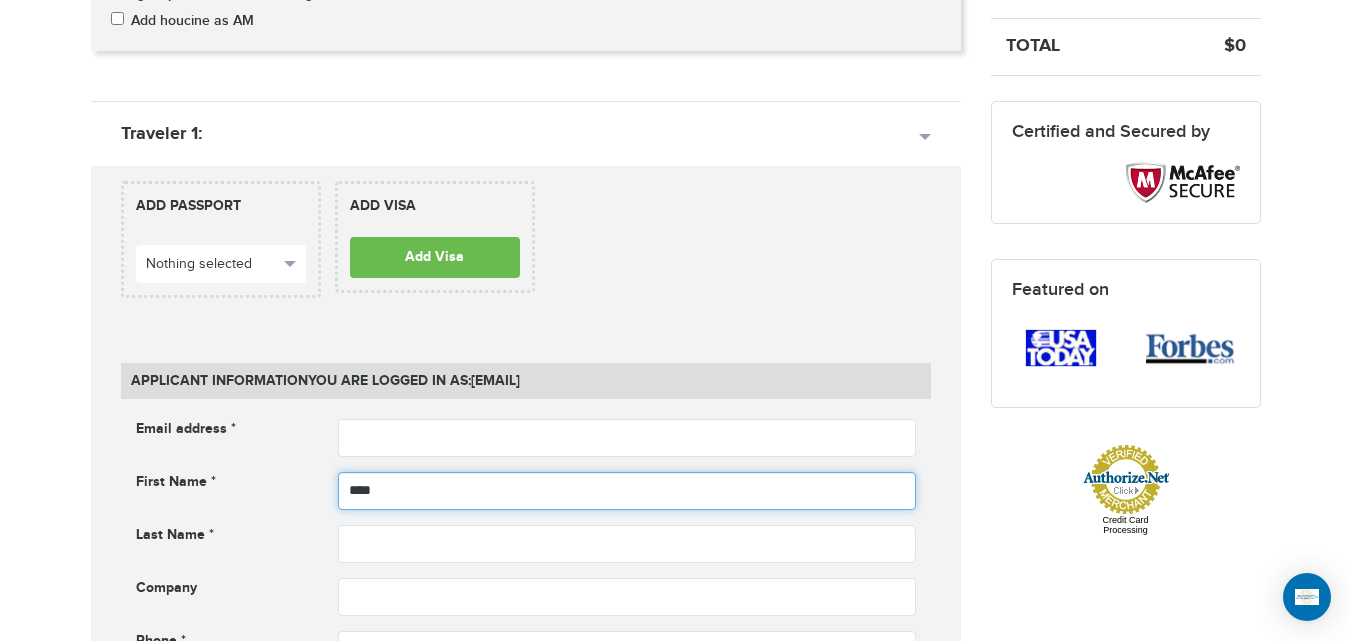 type on "****" 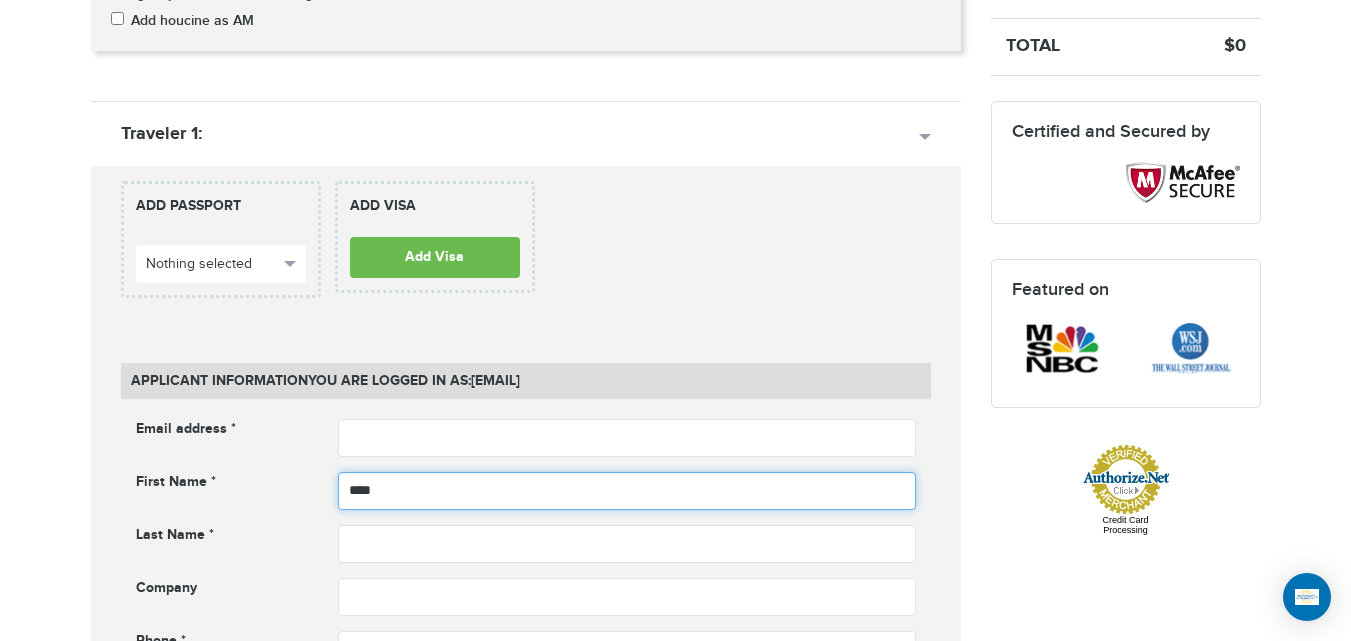 click on "****" at bounding box center (627, 491) 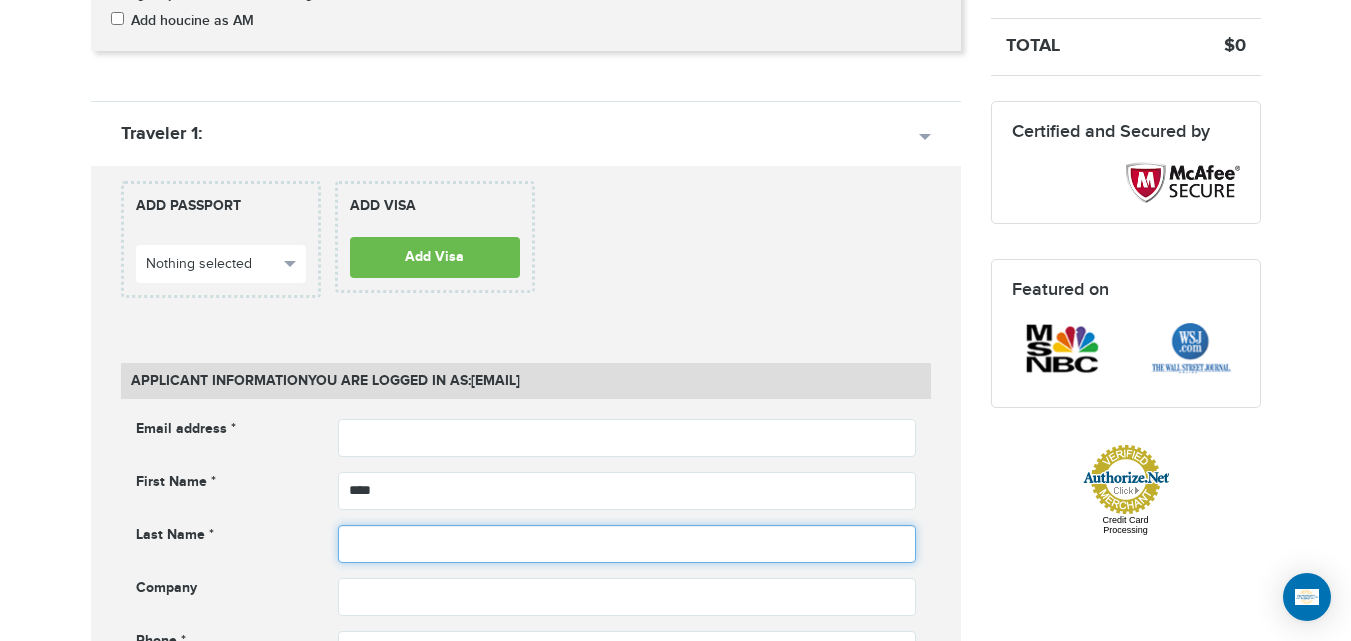click at bounding box center [627, 544] 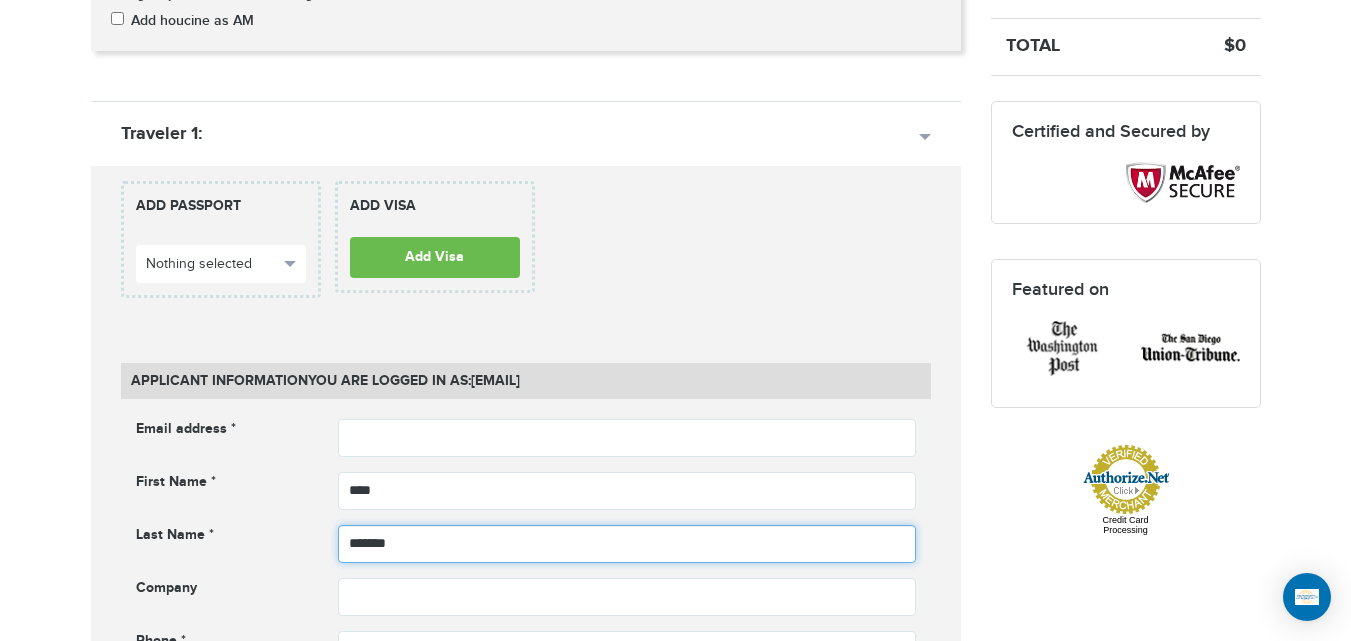 type on "*******" 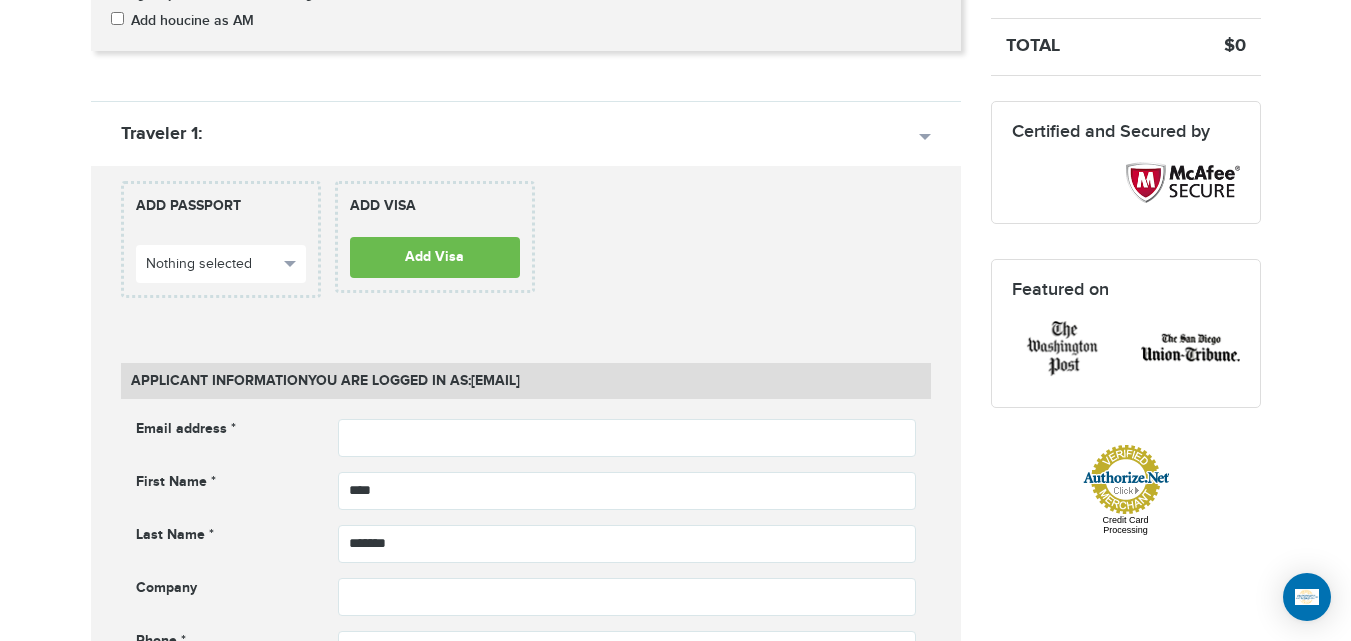 click on "[PHONE]
Passports & Visas.com
Hello, [USERNAME]
Passports
Passport Renewal
New Passport
Second Passport
Passport Name Change
Lost Passport
Child Passport
Travel Visas" at bounding box center (675, 900) 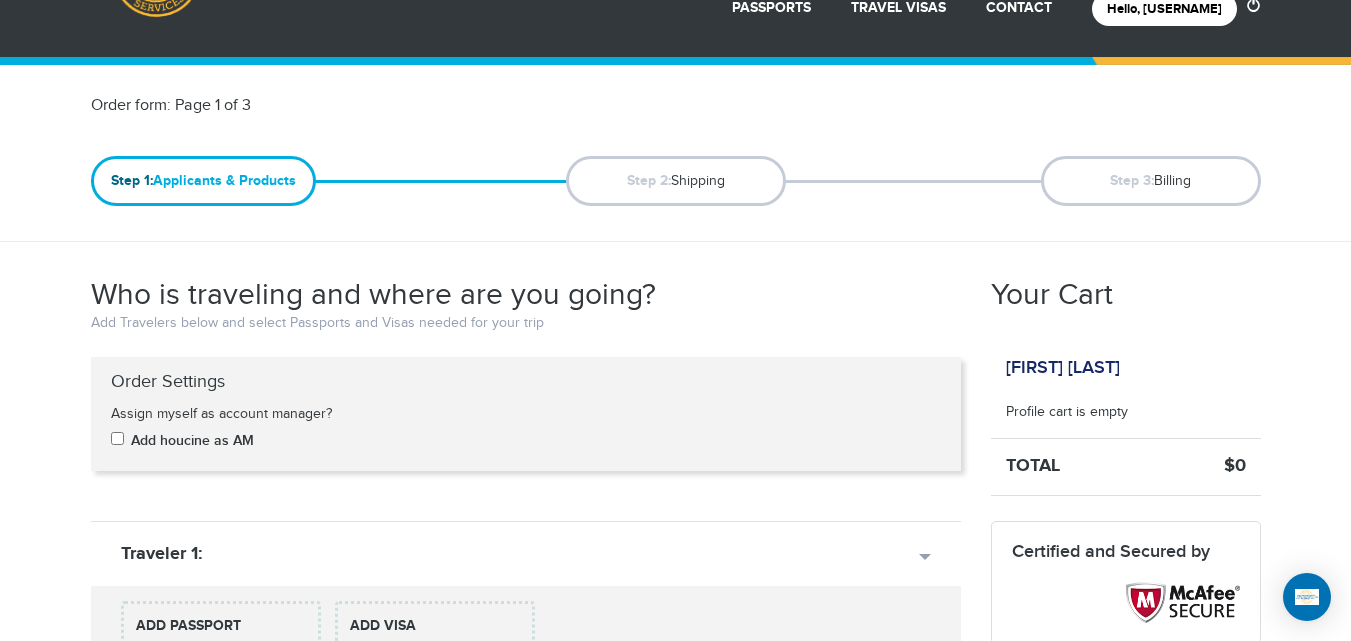 scroll, scrollTop: 0, scrollLeft: 0, axis: both 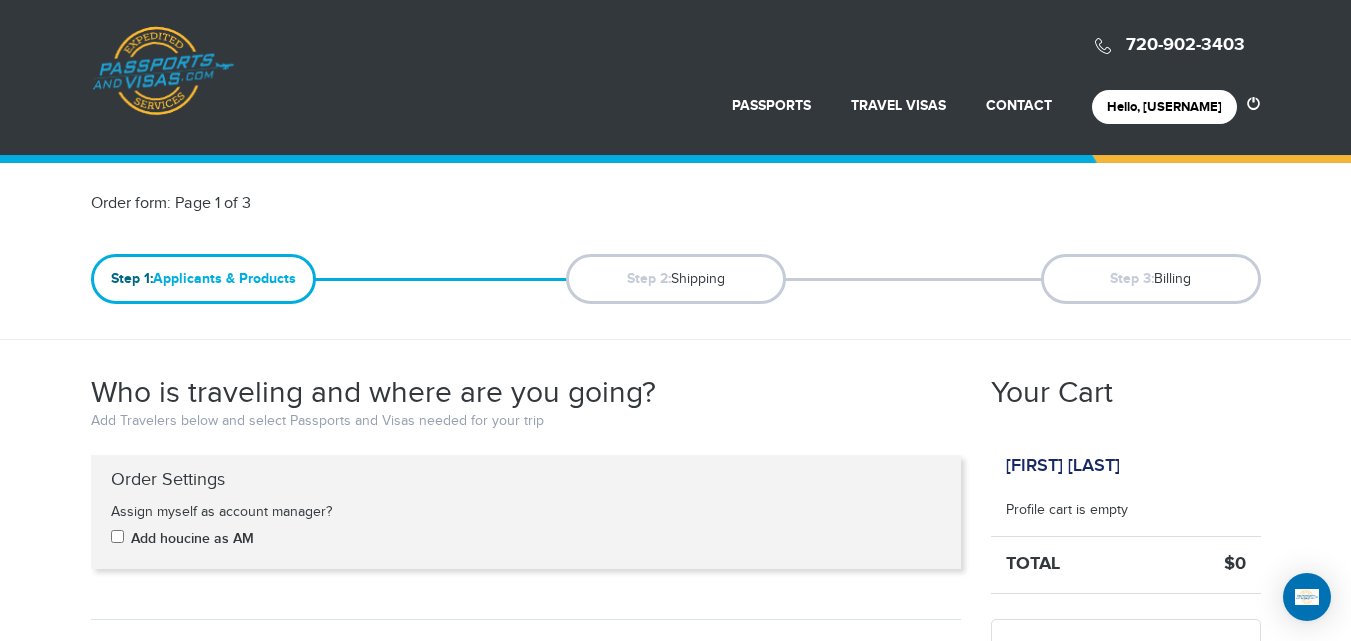 drag, startPoint x: 1332, startPoint y: 52, endPoint x: 1319, endPoint y: 51, distance: 13.038404 